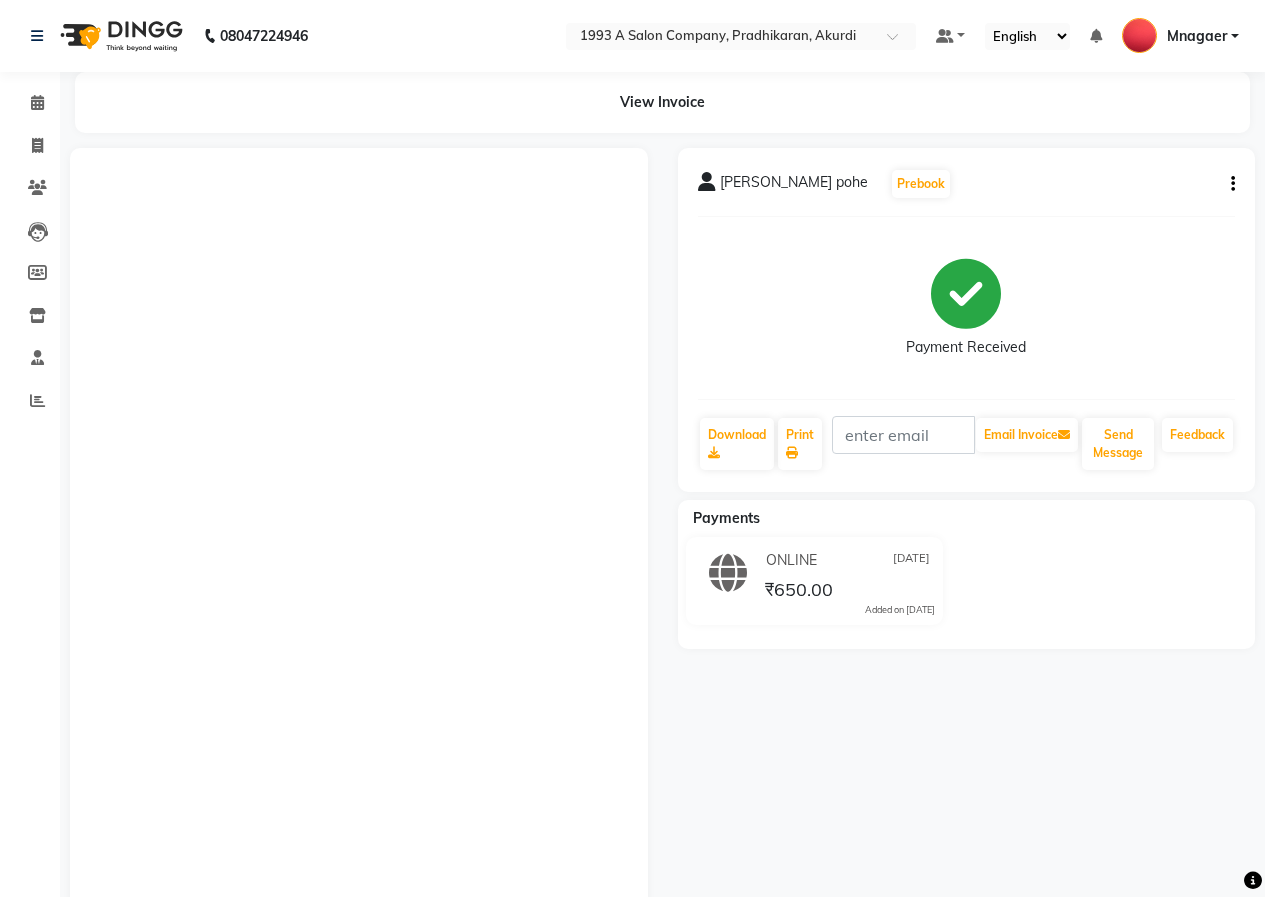 scroll, scrollTop: 0, scrollLeft: 0, axis: both 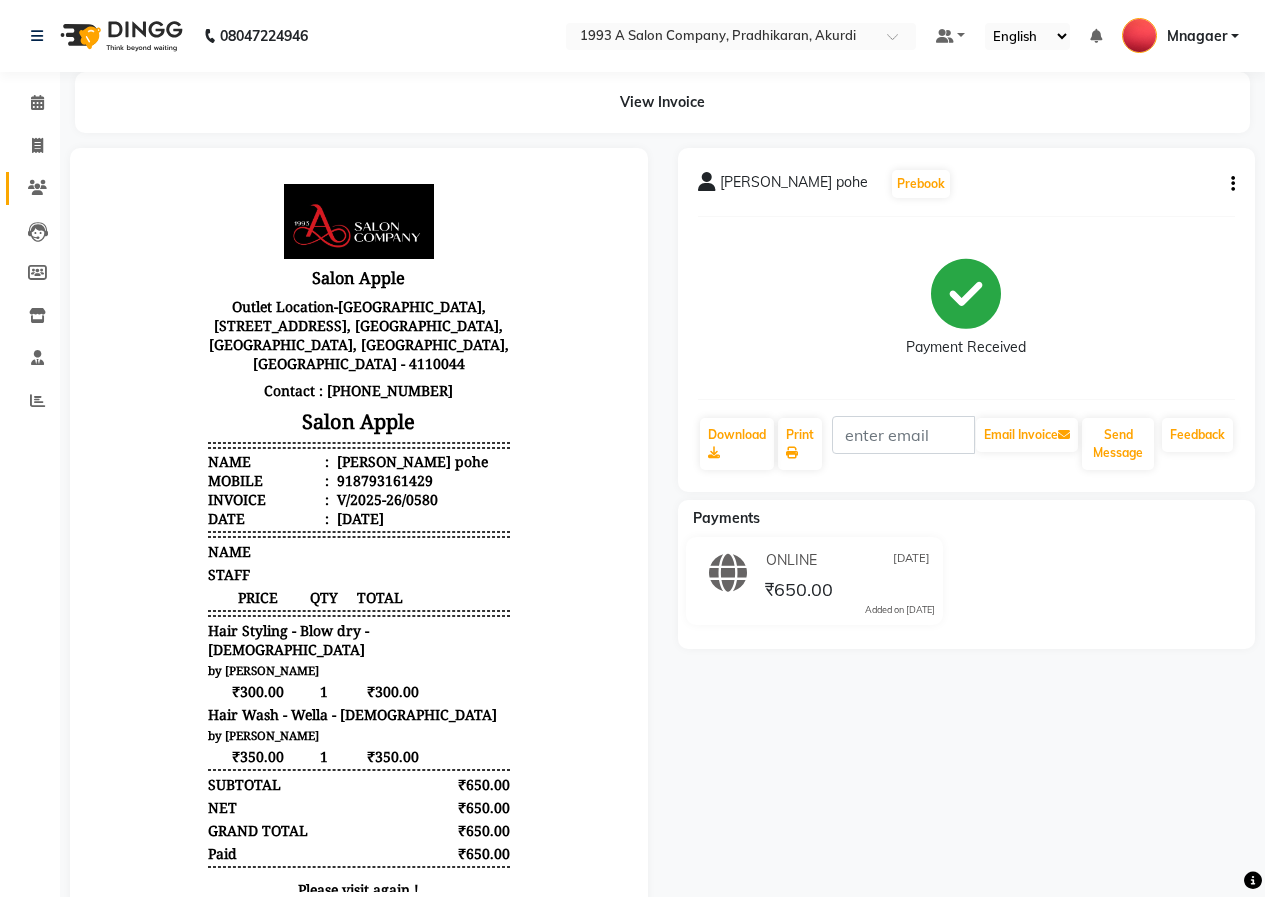 click on "Clients" 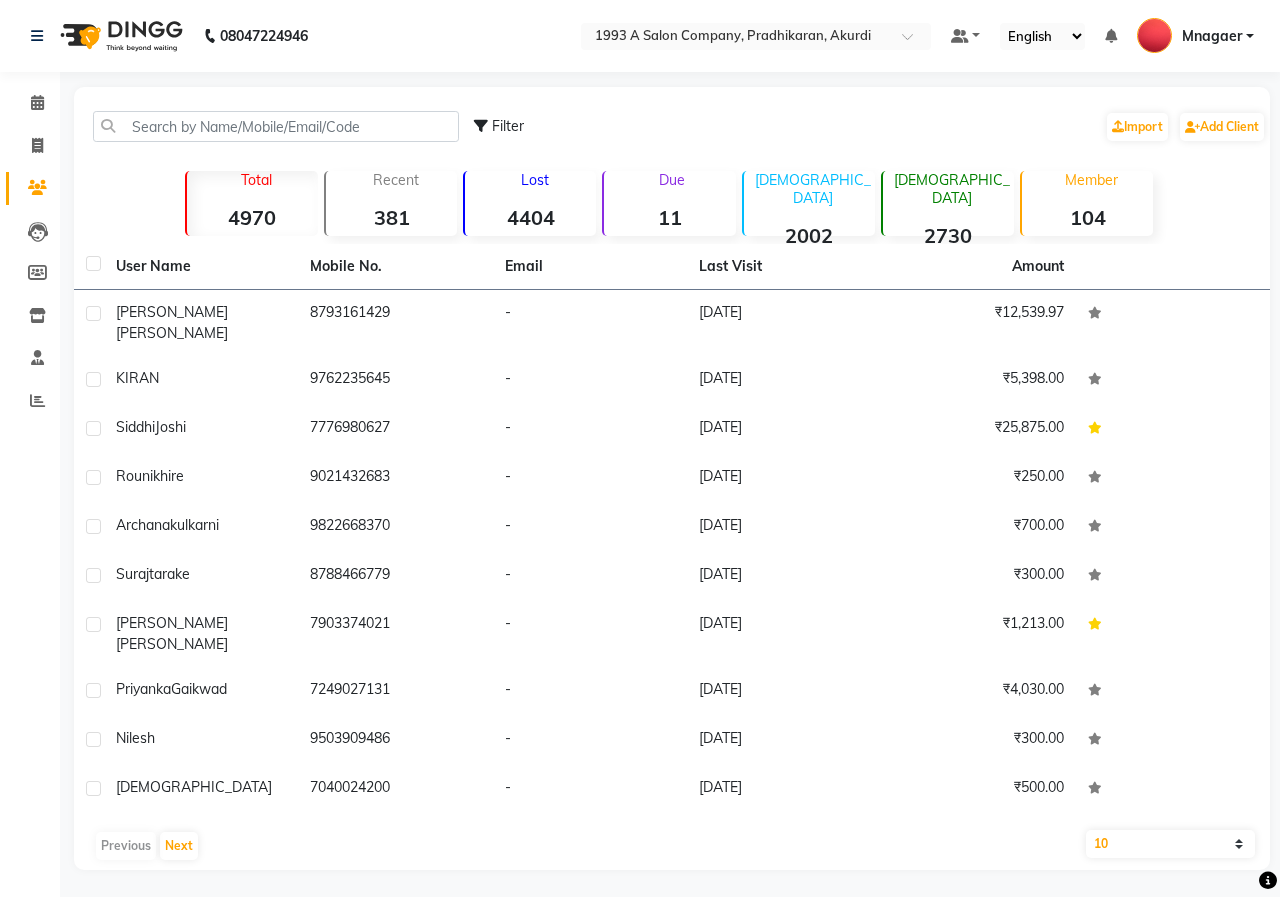 click on "Filter  Import   Add Client" 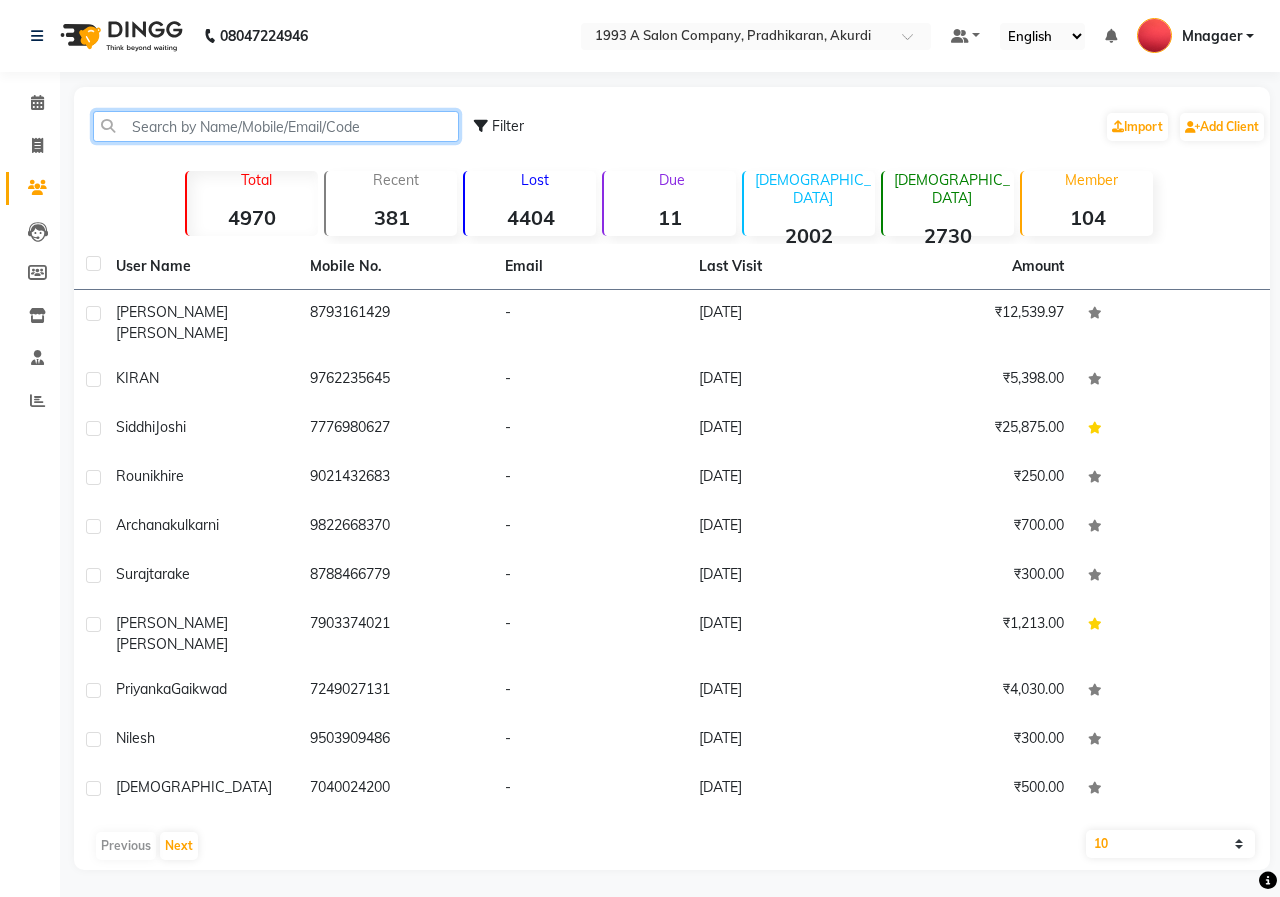 click 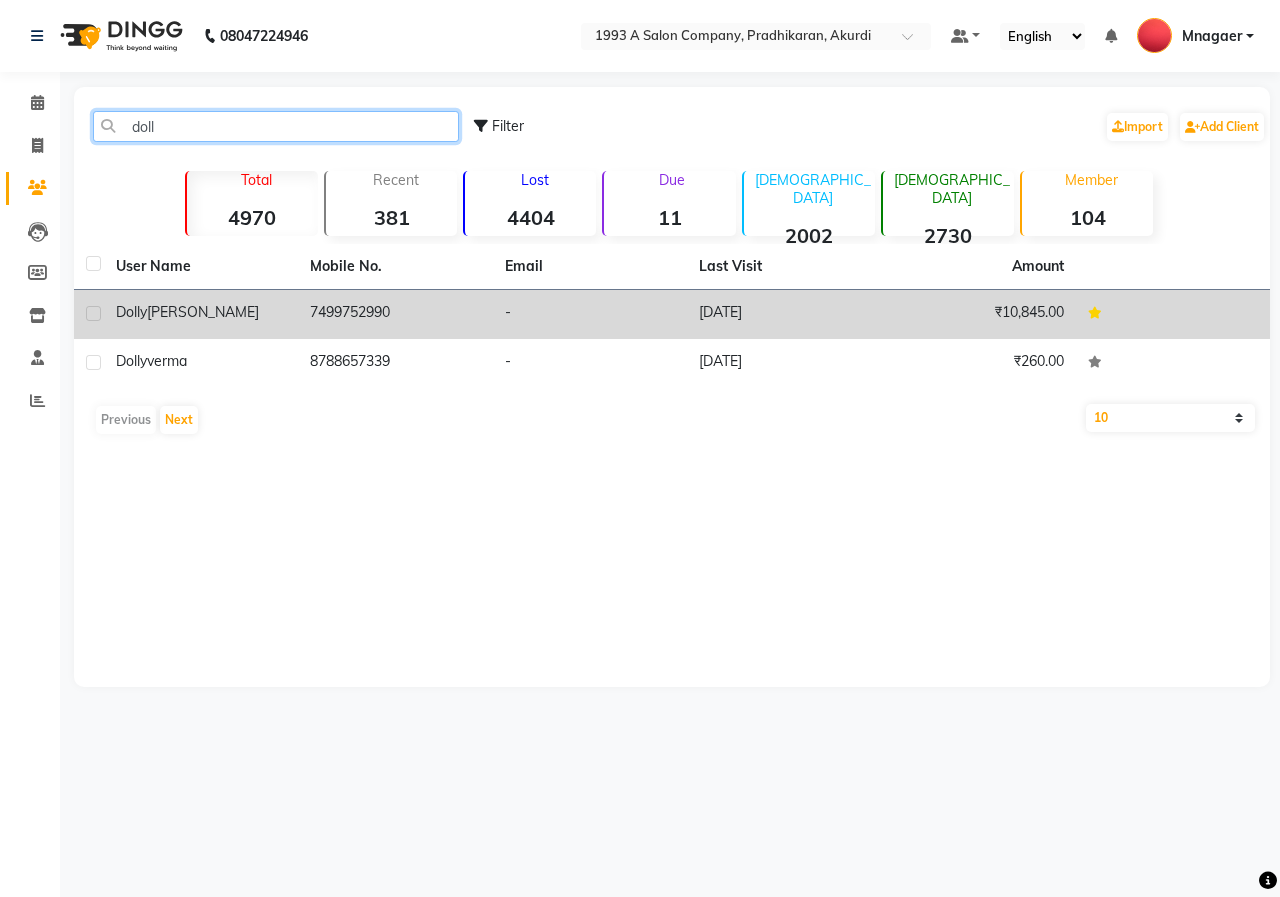 type on "doll" 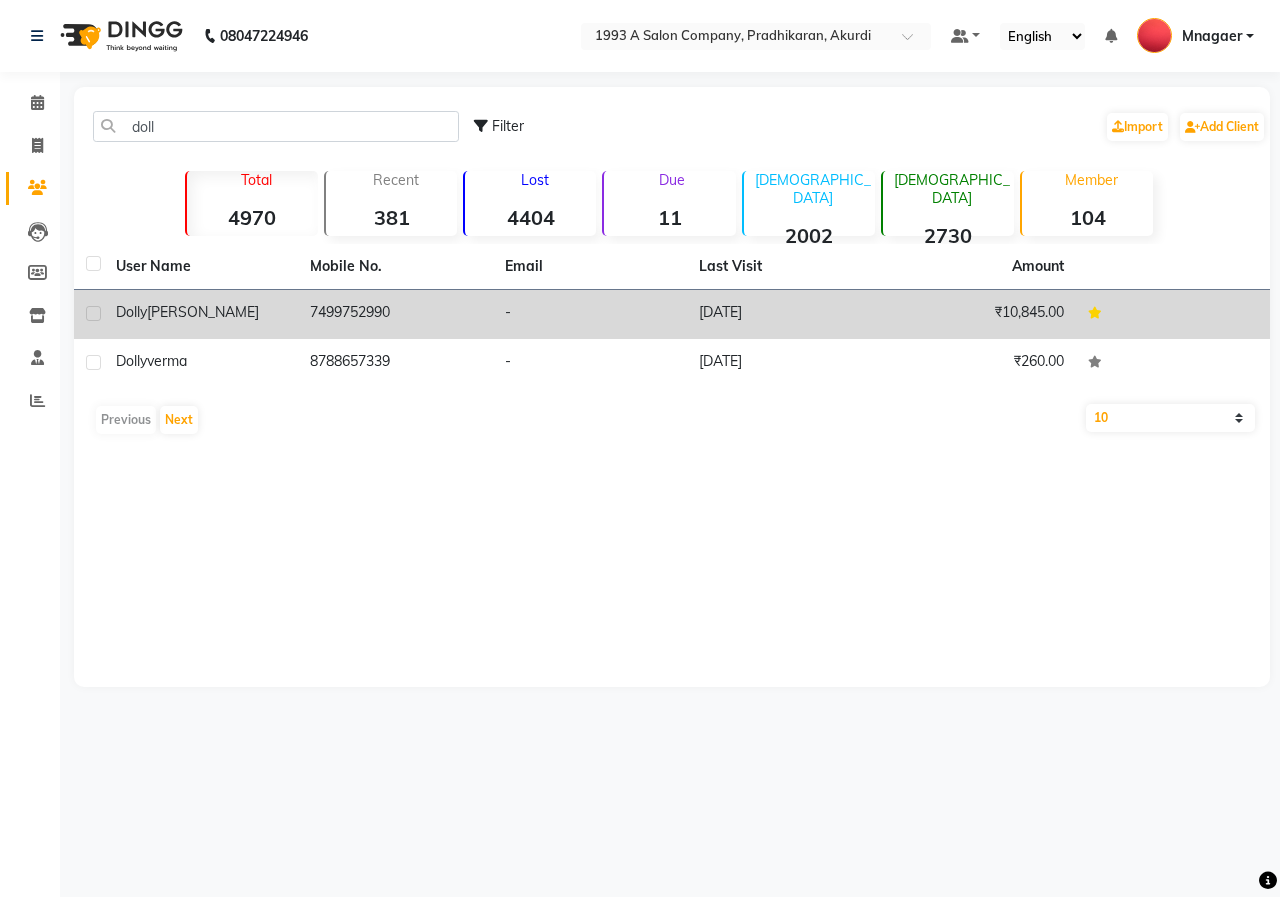 click on "7499752990" 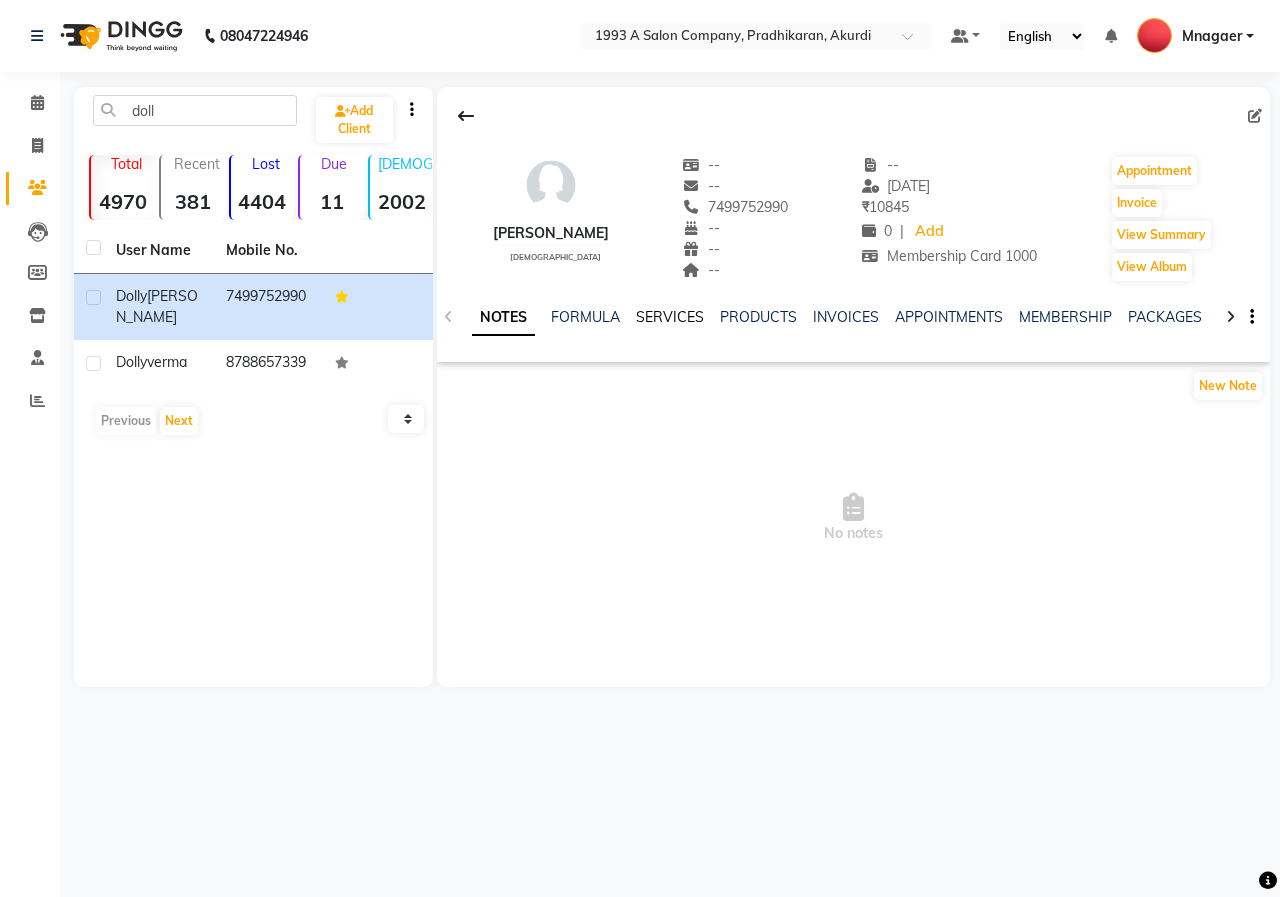 click on "SERVICES" 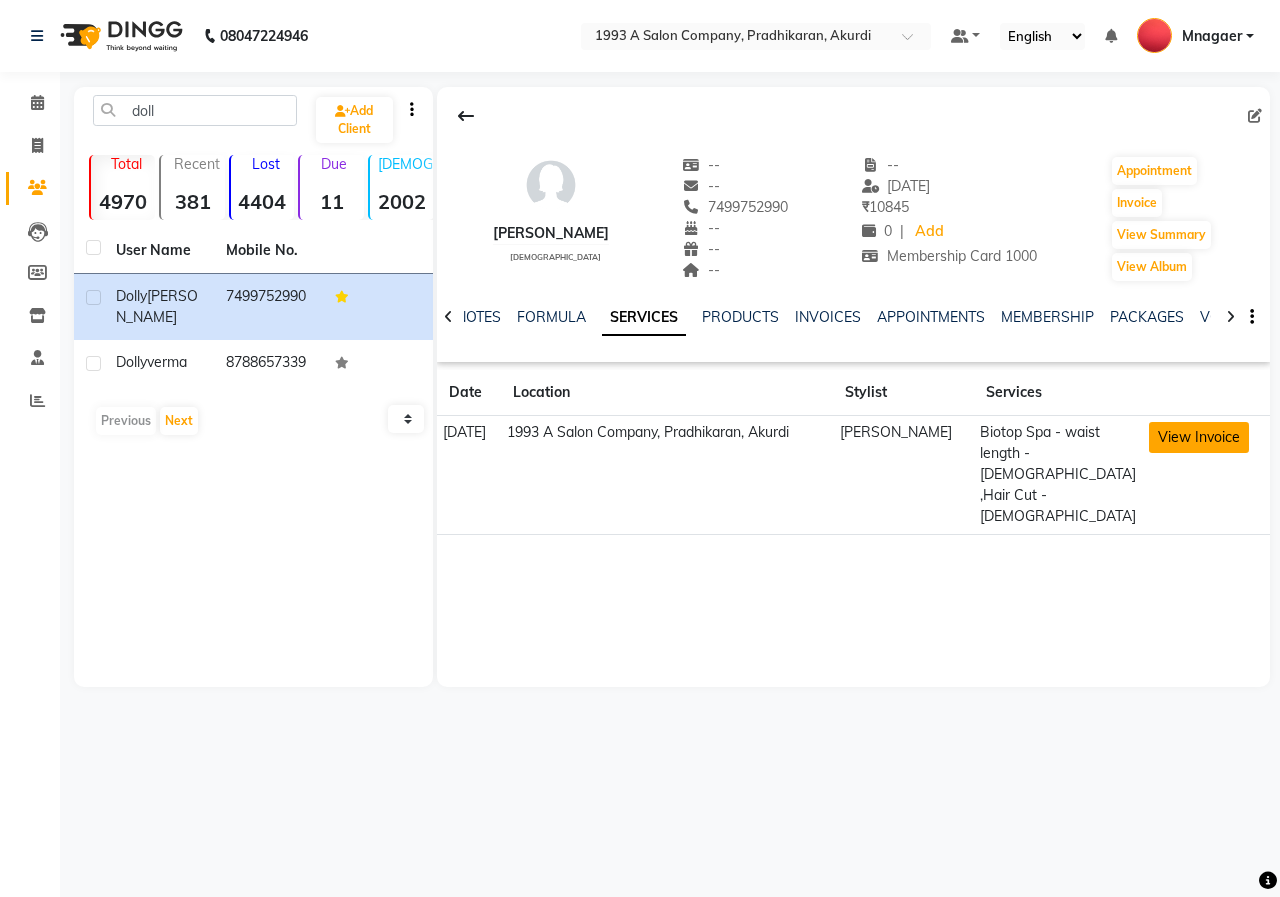 click on "View Invoice" 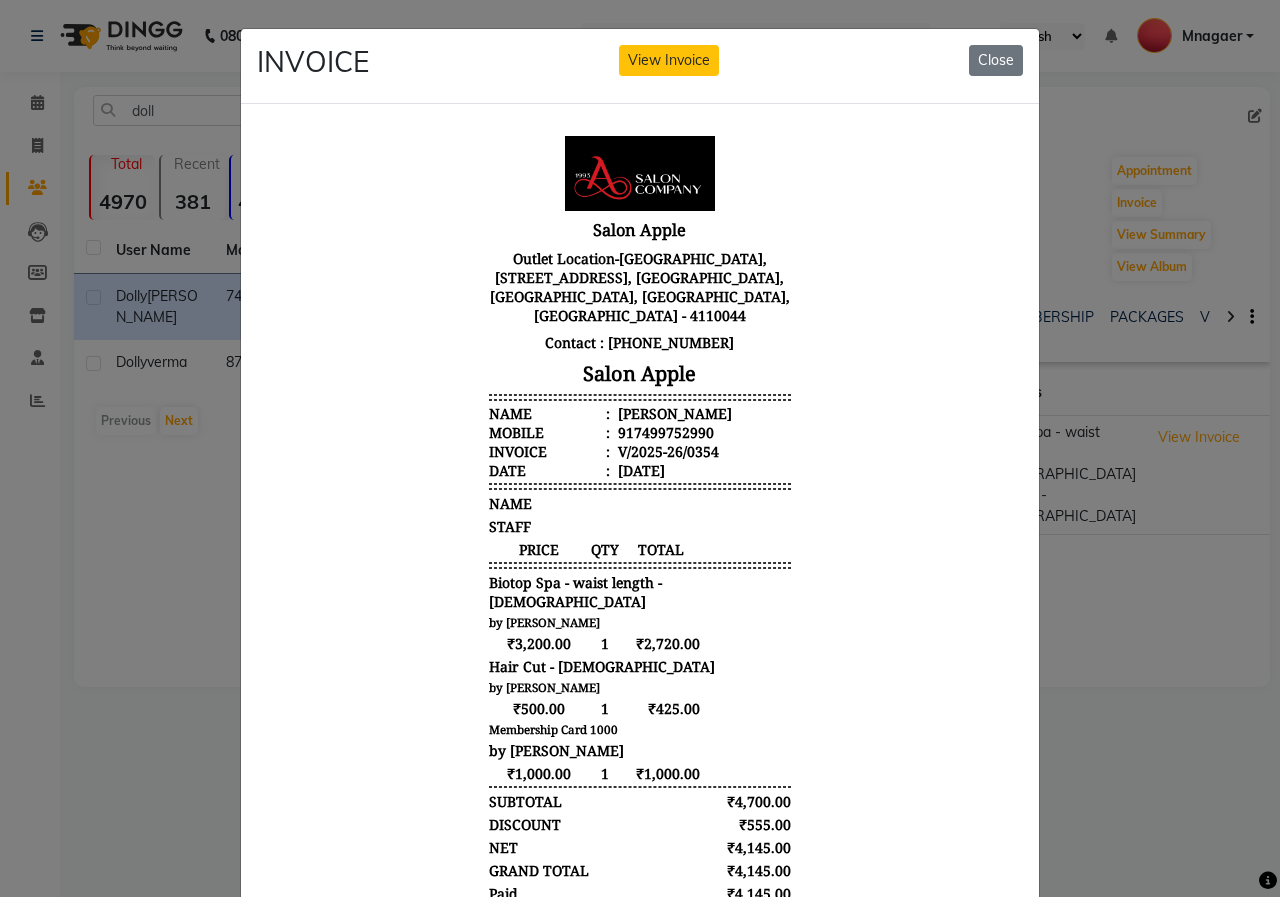 scroll, scrollTop: 16, scrollLeft: 0, axis: vertical 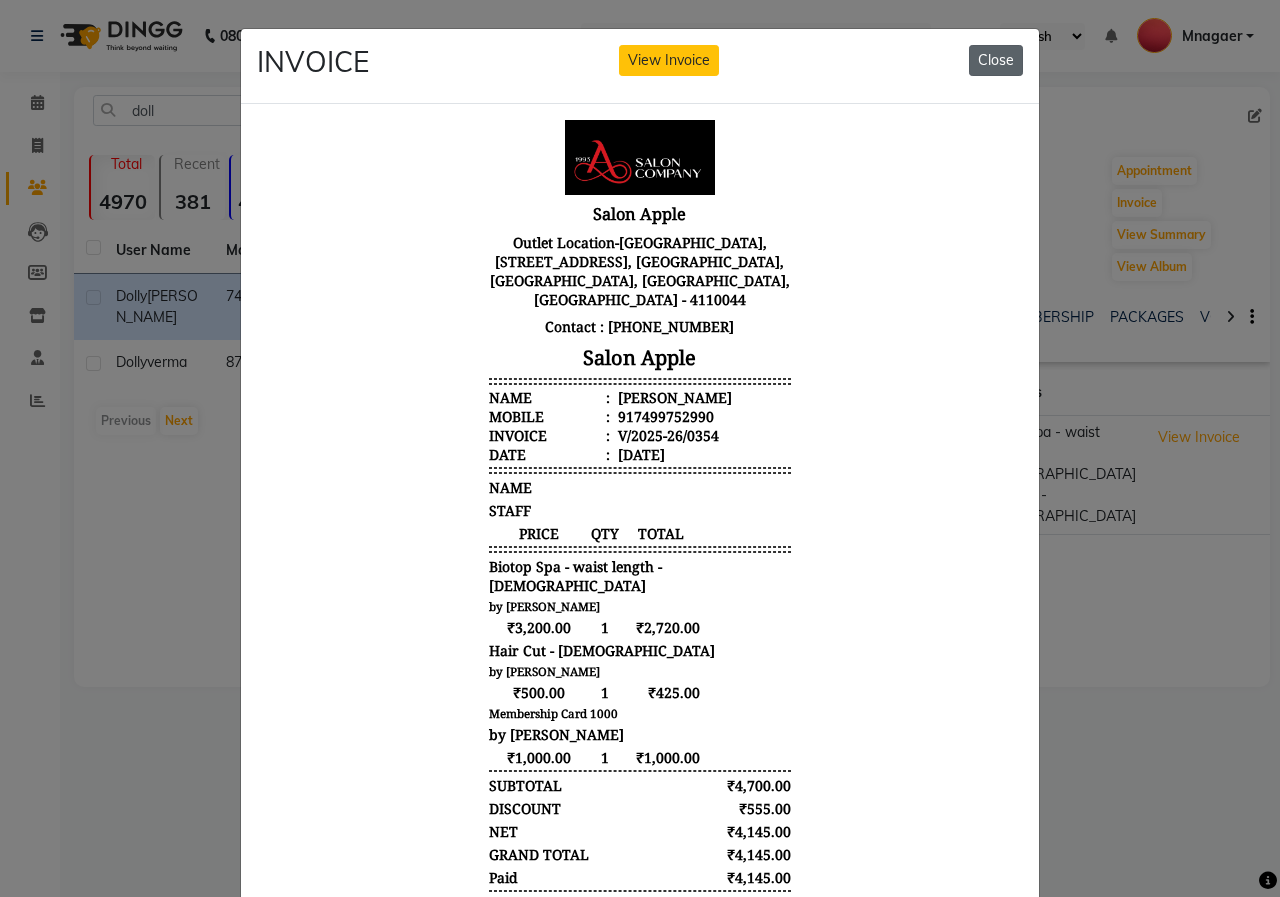 click on "Close" 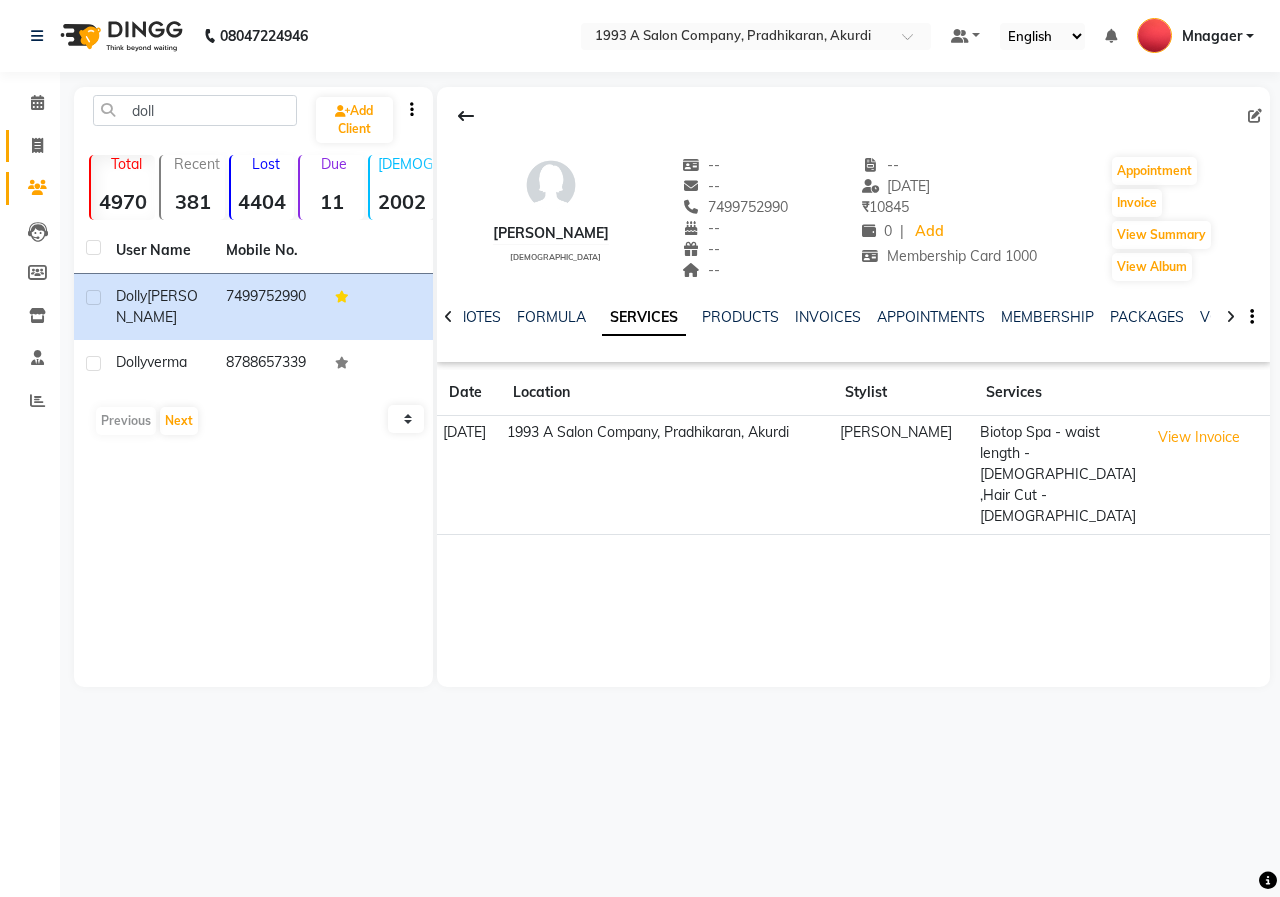 click on "Invoice" 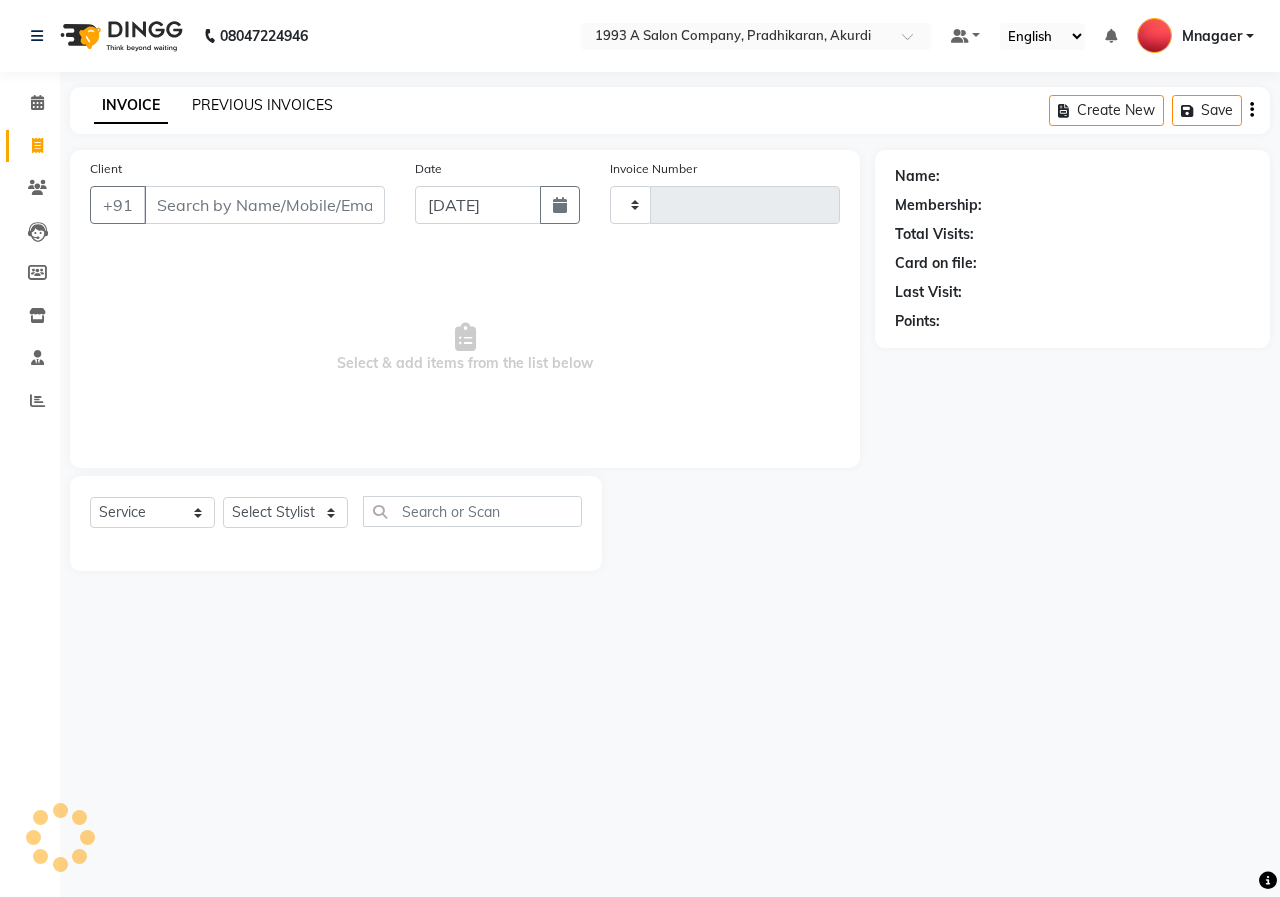 click on "PREVIOUS INVOICES" 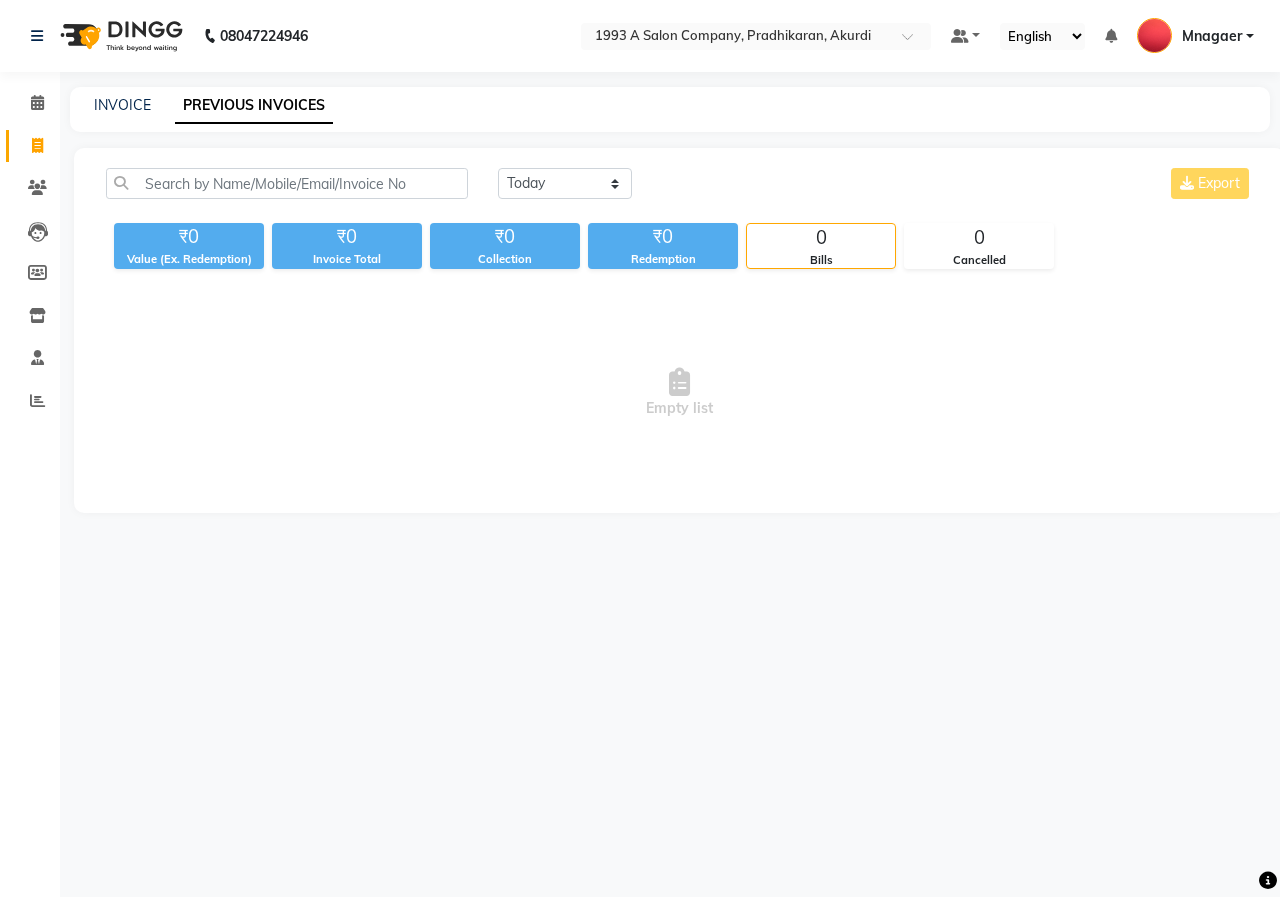 click on "Today Yesterday Custom Range Export ₹0 Value (Ex. Redemption) ₹0 Invoice Total  ₹0 Collection ₹0 Redemption 0 Bills 0 Cancelled  Empty list" 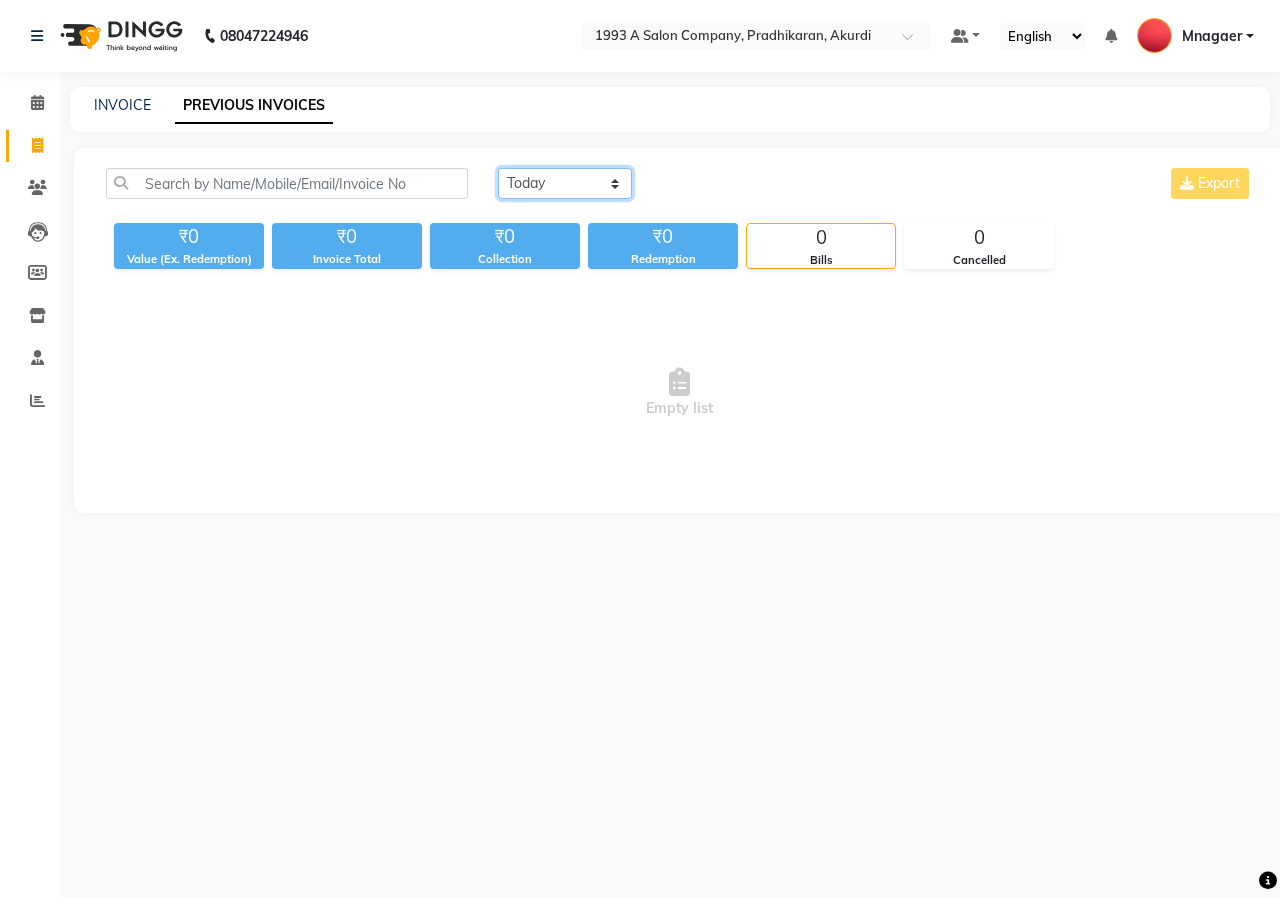 click on "Today Yesterday Custom Range" 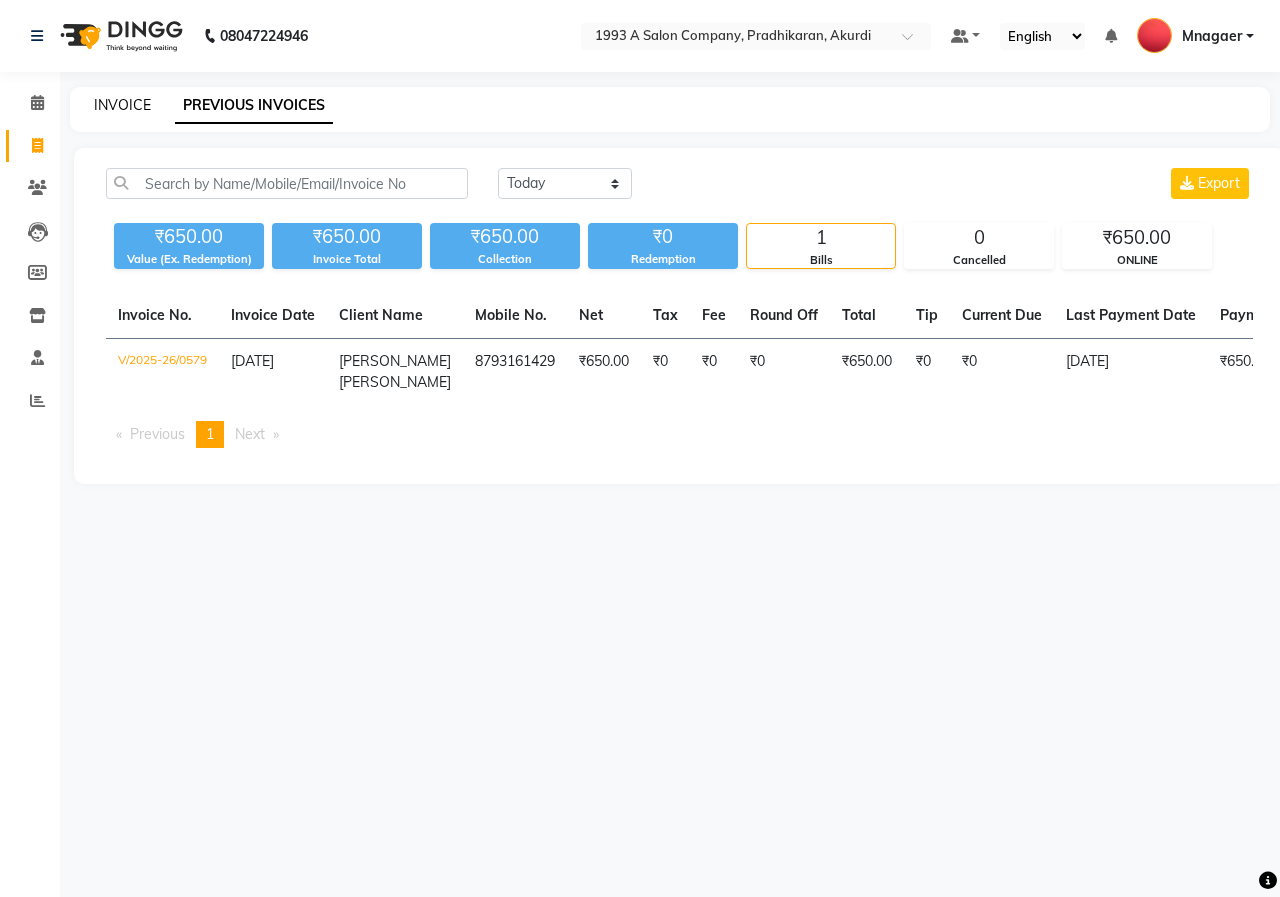 click on "INVOICE" 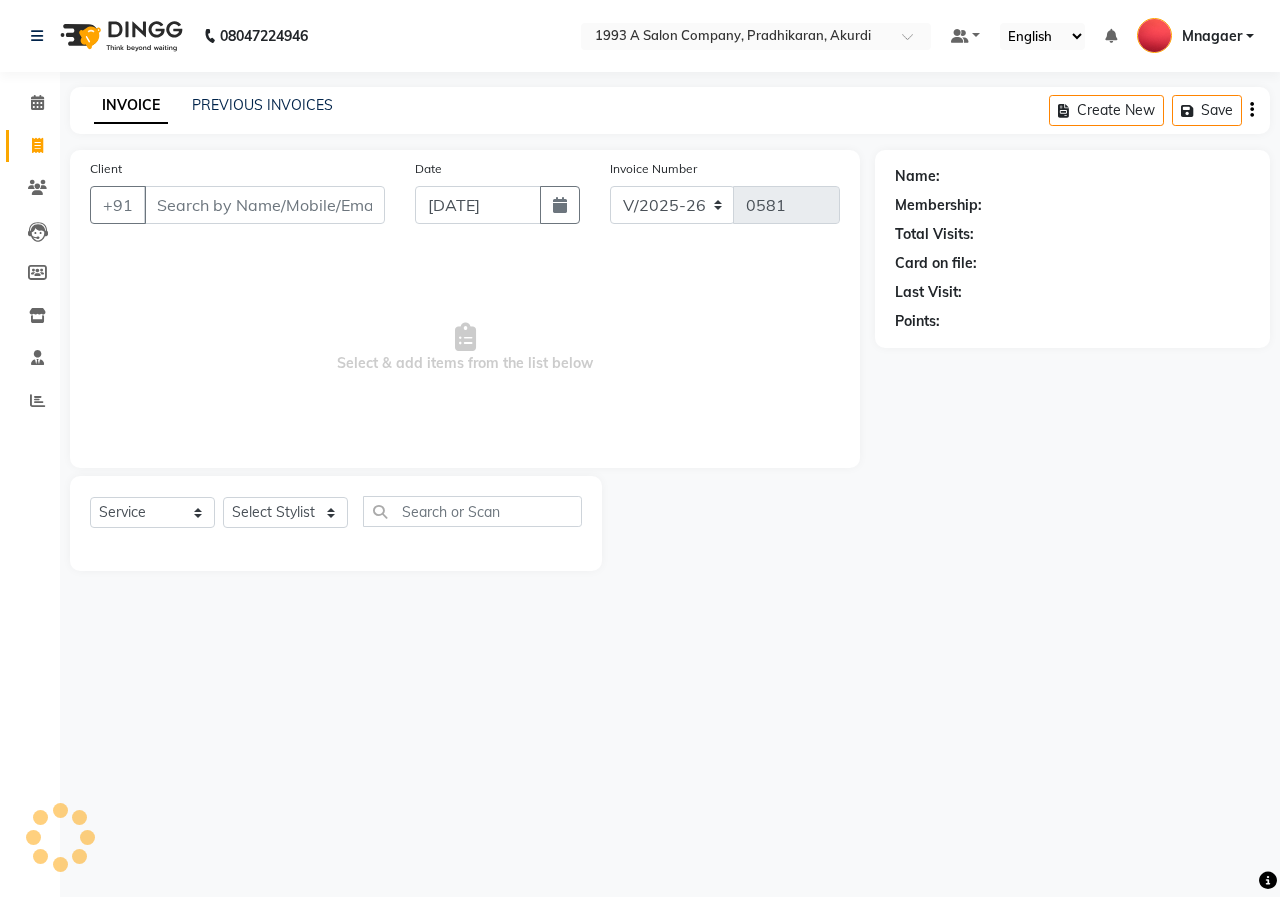 click on "Client" at bounding box center (264, 205) 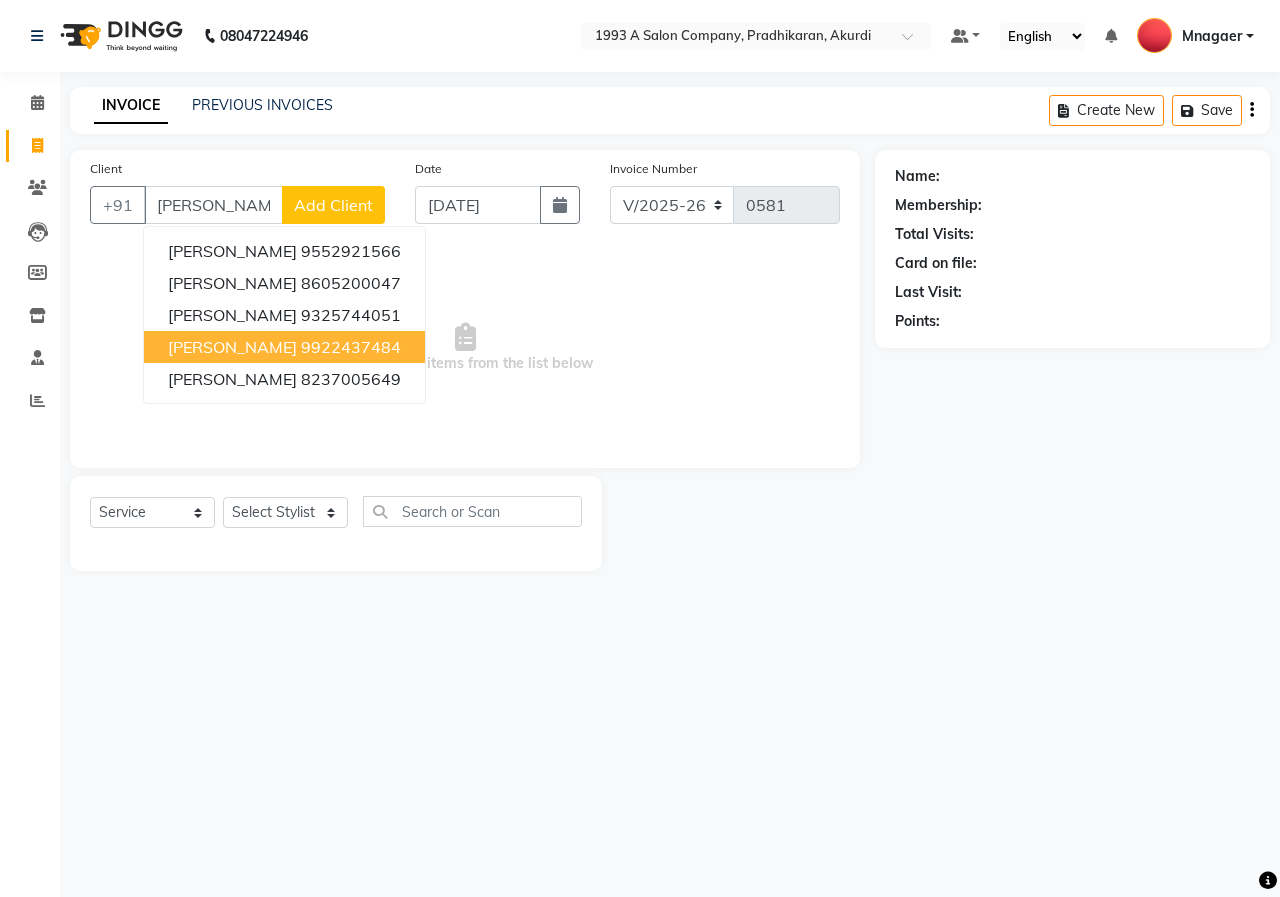 click on "9922437484" at bounding box center [351, 347] 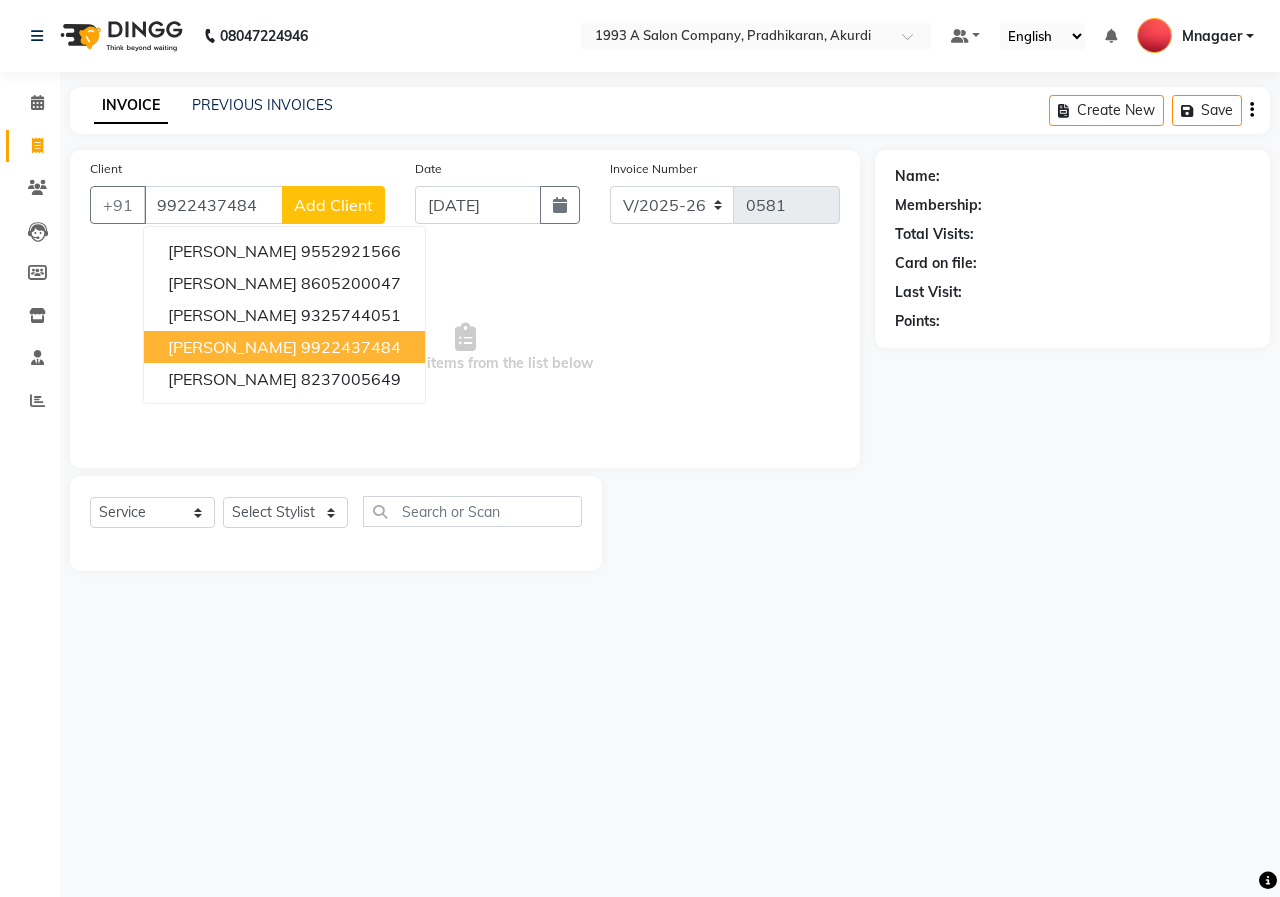 type on "9922437484" 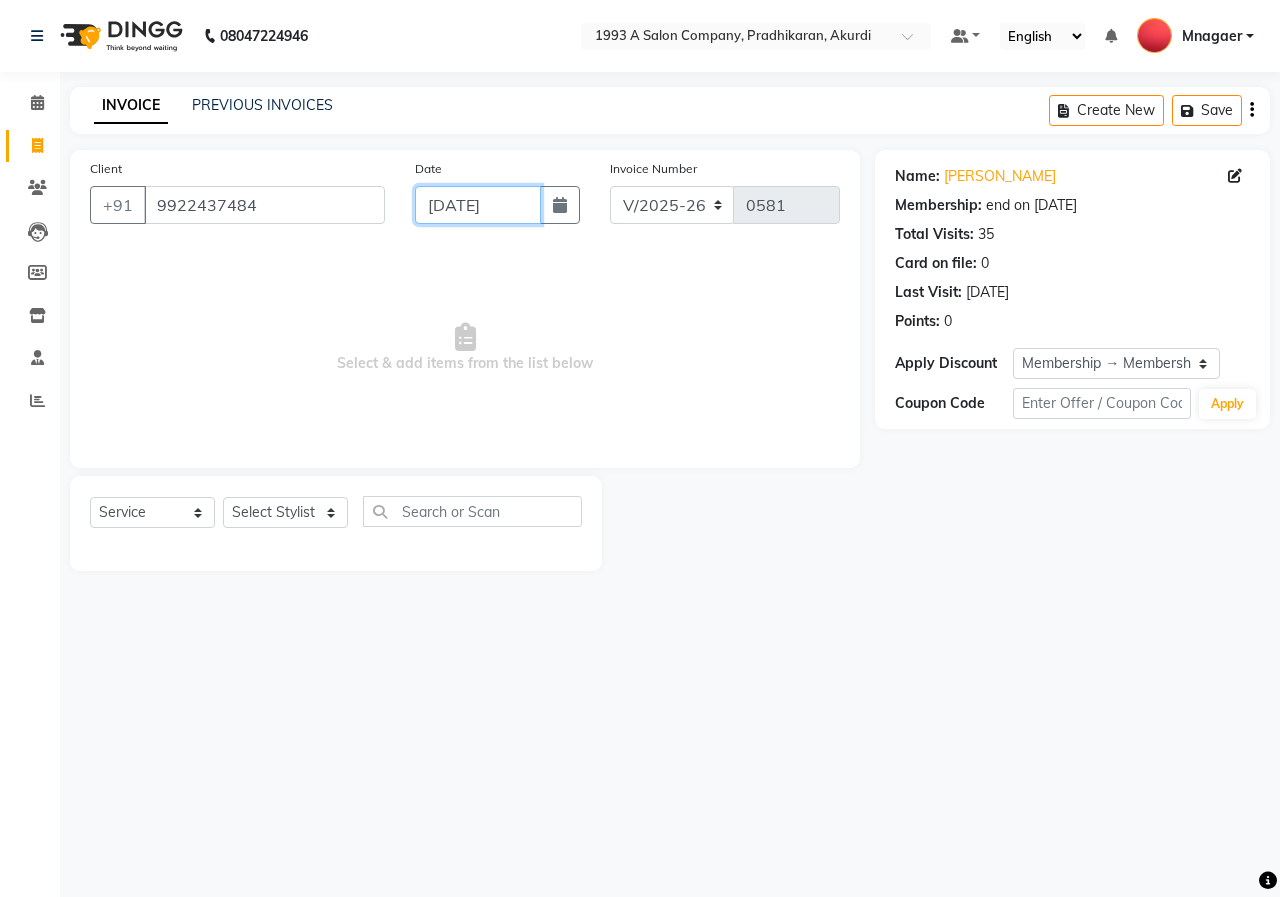 click on "[DATE]" 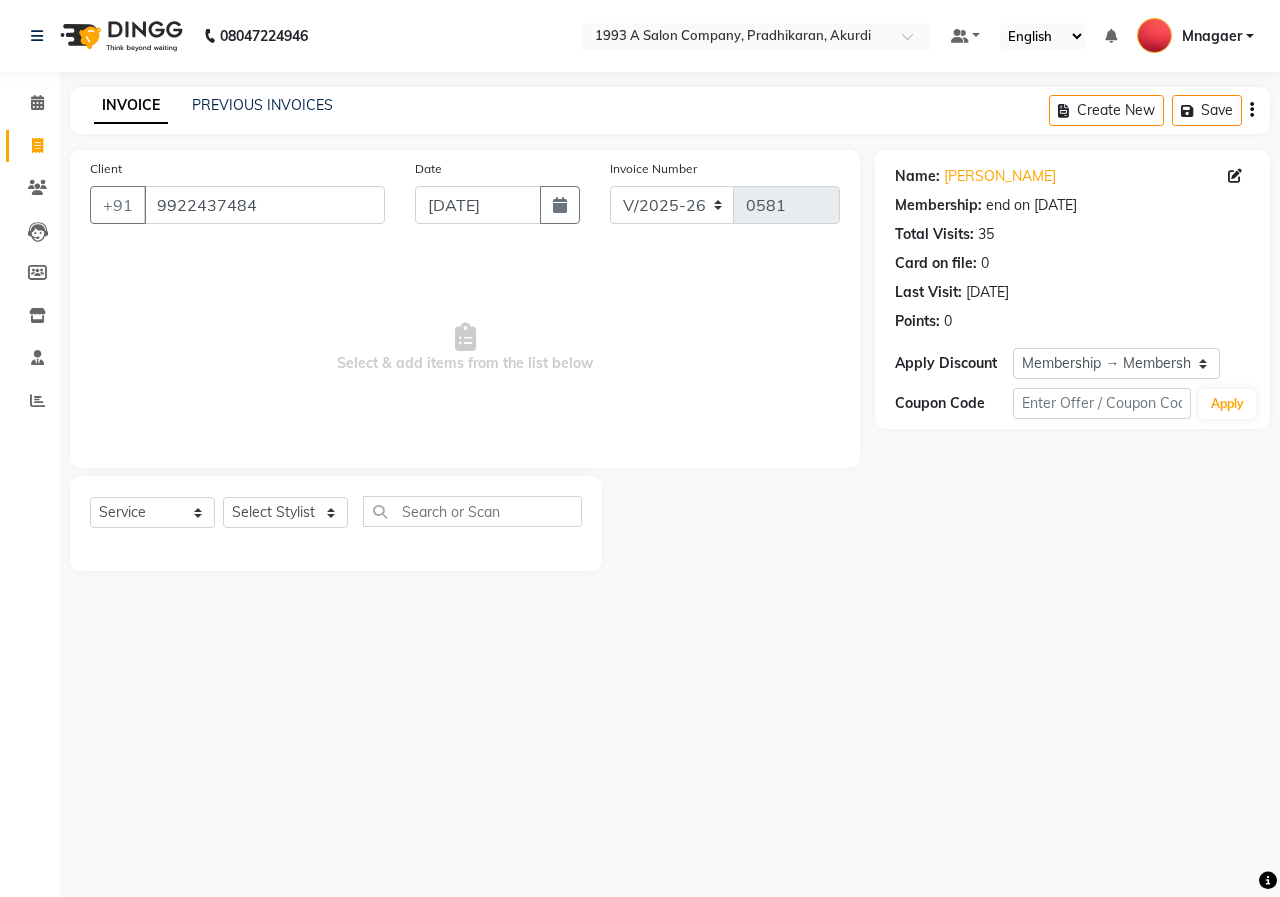 select on "7" 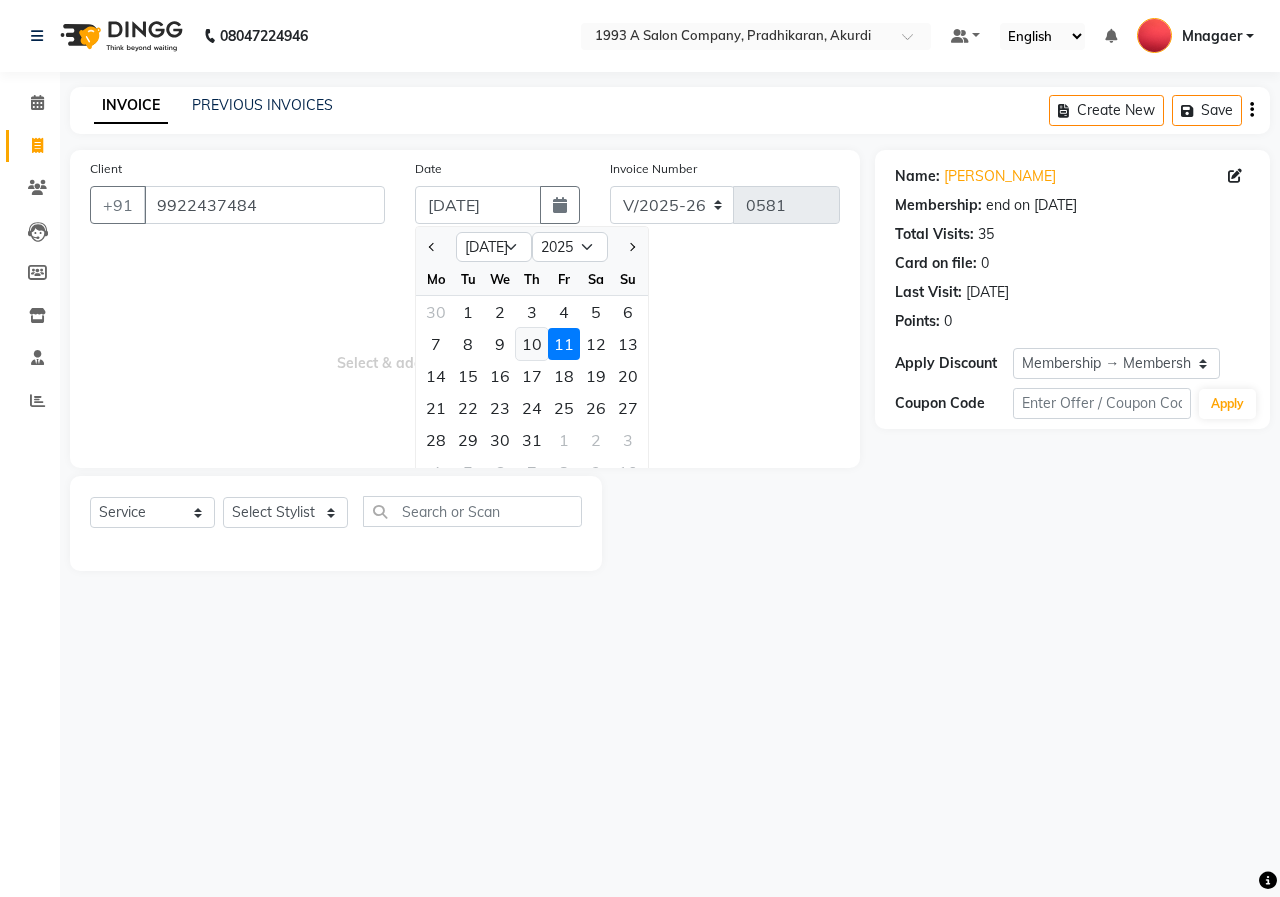 click on "10" 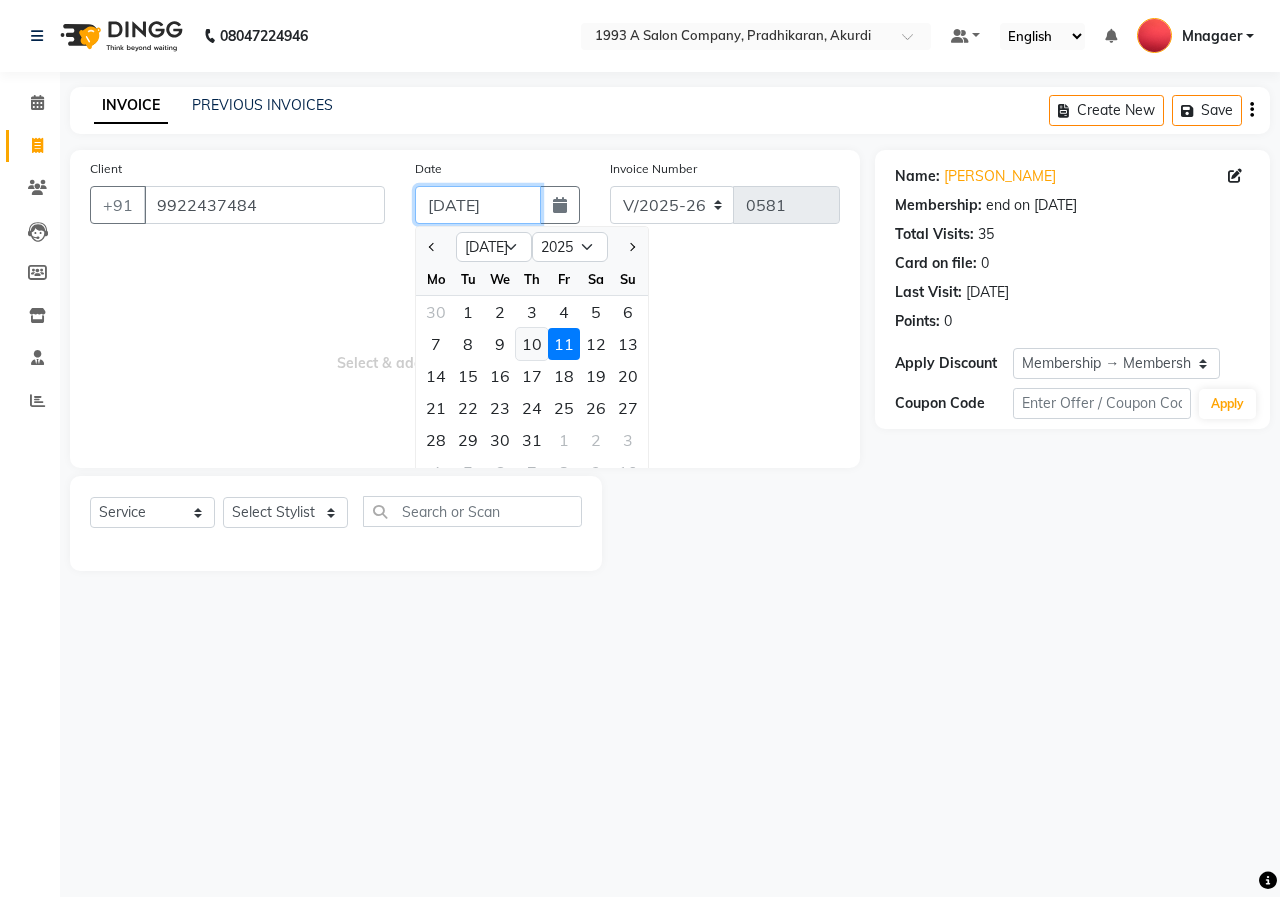 type on "[DATE]" 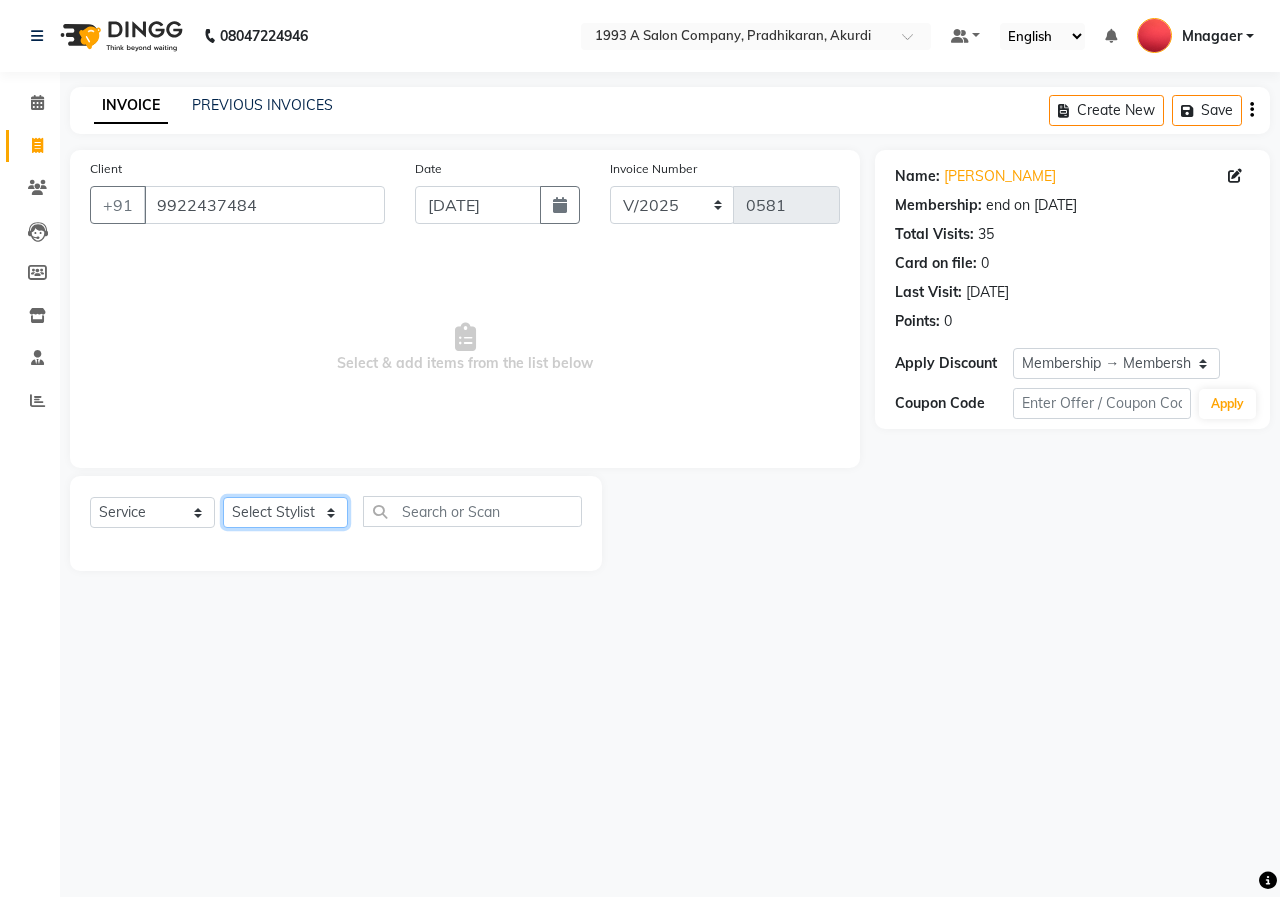 click on "Select Stylist [PERSON_NAME] MANCHAL [PERSON_NAME] [PERSON_NAME] Mnagaer [PERSON_NAME] Trainning" 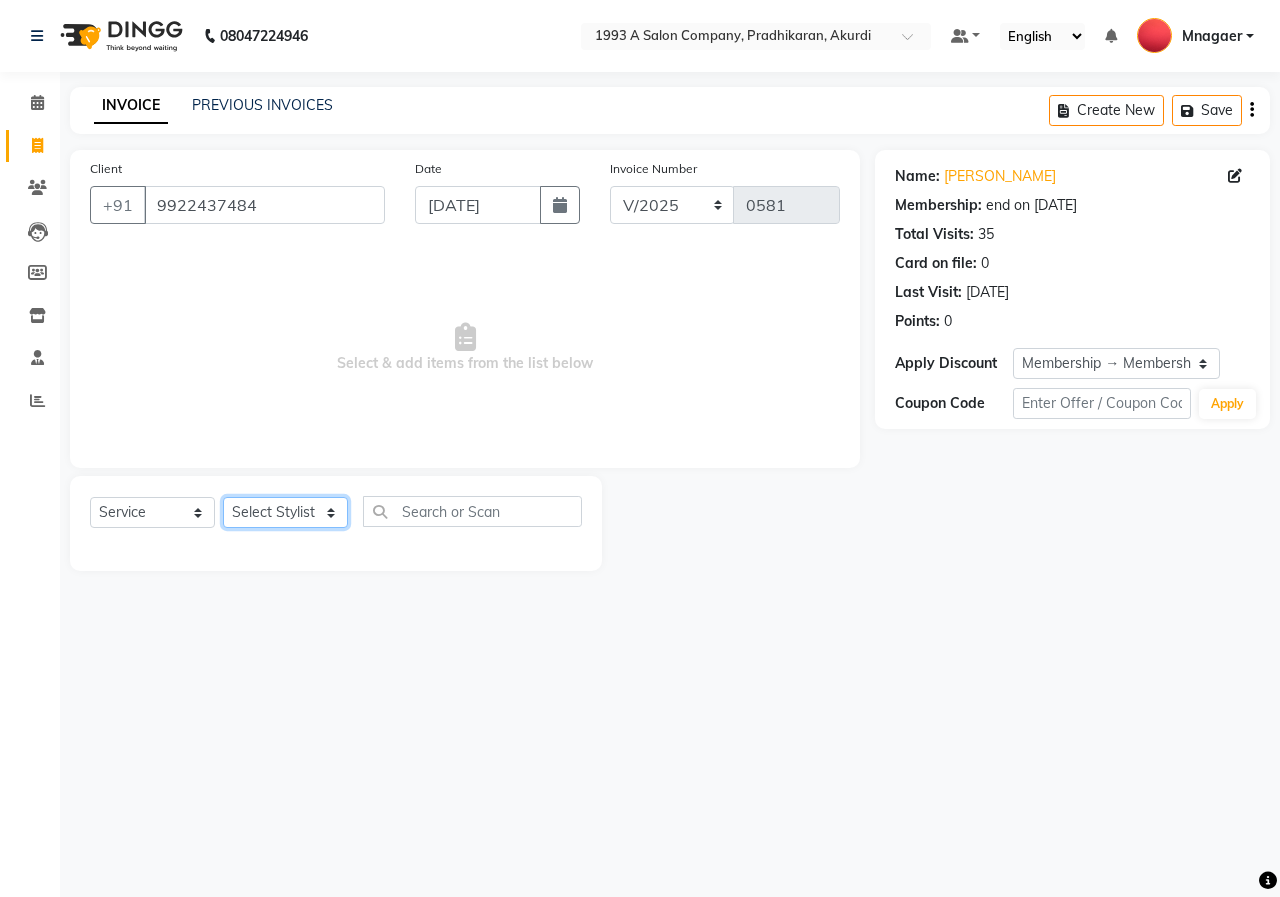 select on "18233" 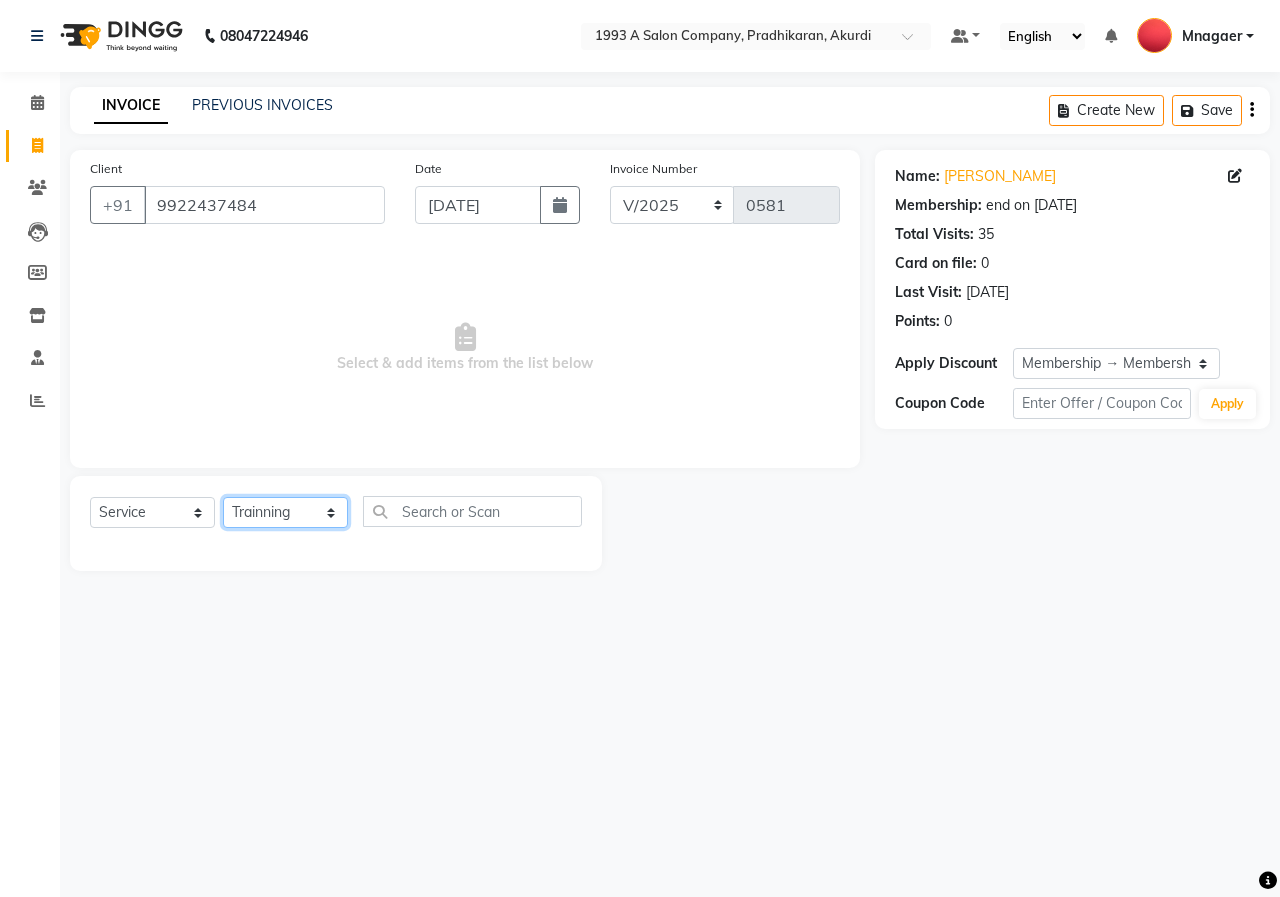 click on "Select Stylist [PERSON_NAME] MANCHAL [PERSON_NAME] [PERSON_NAME] Mnagaer [PERSON_NAME] Trainning" 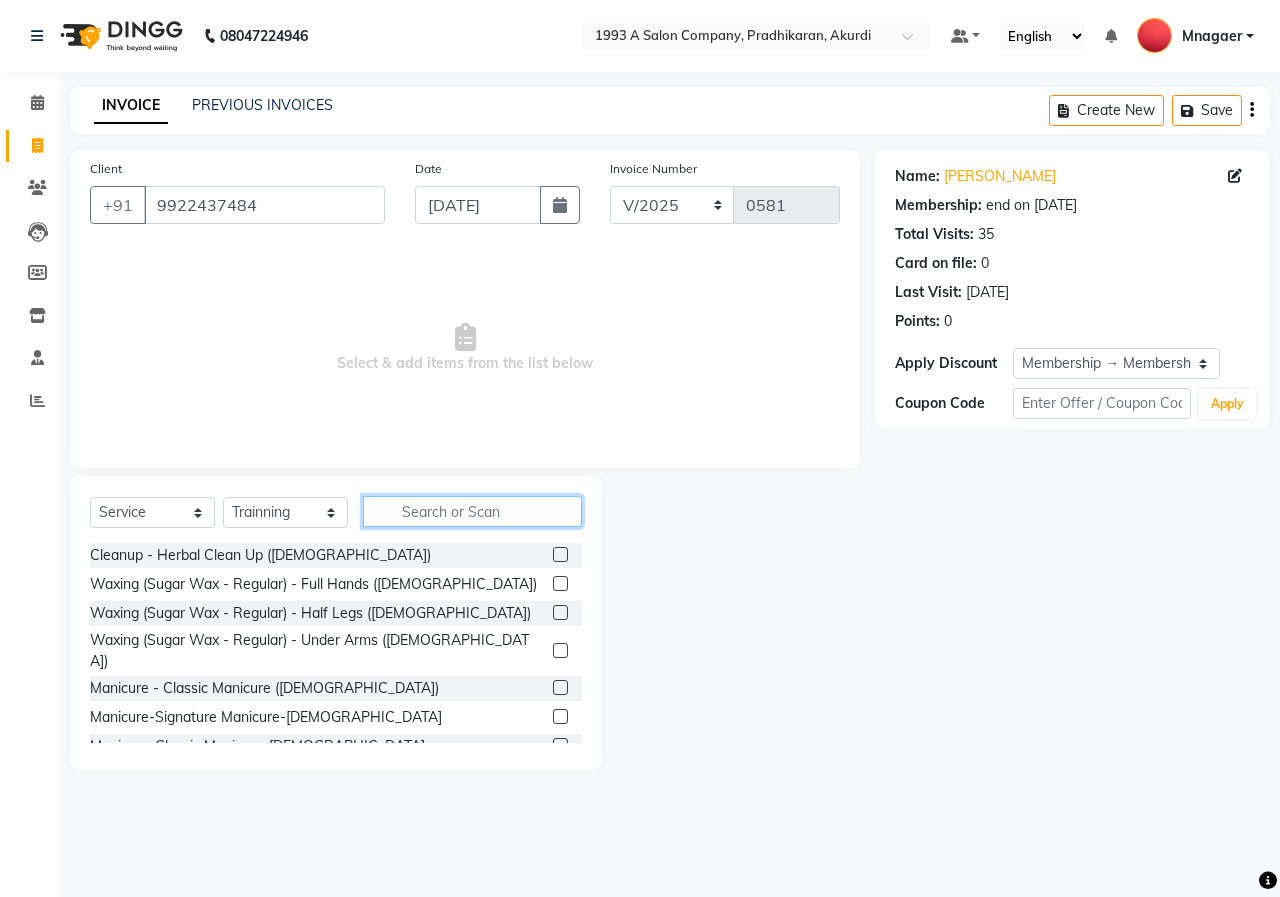 click 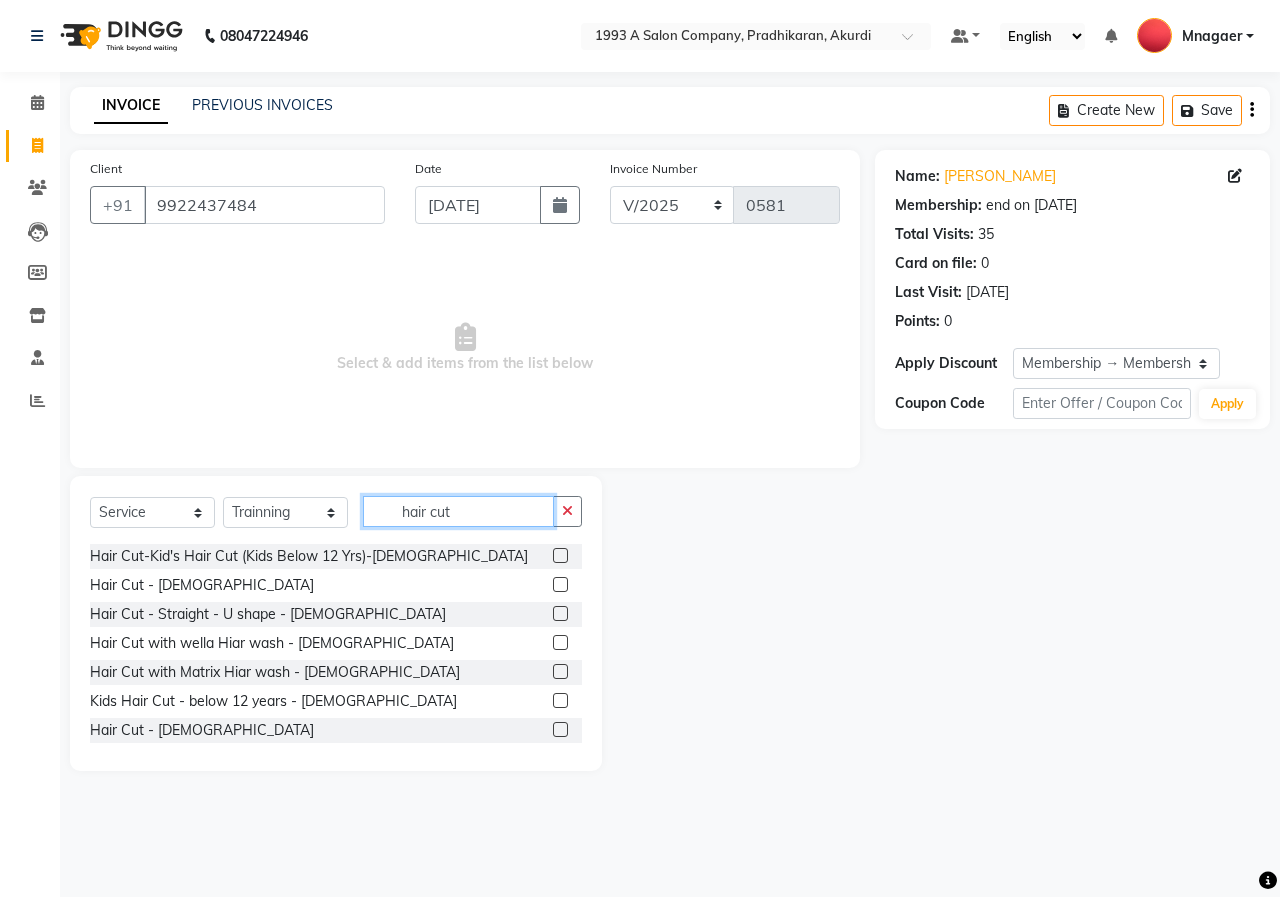 scroll, scrollTop: 300, scrollLeft: 0, axis: vertical 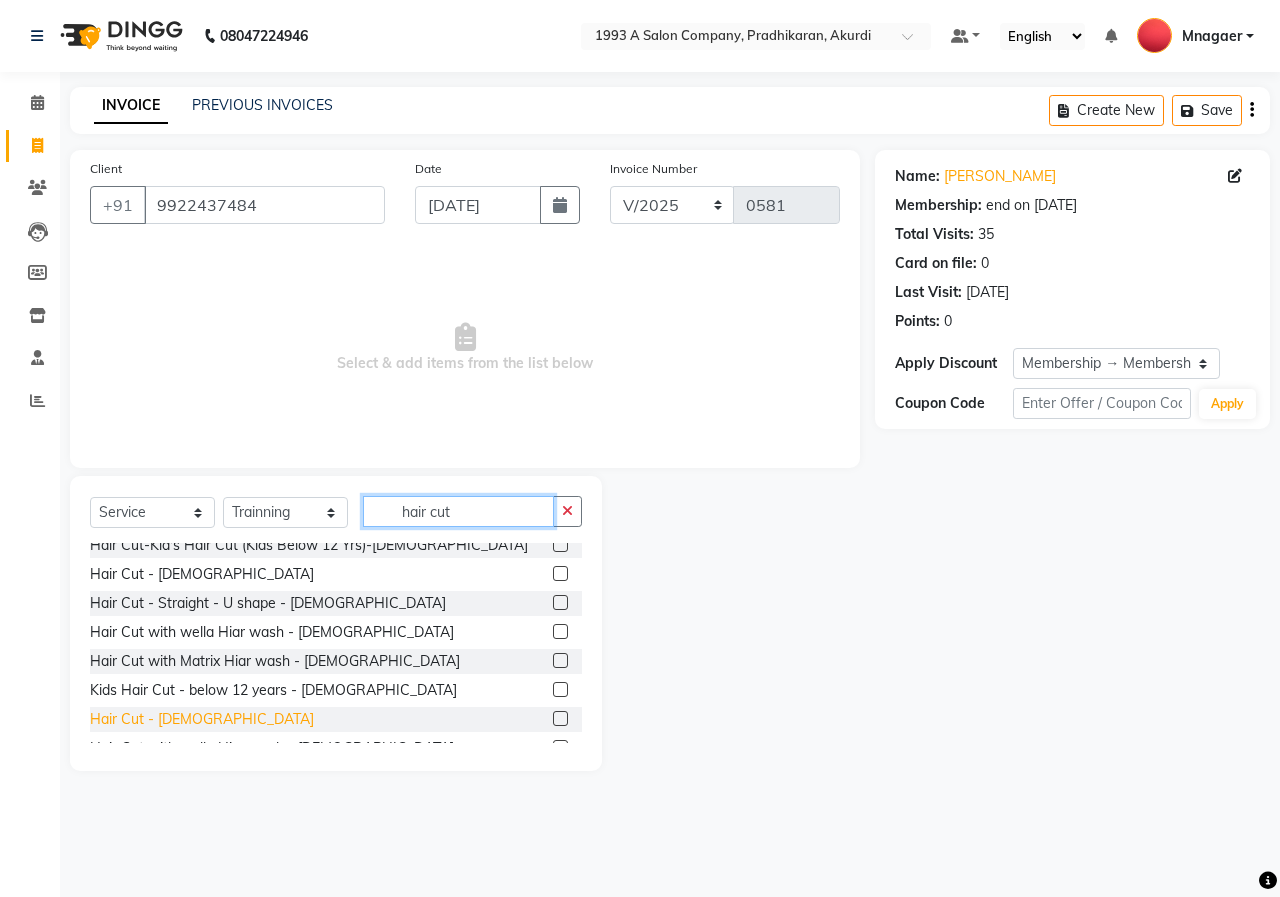 type on "hair cut" 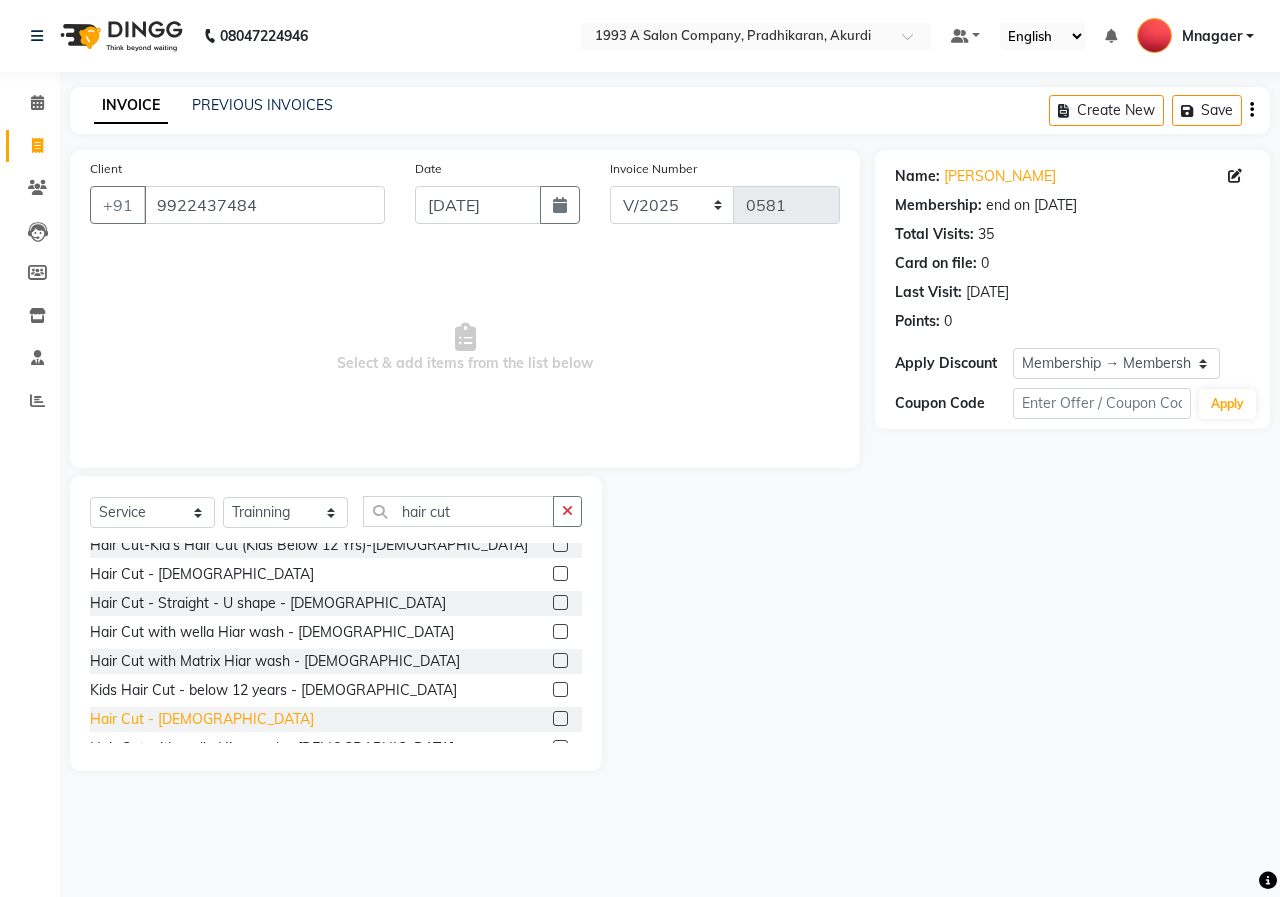 click on "Hair Cut - [DEMOGRAPHIC_DATA]" 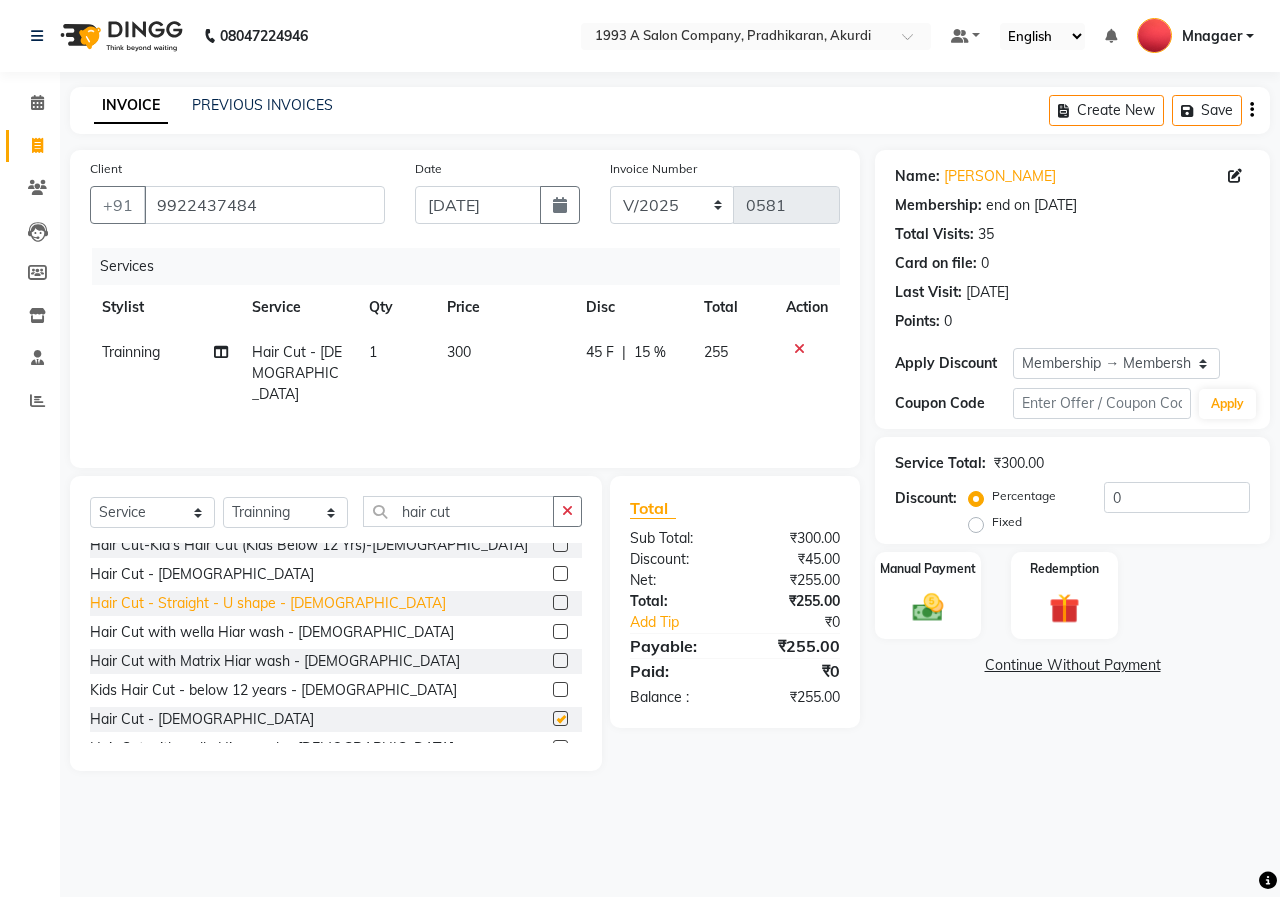 checkbox on "false" 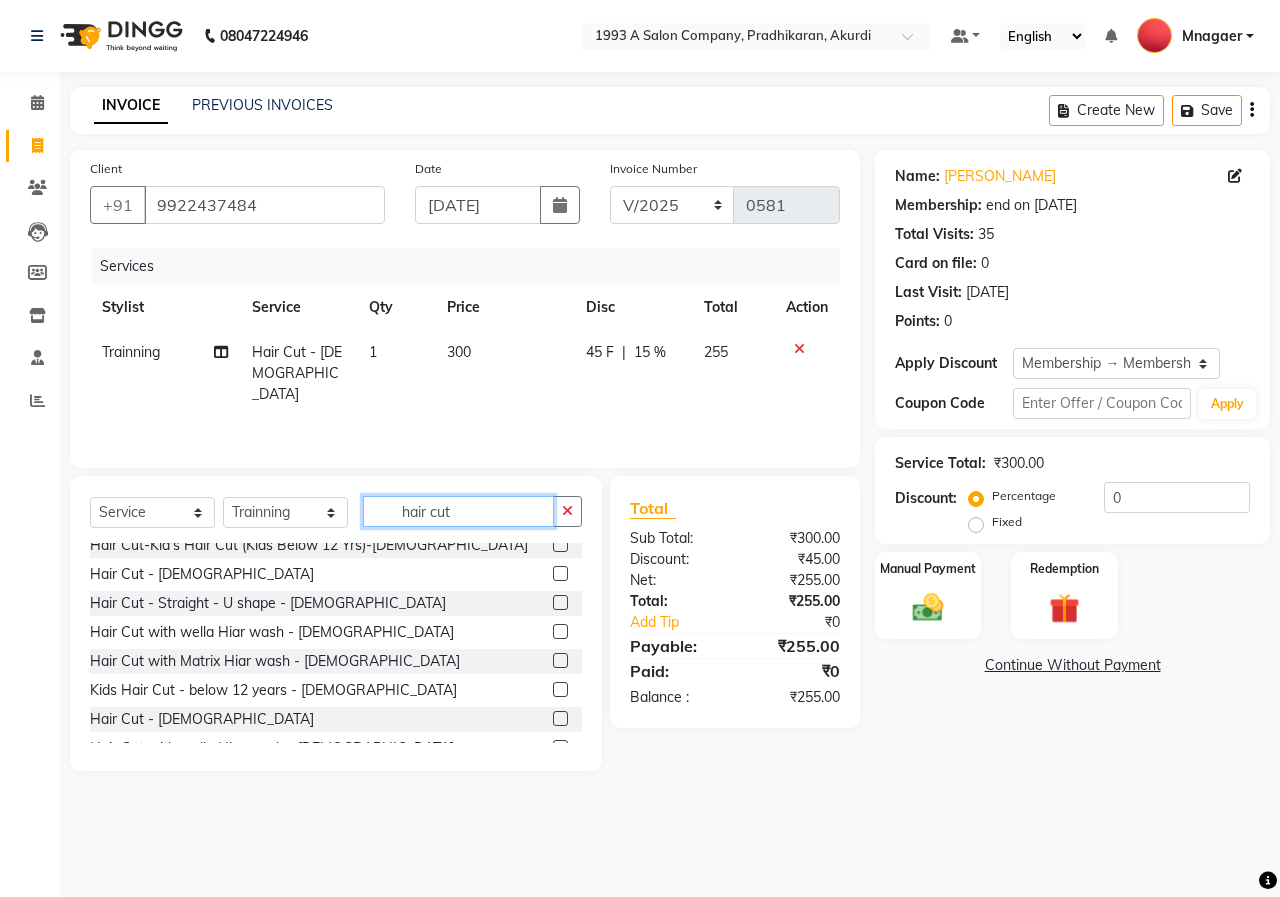 click on "hair cut" 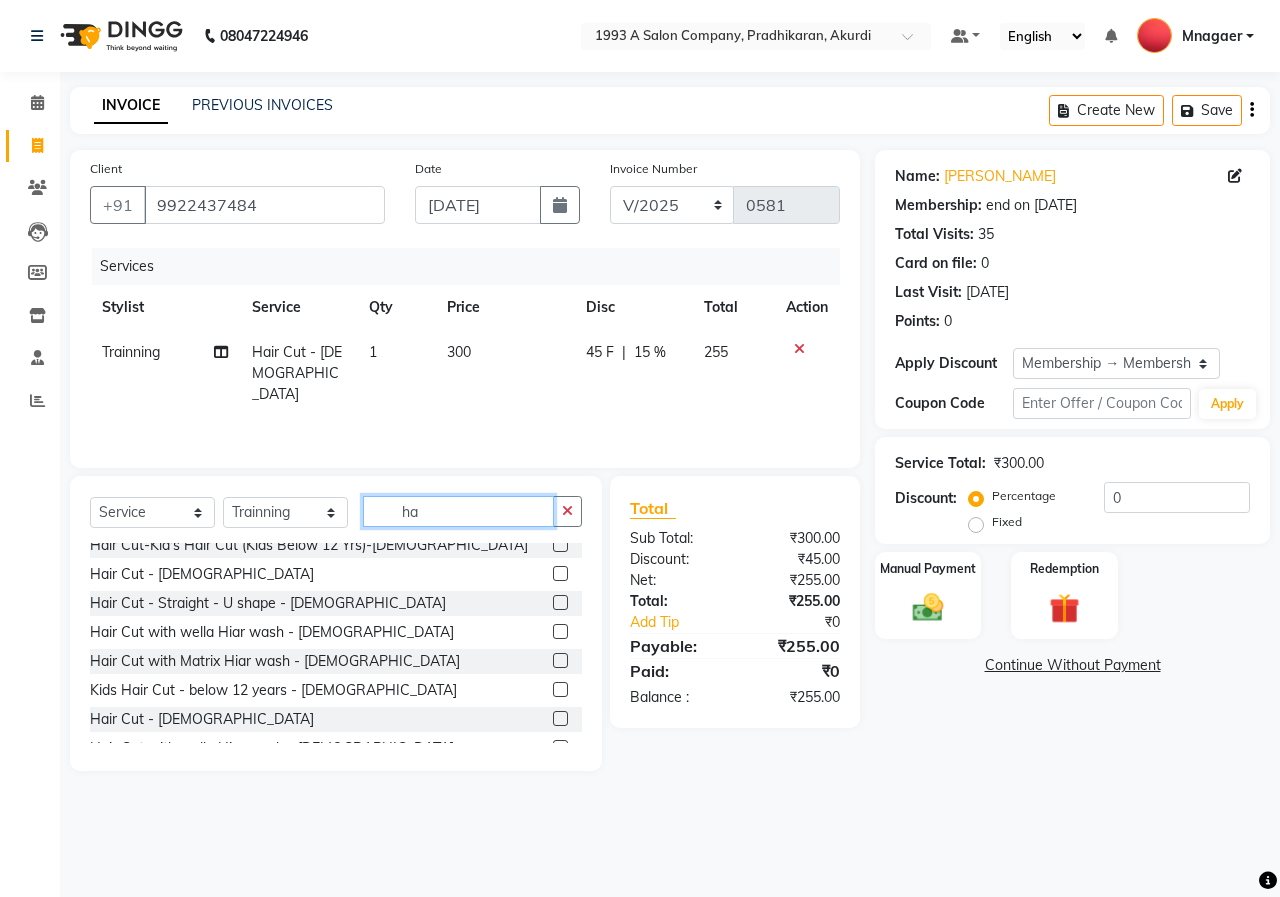 type on "h" 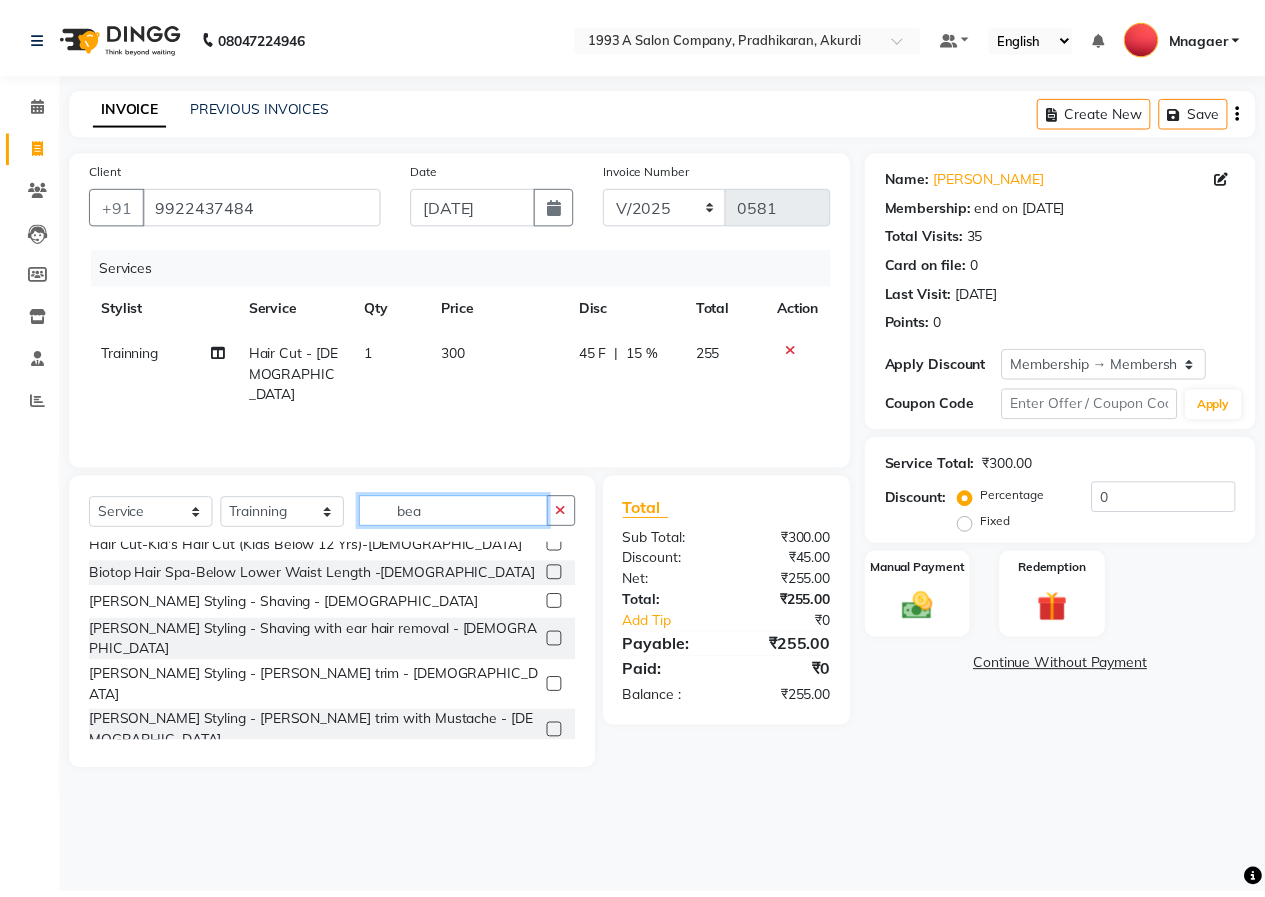 scroll, scrollTop: 0, scrollLeft: 0, axis: both 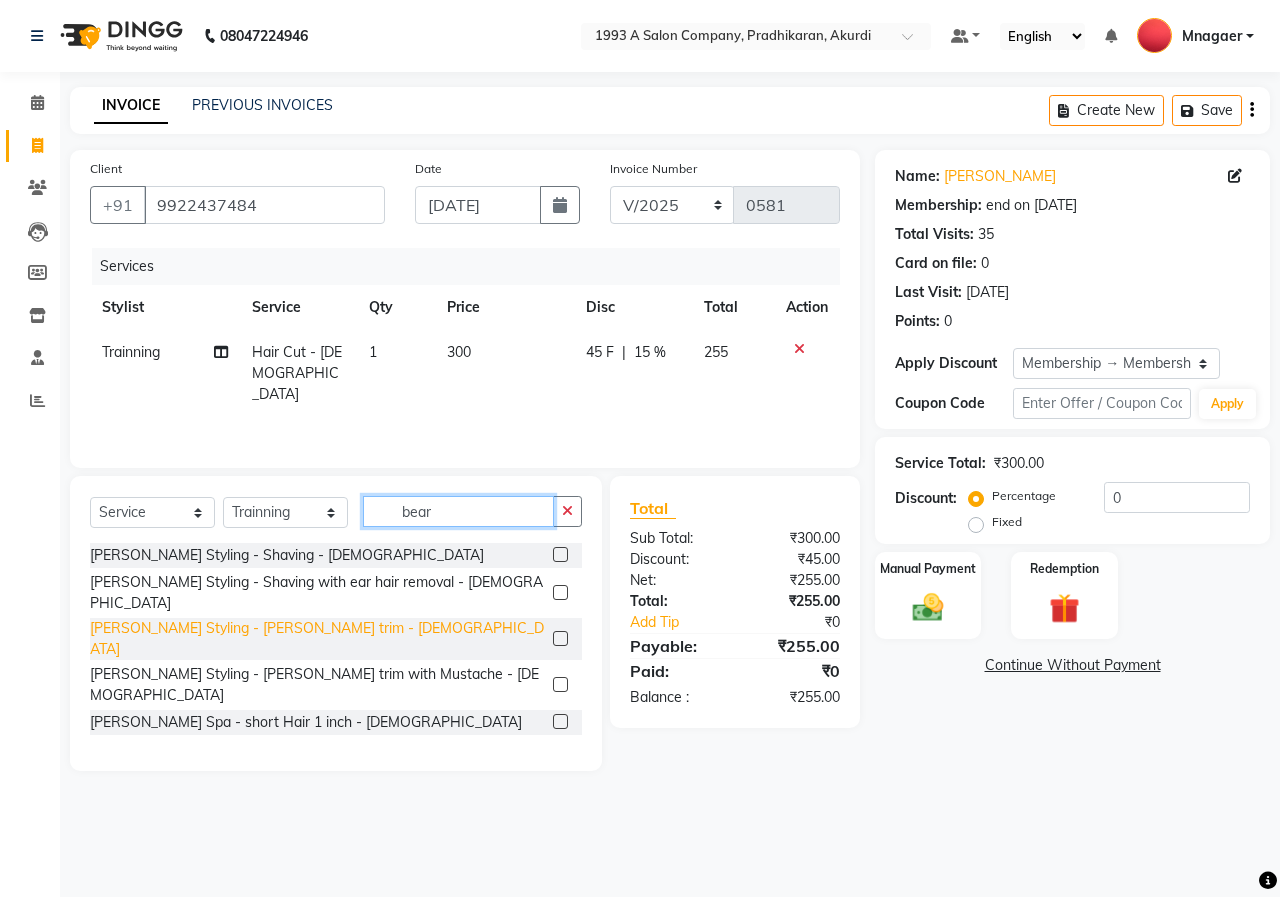 type on "bear" 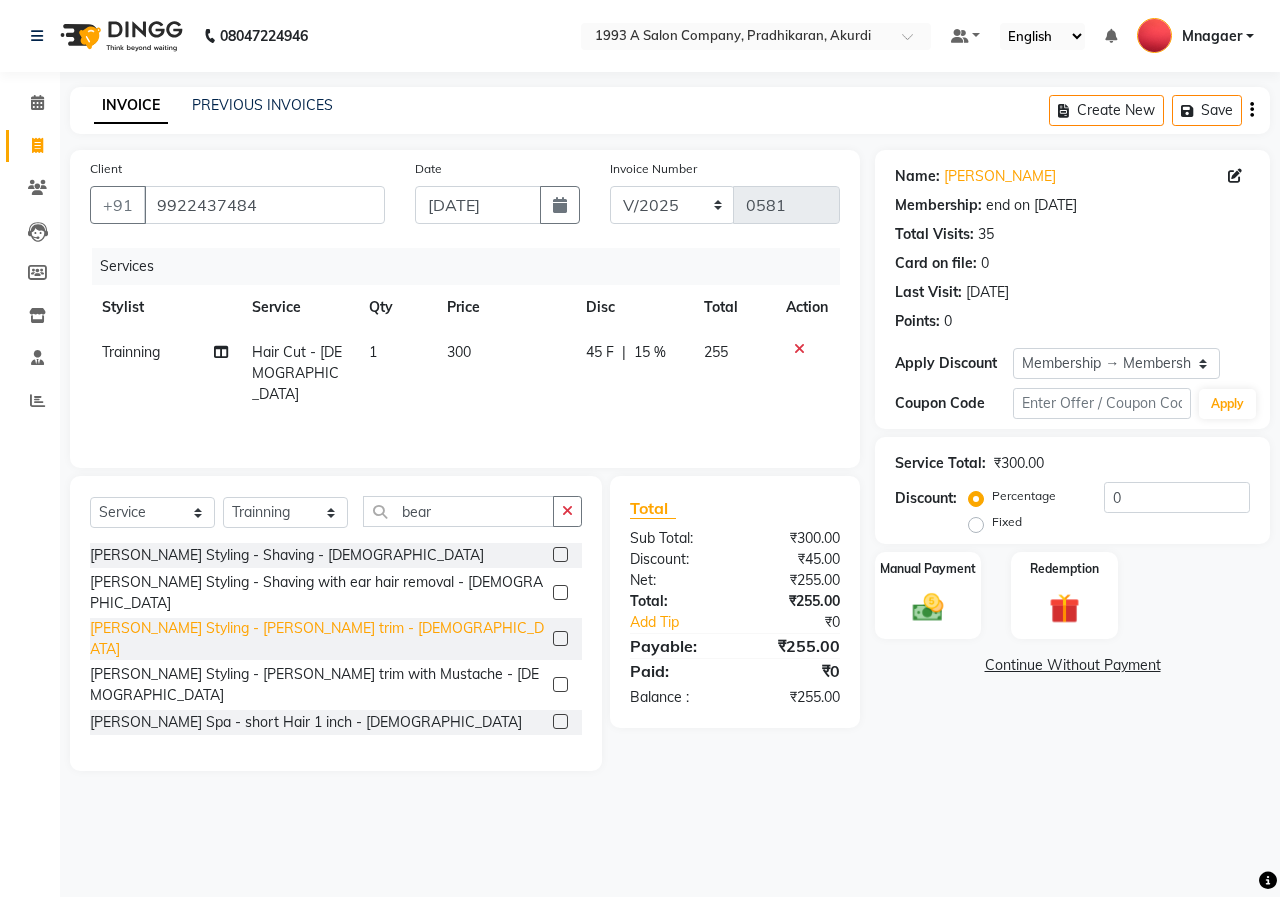 click on "[PERSON_NAME] Styling - [PERSON_NAME] trim - [DEMOGRAPHIC_DATA]" 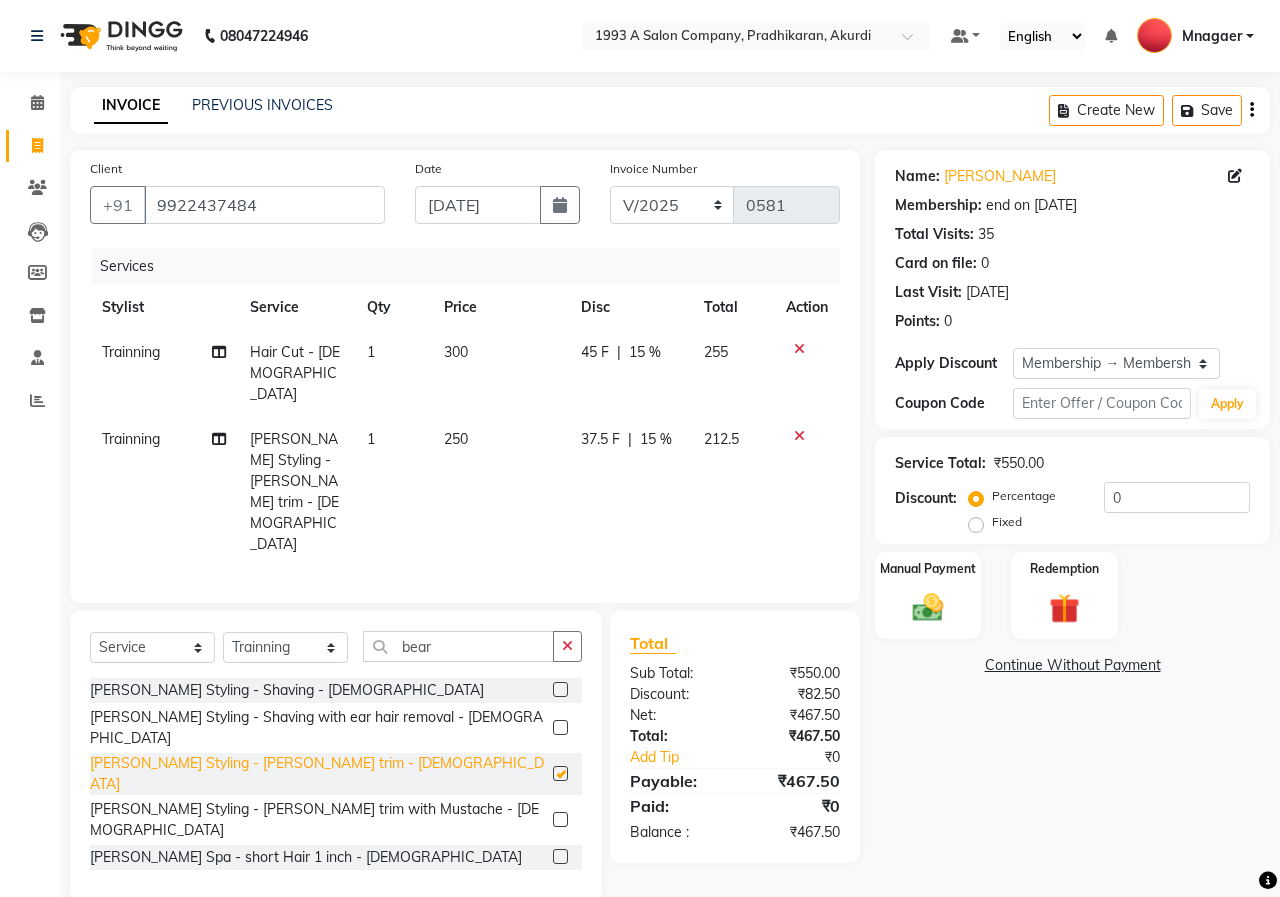 checkbox on "false" 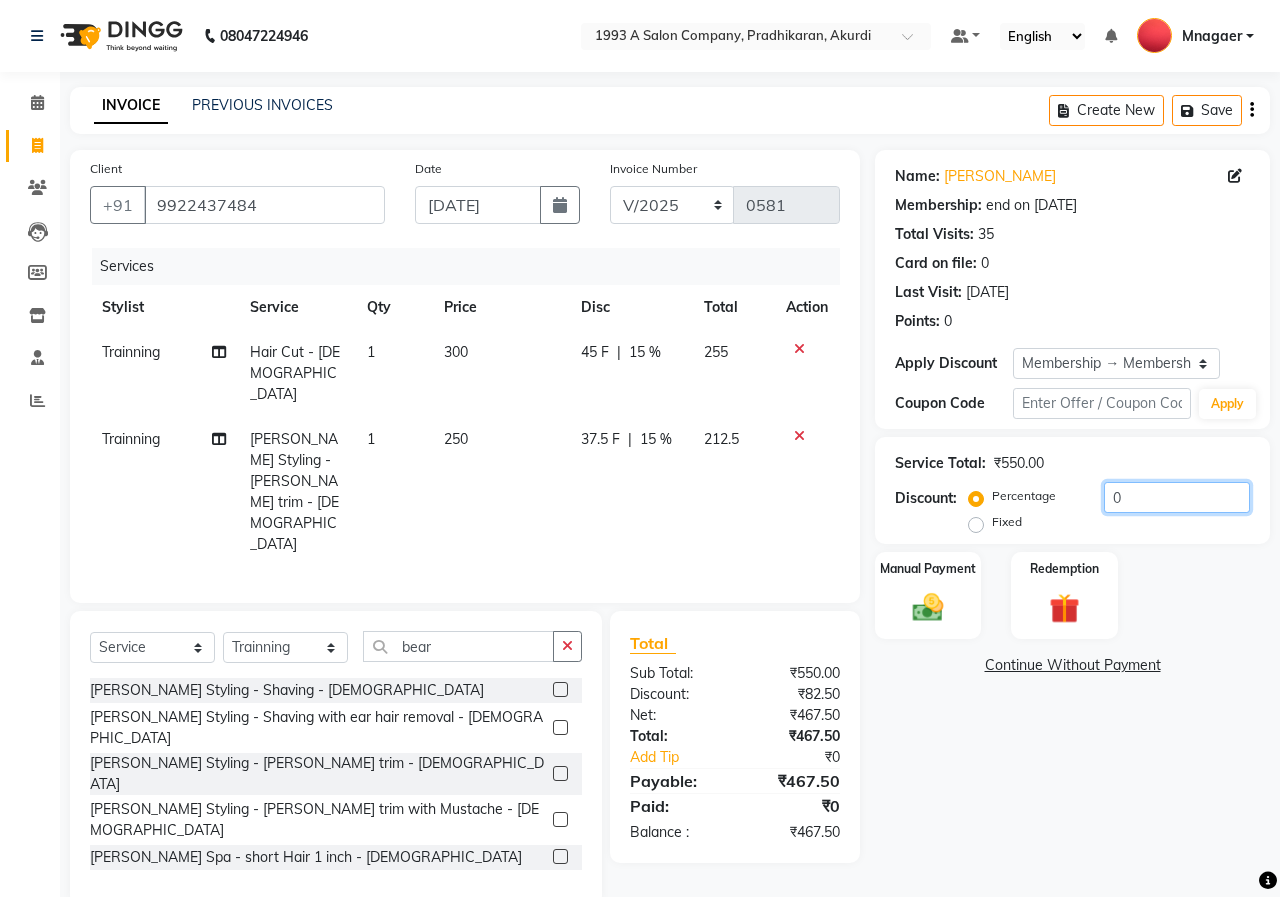 click on "0" 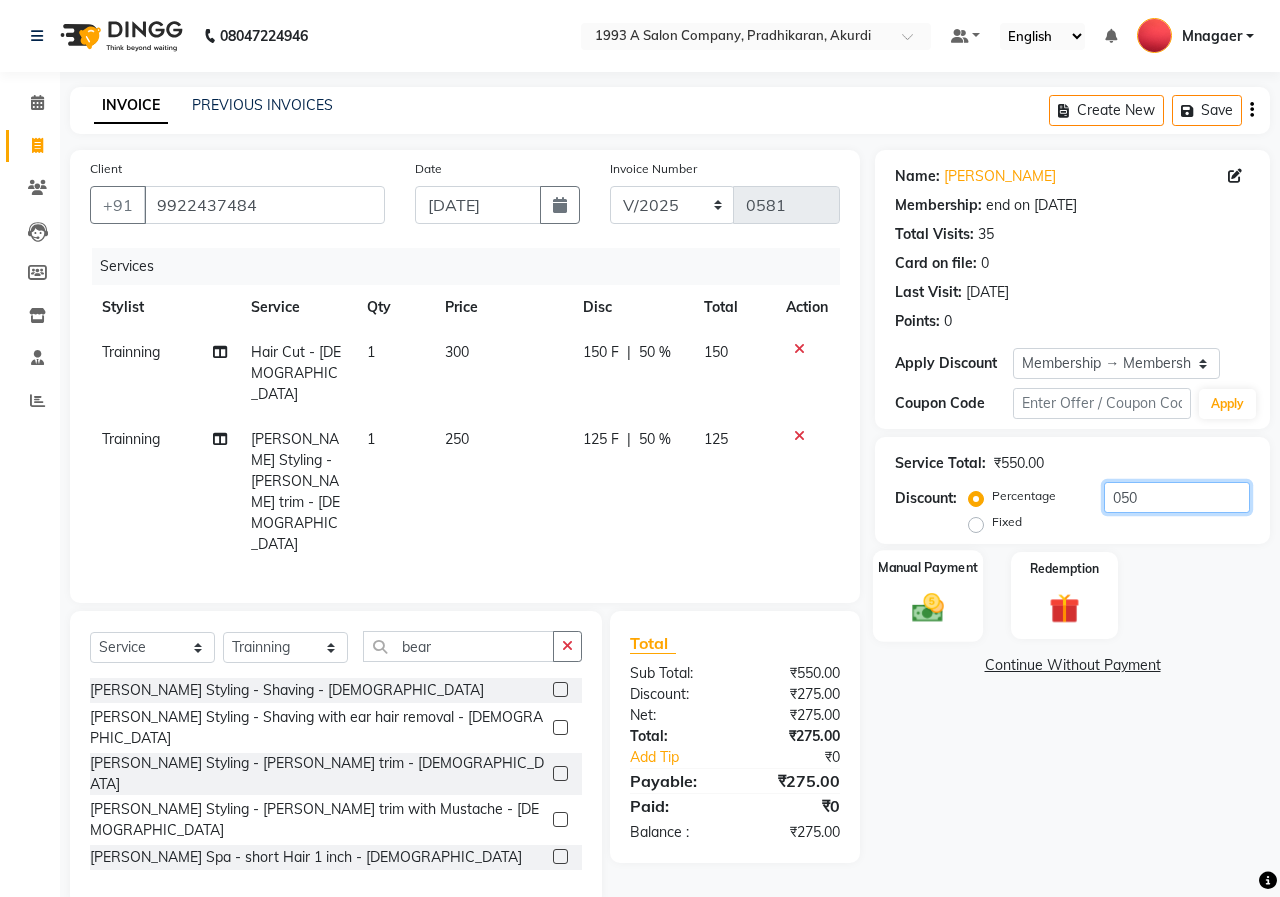 type on "050" 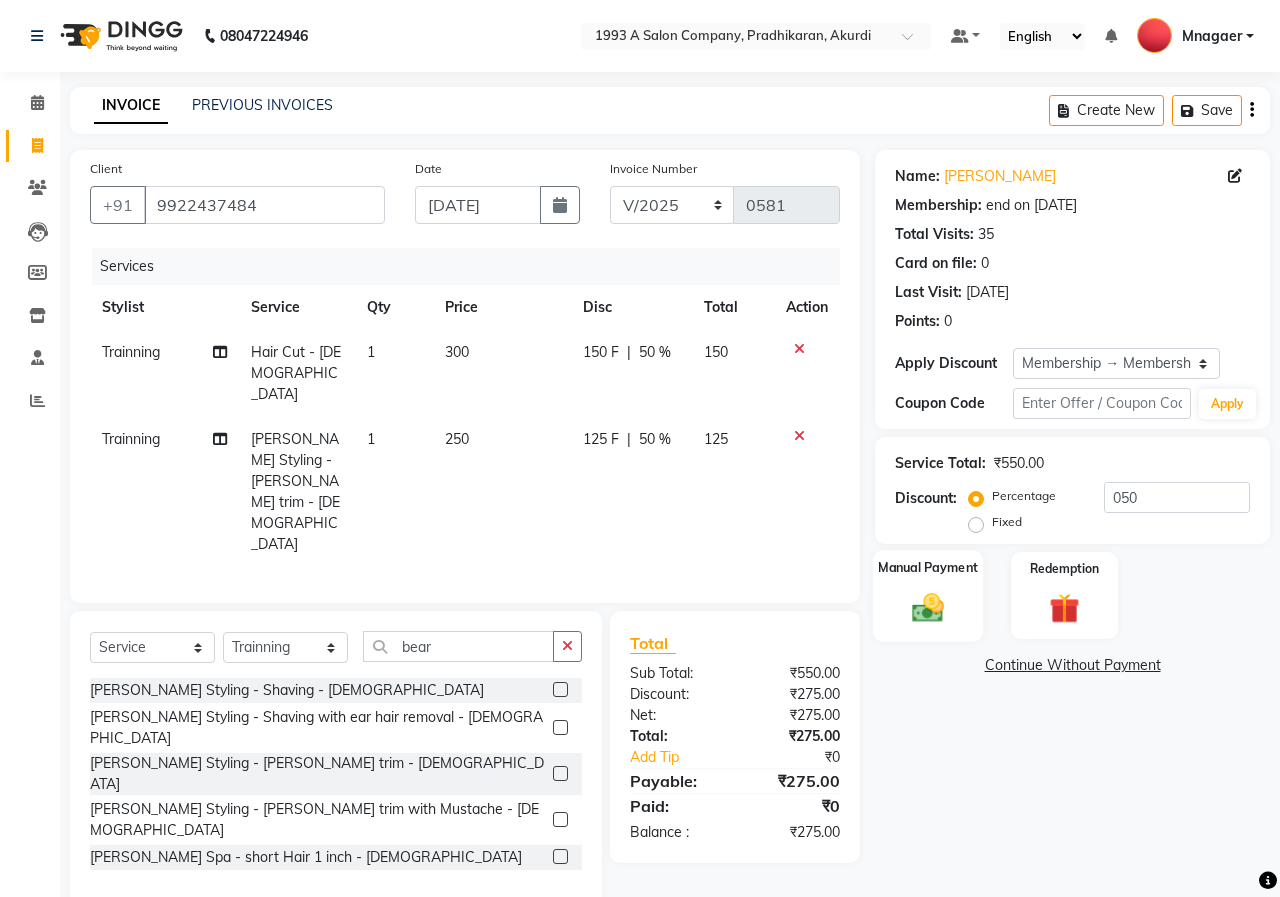 click on "Manual Payment" 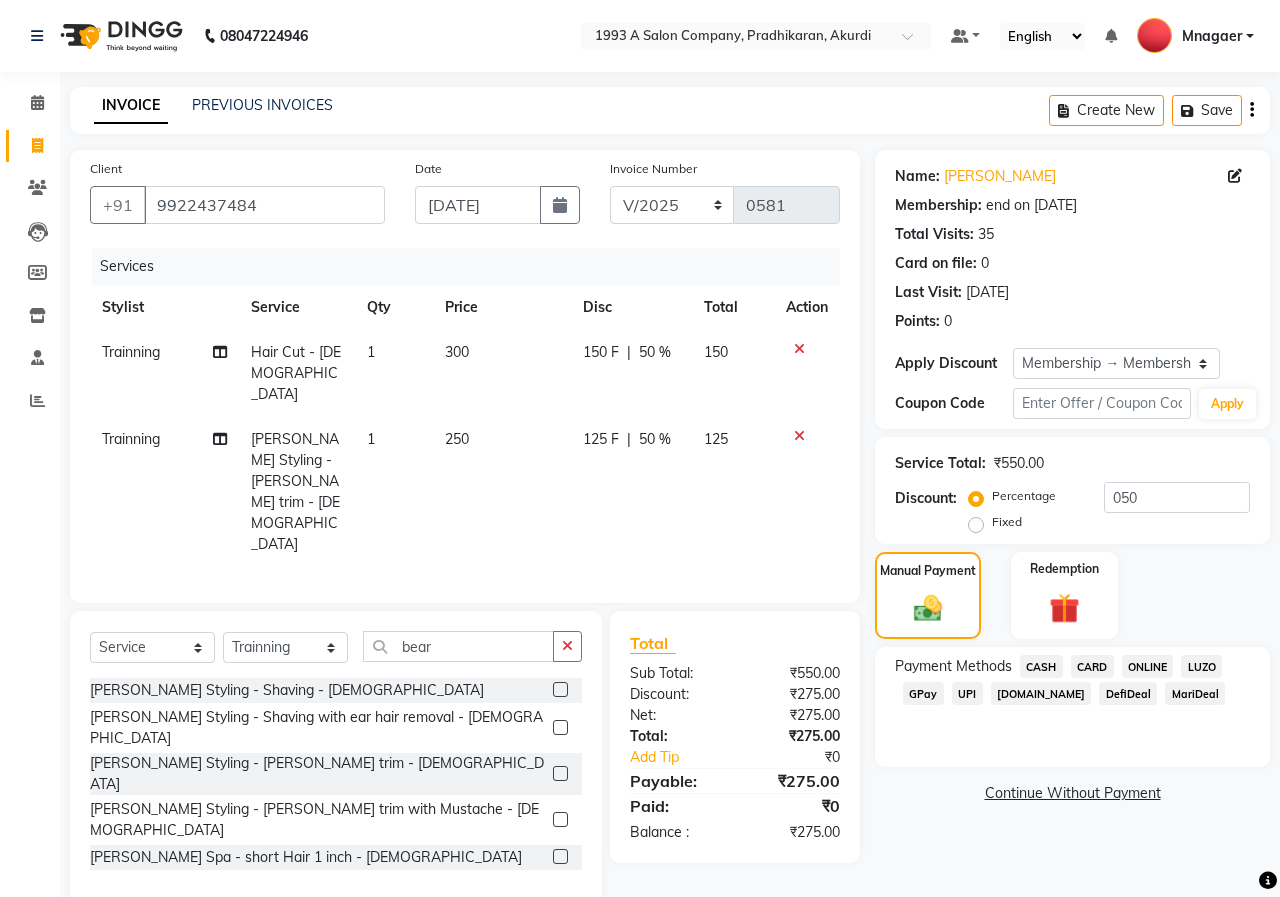 click on "ONLINE" 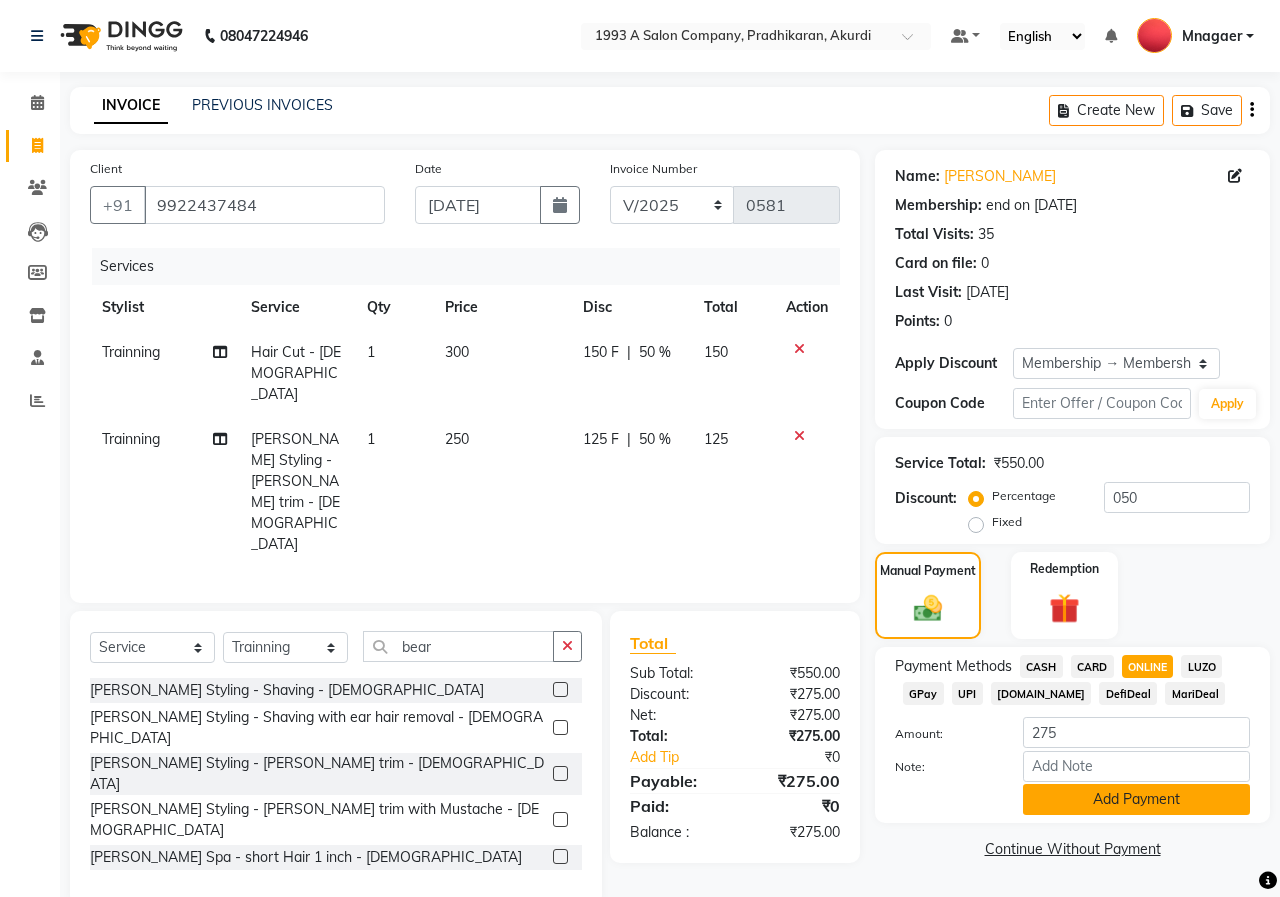 click on "Add Payment" 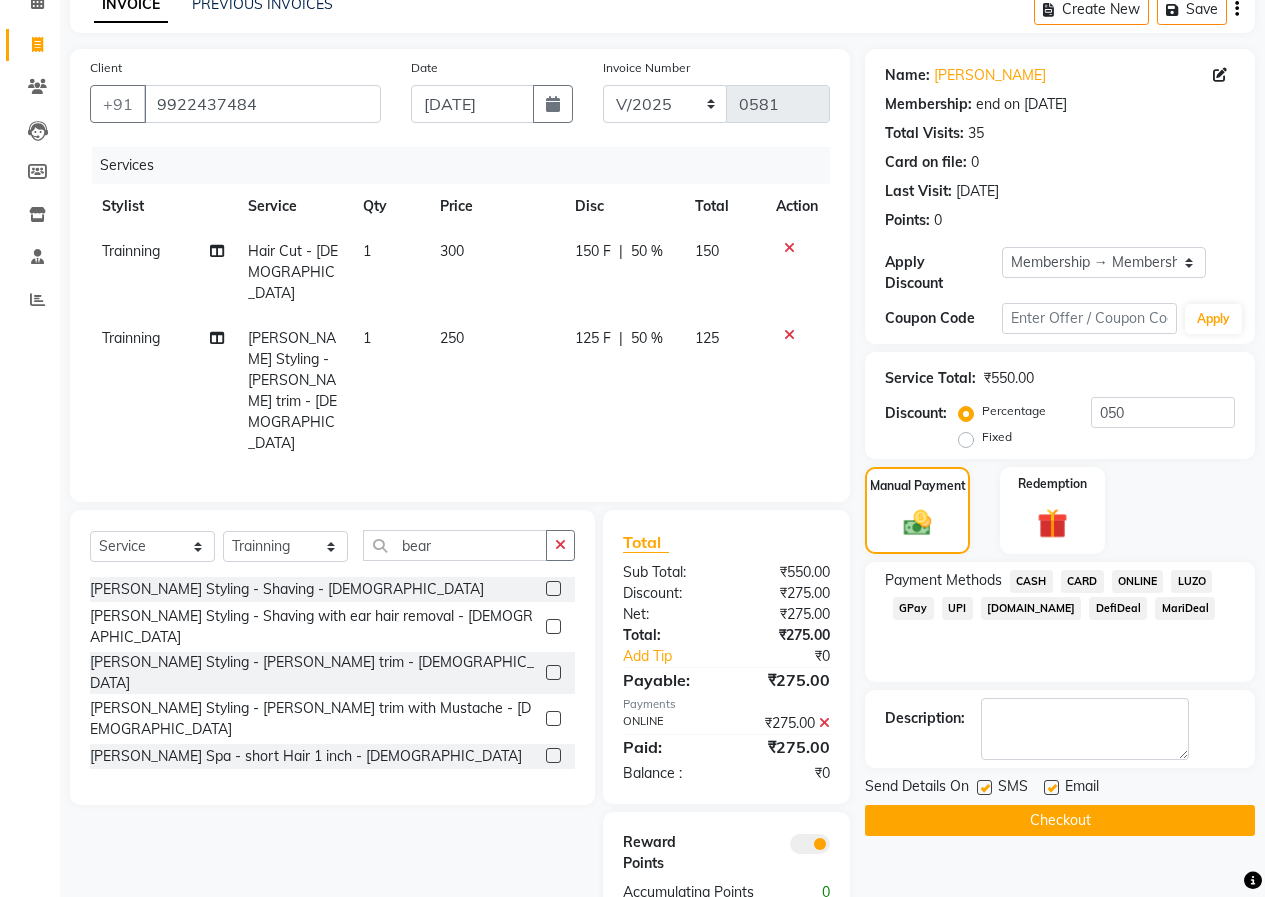 scroll, scrollTop: 109, scrollLeft: 0, axis: vertical 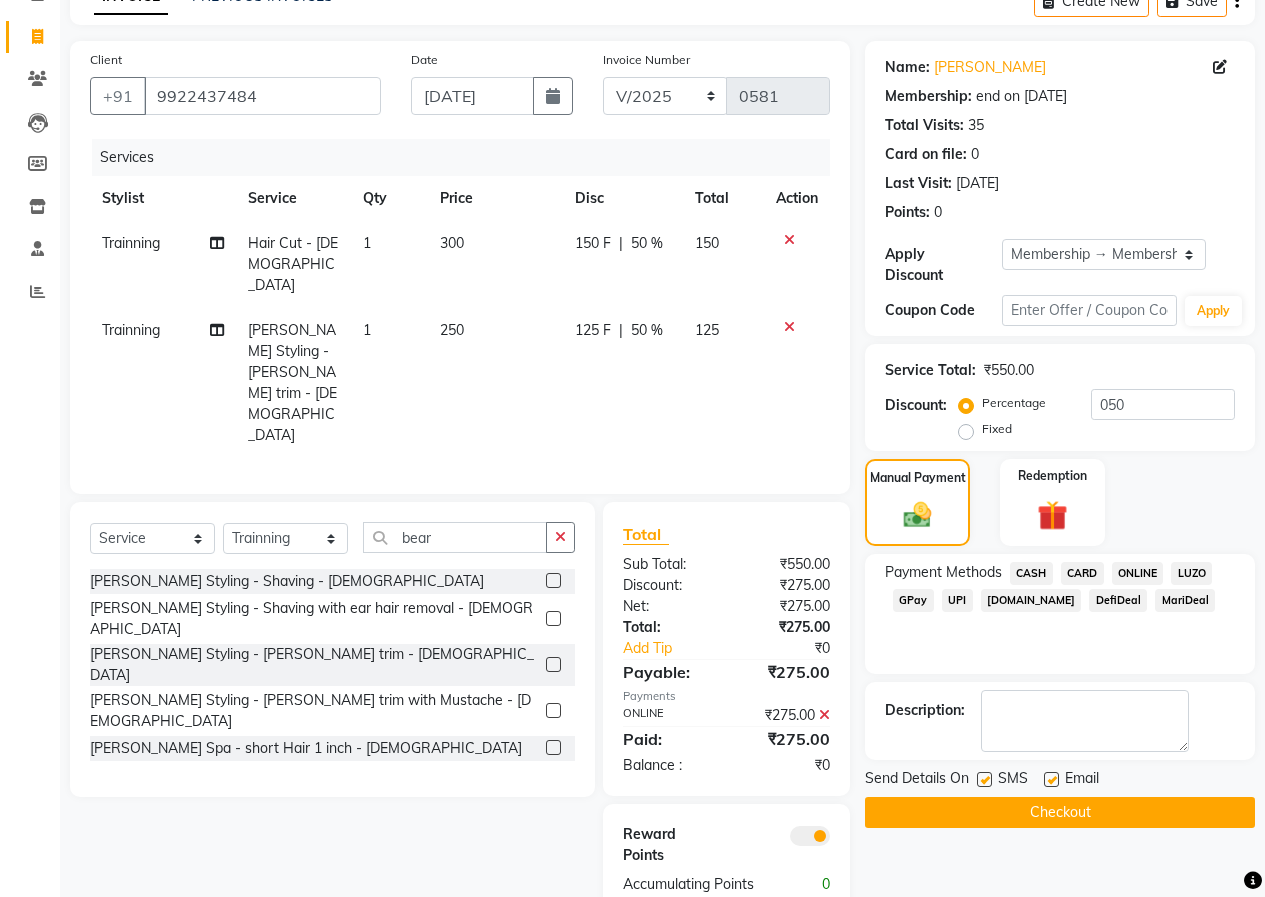 click on "Checkout" 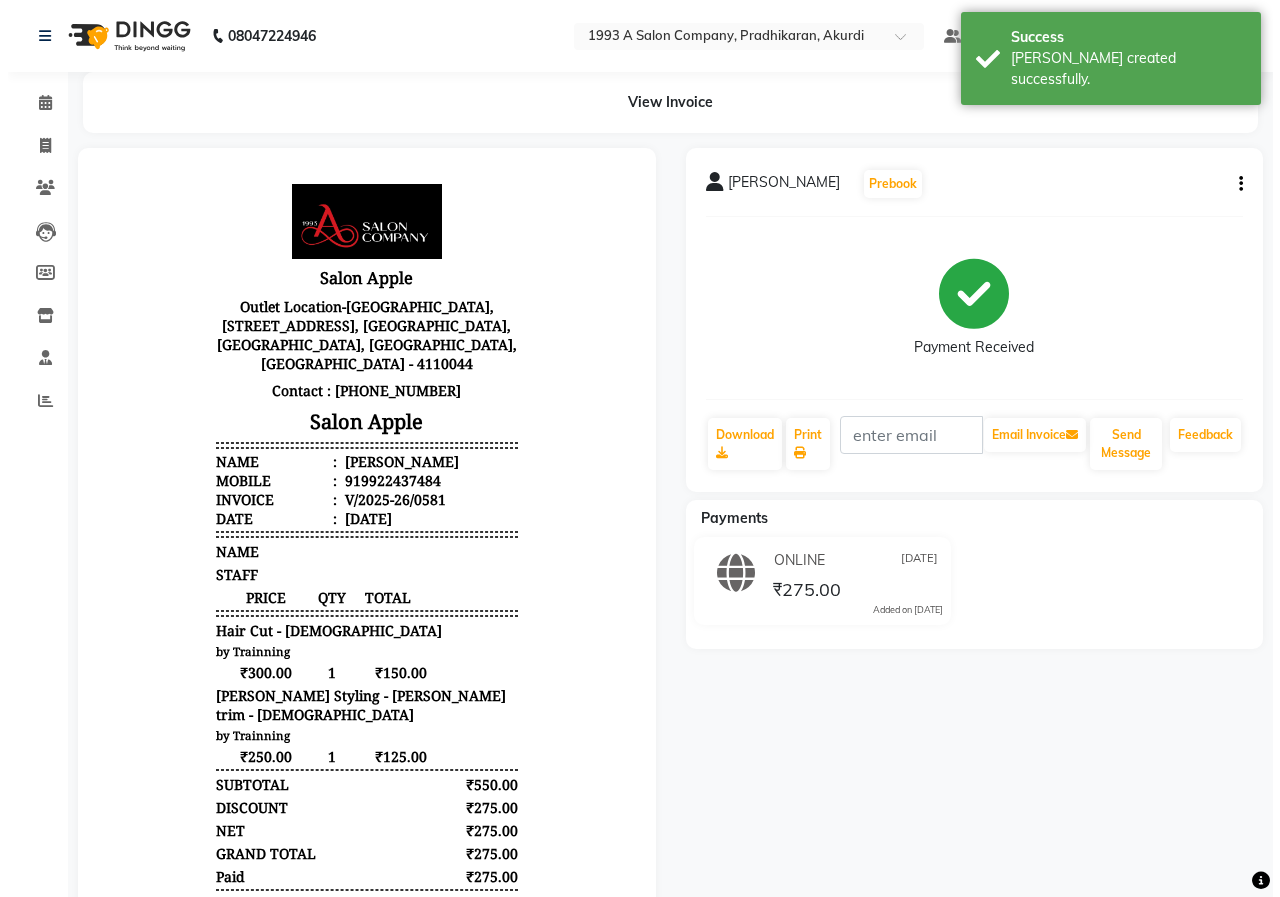 scroll, scrollTop: 0, scrollLeft: 0, axis: both 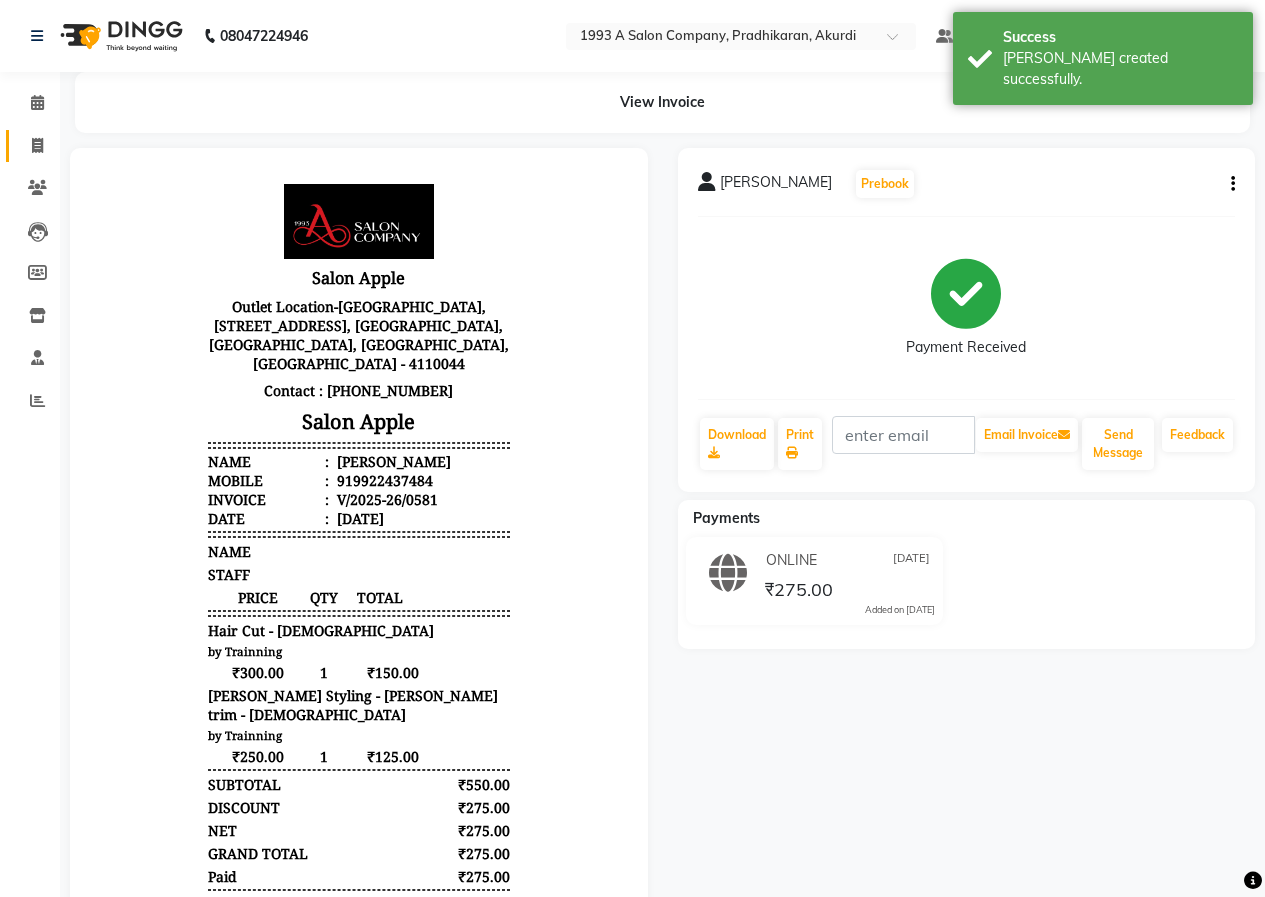 click 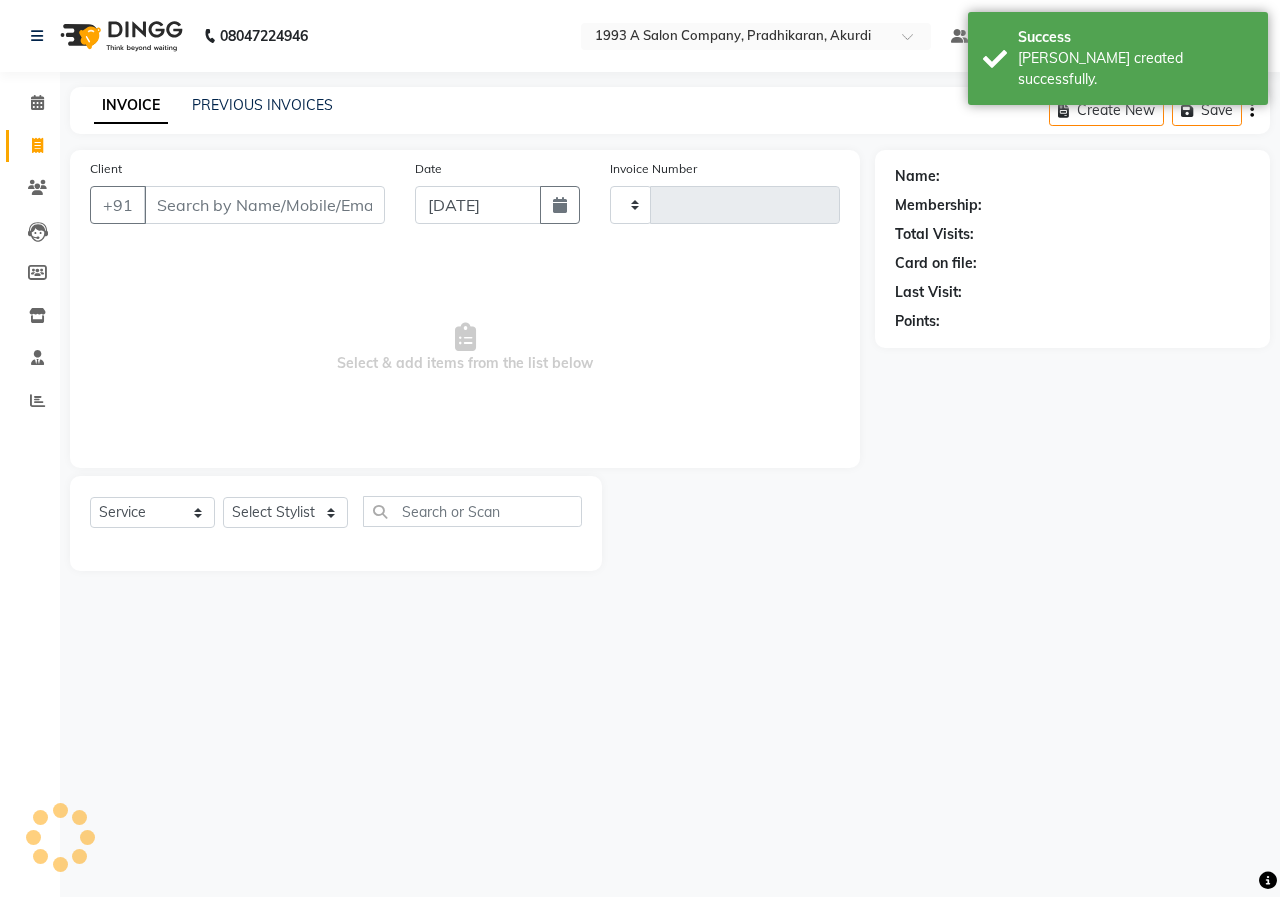 type on "0582" 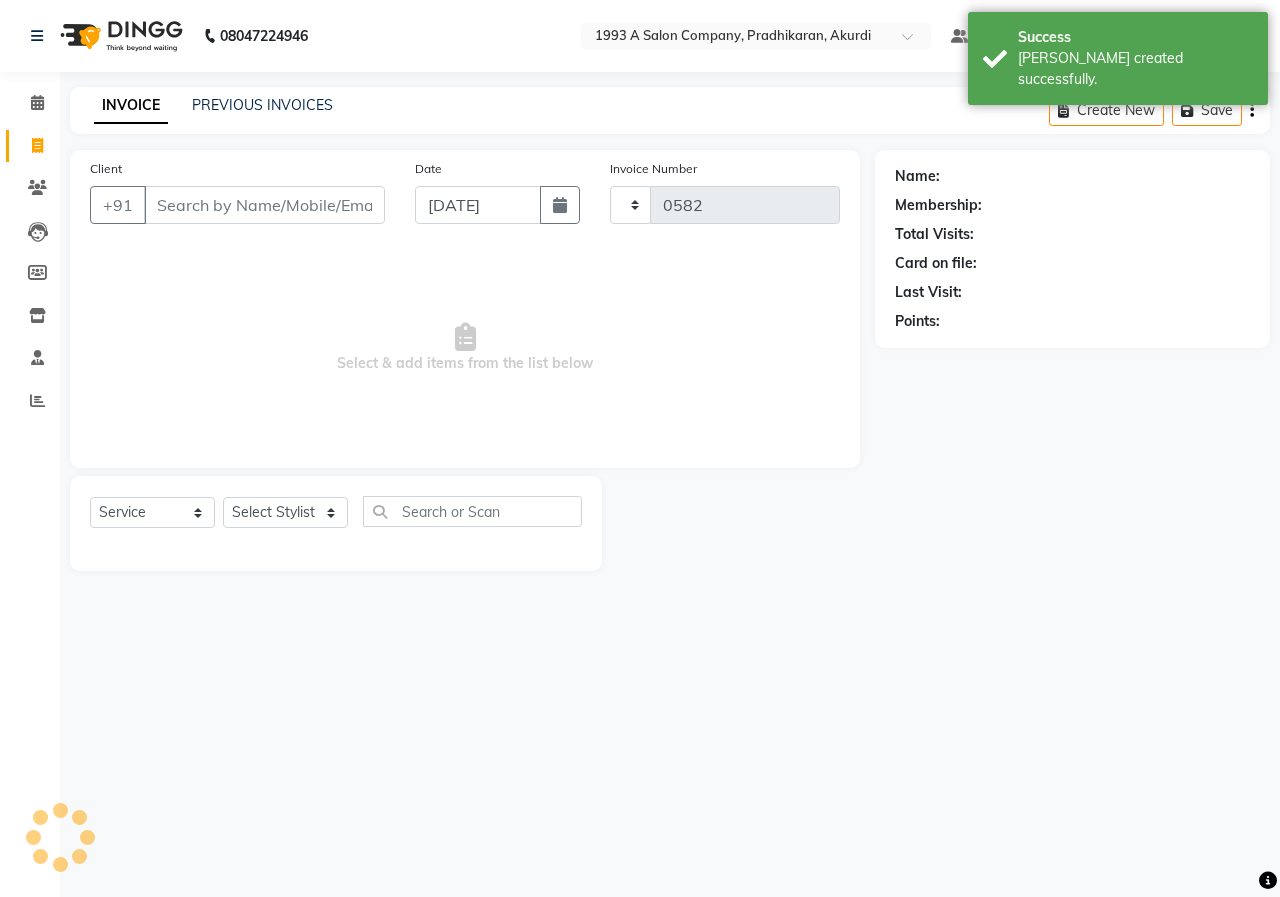 select on "100" 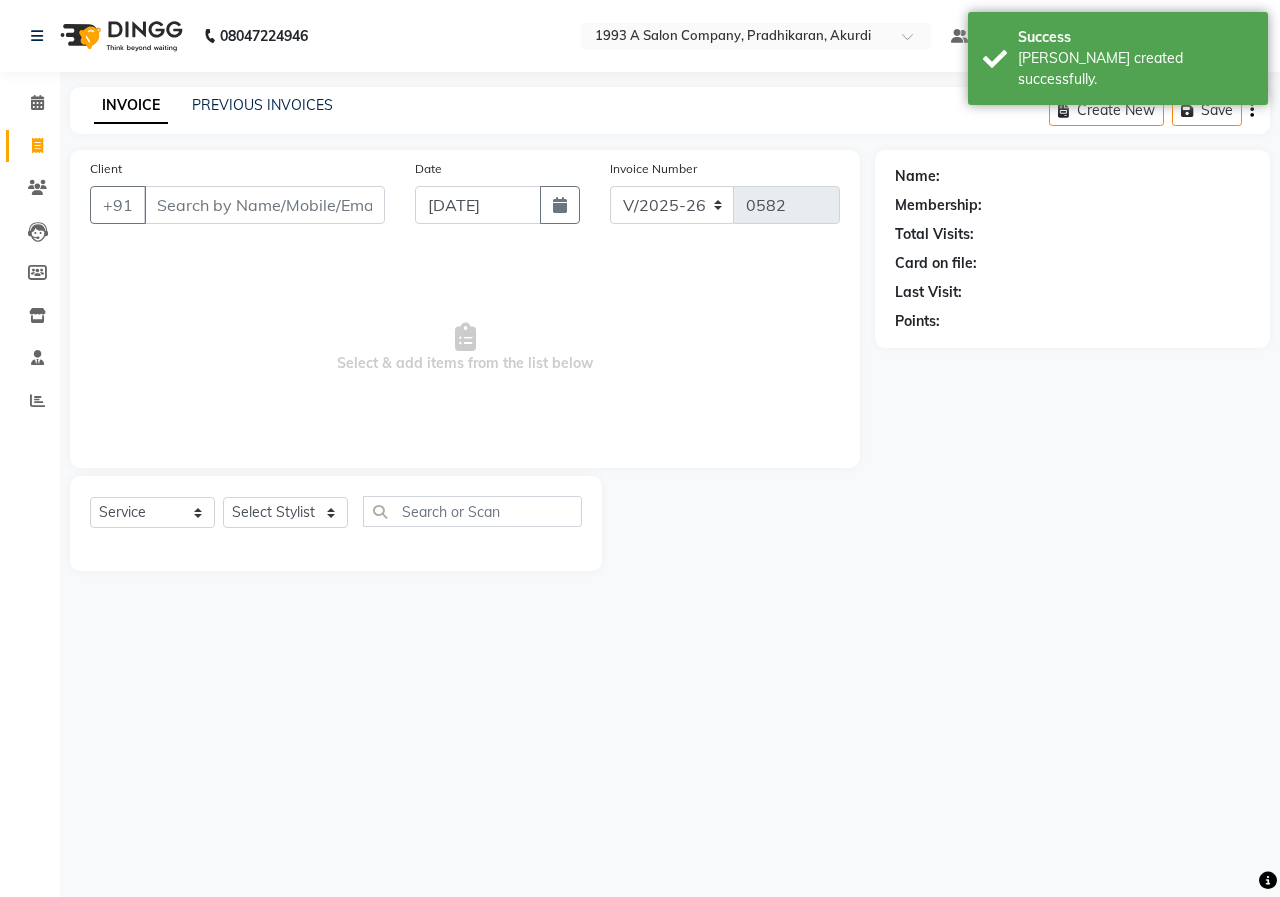 click on "INVOICE" 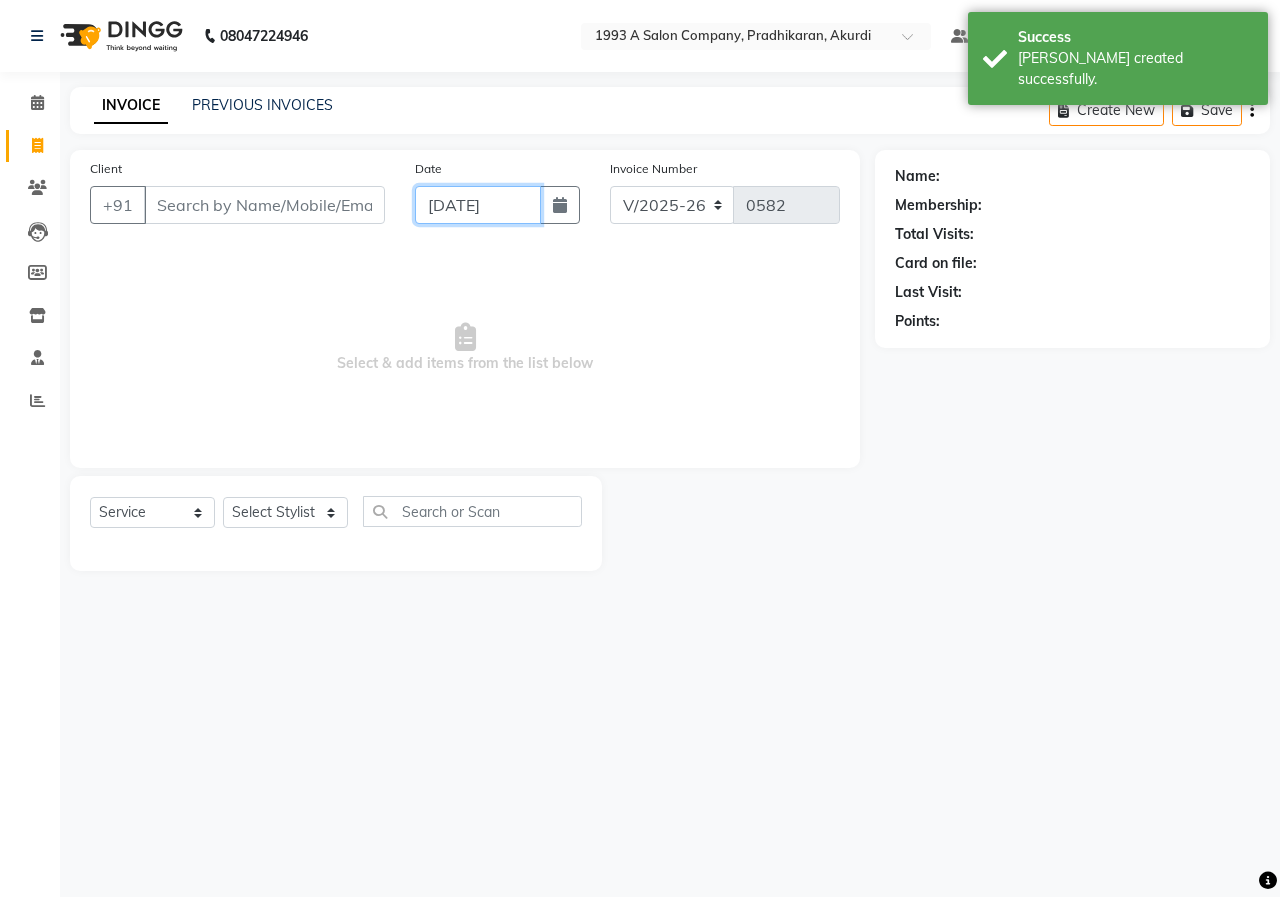 click on "[DATE]" 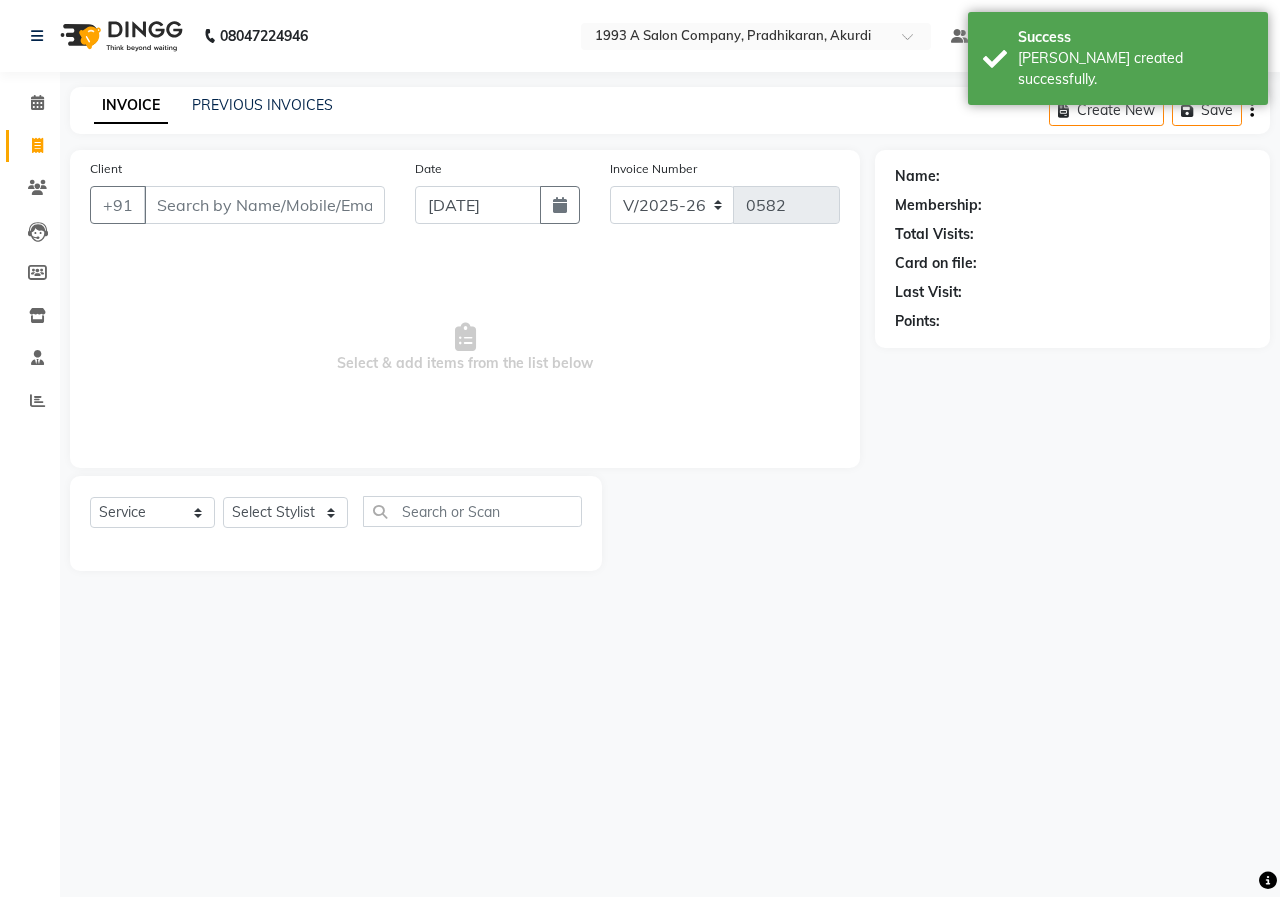 select on "7" 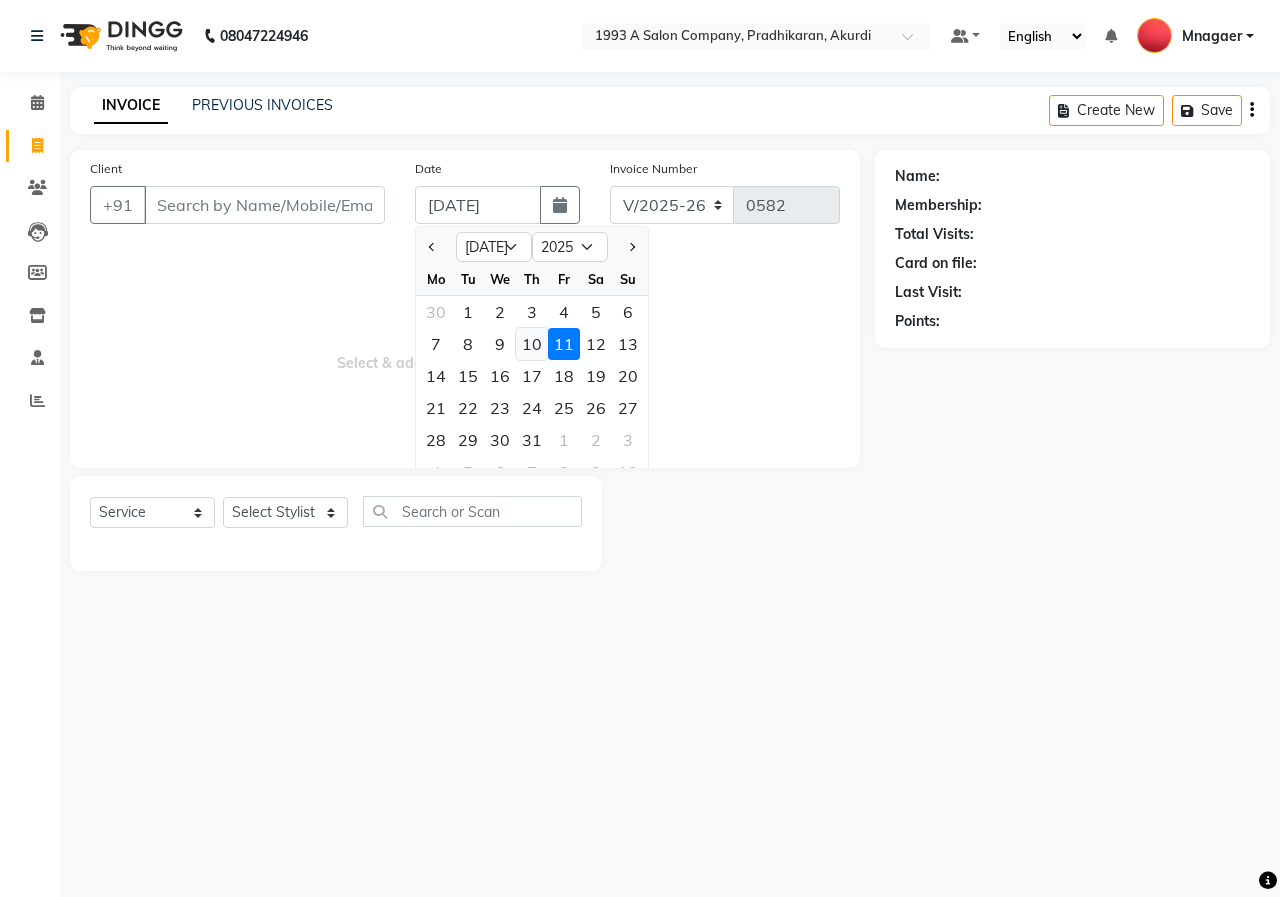 click on "10" 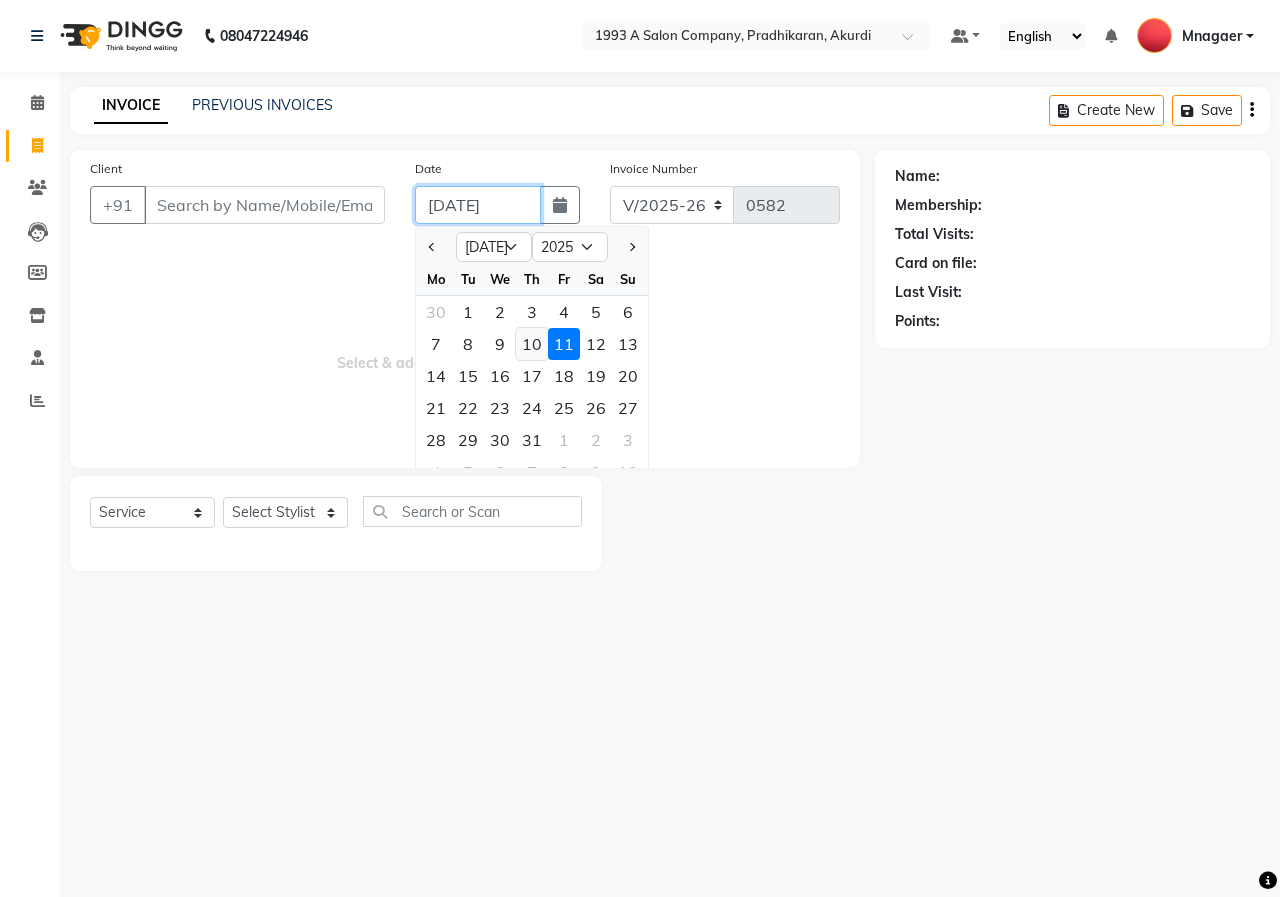 type on "[DATE]" 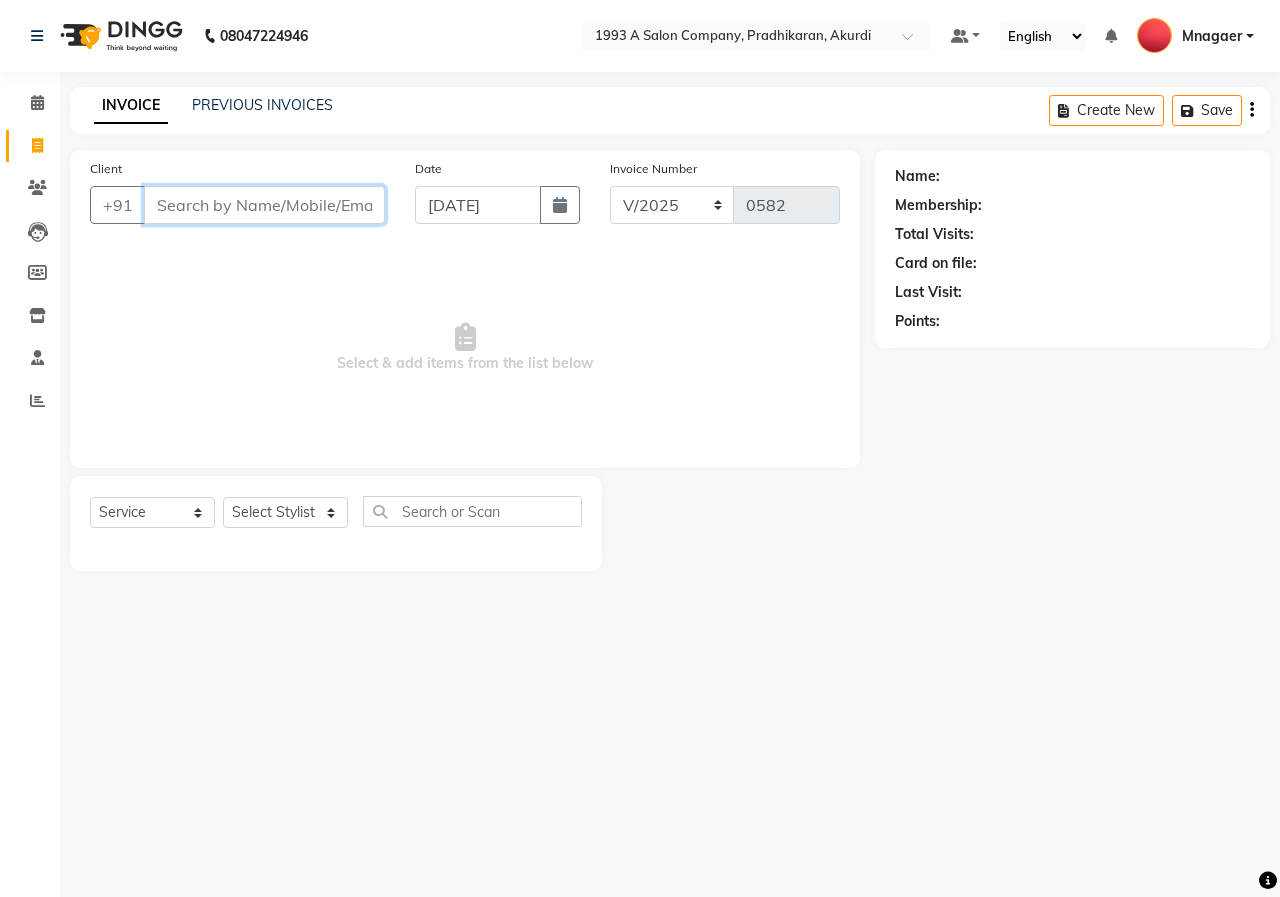 click on "Client" at bounding box center [264, 205] 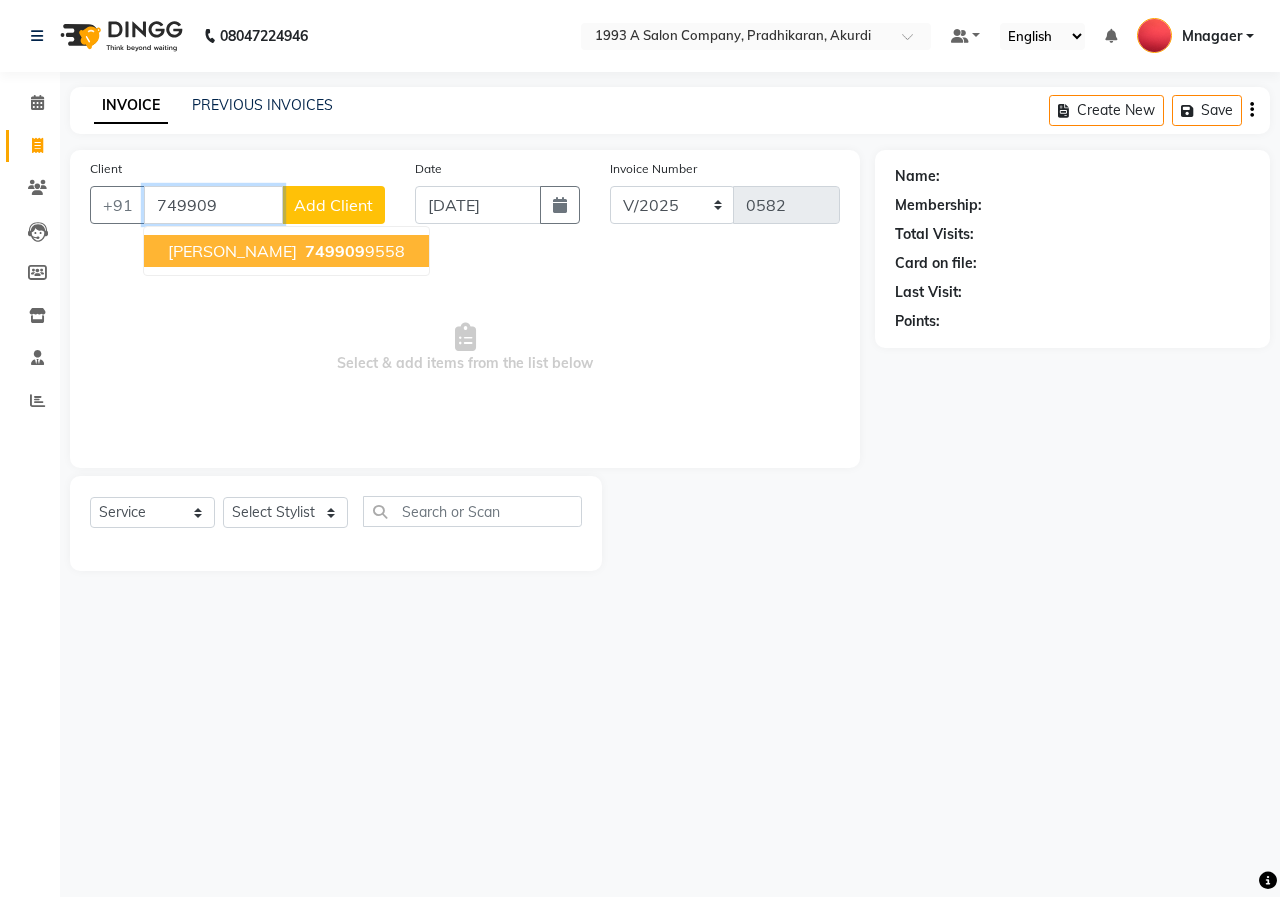 click on "Sagar Pariyar   749909 9558" at bounding box center [286, 251] 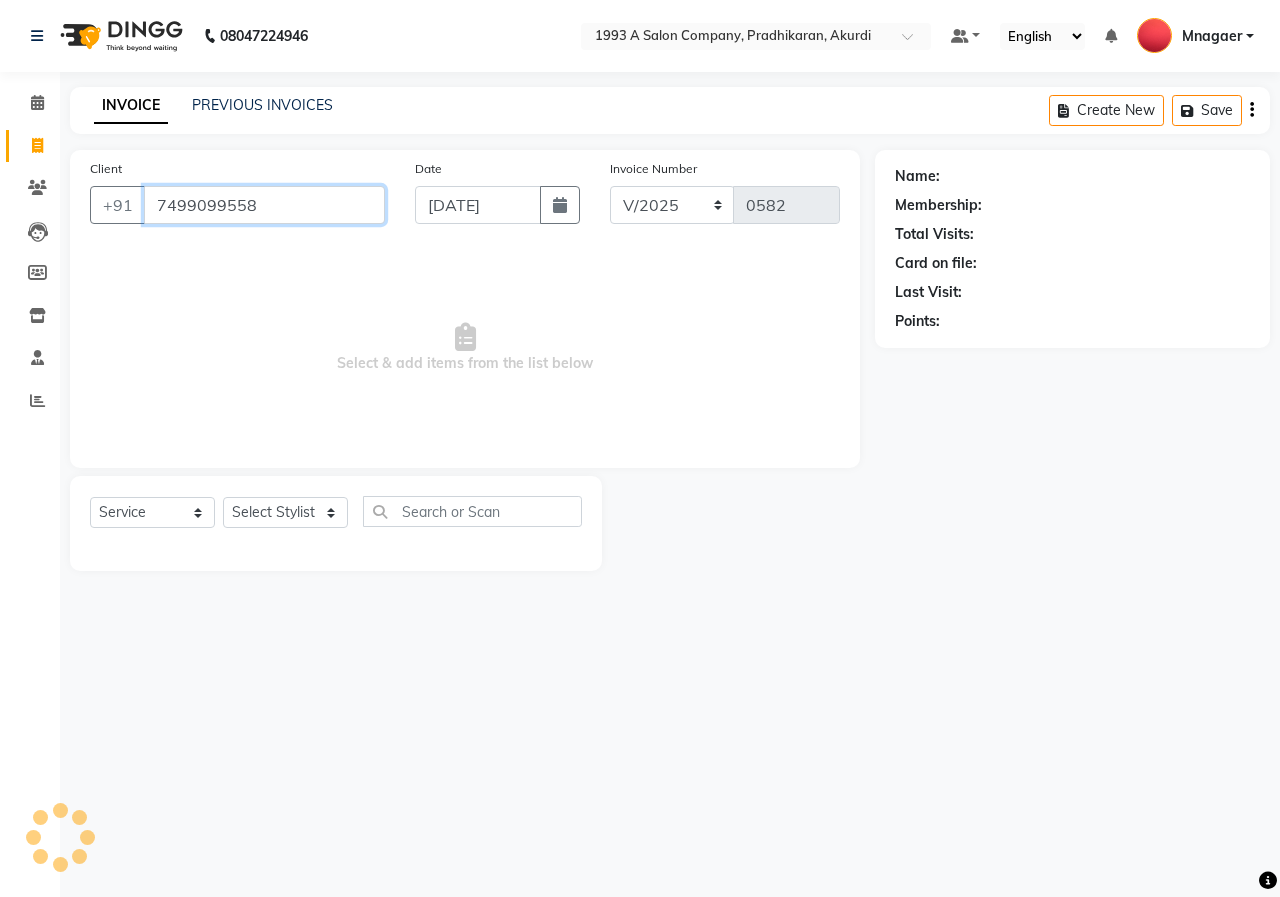 type on "7499099558" 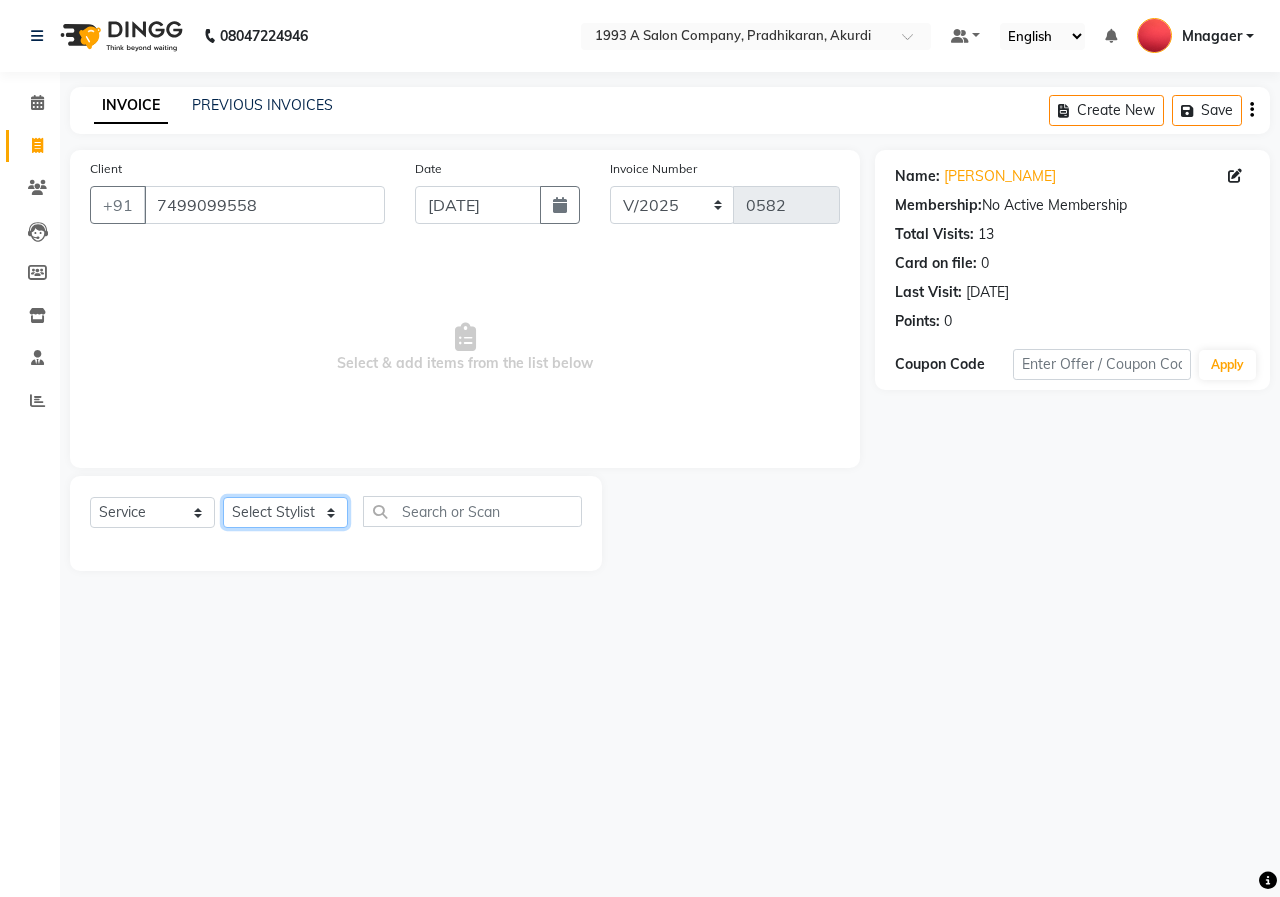 click on "Select Stylist [PERSON_NAME] MANCHAL [PERSON_NAME] [PERSON_NAME] Mnagaer [PERSON_NAME] Trainning" 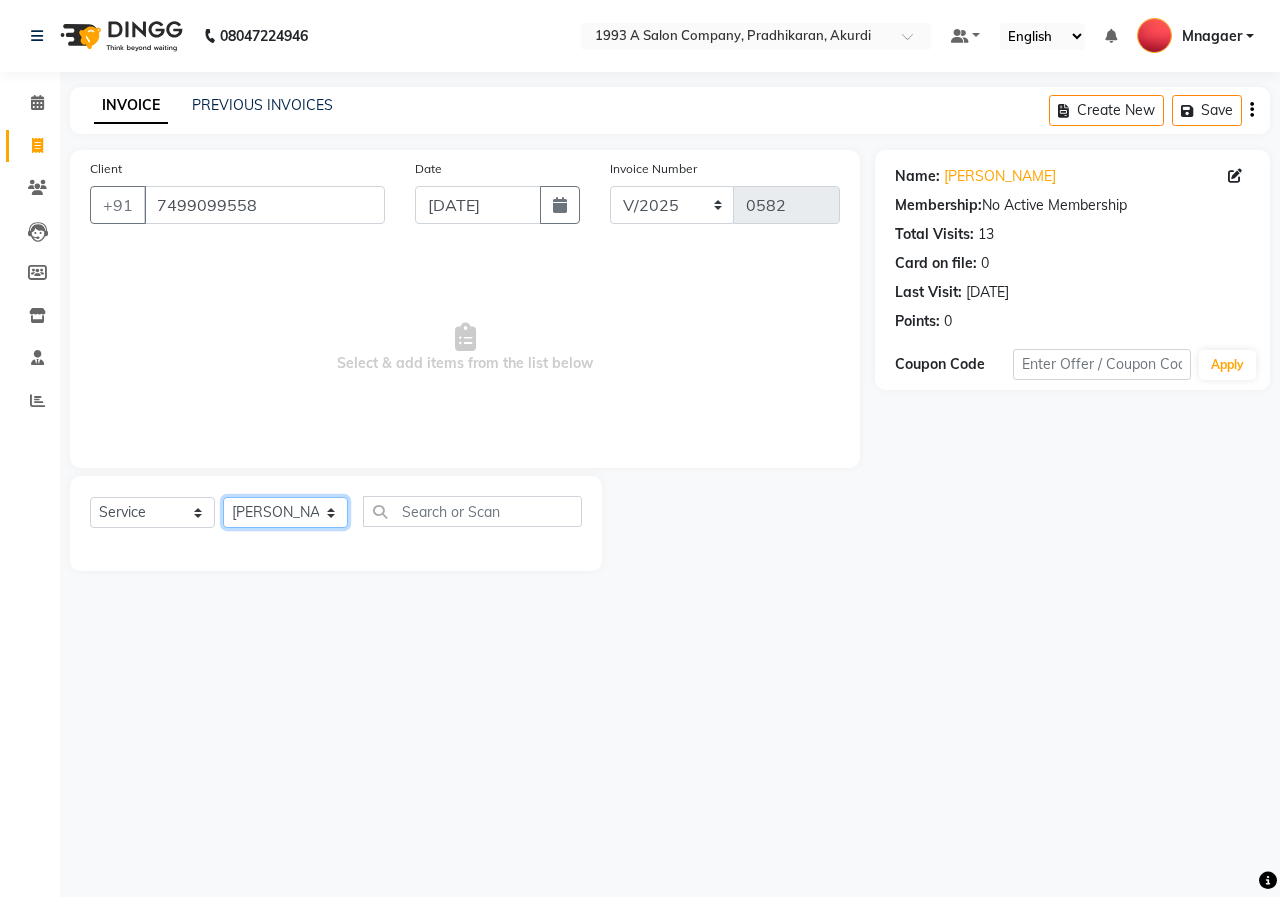 click on "Select Stylist [PERSON_NAME] MANCHAL [PERSON_NAME] [PERSON_NAME] Mnagaer [PERSON_NAME] Trainning" 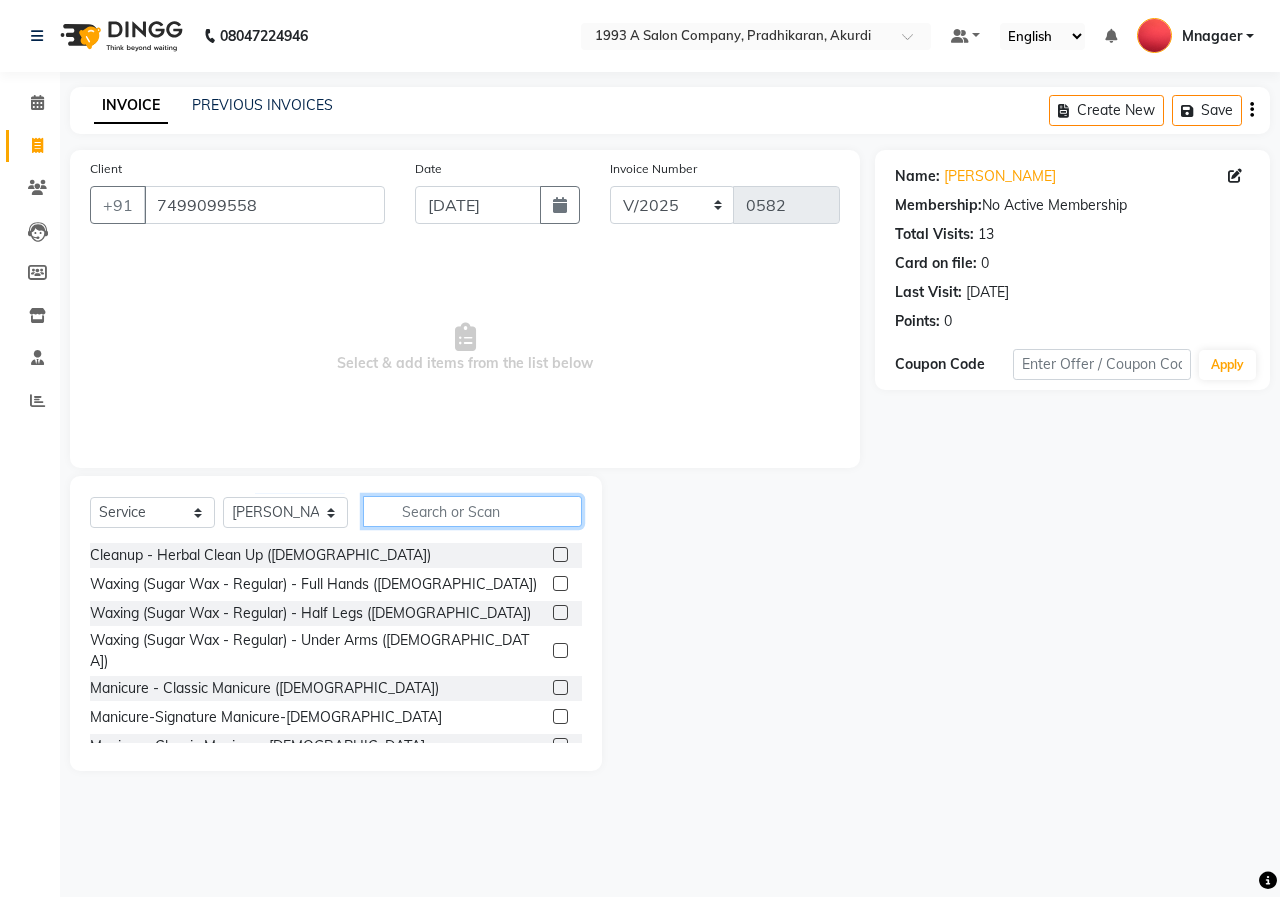 click 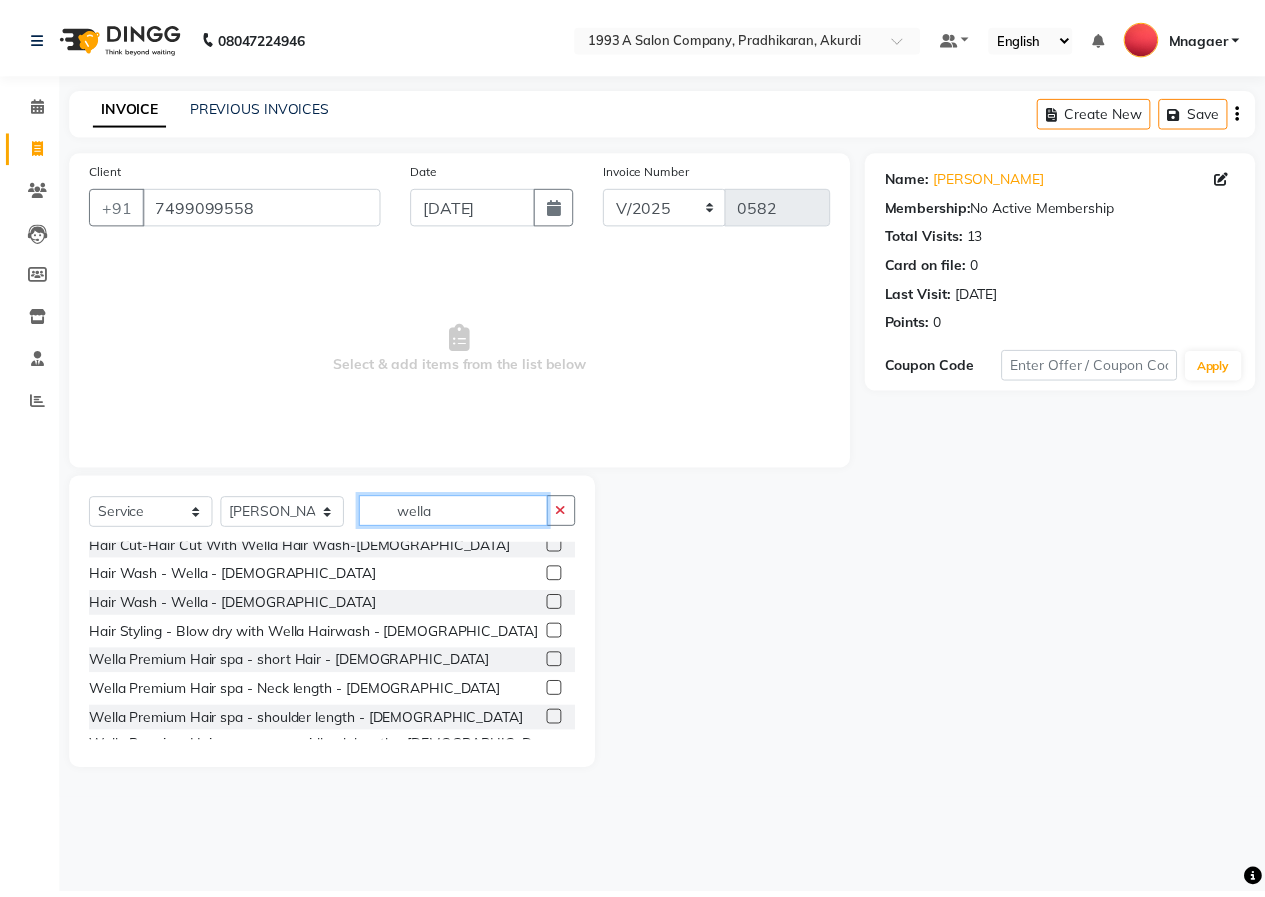 scroll, scrollTop: 0, scrollLeft: 0, axis: both 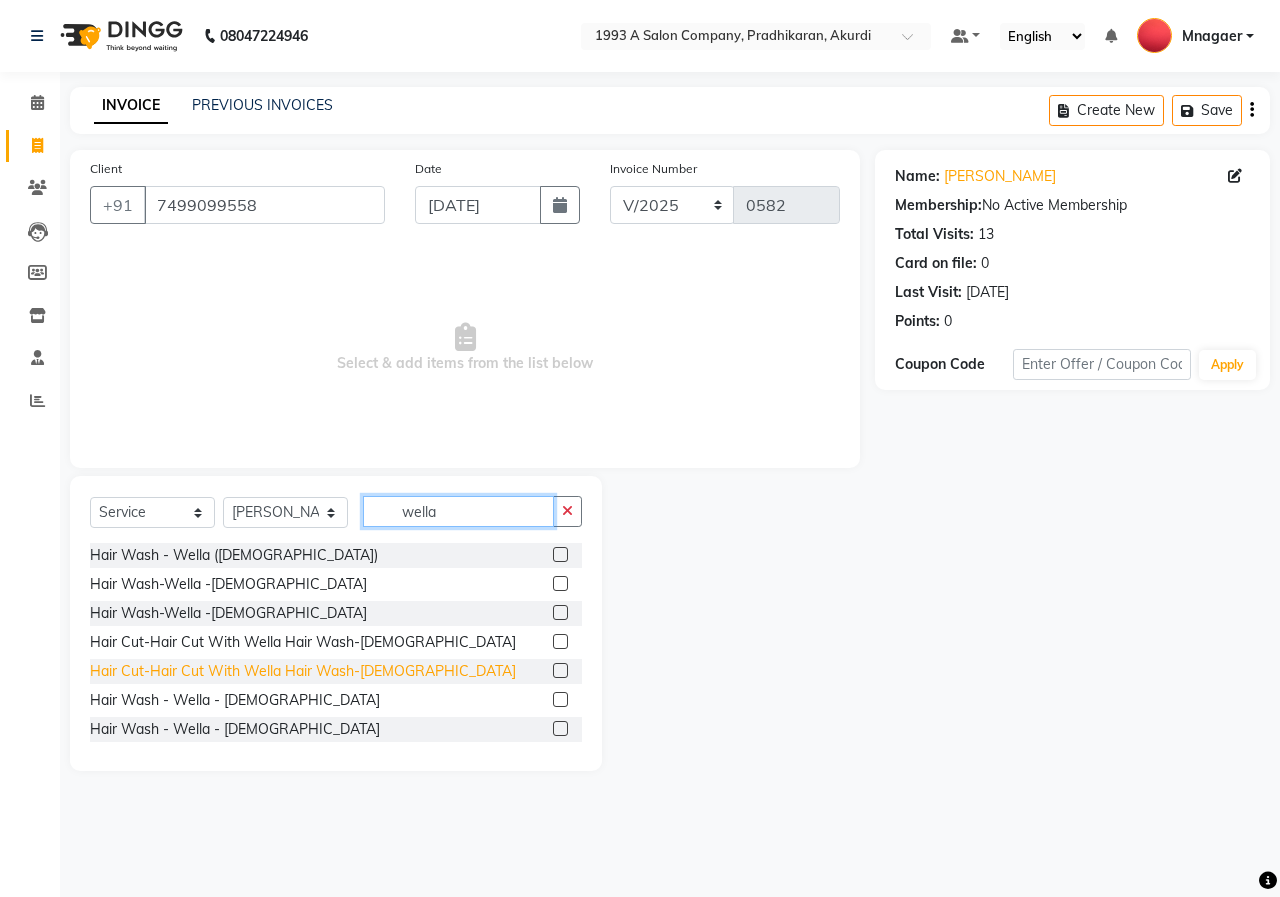 type on "wella" 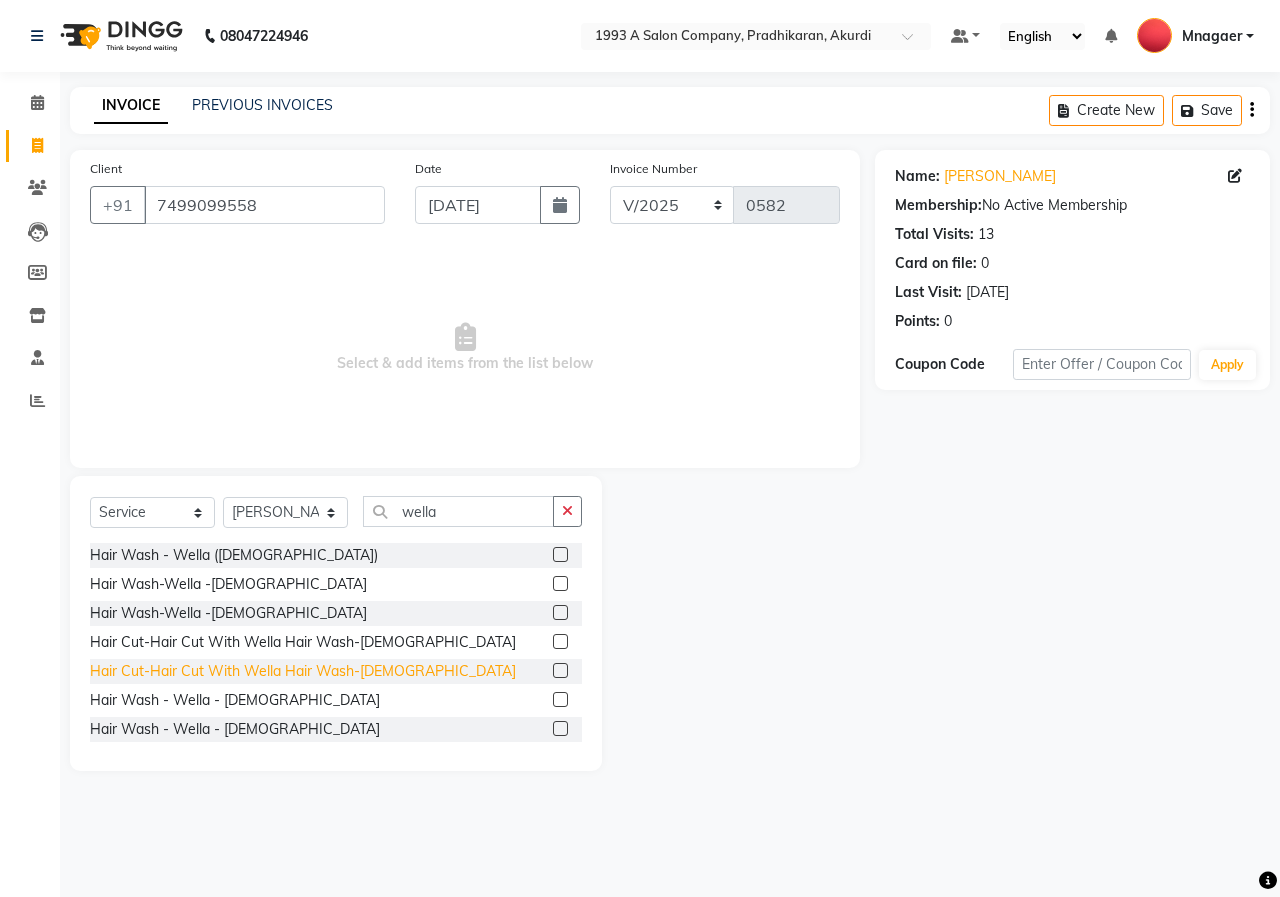 click on "Hair Cut-Hair Cut With Wella Hair Wash-[DEMOGRAPHIC_DATA]" 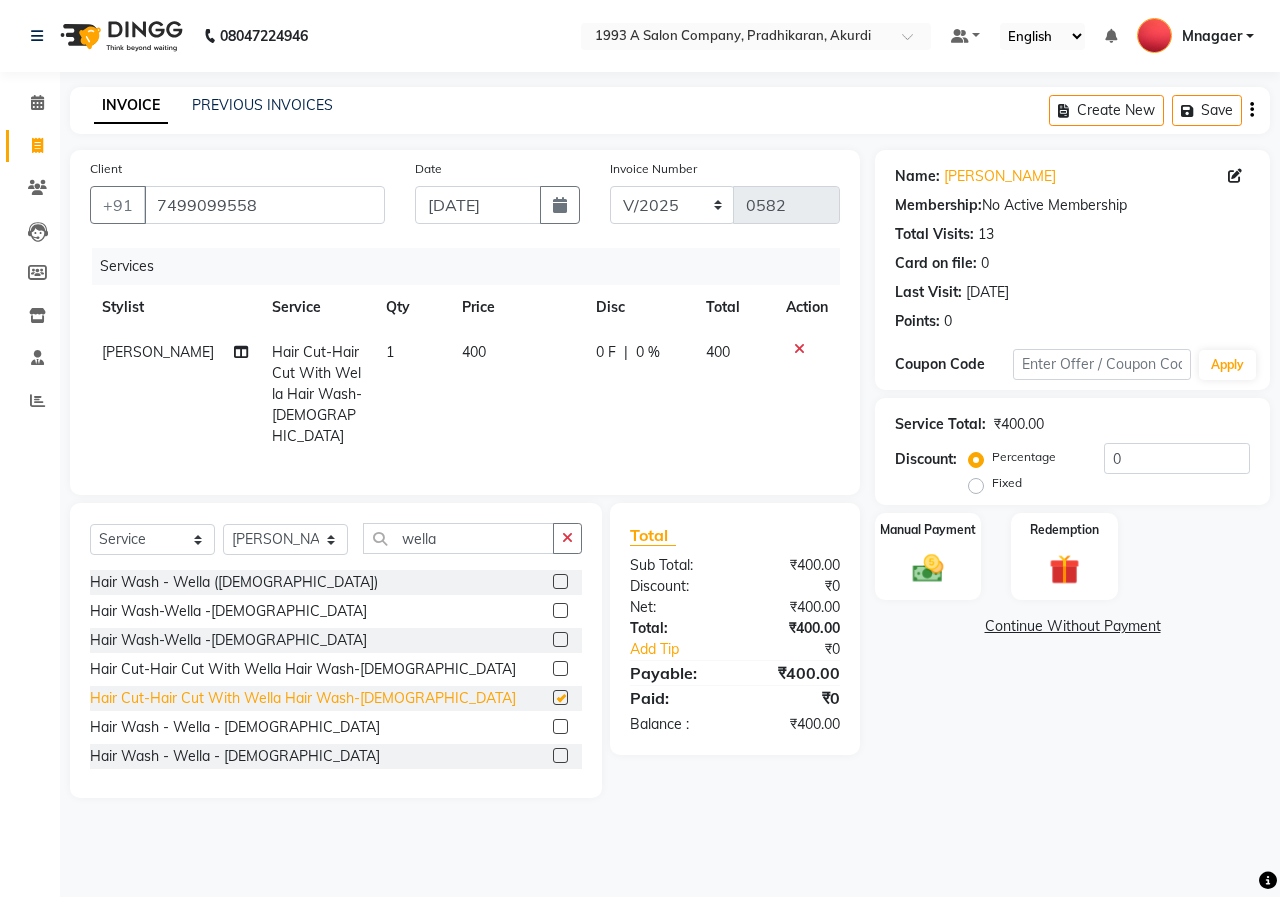 checkbox on "false" 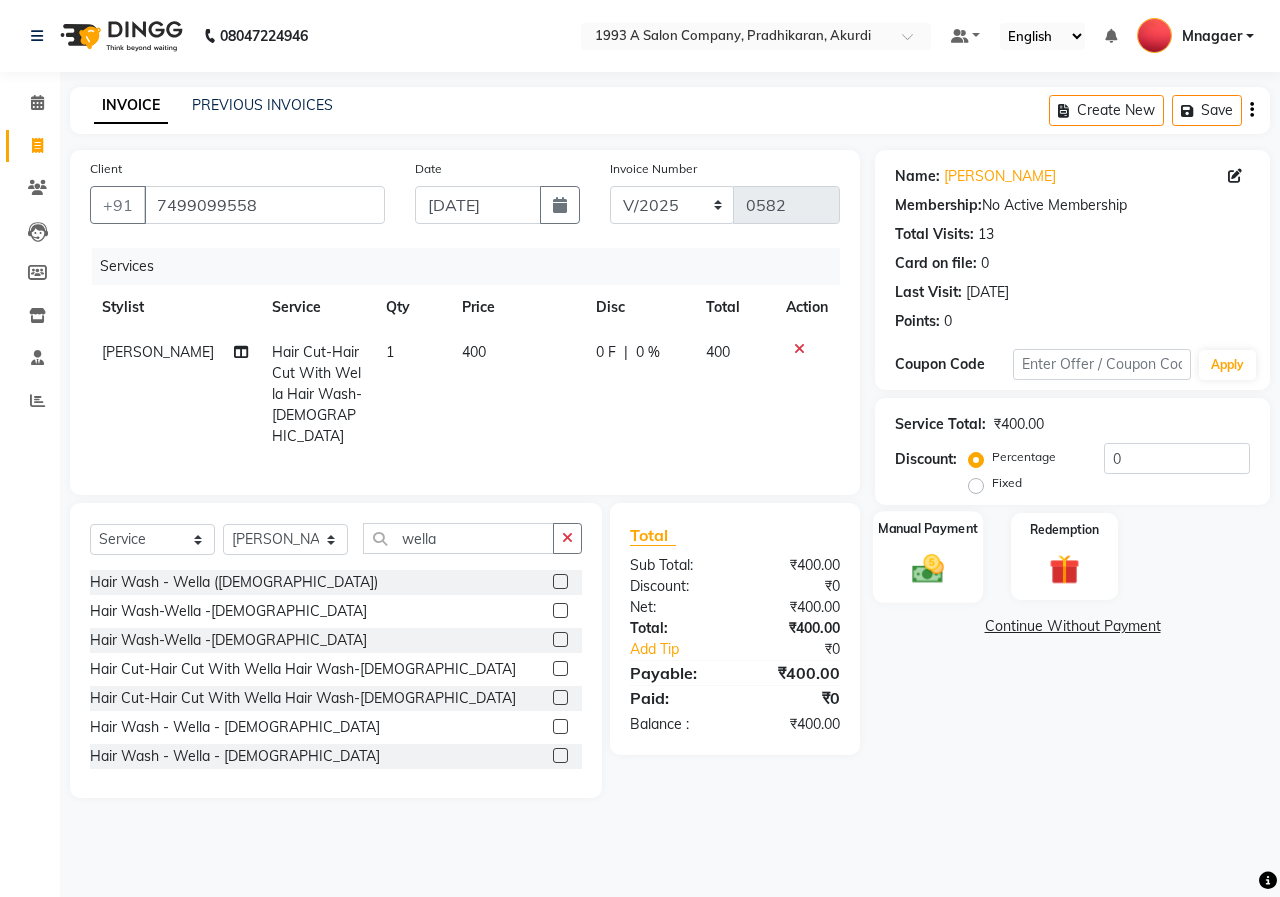 click 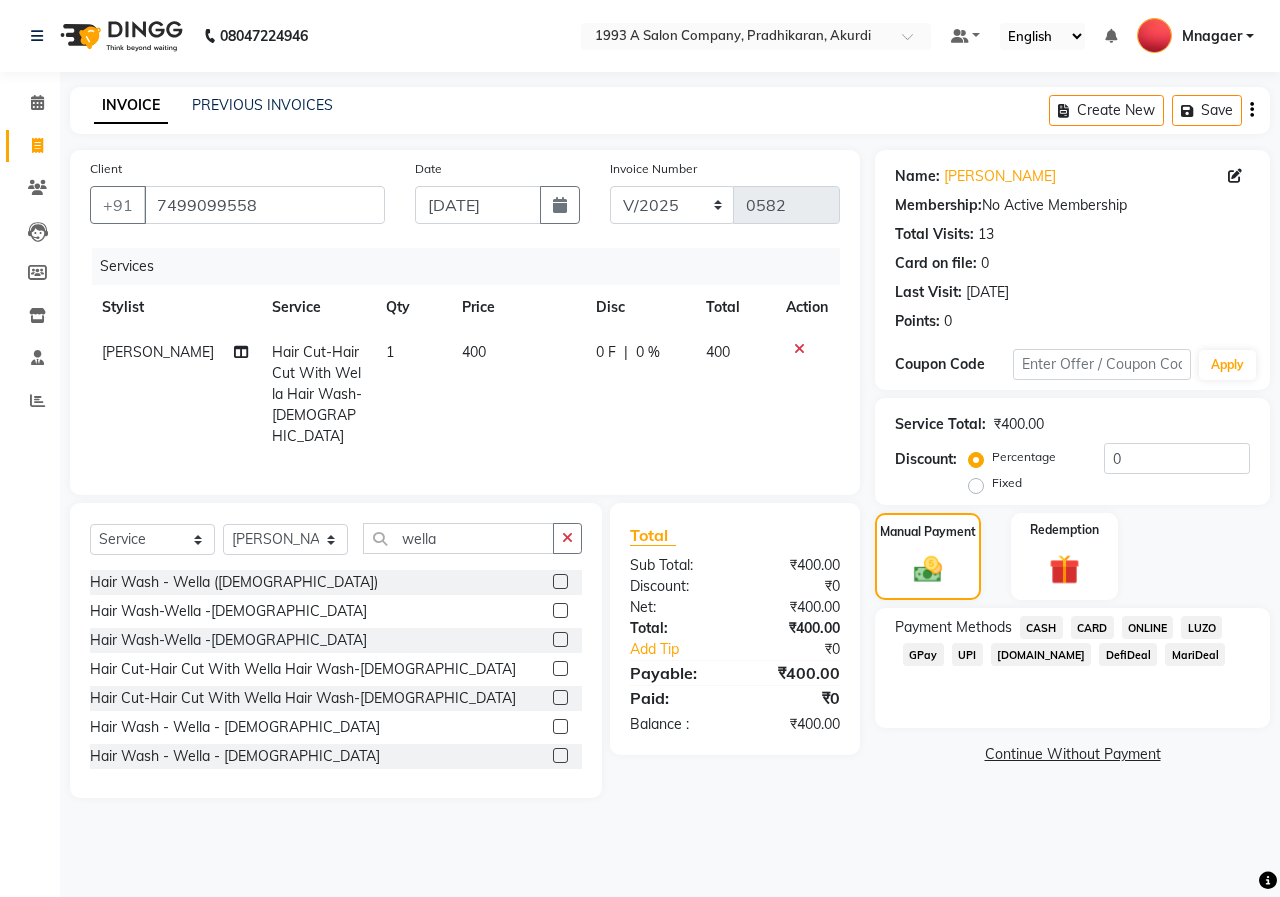 click on "ONLINE" 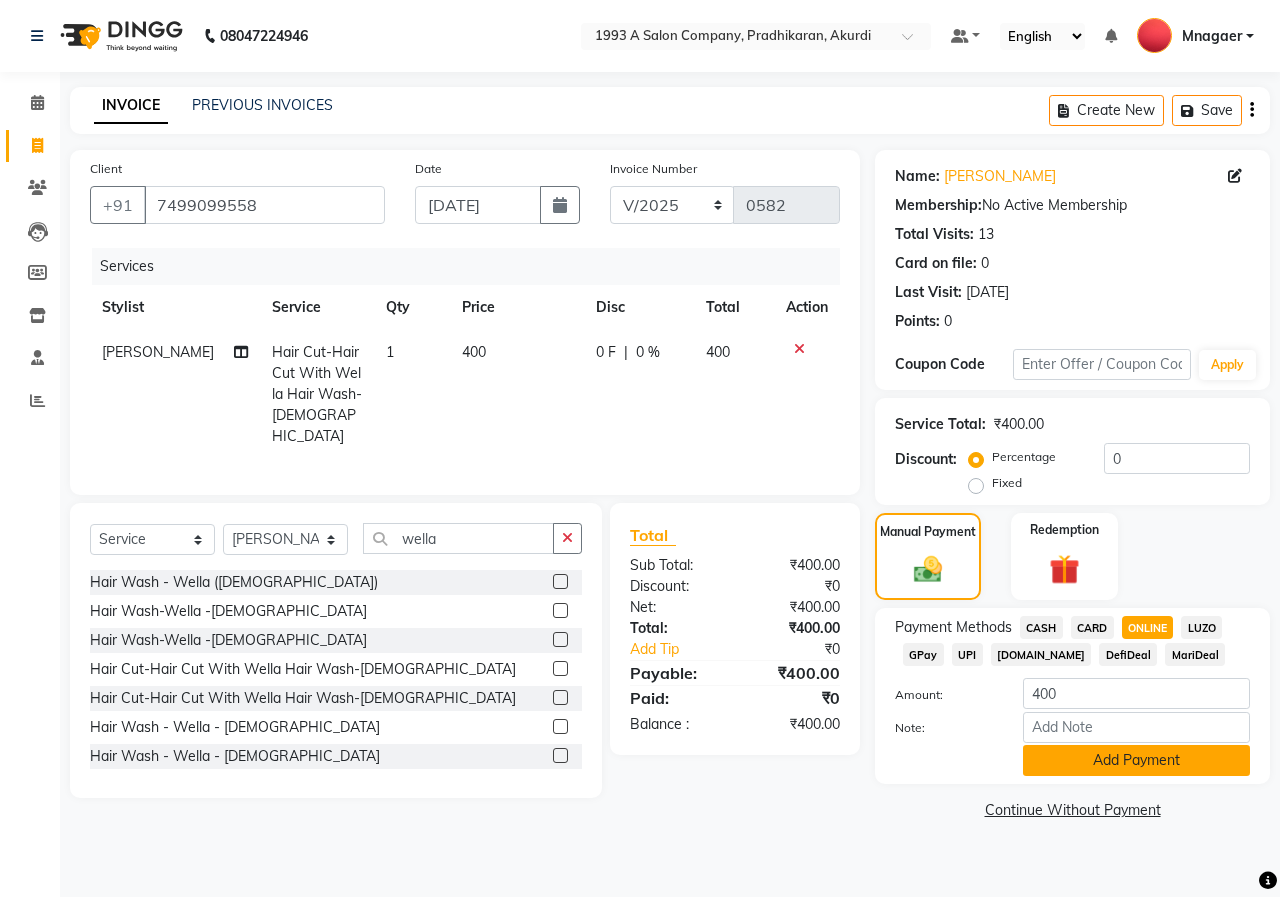 click on "Add Payment" 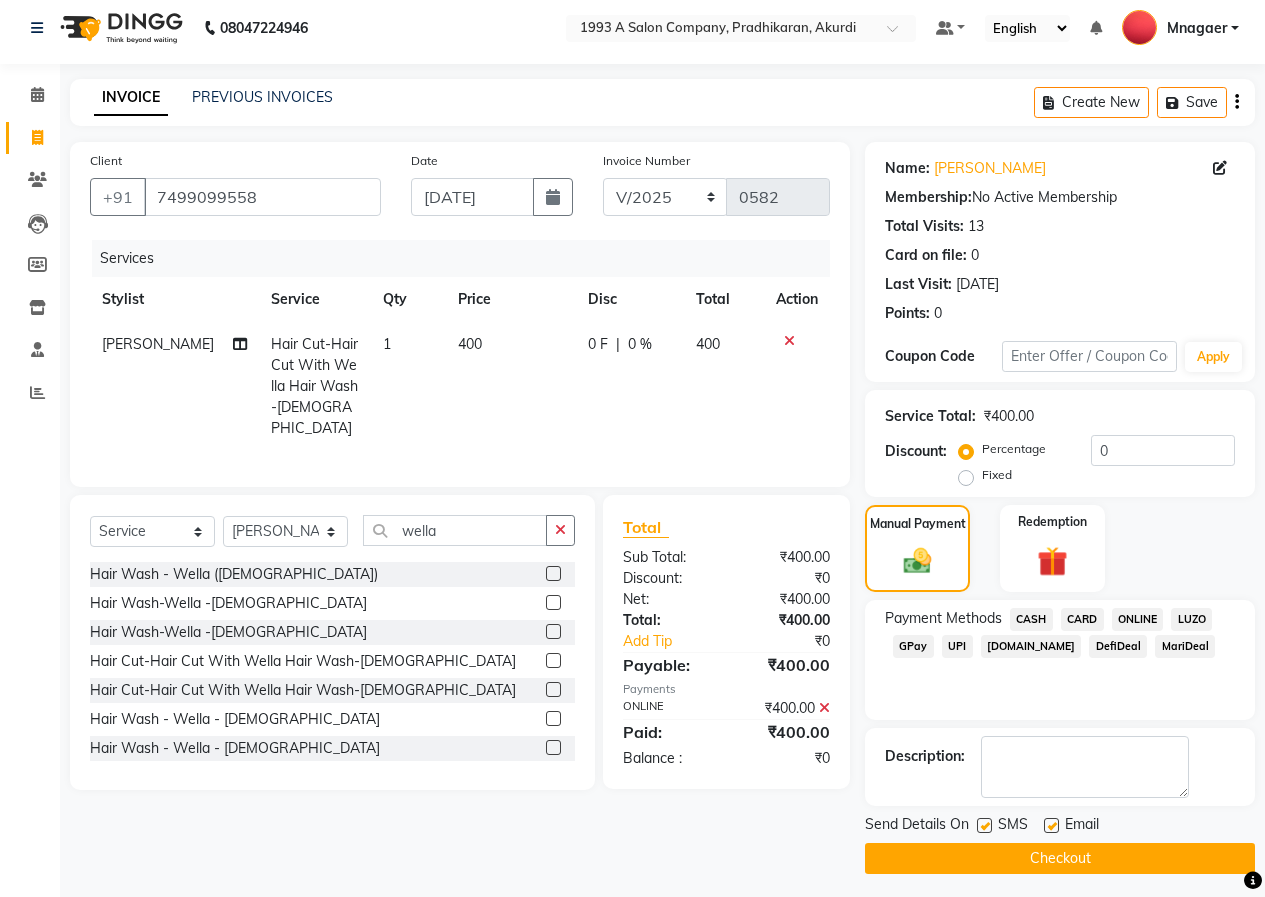 scroll, scrollTop: 15, scrollLeft: 0, axis: vertical 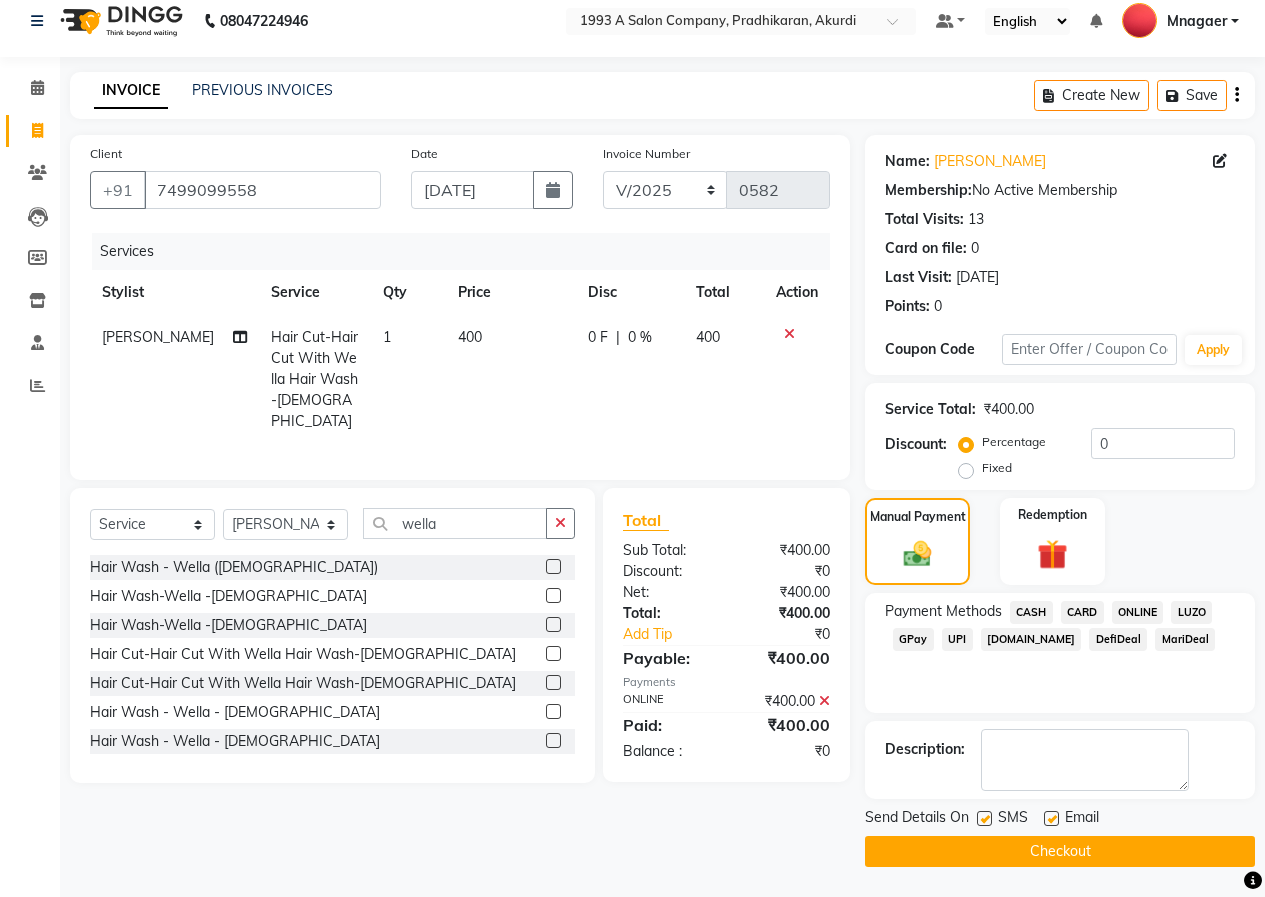 click on "Checkout" 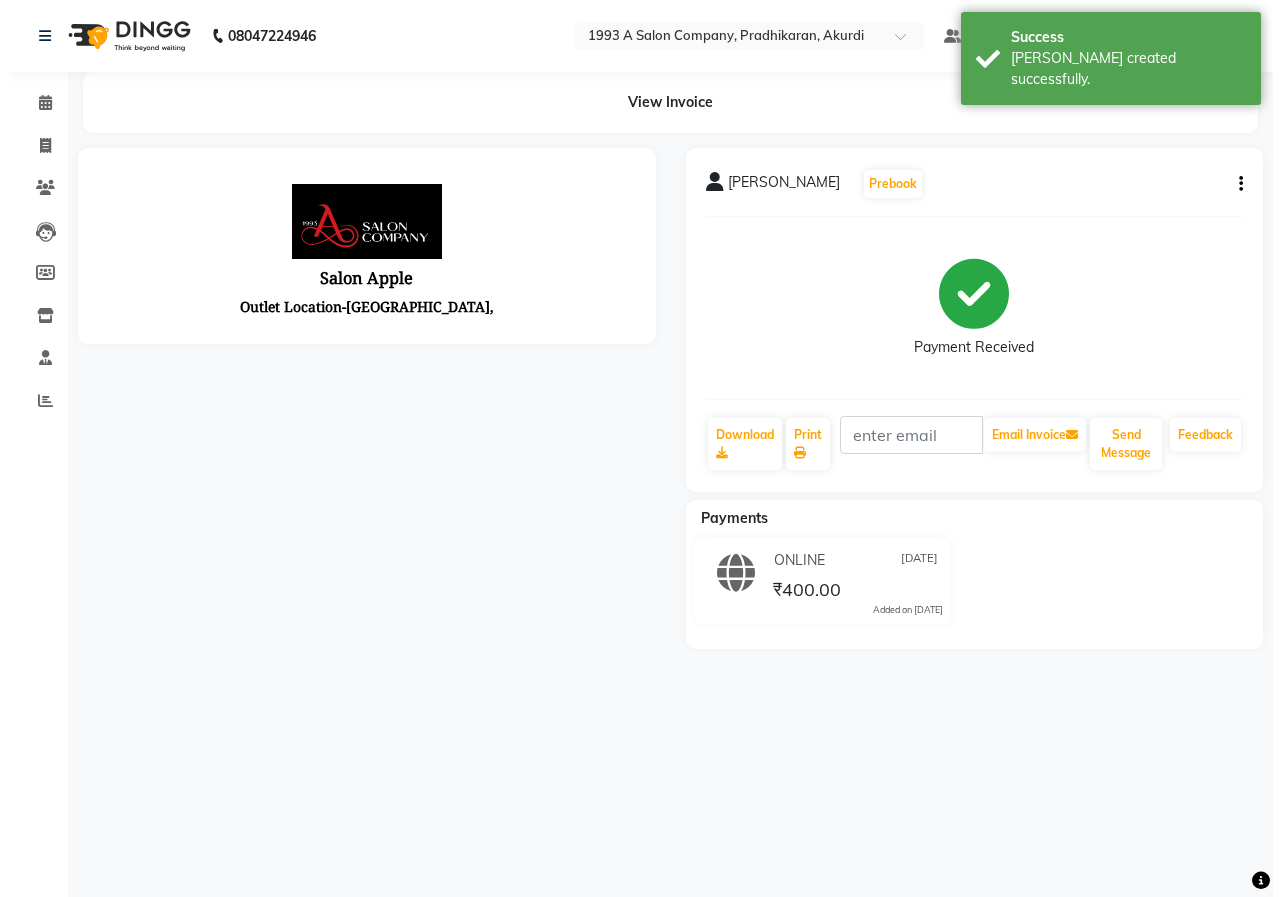 scroll, scrollTop: 0, scrollLeft: 0, axis: both 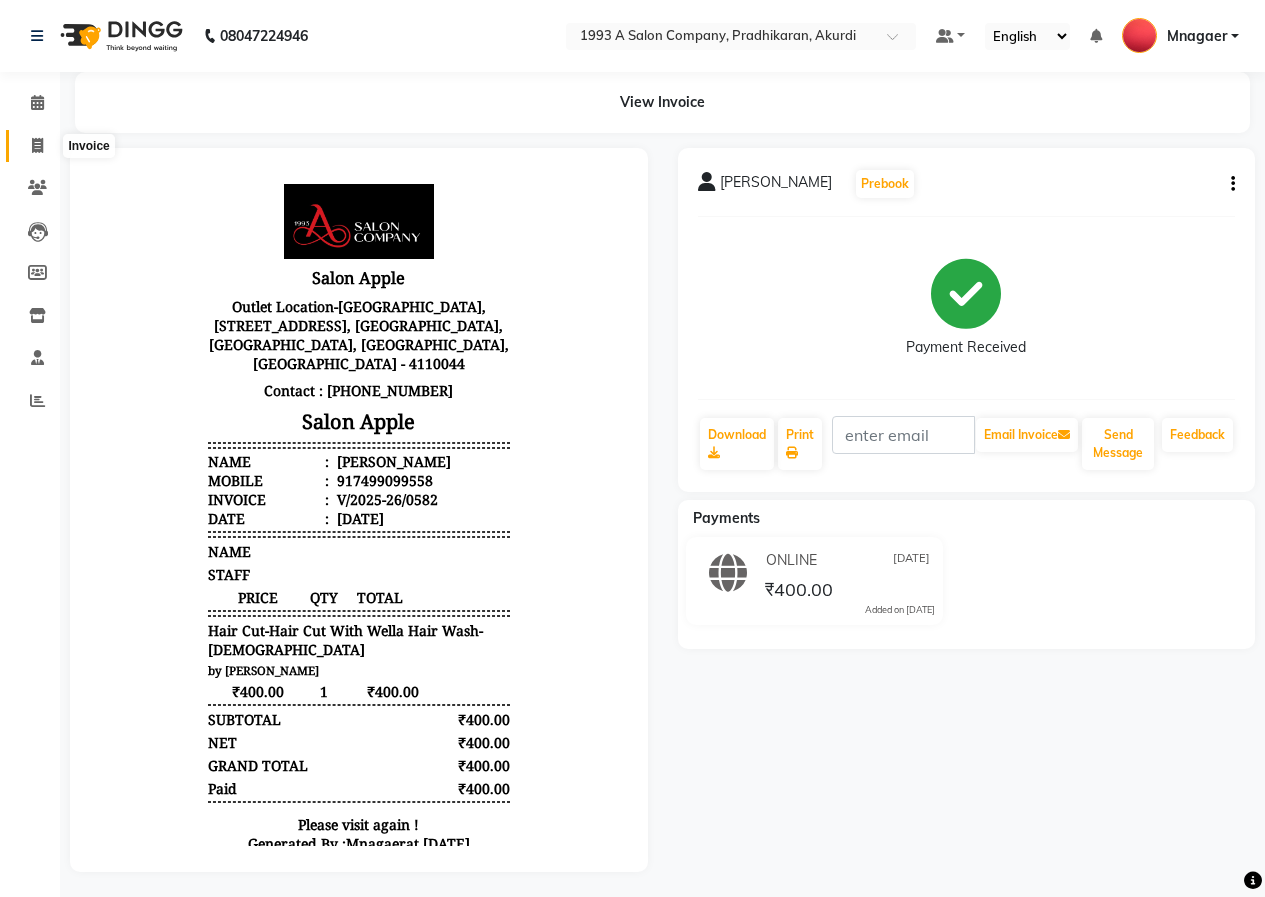 click 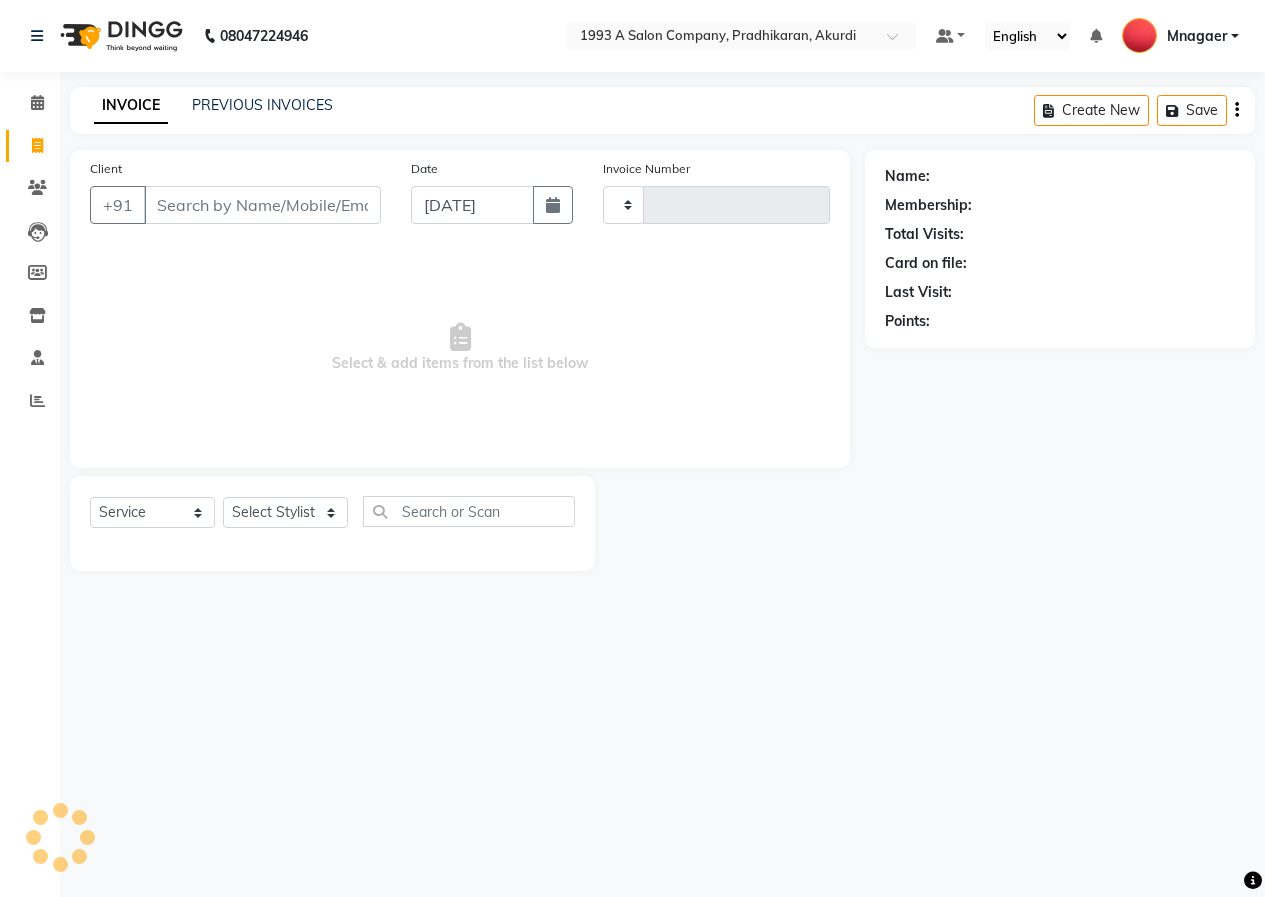 type on "0583" 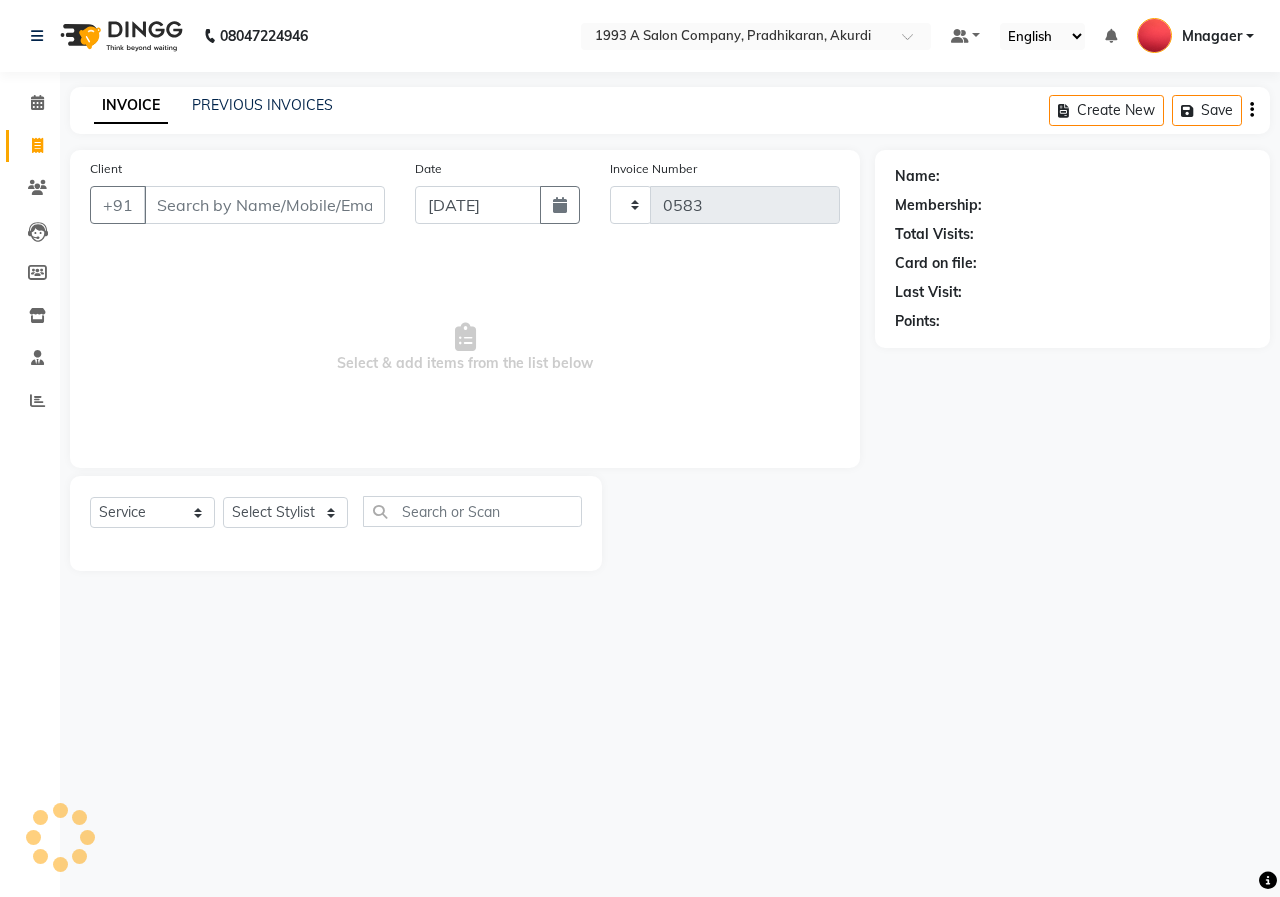 select on "100" 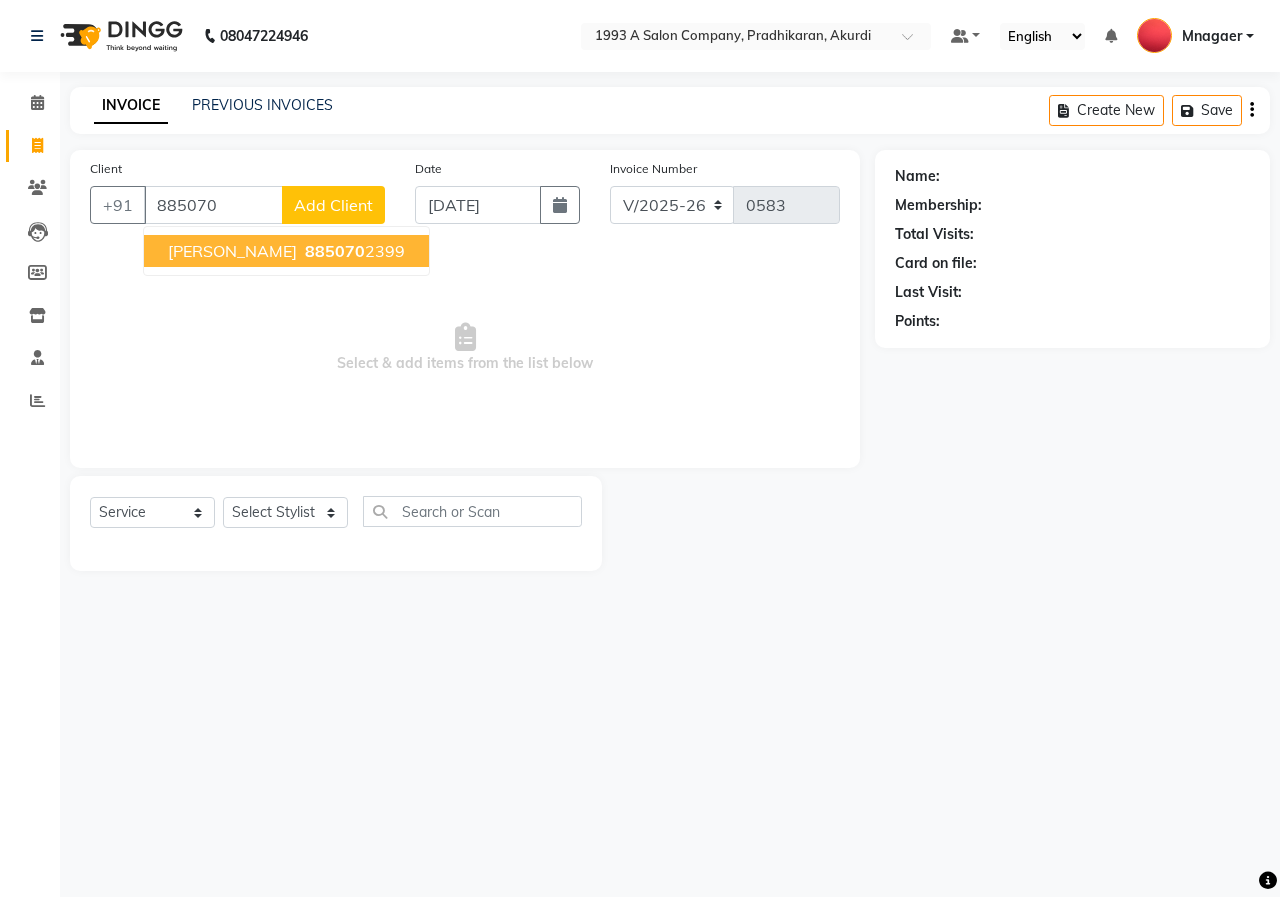 click on "Namrata Lakade" at bounding box center [232, 251] 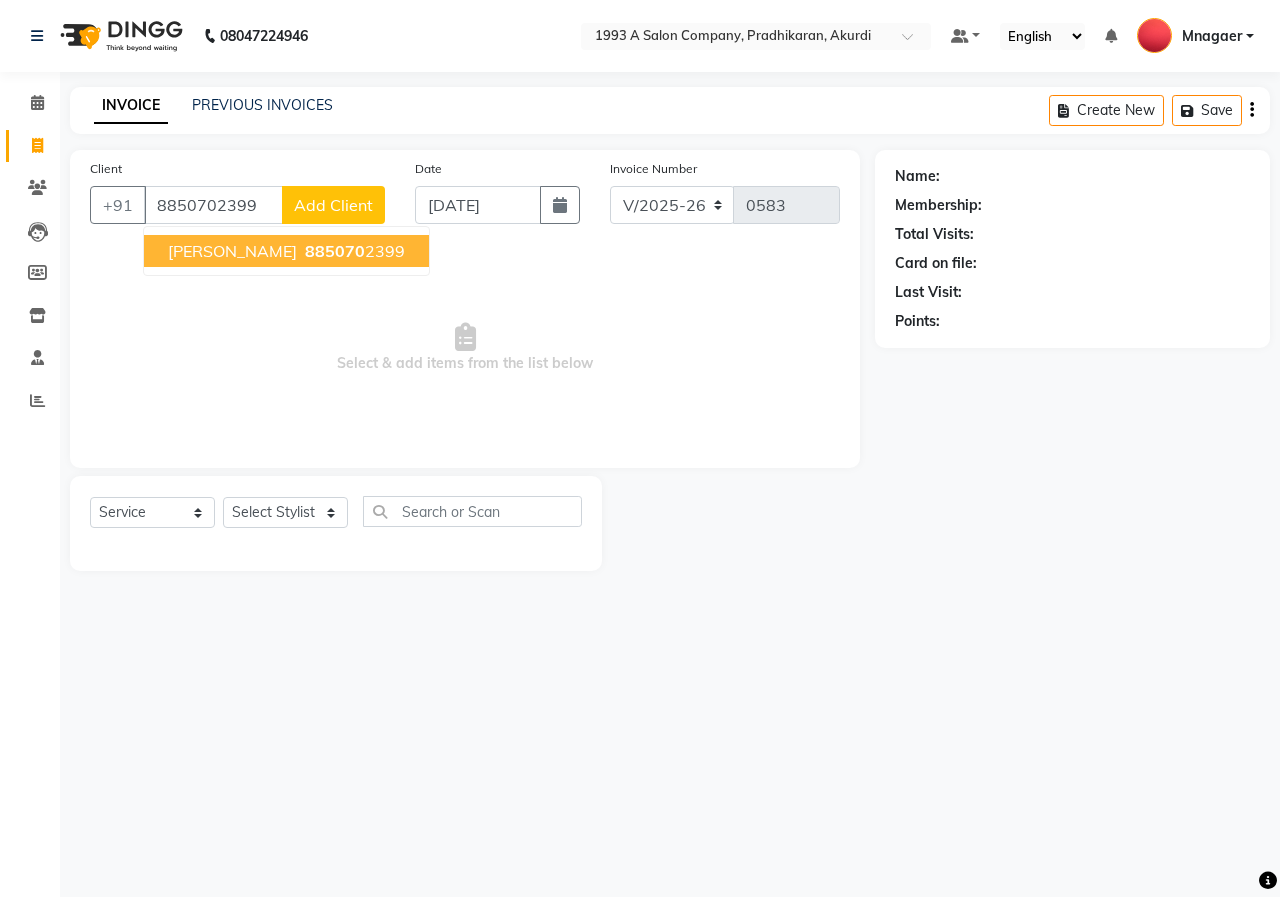 type on "8850702399" 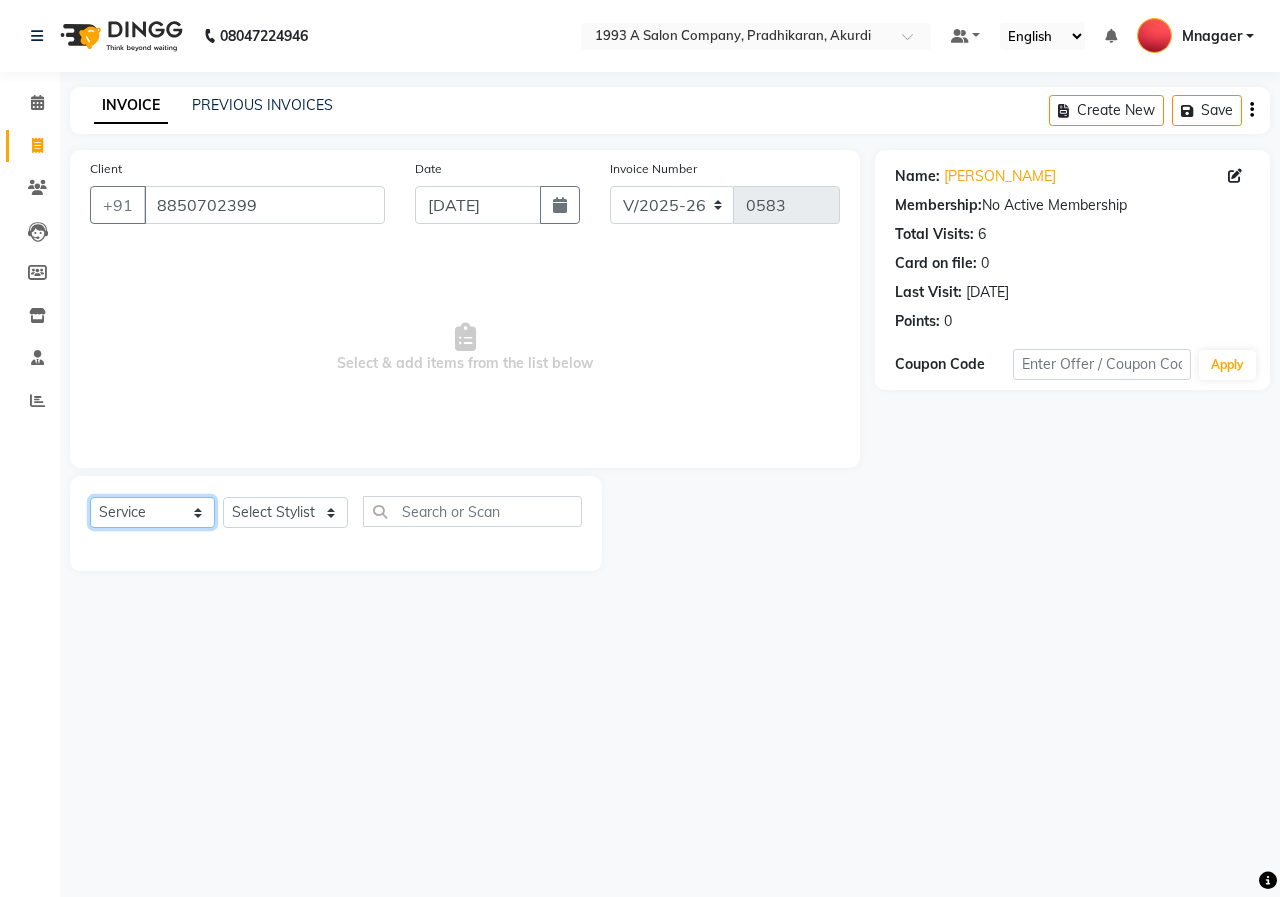 drag, startPoint x: 185, startPoint y: 508, endPoint x: 185, endPoint y: 520, distance: 12 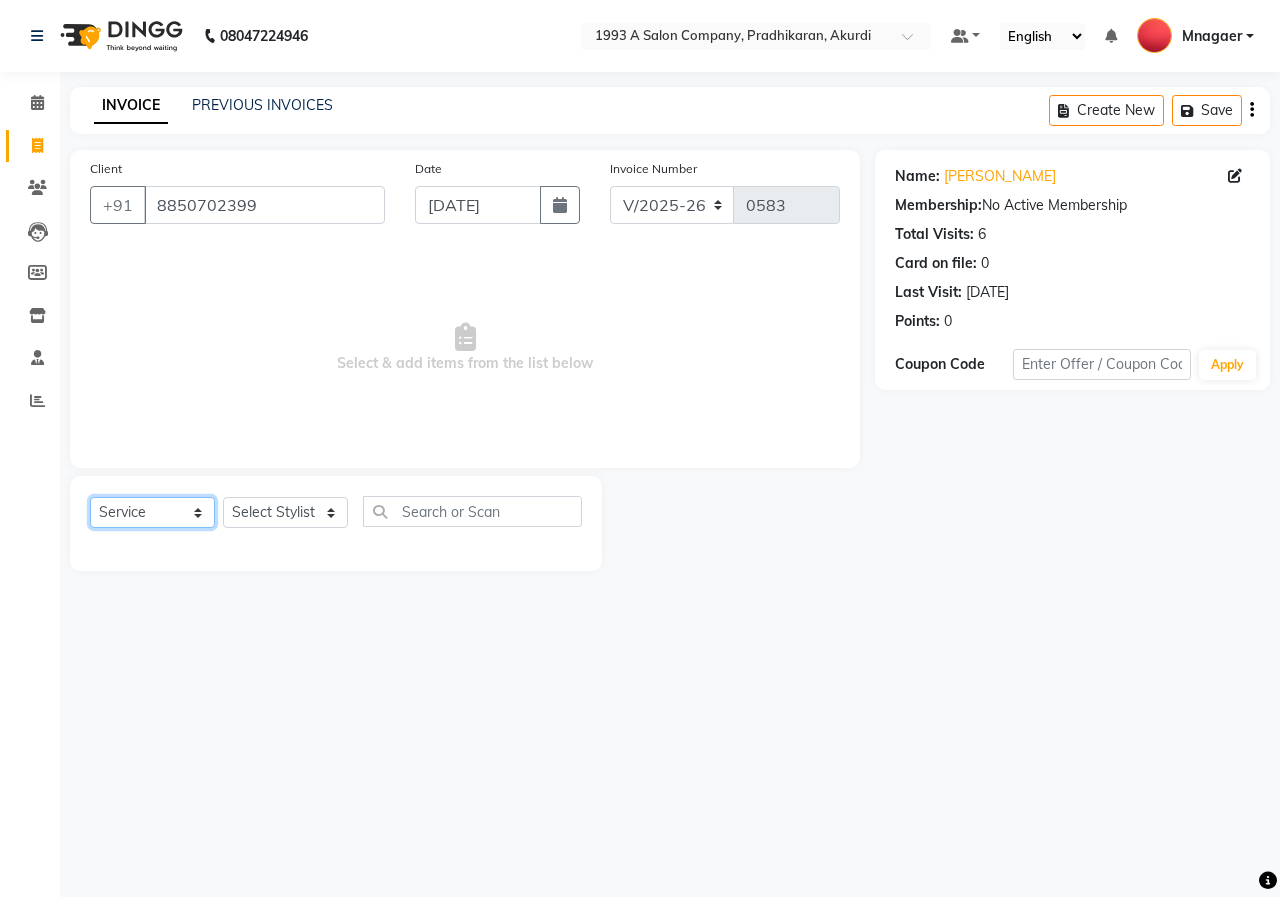 click on "Select  Service  Product  Membership  Package Voucher Prepaid Gift Card" 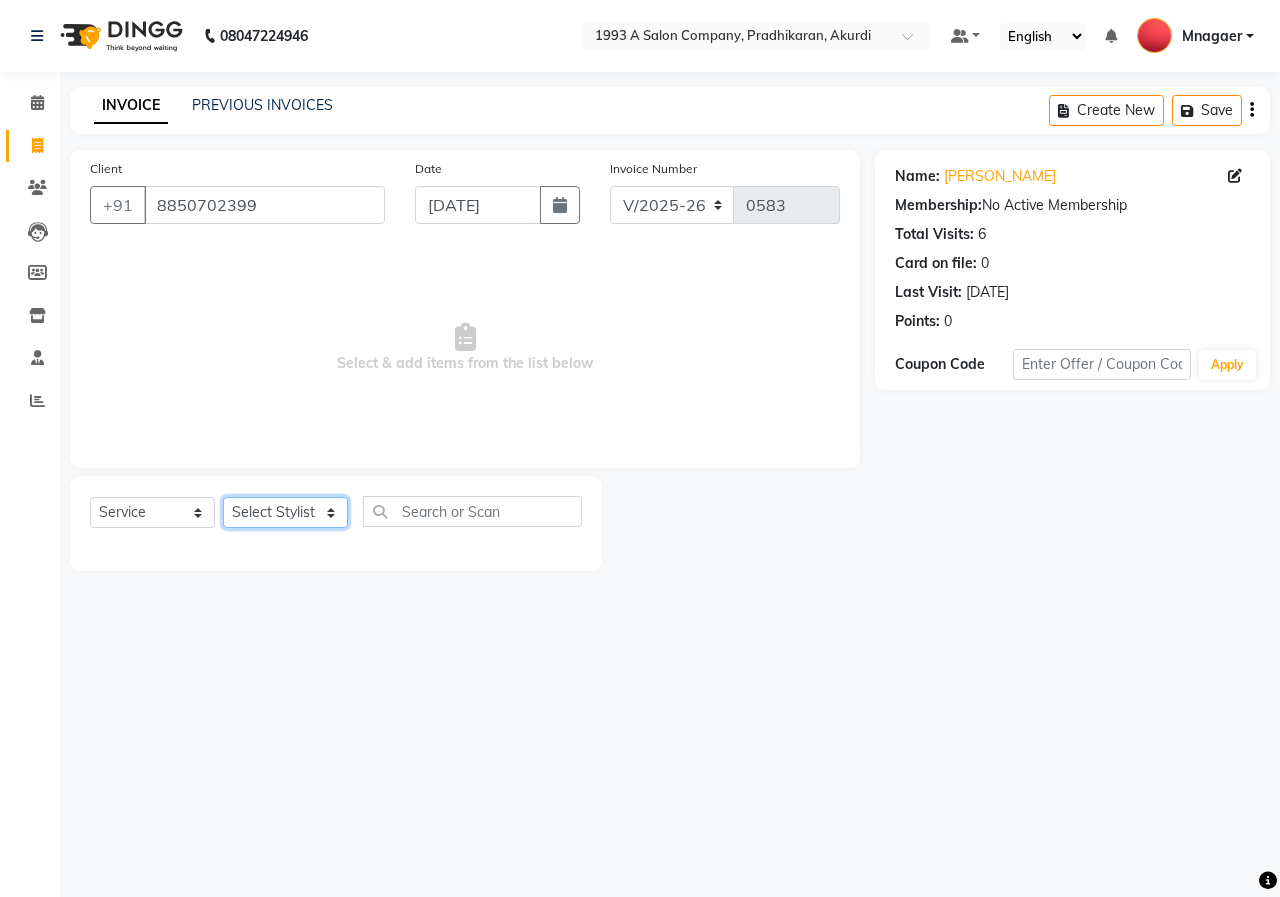 drag, startPoint x: 288, startPoint y: 513, endPoint x: 294, endPoint y: 525, distance: 13.416408 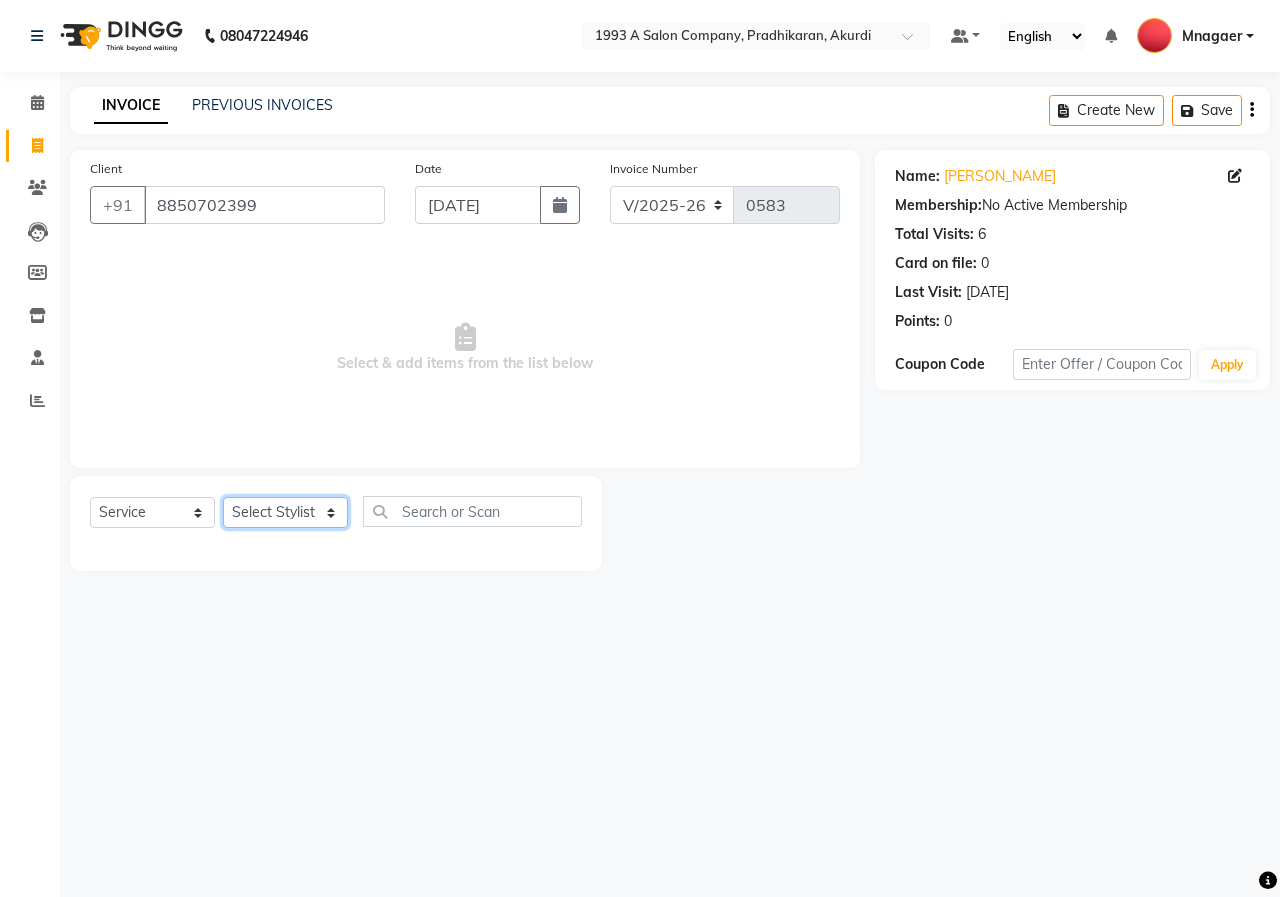 select on "69652" 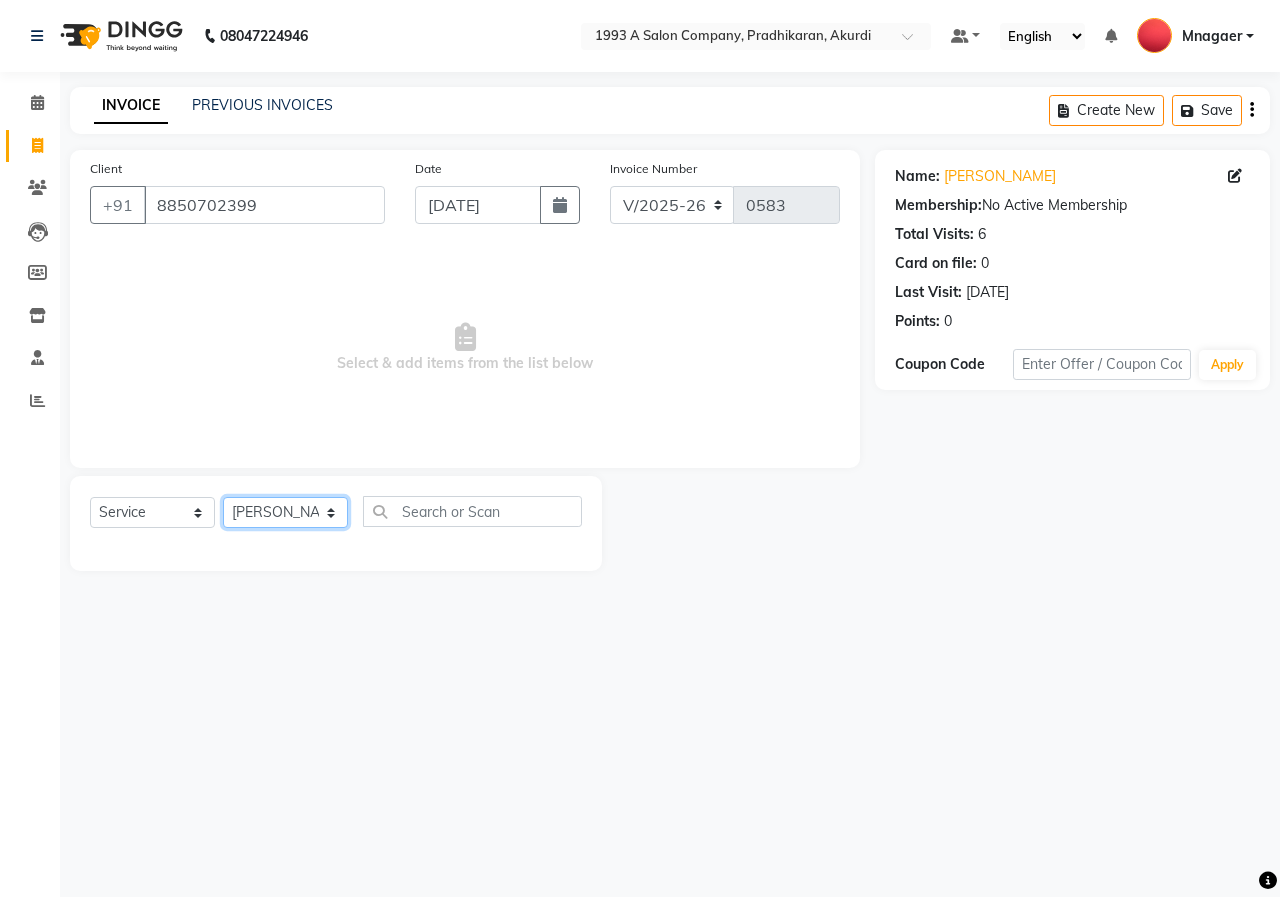click on "Select Stylist [PERSON_NAME] MANCHAL [PERSON_NAME] [PERSON_NAME] Mnagaer [PERSON_NAME] Trainning" 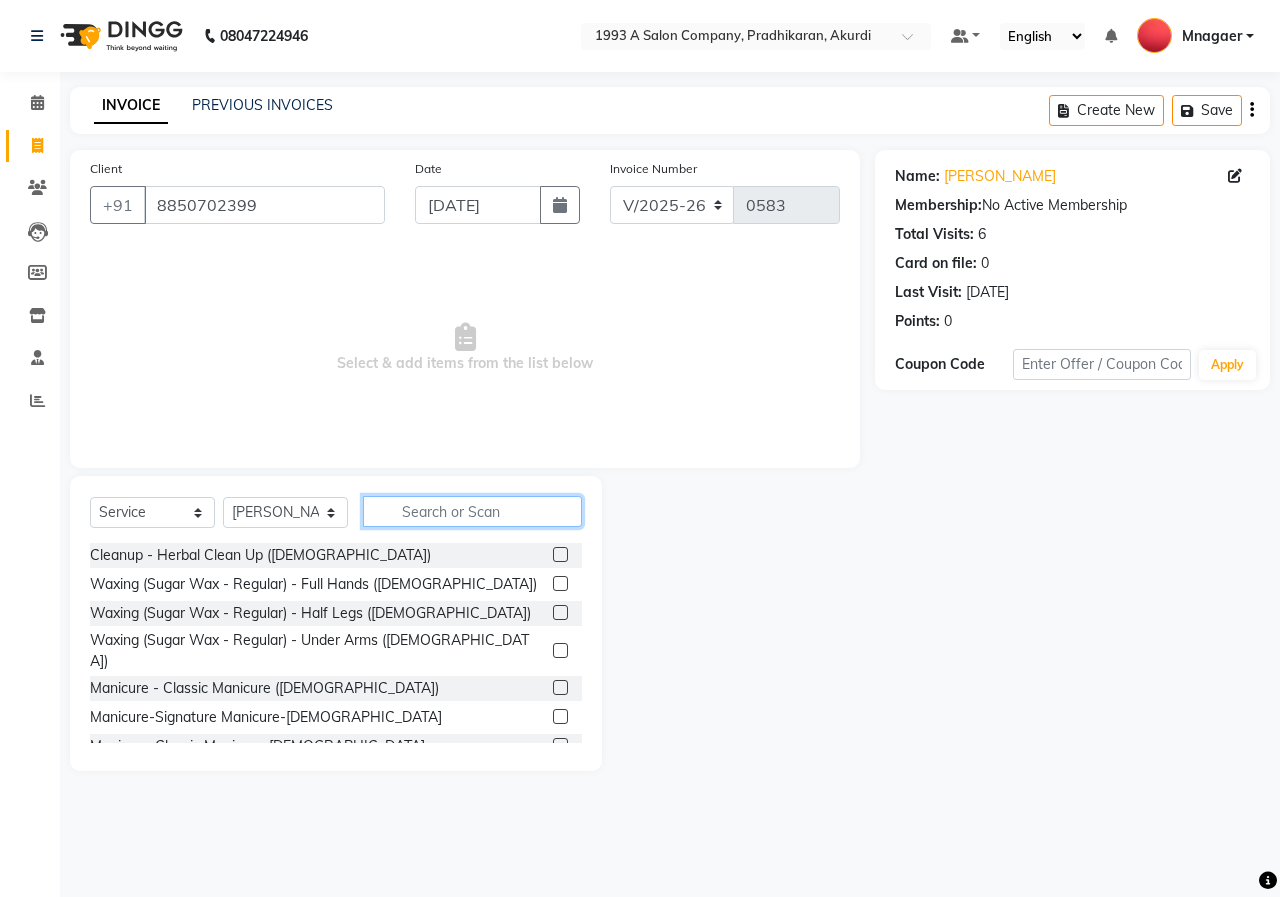 click 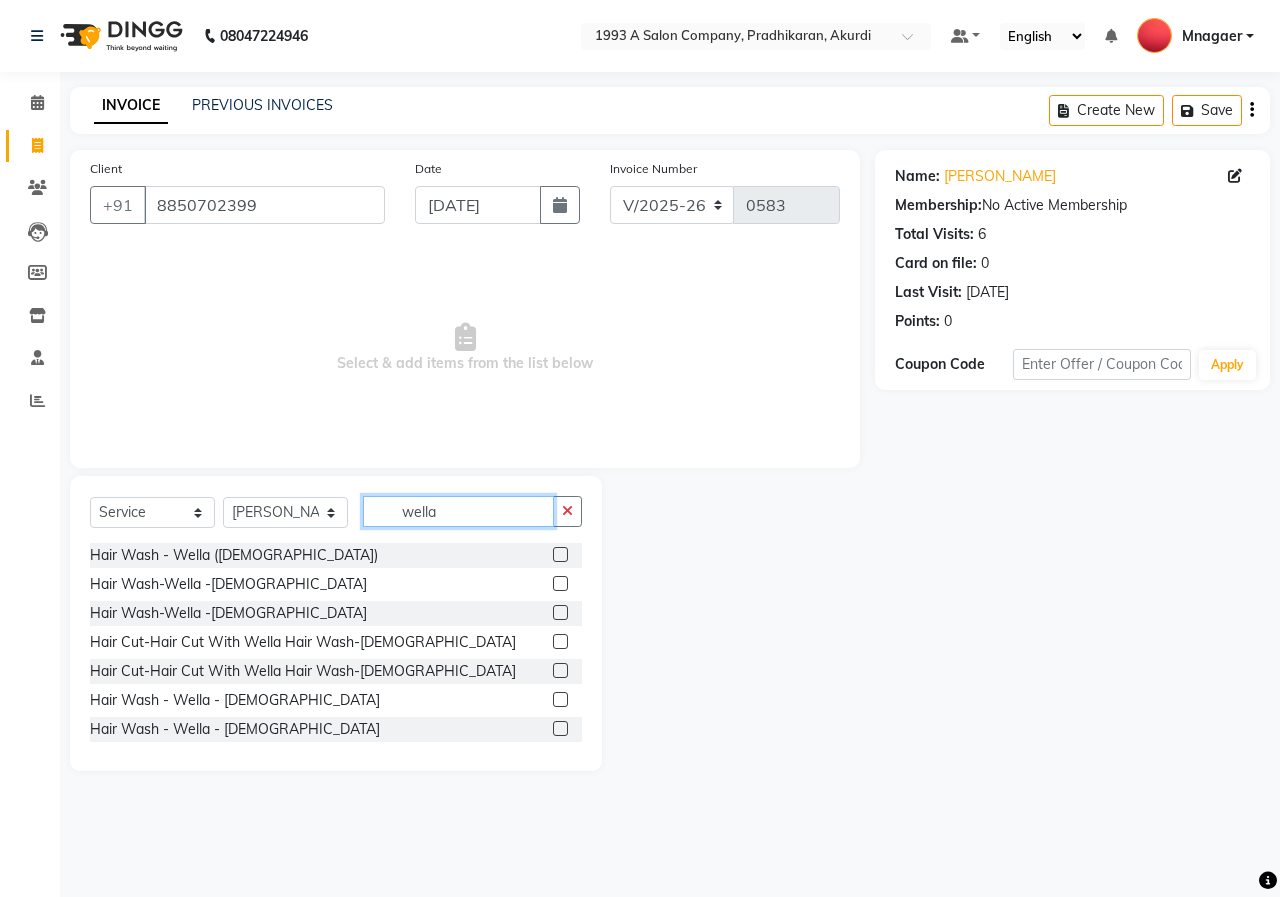 scroll, scrollTop: 100, scrollLeft: 0, axis: vertical 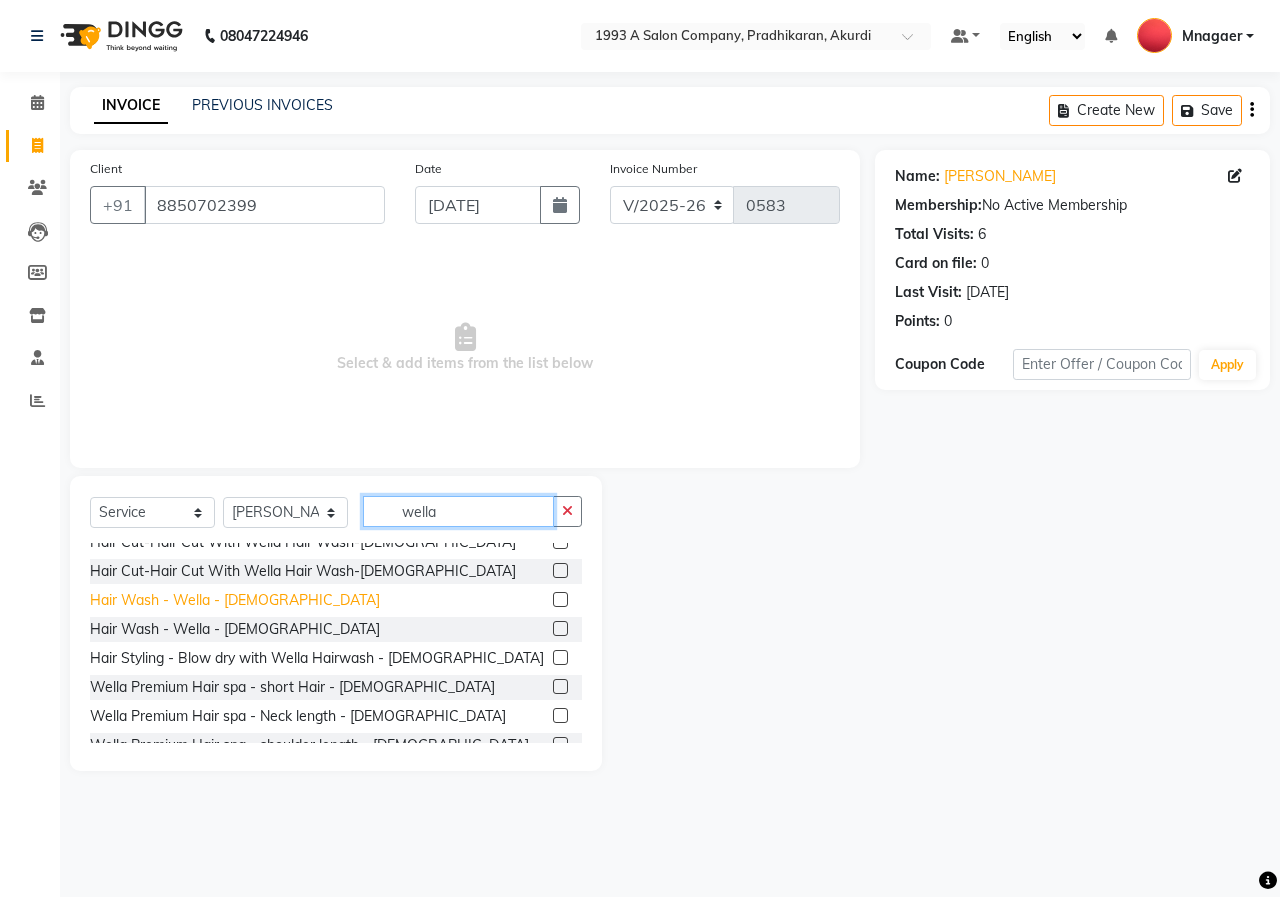 type on "wella" 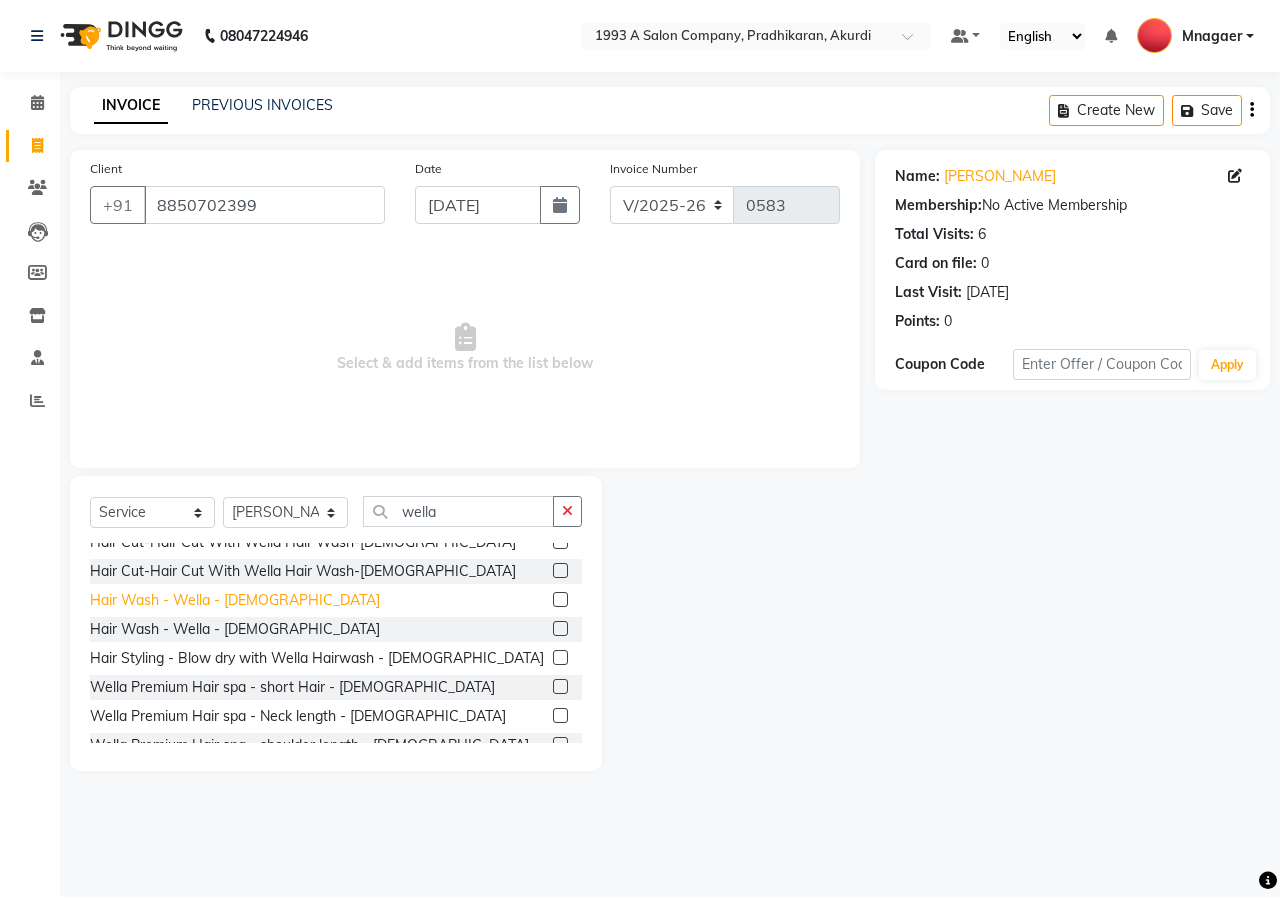 click on "Hair Wash - Wella - [DEMOGRAPHIC_DATA]" 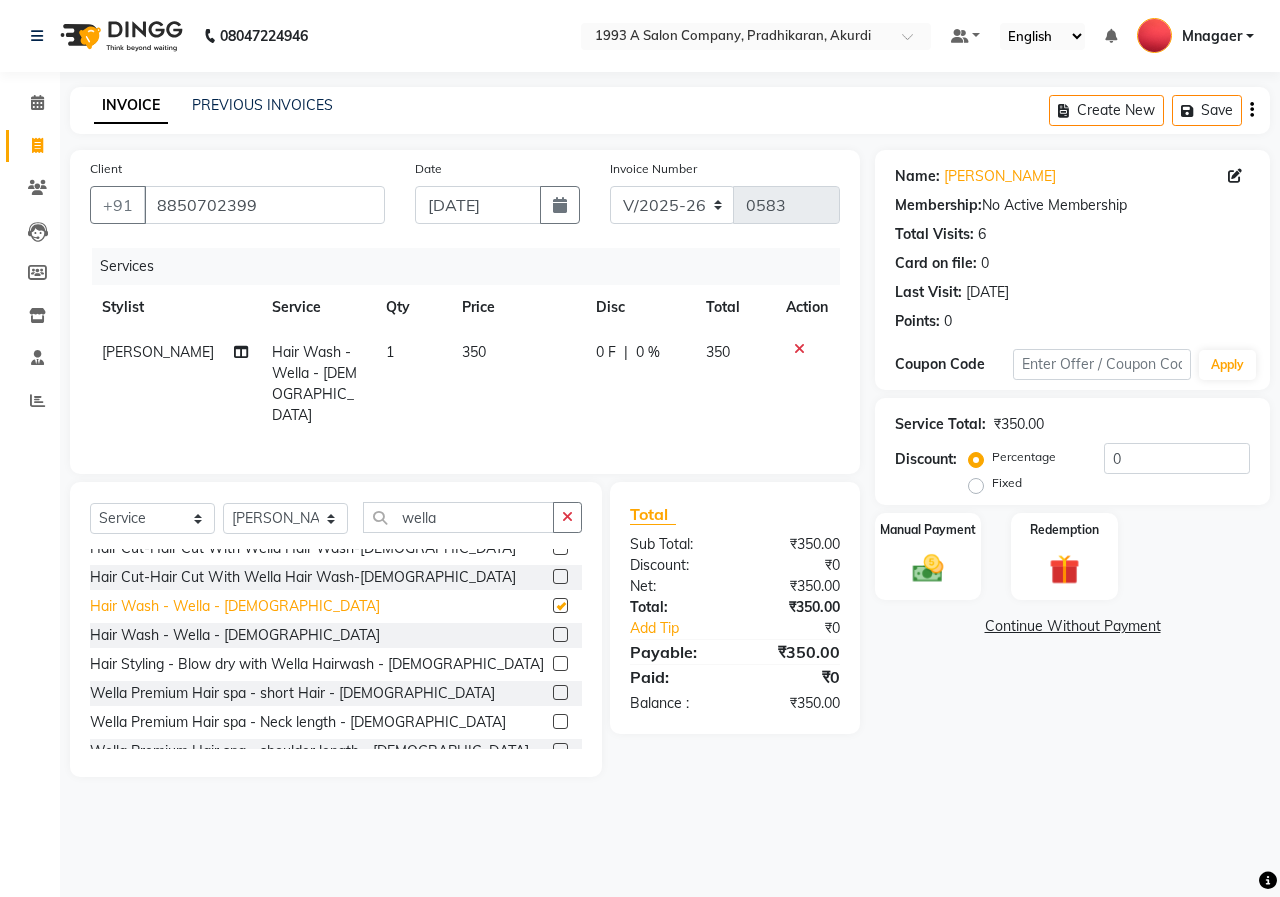 checkbox on "false" 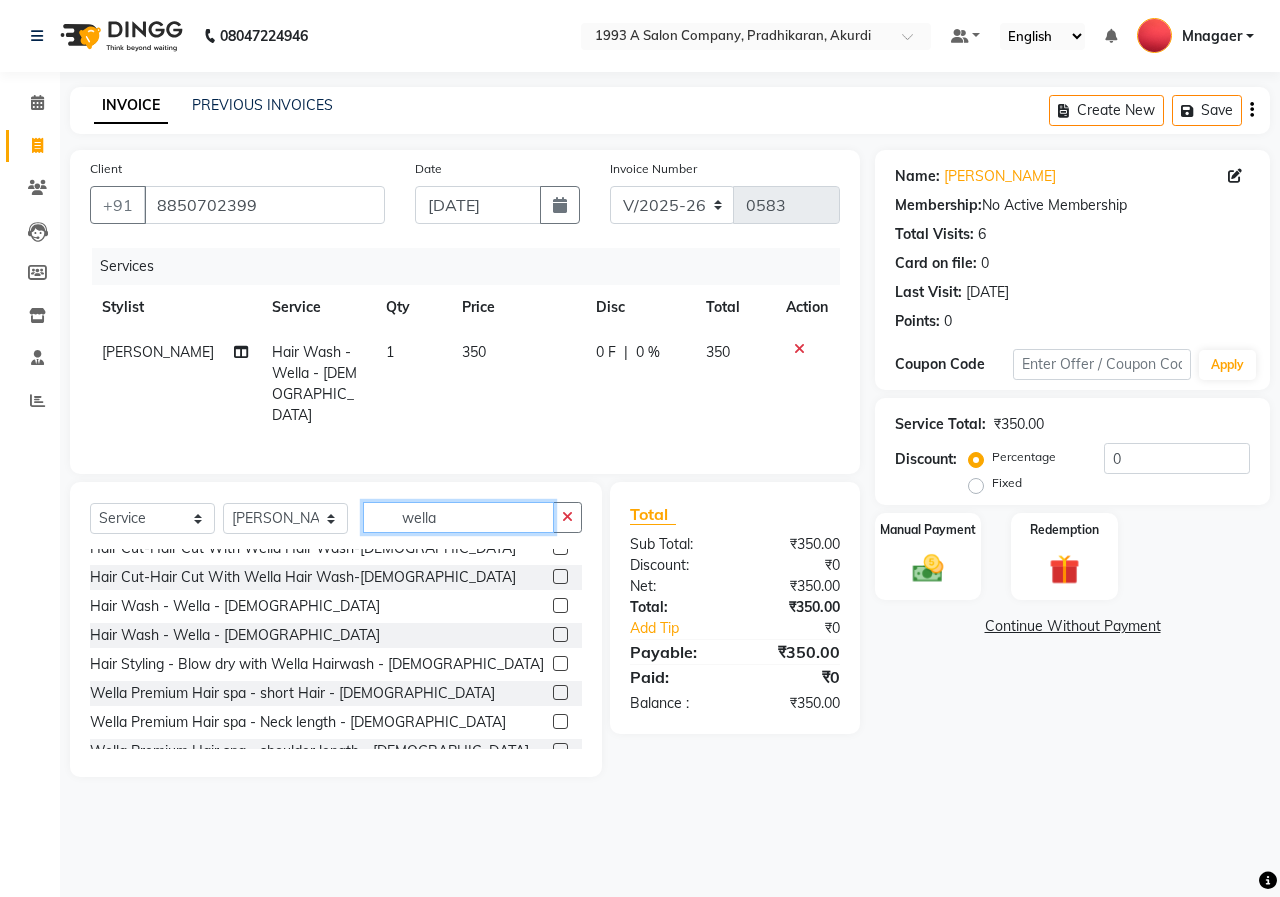 click on "wella" 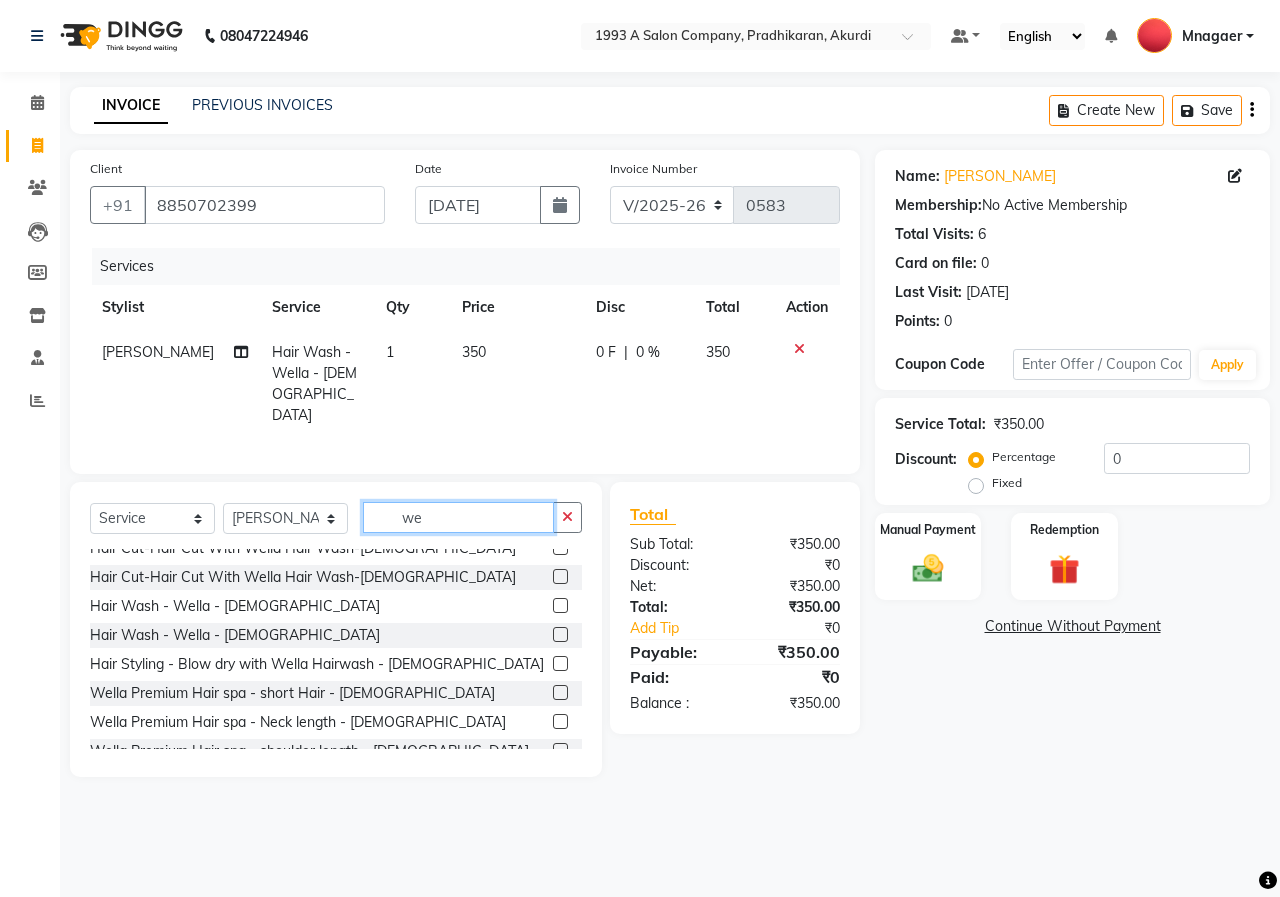 type on "w" 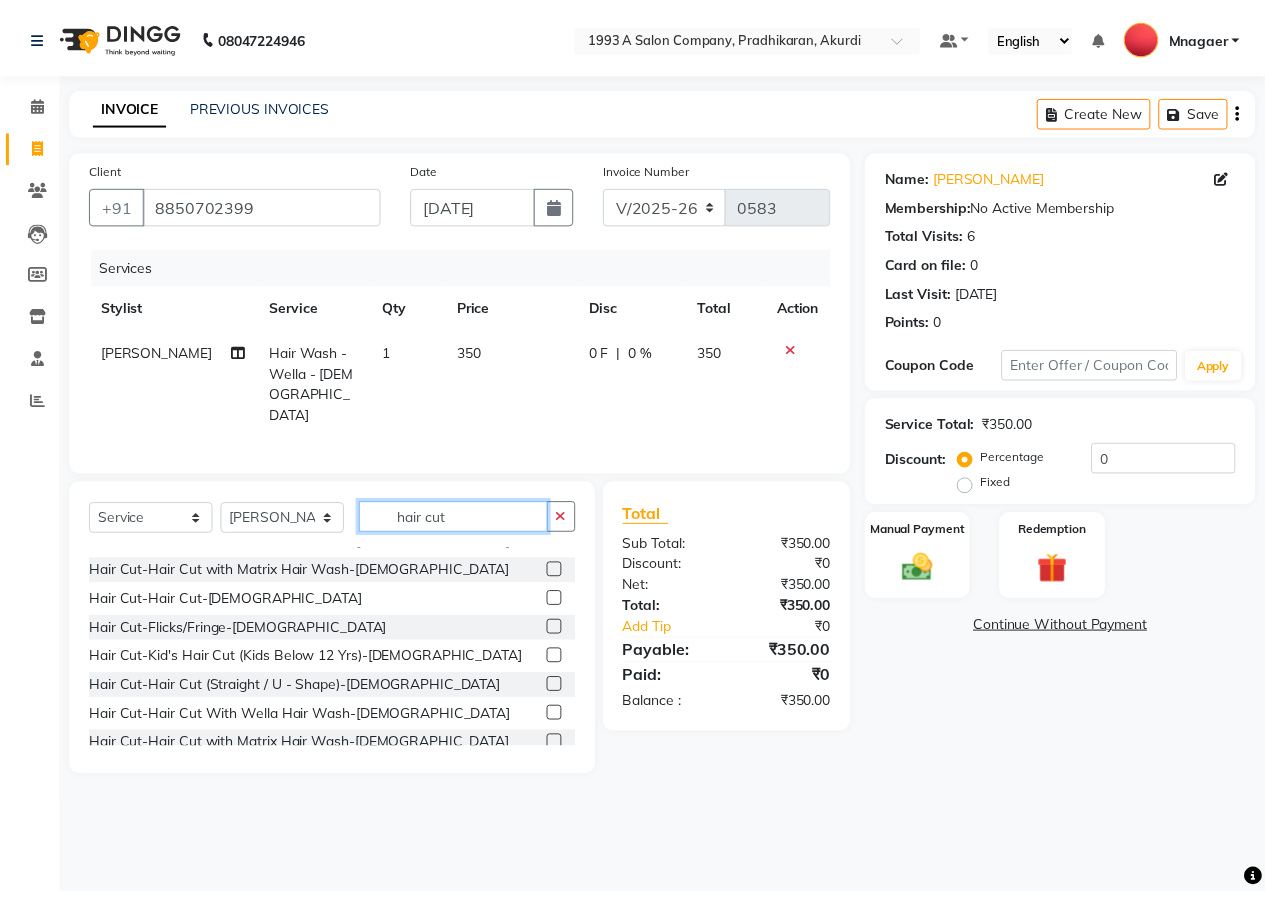 scroll, scrollTop: 42, scrollLeft: 0, axis: vertical 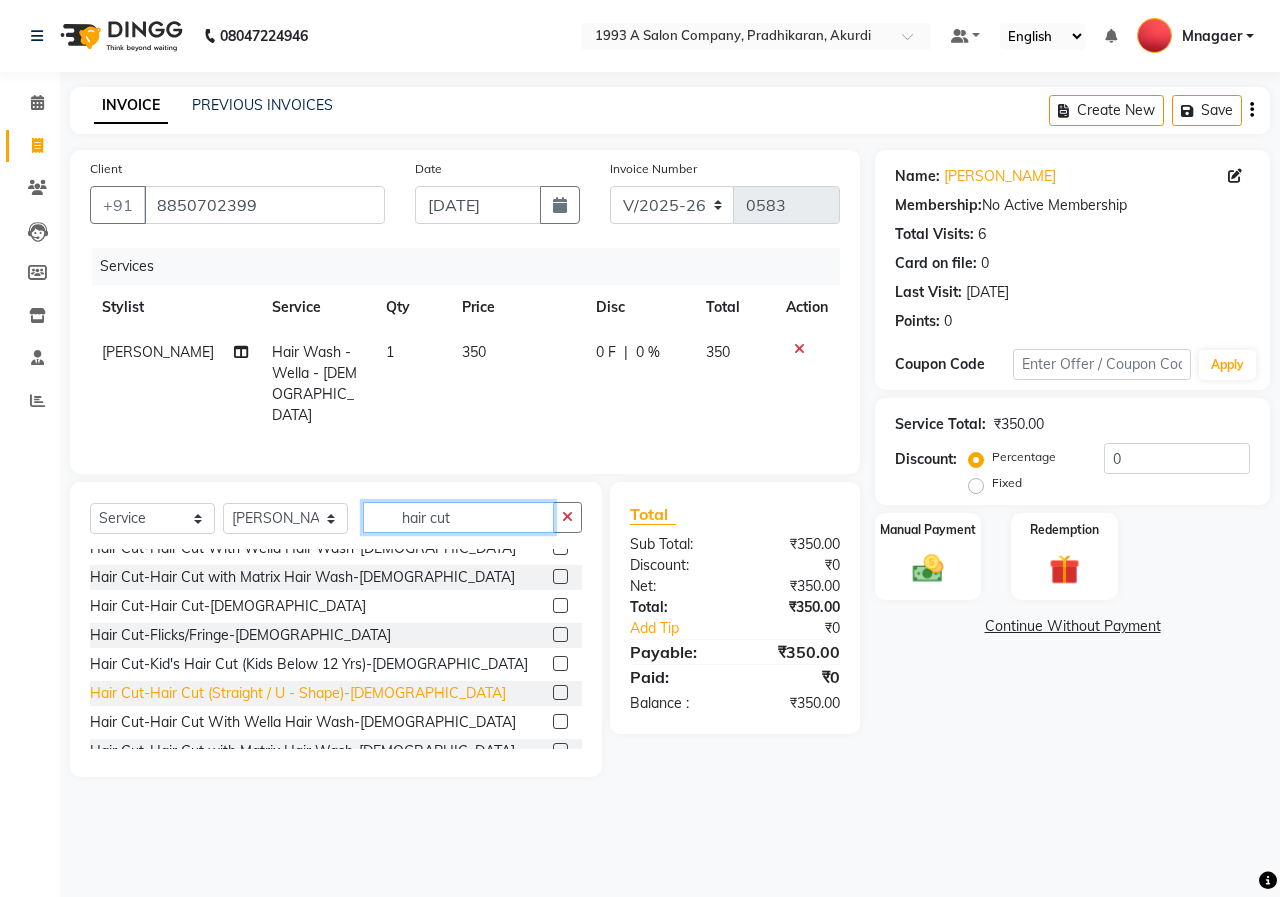 type on "hair cut" 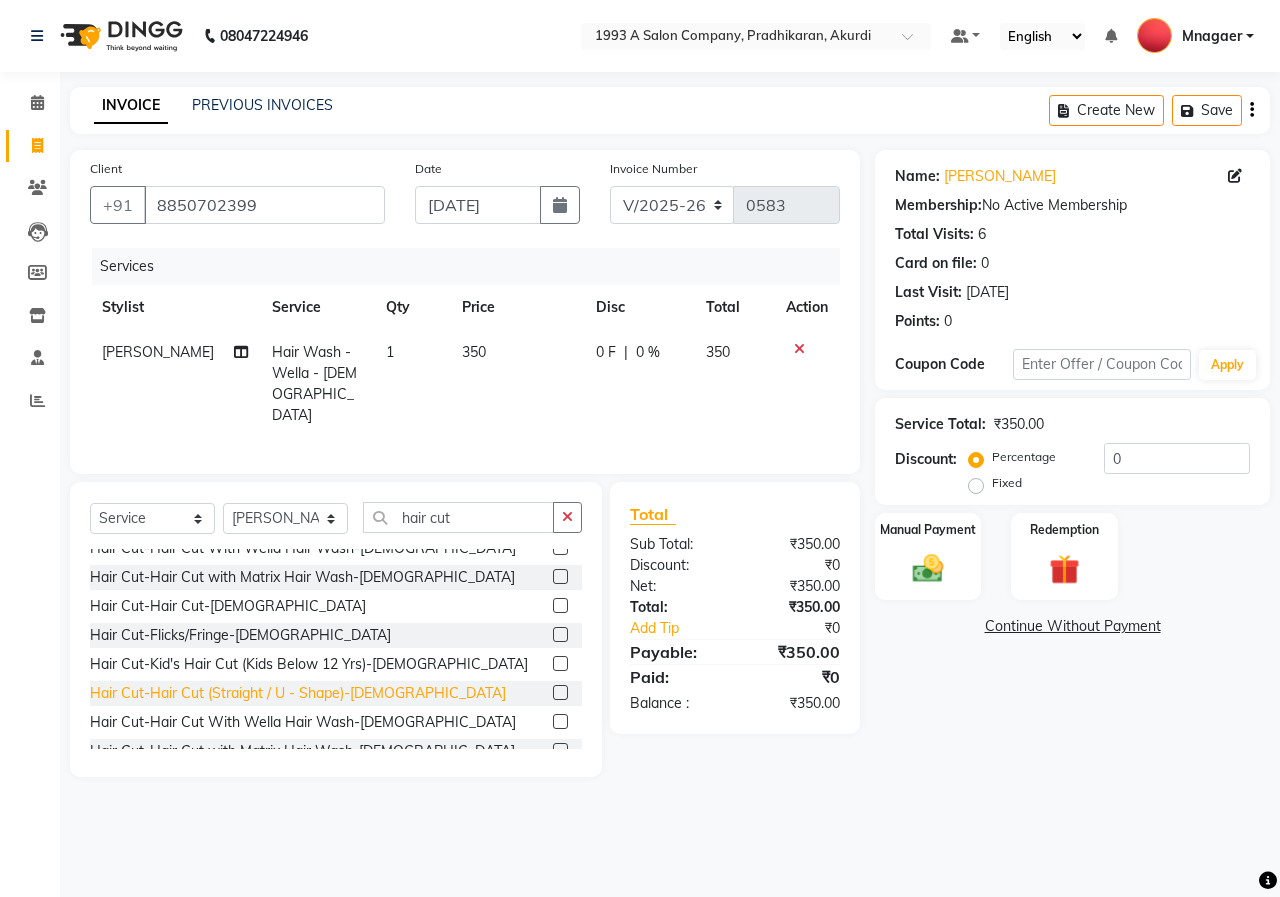 click on "Hair Cut-Hair Cut (Straight / U - Shape)-[DEMOGRAPHIC_DATA]" 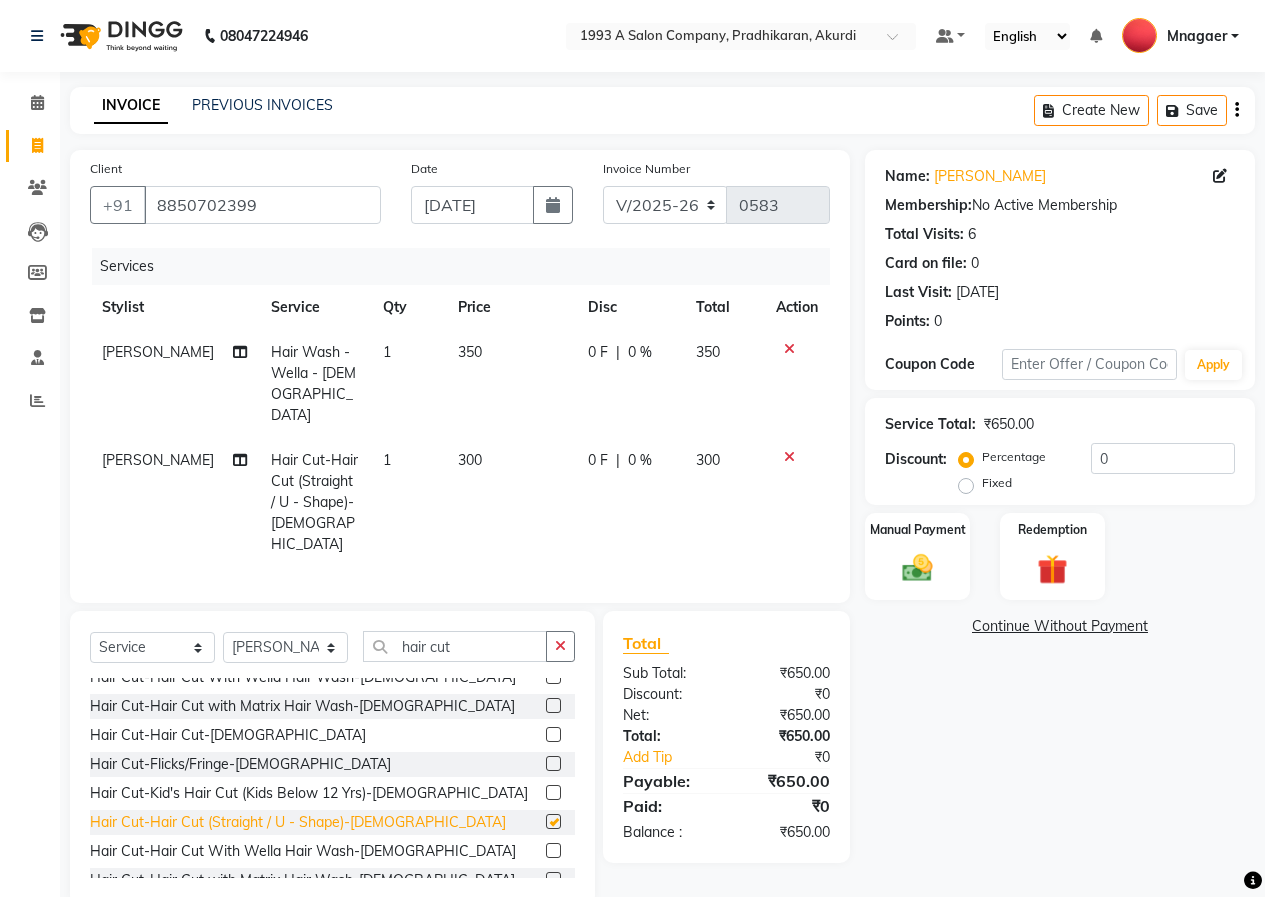 checkbox on "false" 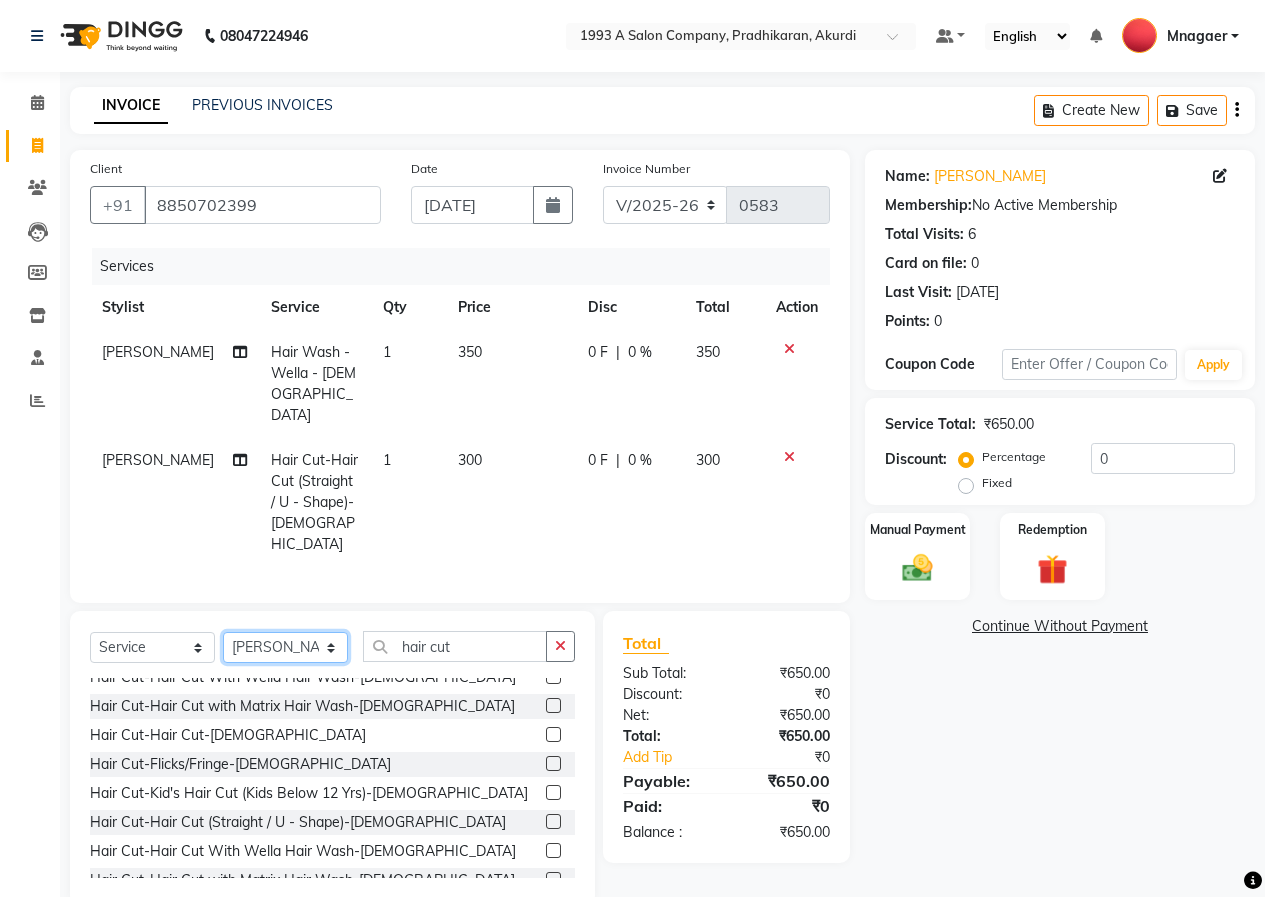 click on "Select Stylist [PERSON_NAME] MANCHAL [PERSON_NAME] [PERSON_NAME] Mnagaer [PERSON_NAME] Trainning" 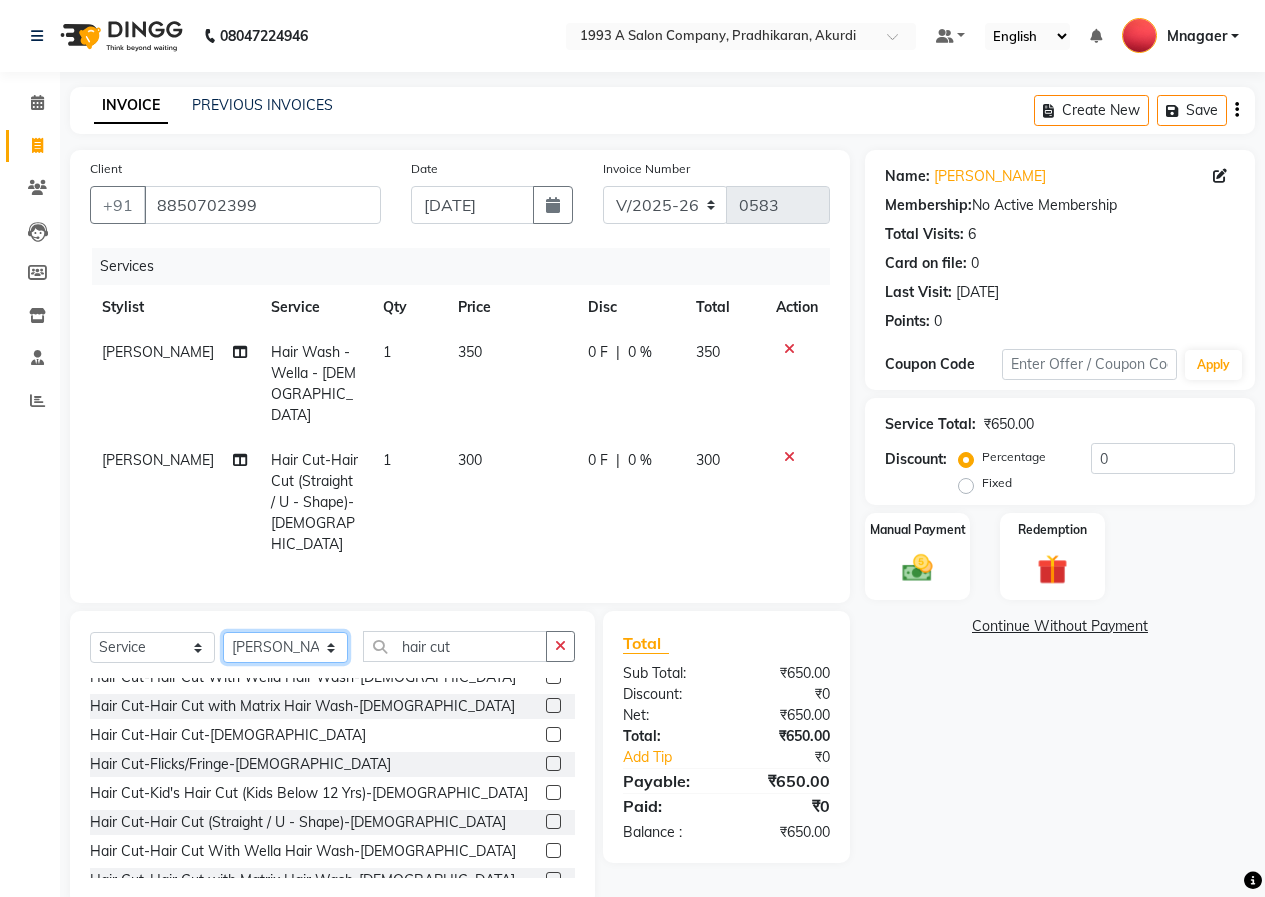 select on "69654" 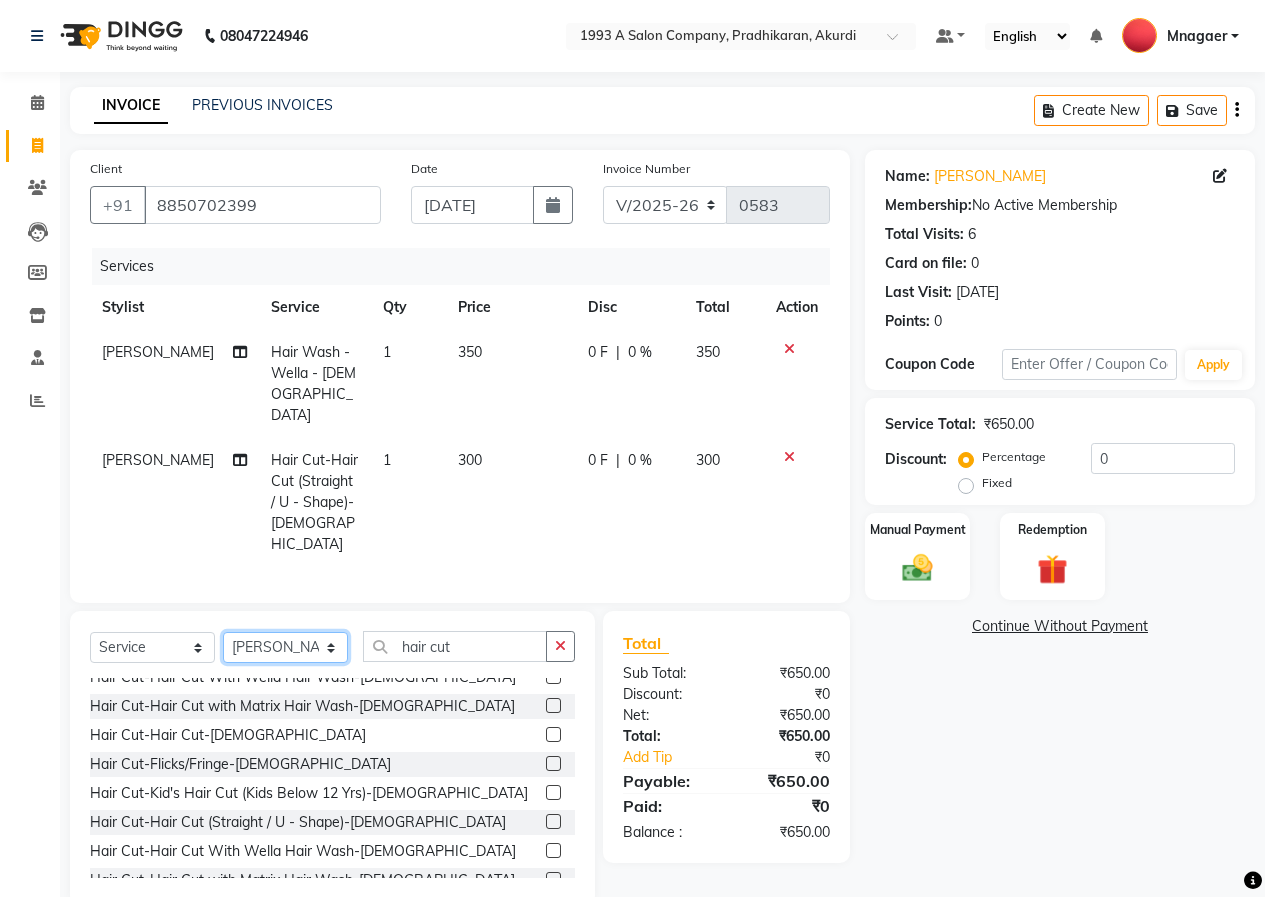 click on "Select Stylist [PERSON_NAME] MANCHAL [PERSON_NAME] [PERSON_NAME] Mnagaer [PERSON_NAME] Trainning" 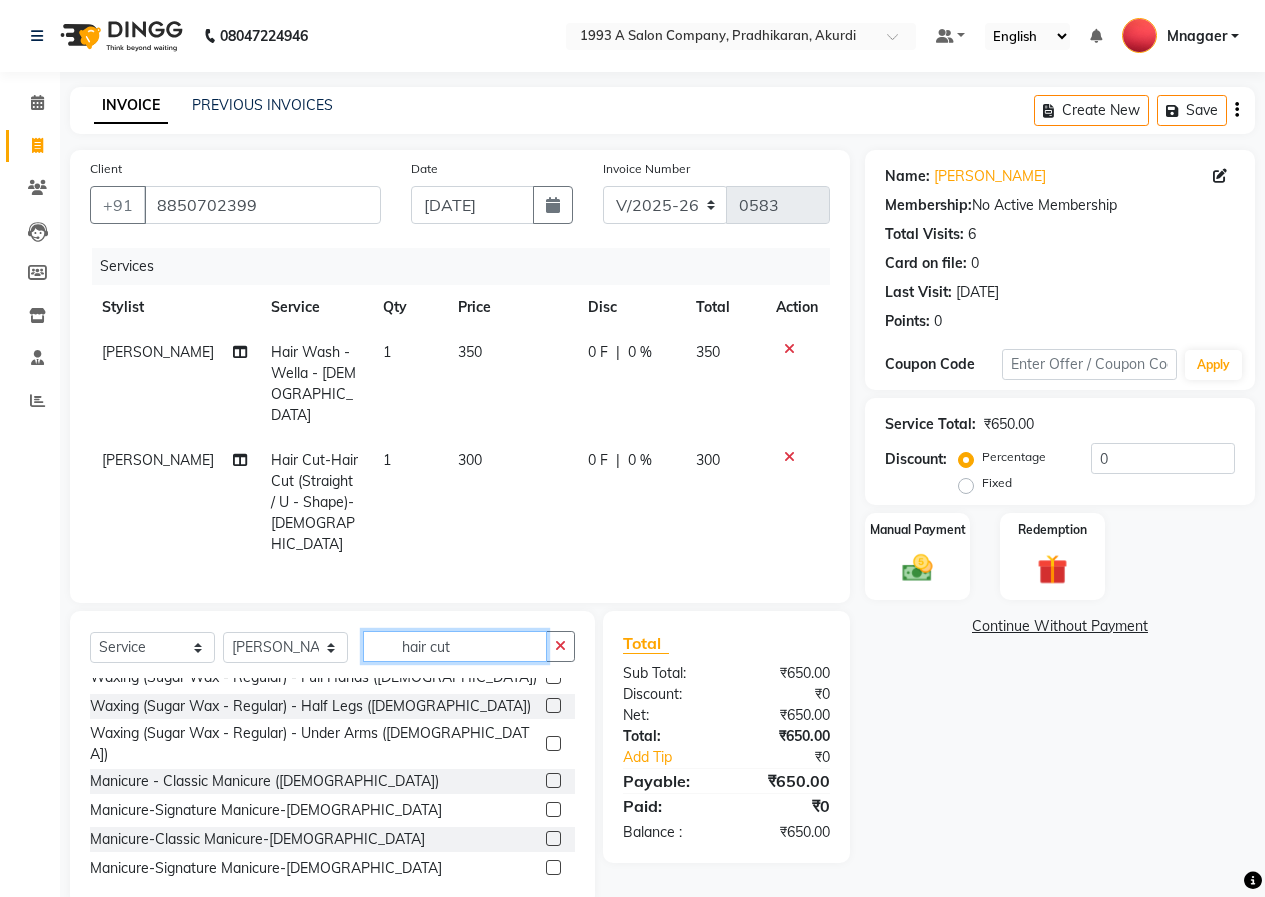 click on "hair cut" 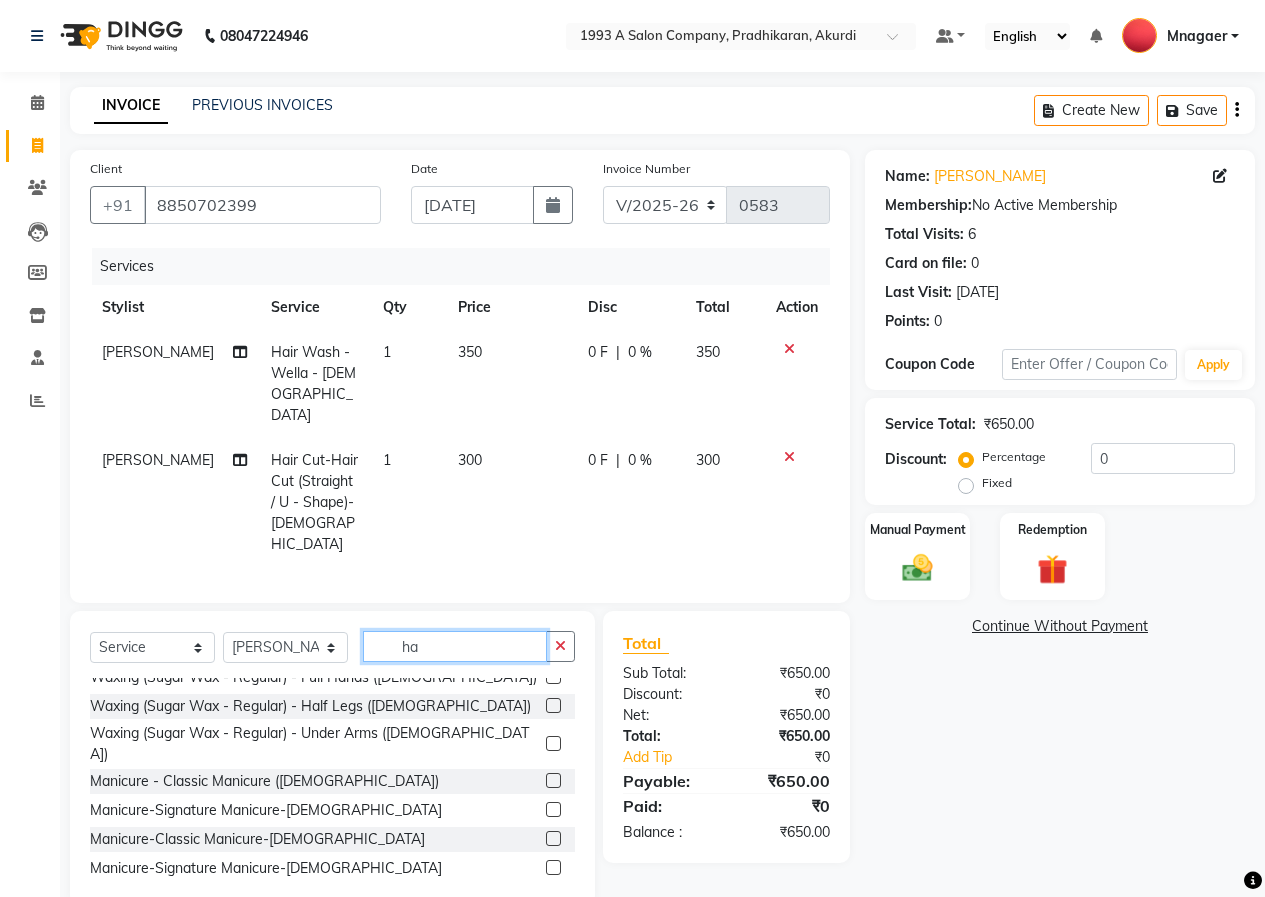 type on "h" 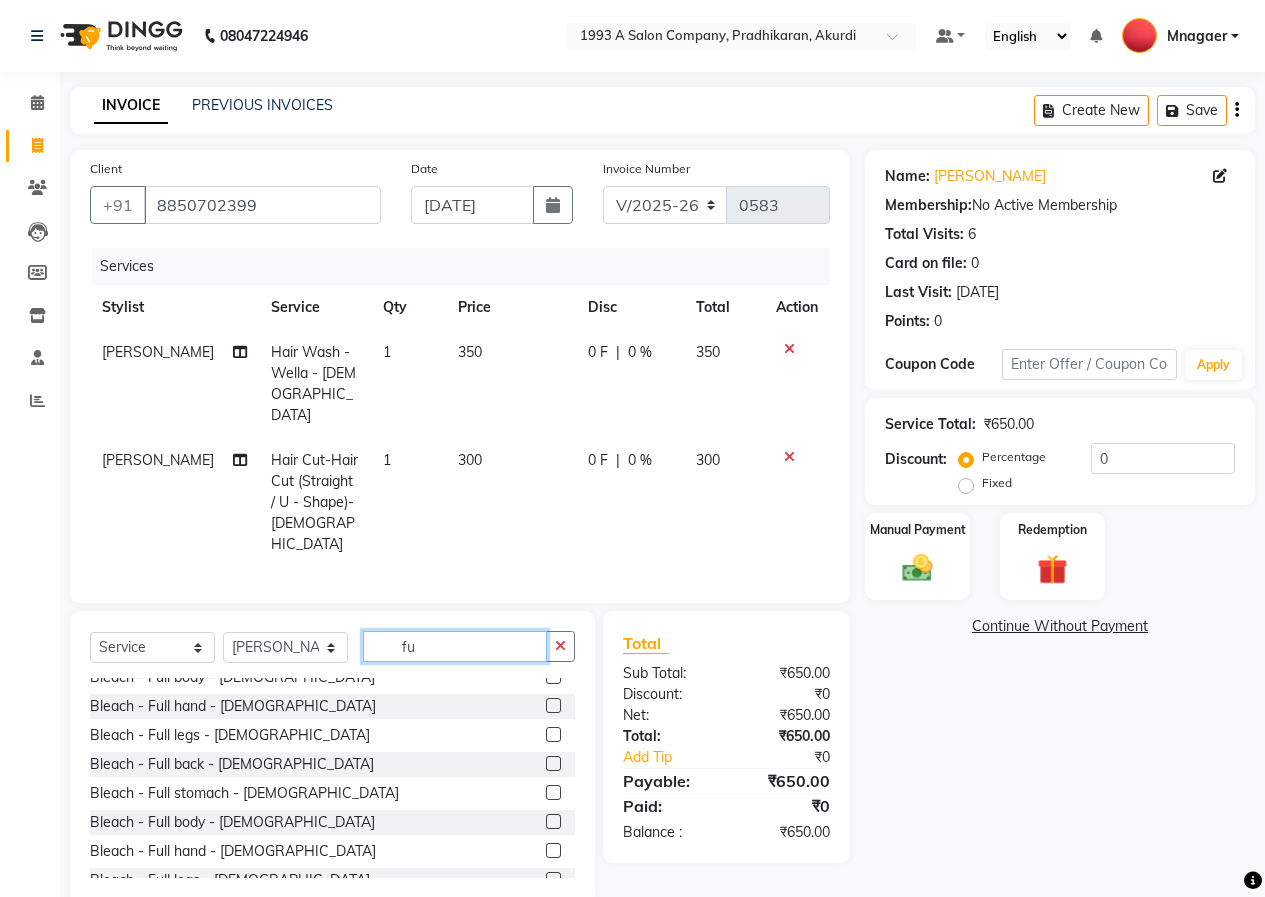 scroll, scrollTop: 13, scrollLeft: 0, axis: vertical 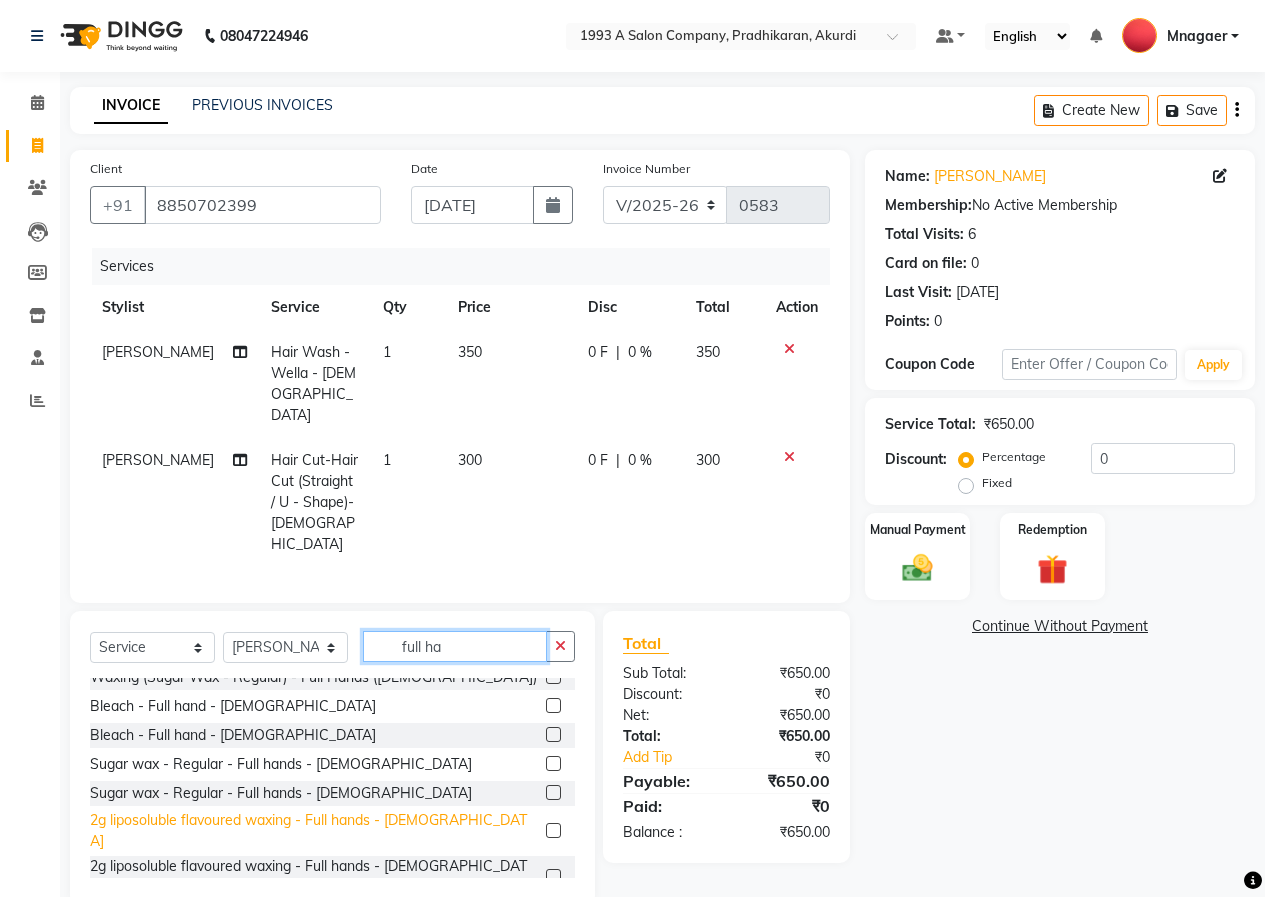 type on "full ha" 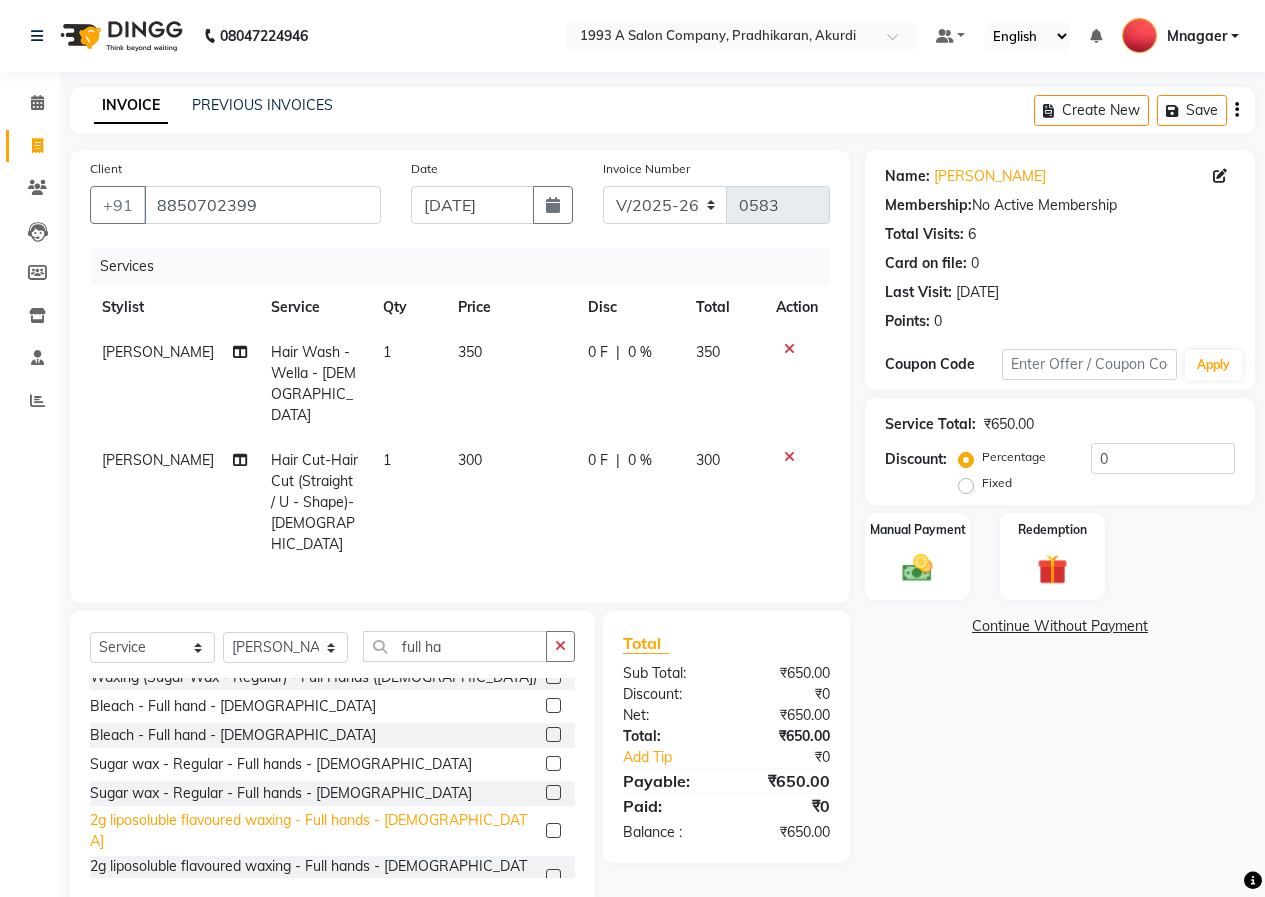 click on "2g liposoluble flavoured waxing - Full hands - [DEMOGRAPHIC_DATA]" 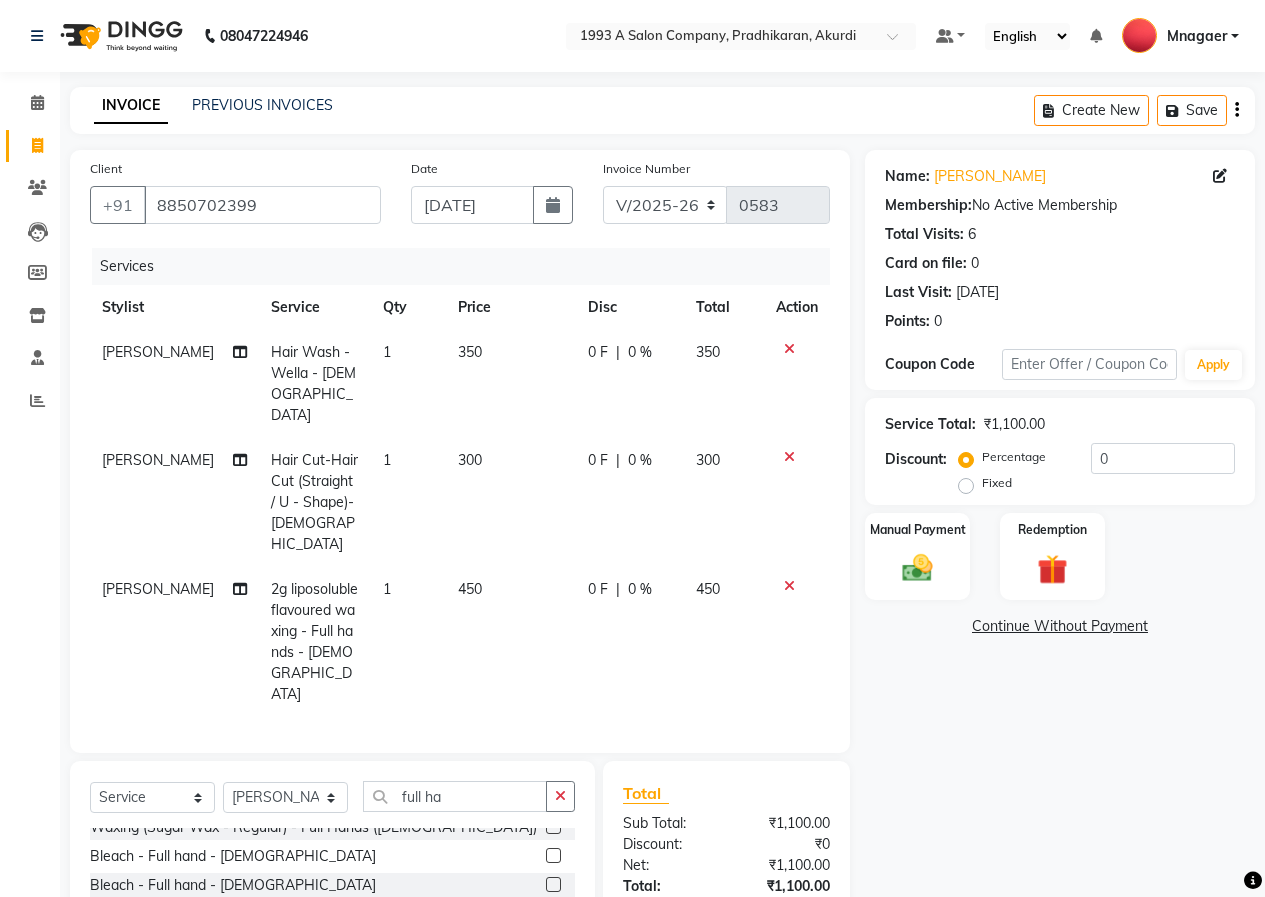 checkbox on "false" 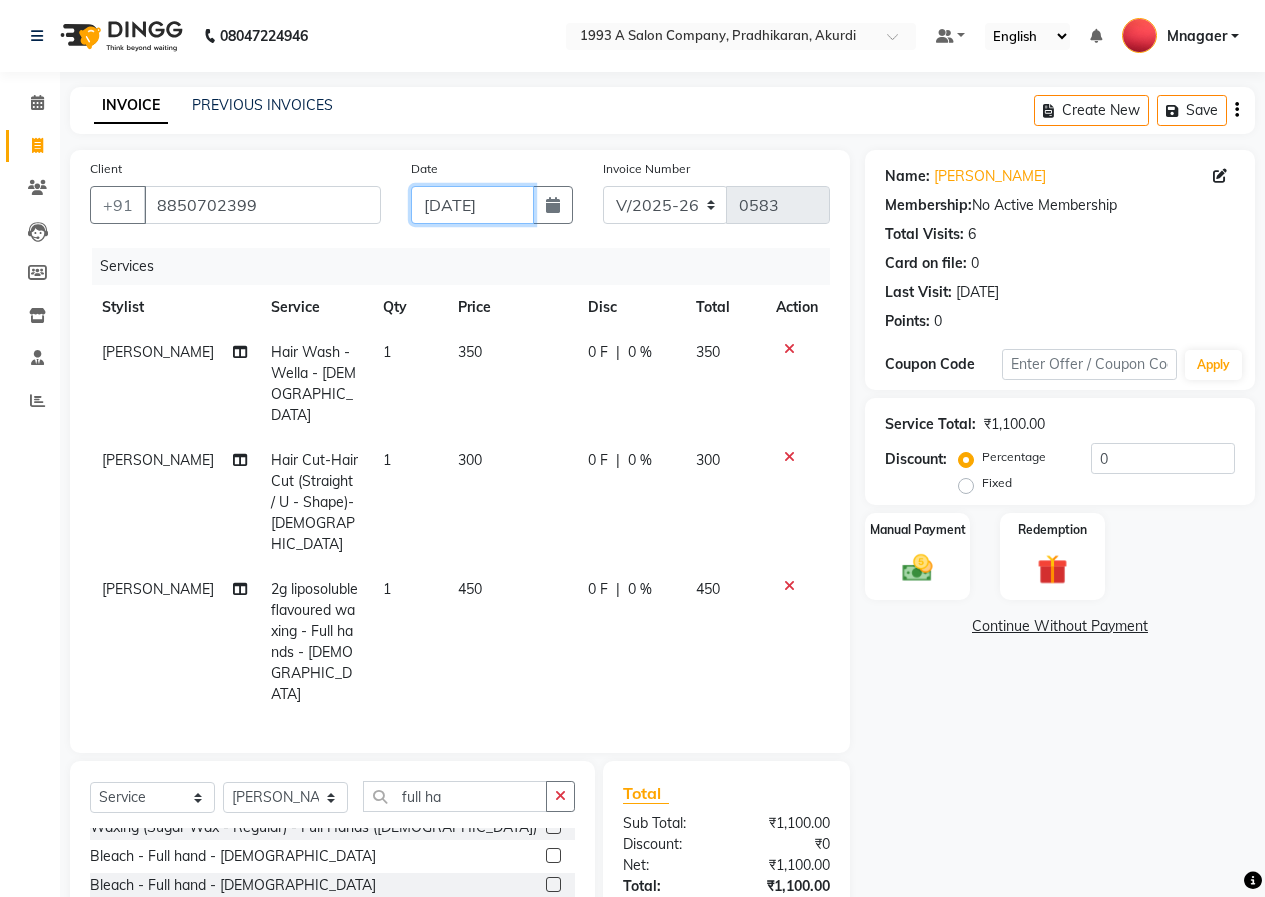click on "[DATE]" 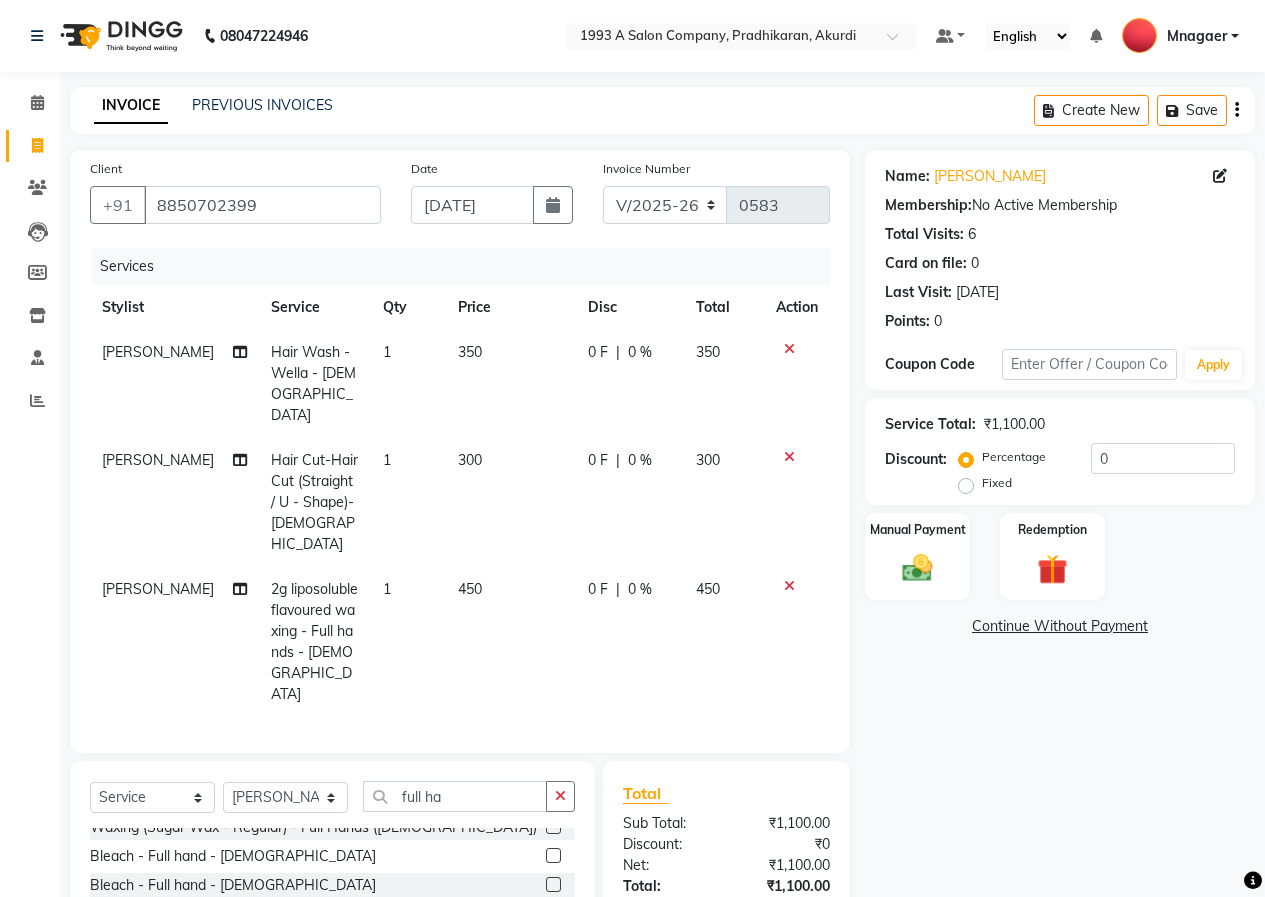 select on "7" 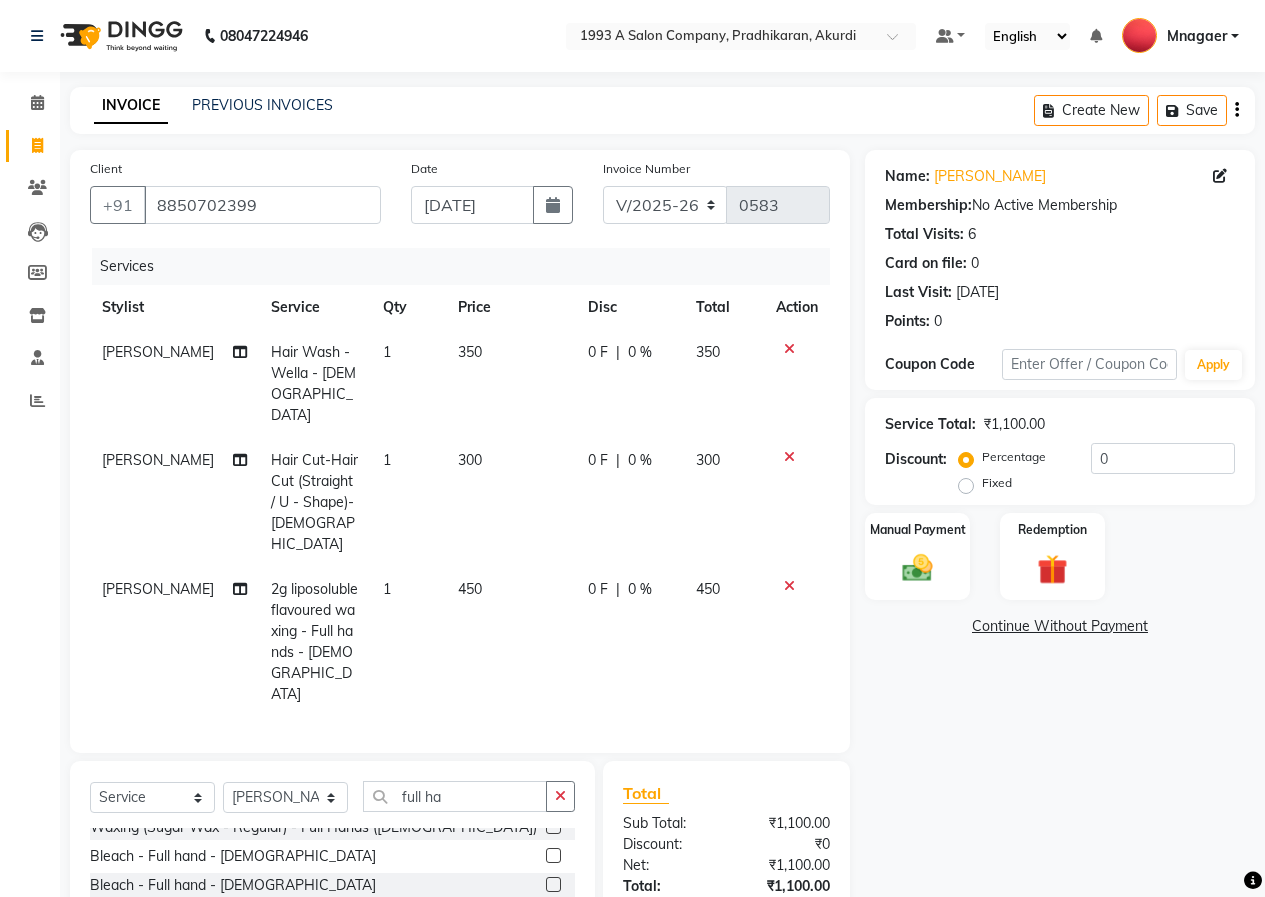 select on "2025" 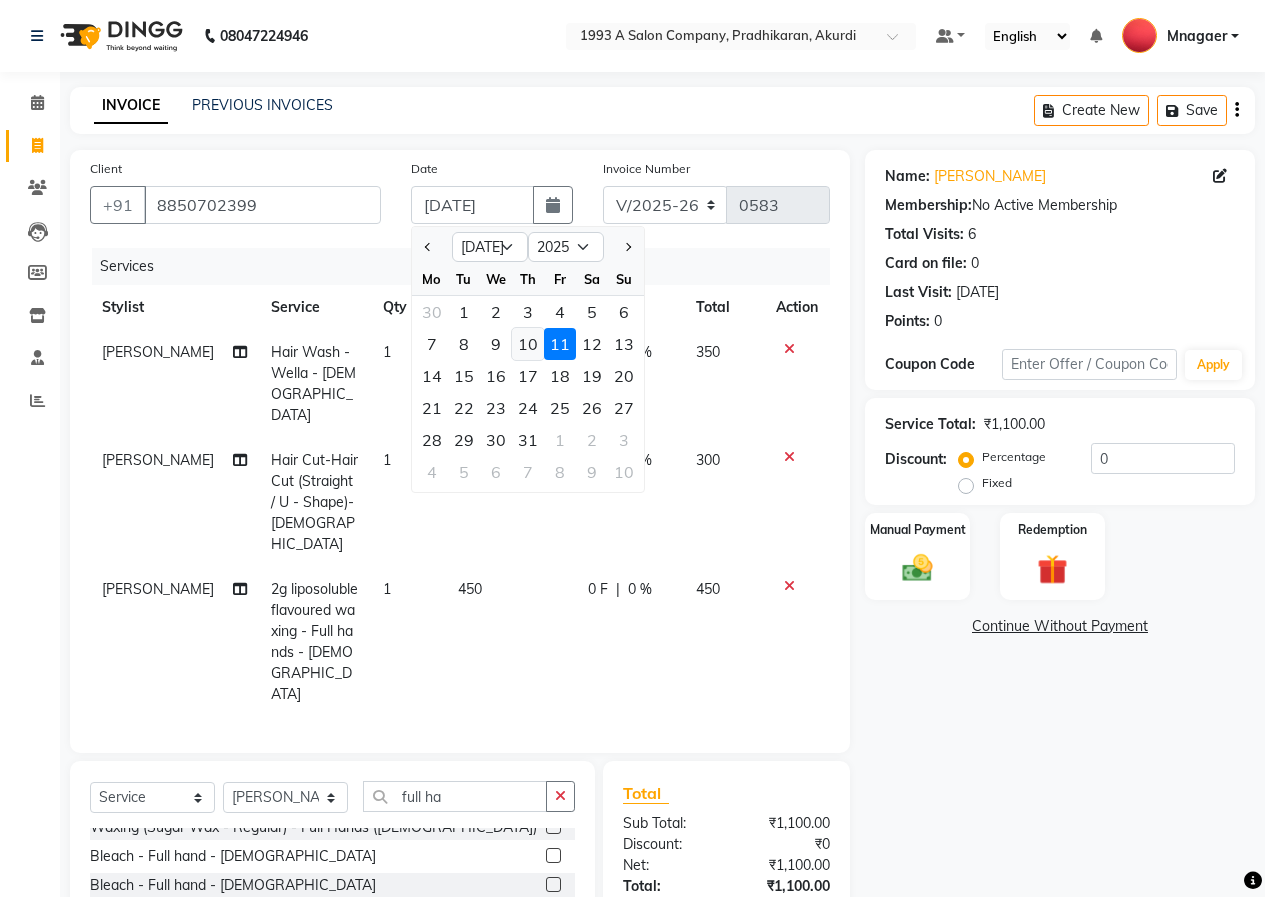 click on "10" 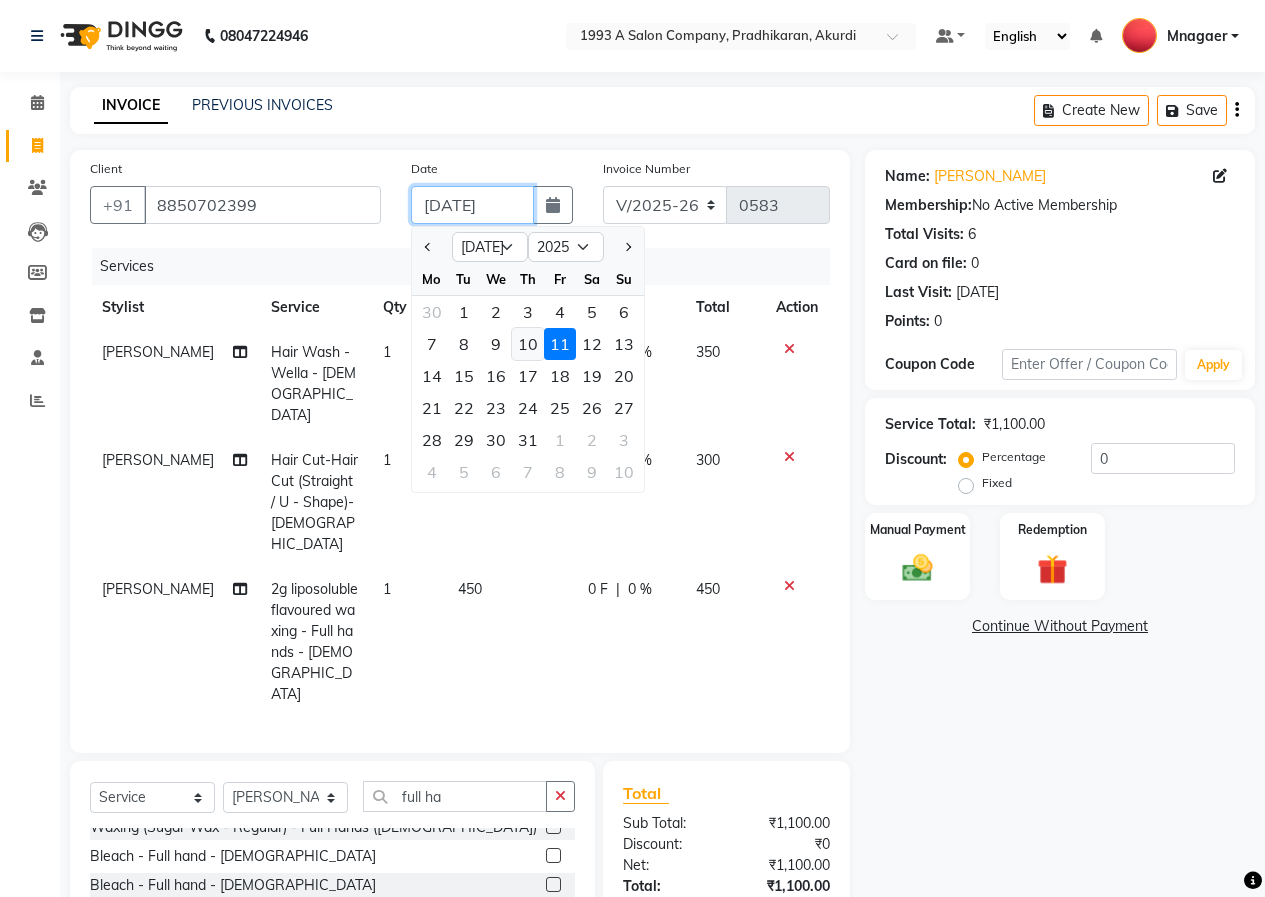 type on "[DATE]" 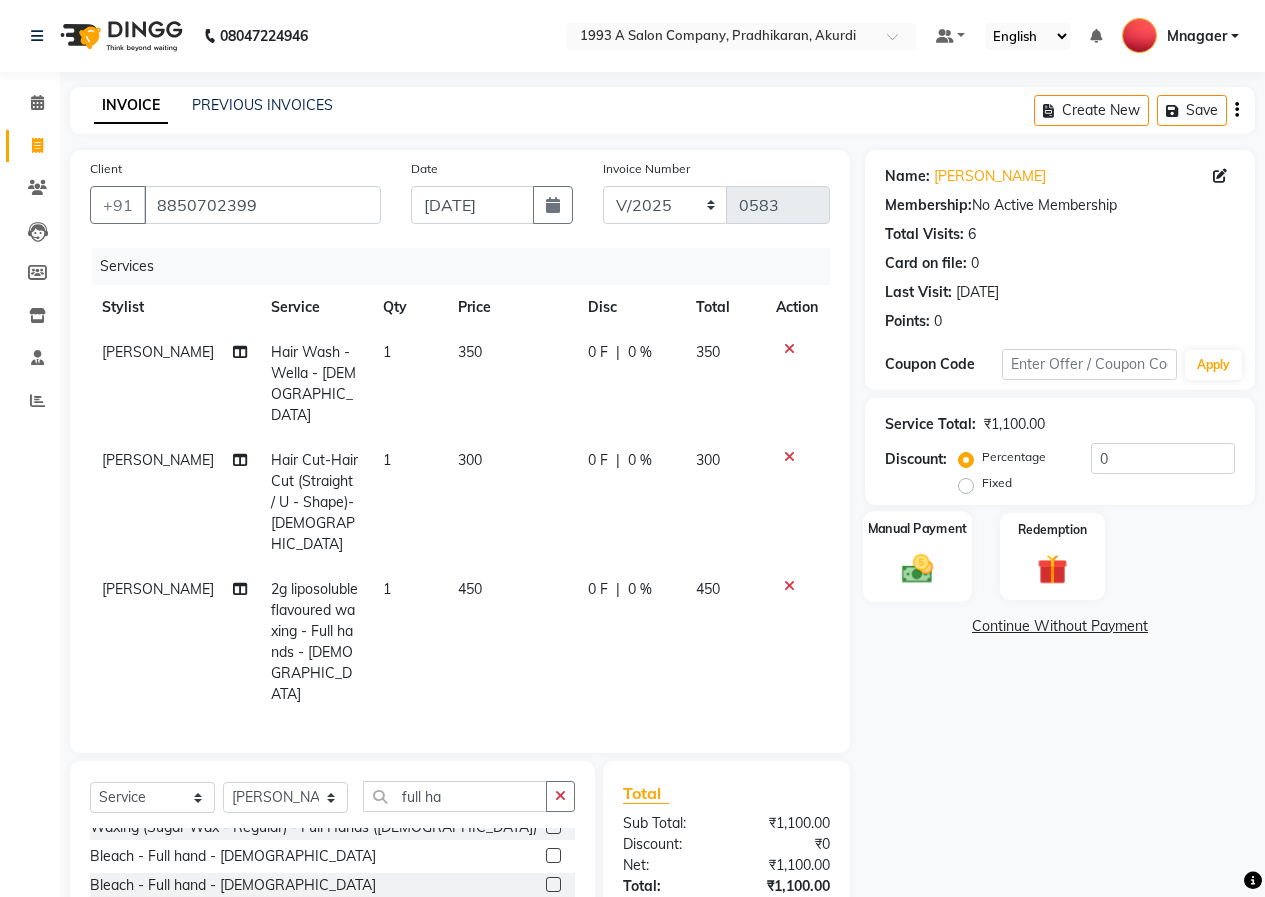 click 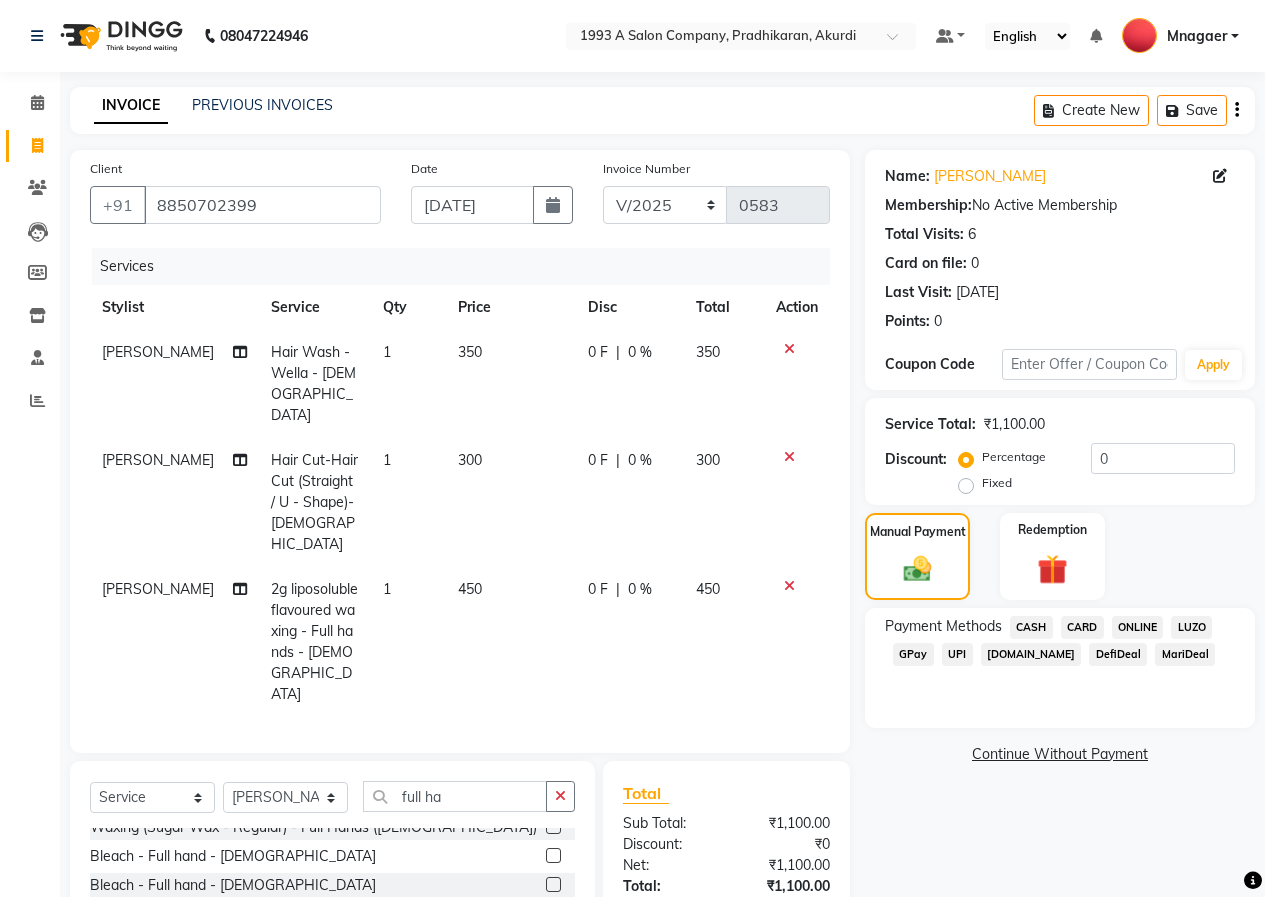 click on "CASH" 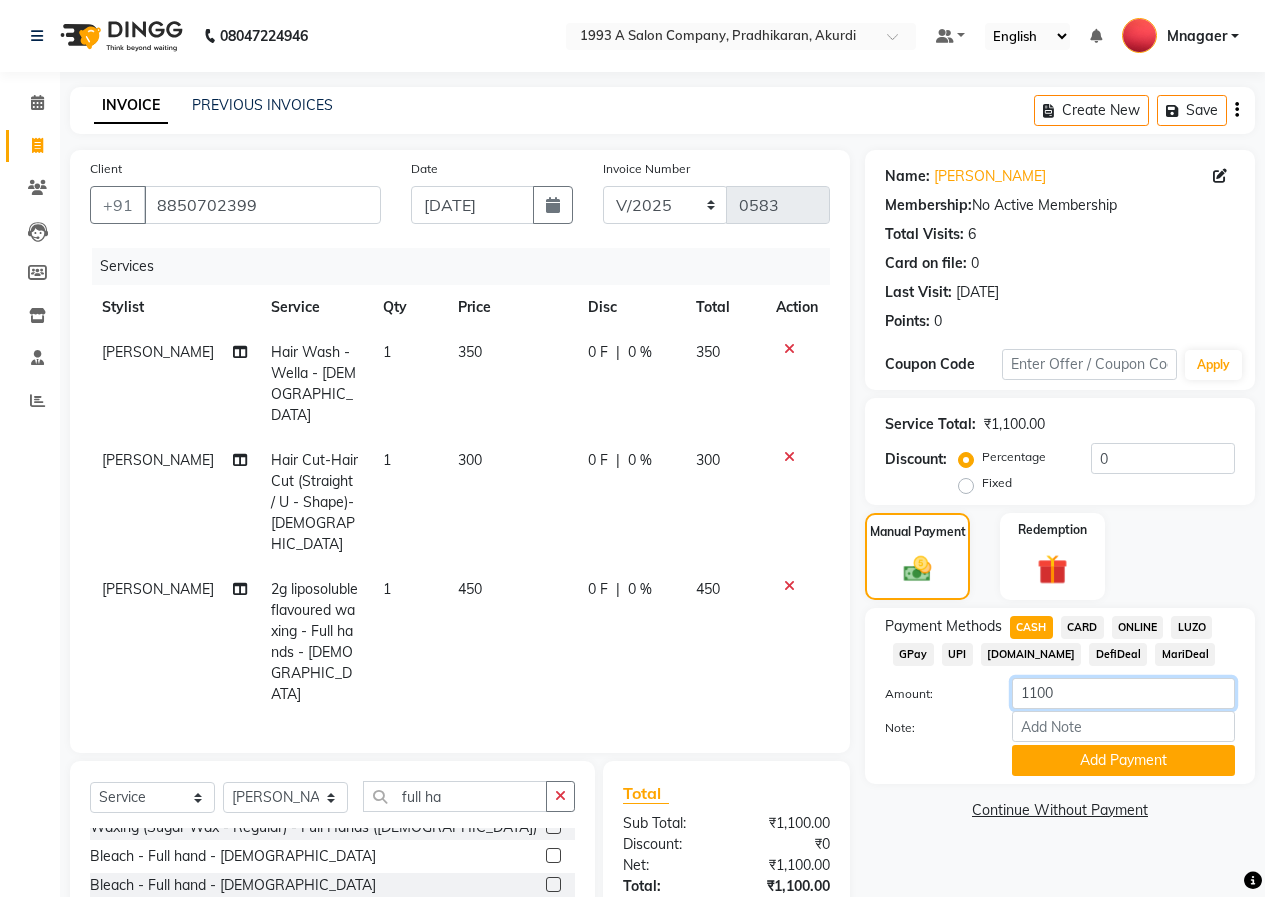 click on "1100" 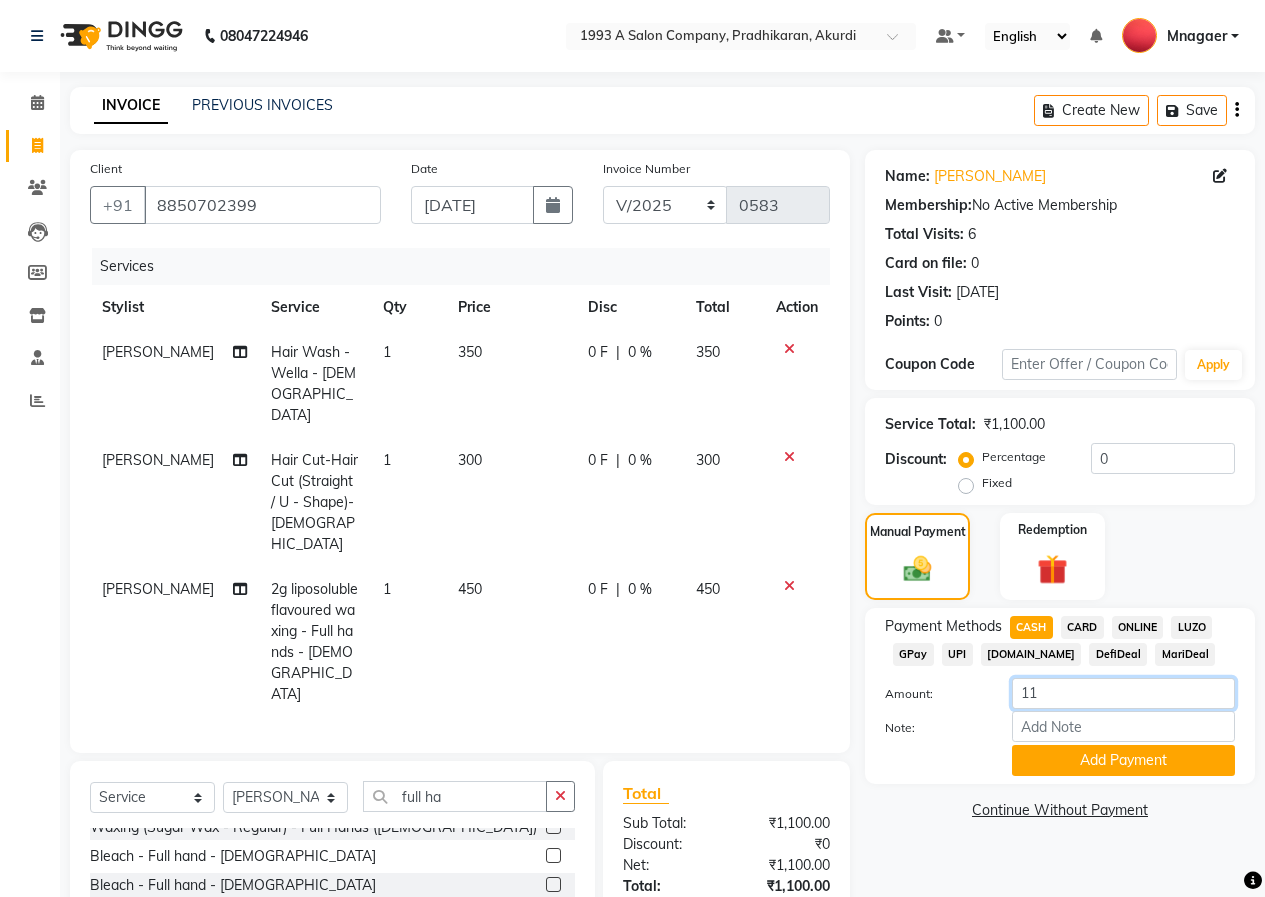 type on "1" 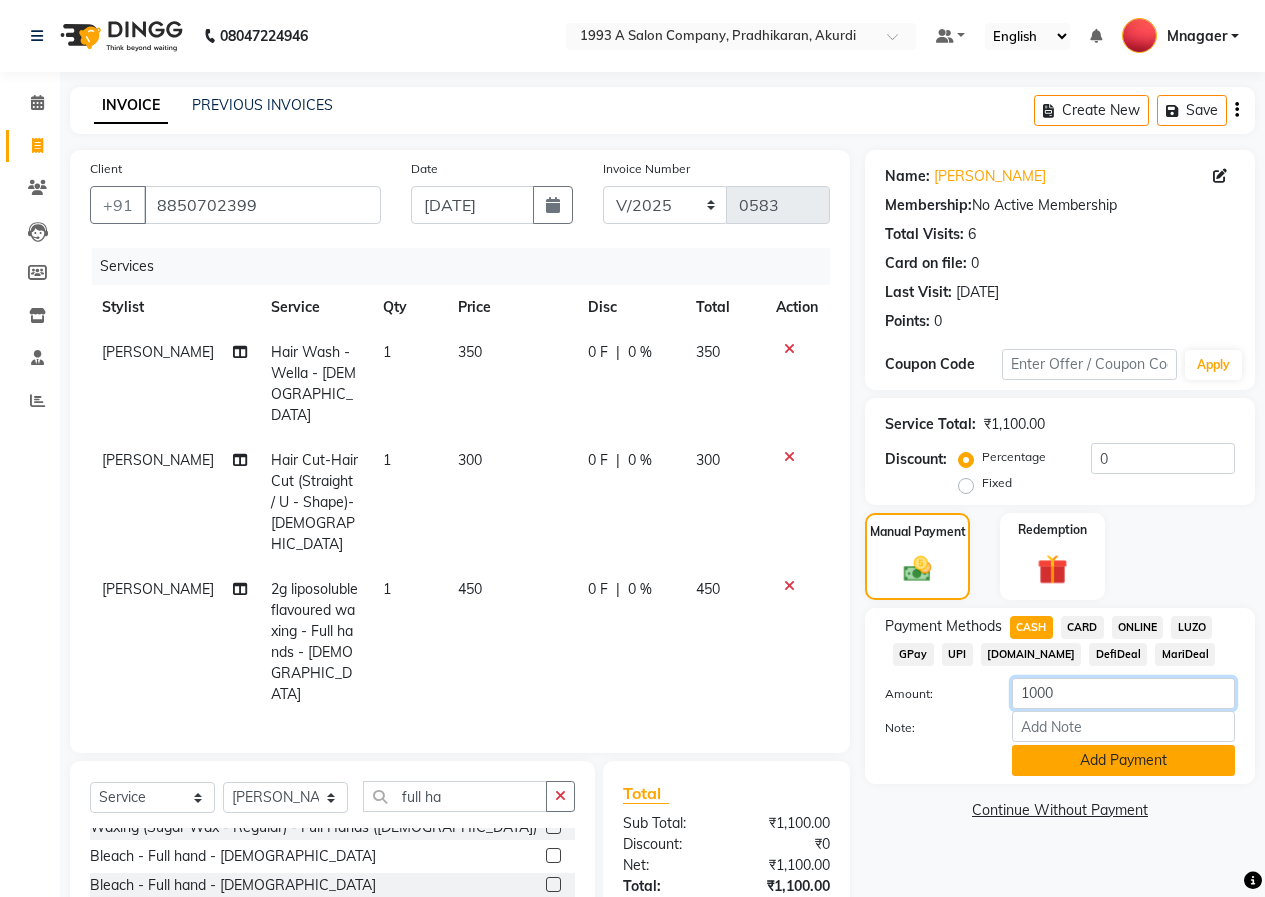 type on "1000" 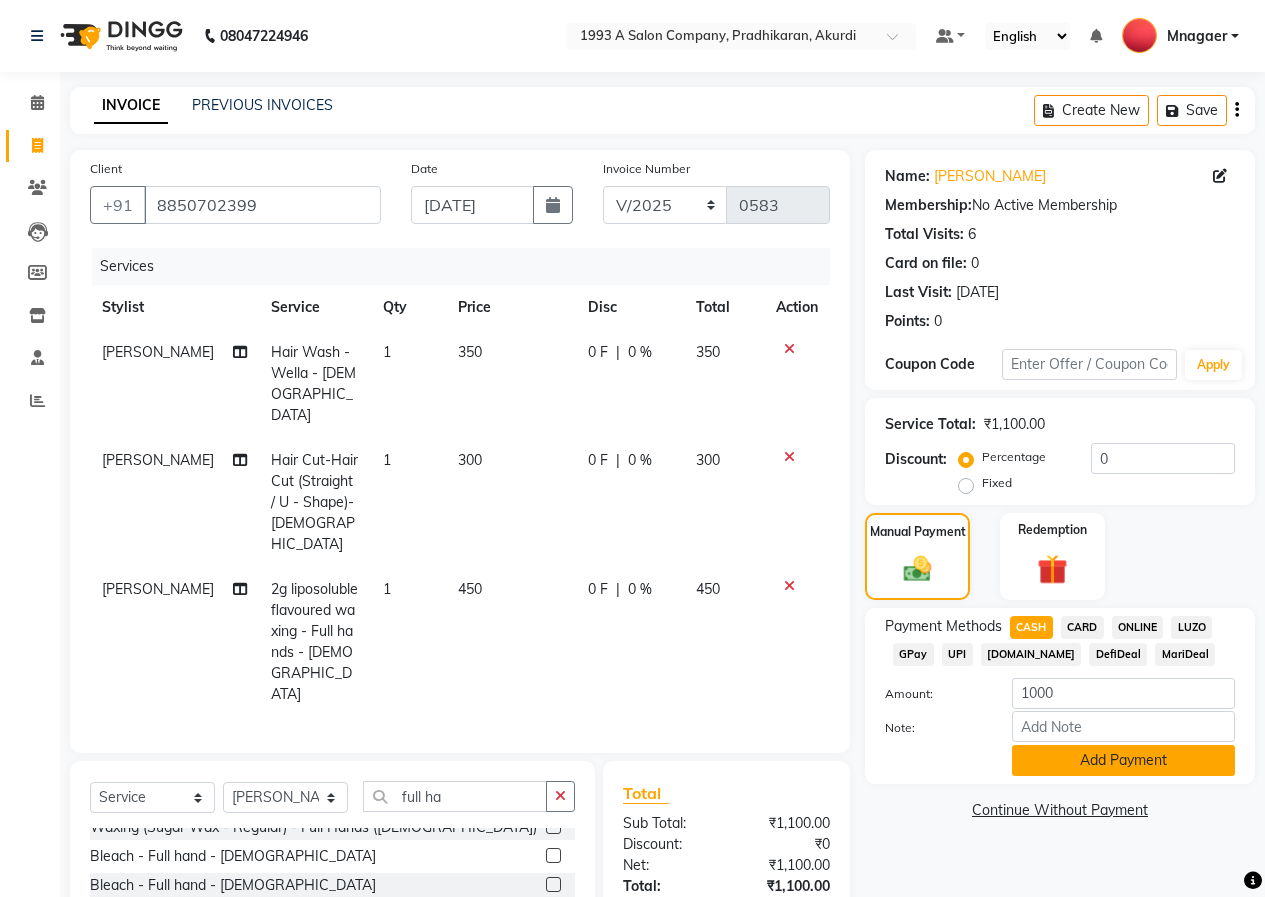 click on "Add Payment" 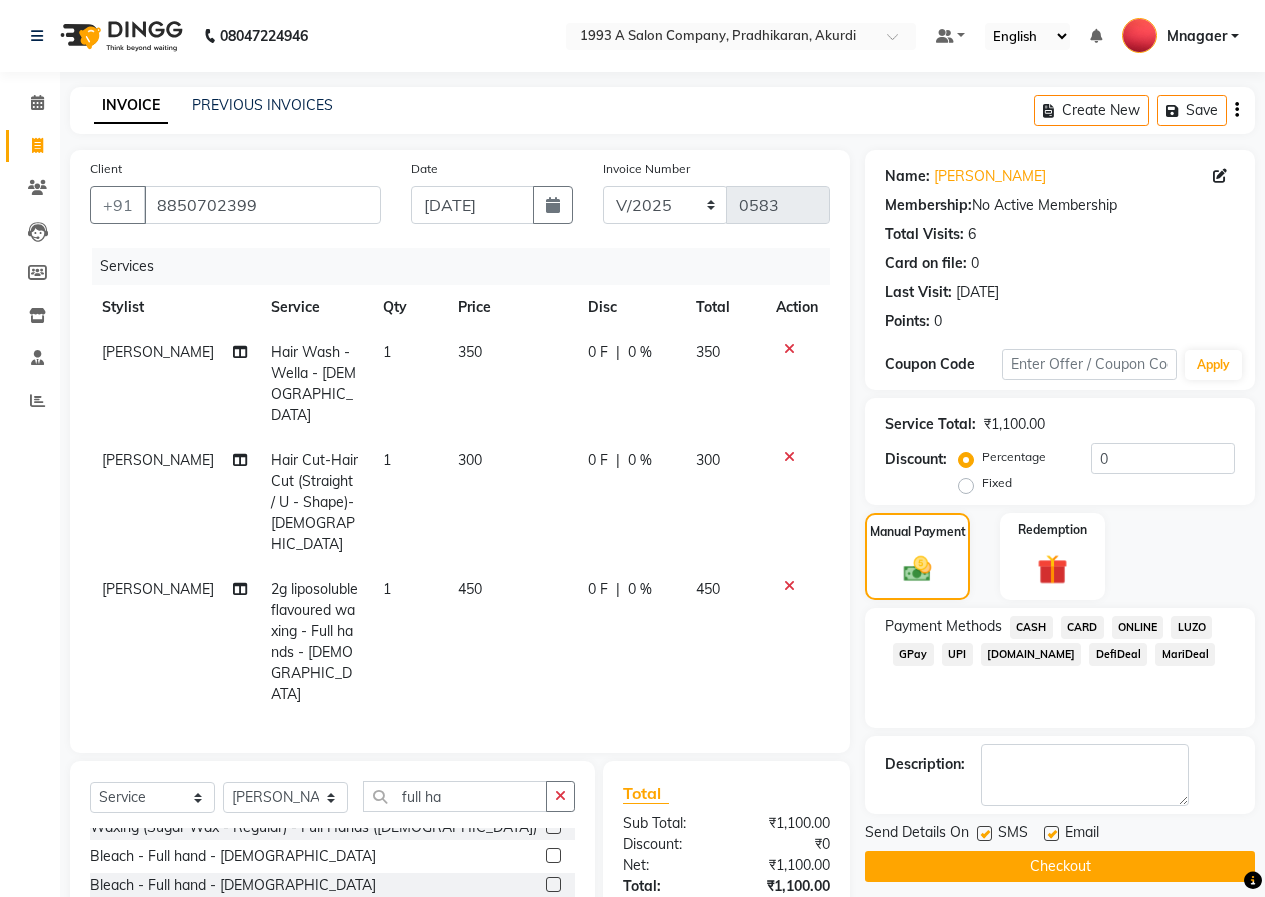 click on "ONLINE" 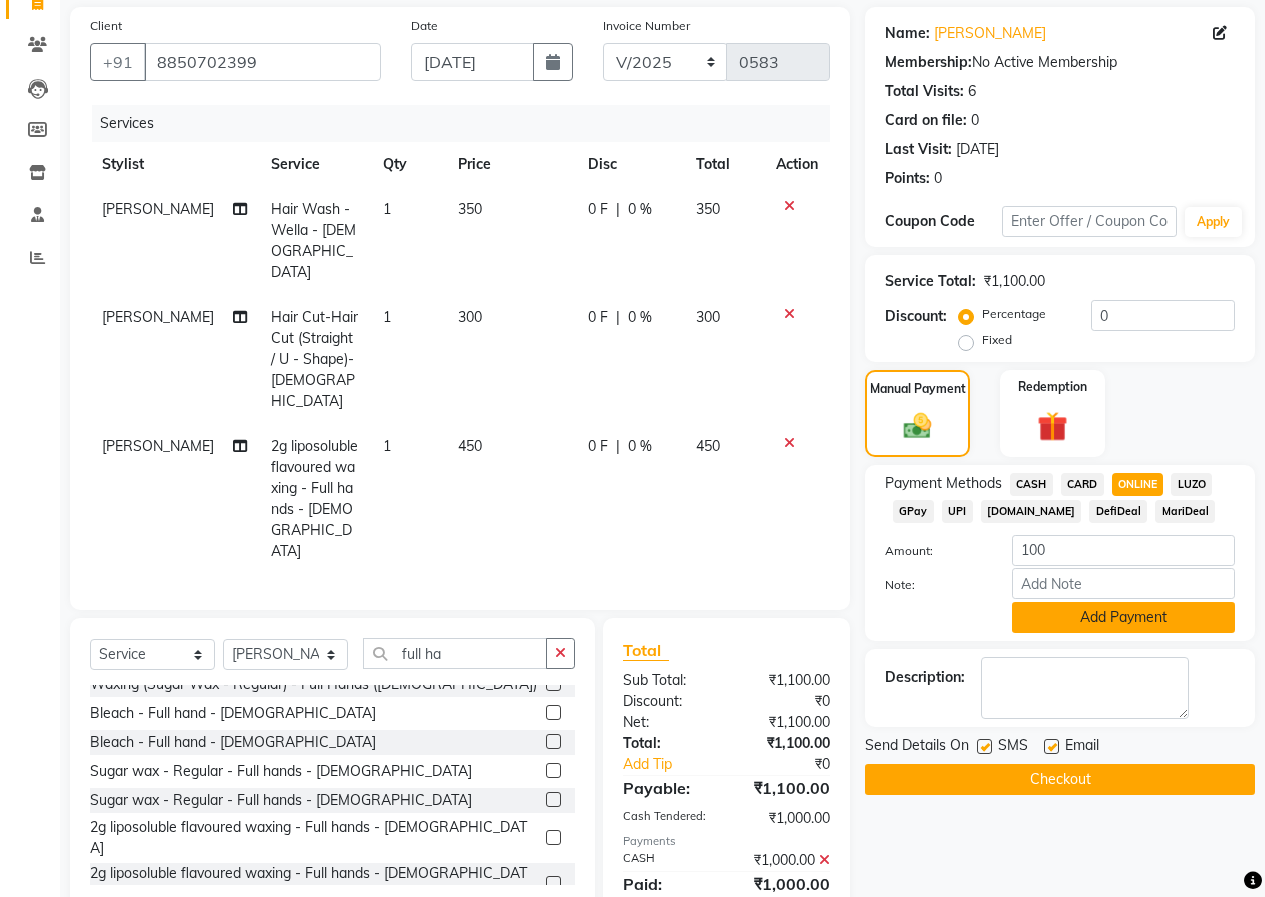 scroll, scrollTop: 148, scrollLeft: 0, axis: vertical 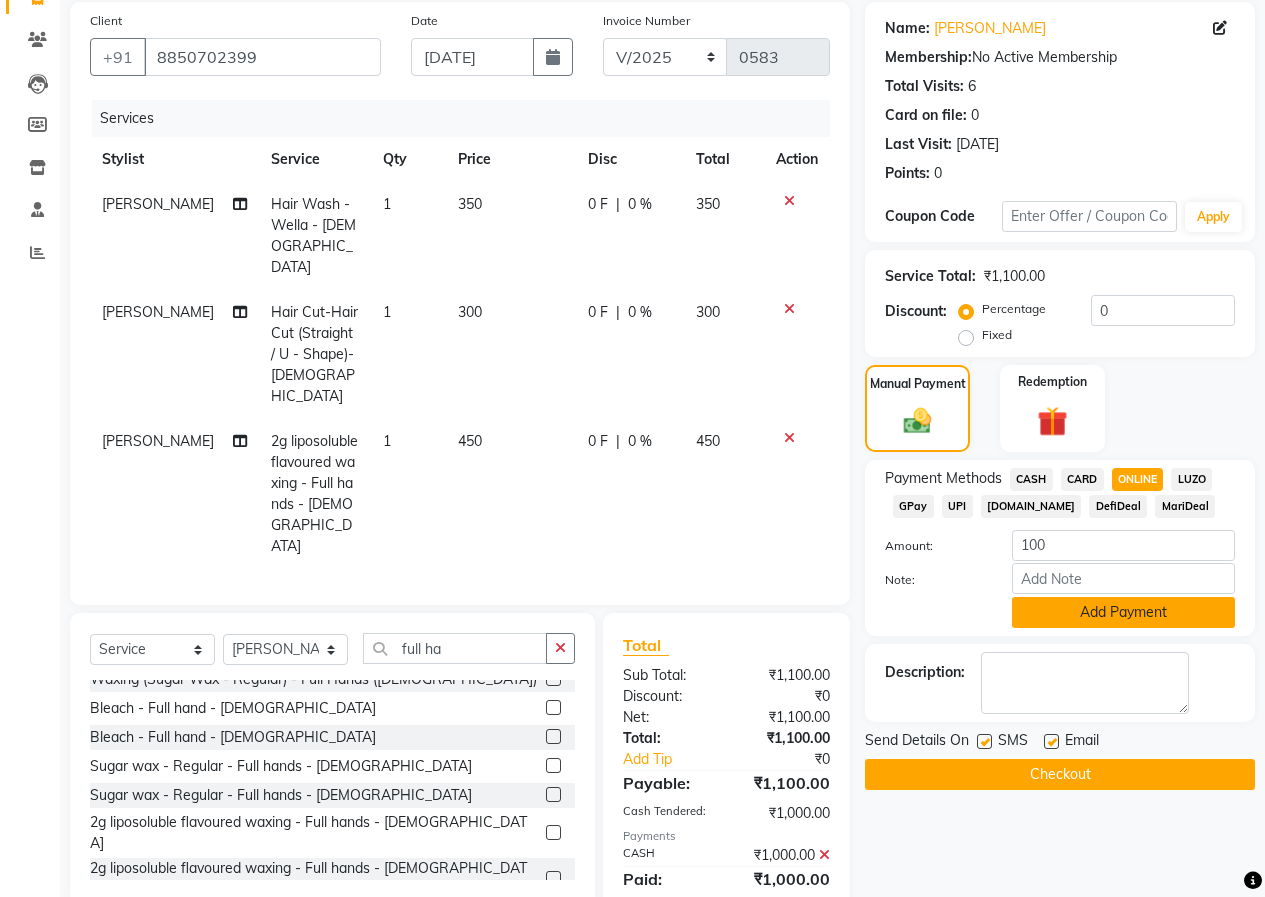 click on "Add Payment" 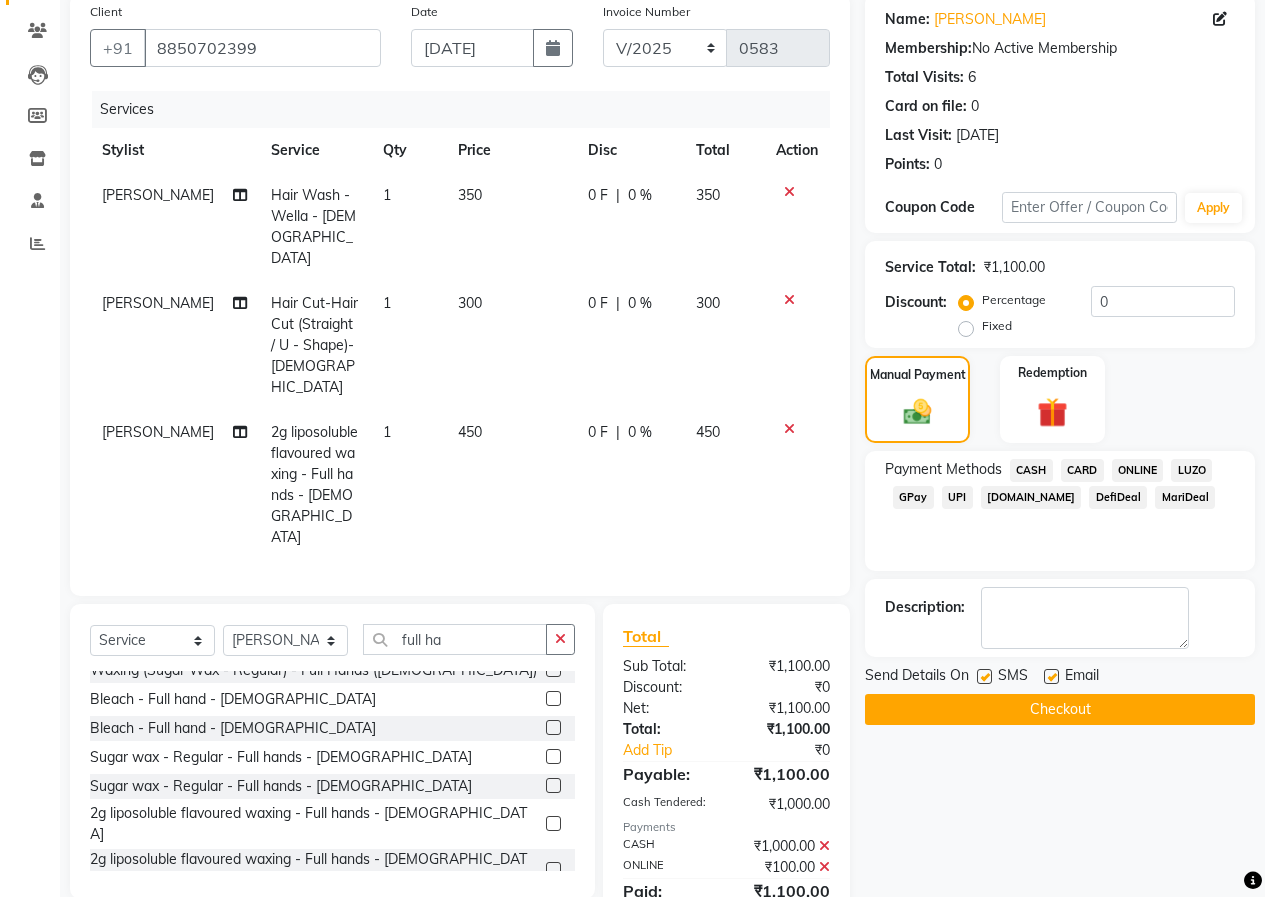 scroll, scrollTop: 169, scrollLeft: 0, axis: vertical 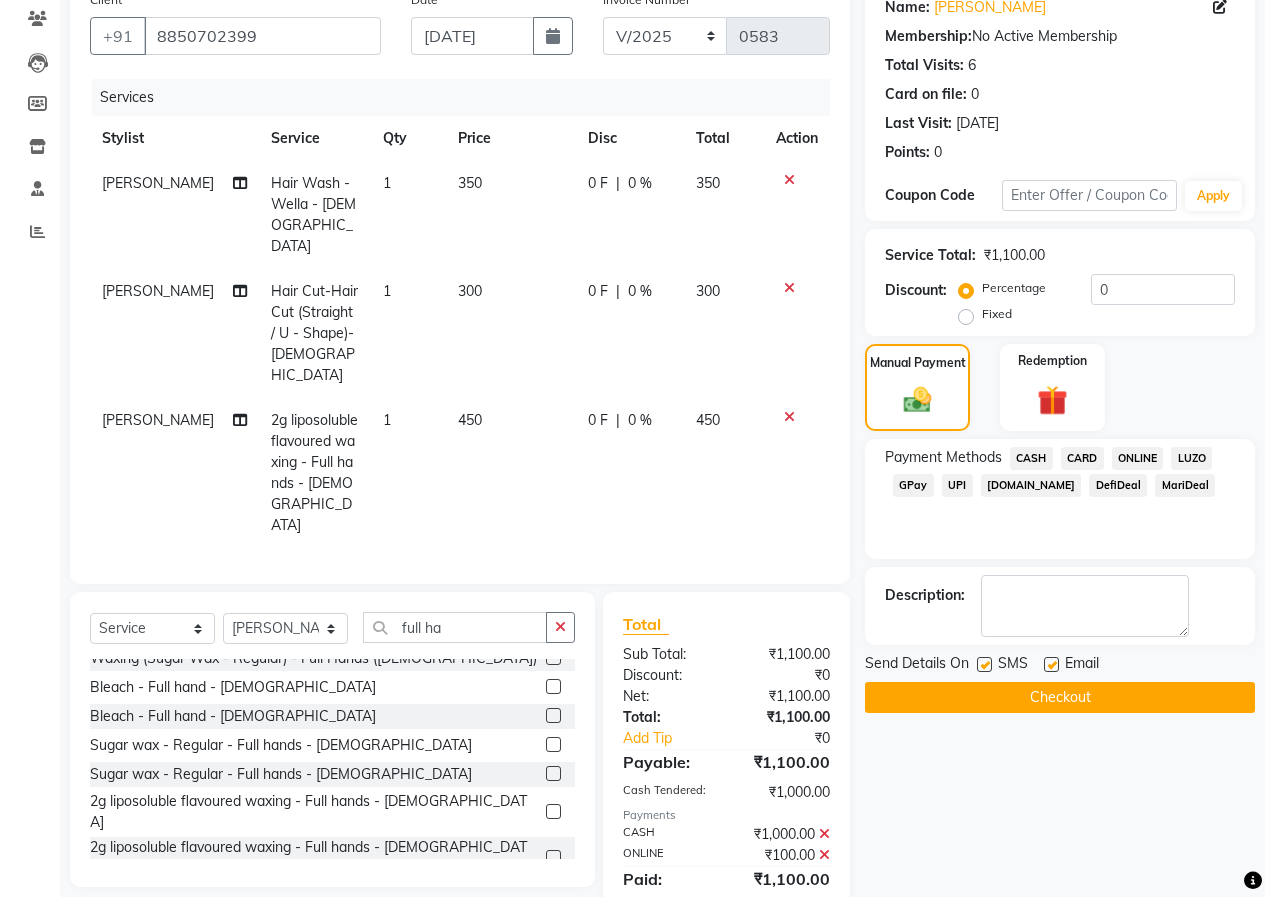 click on "Checkout" 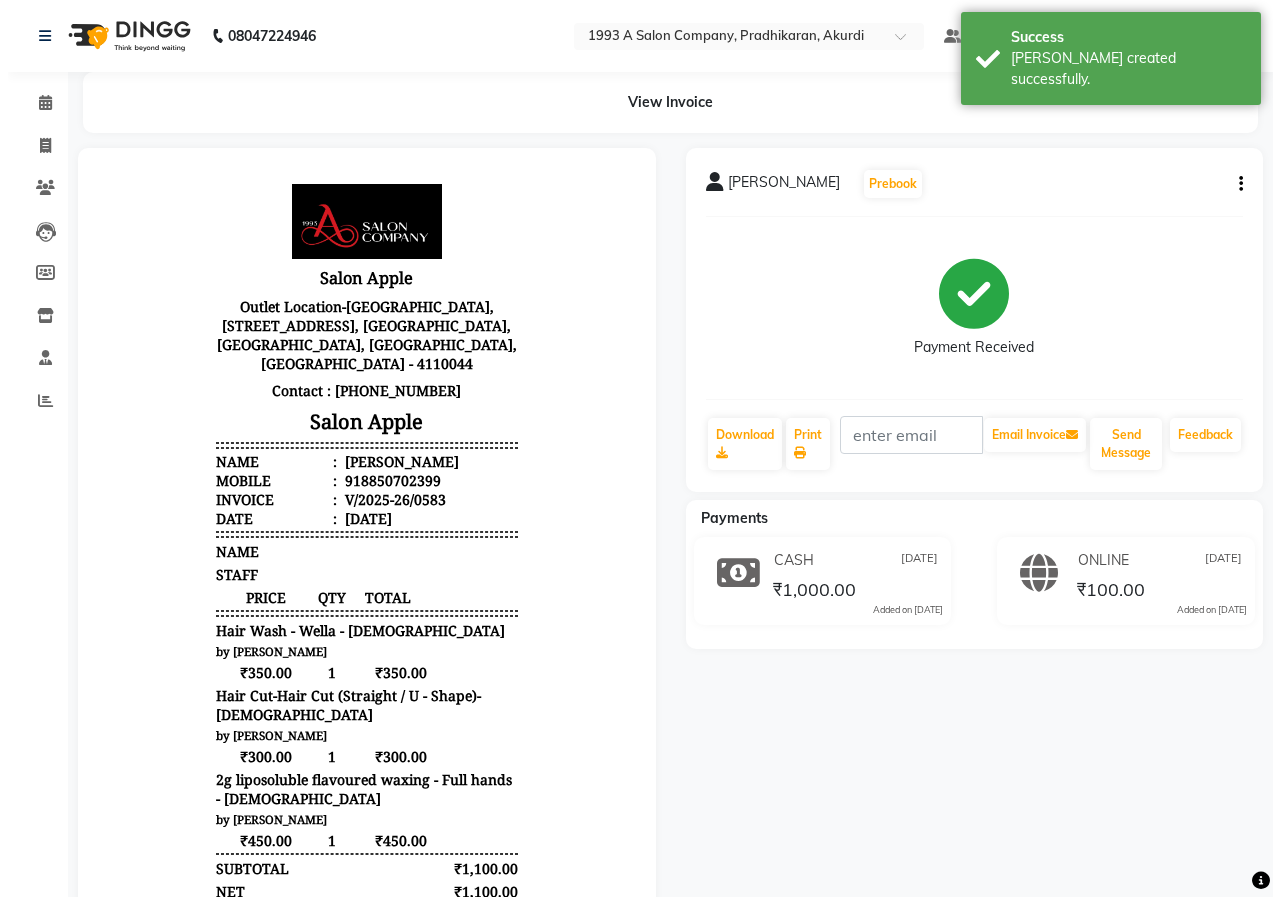 scroll, scrollTop: 0, scrollLeft: 0, axis: both 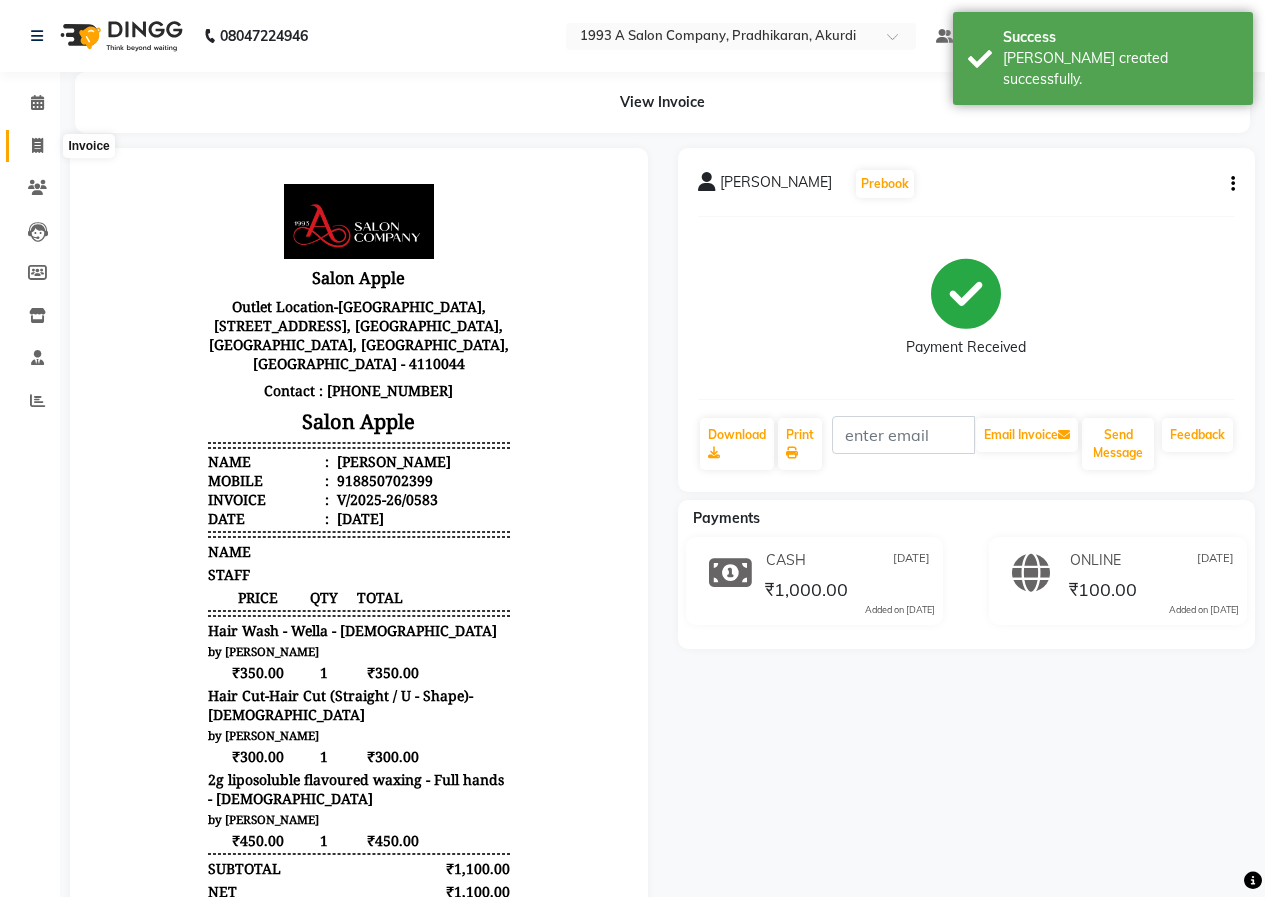 click 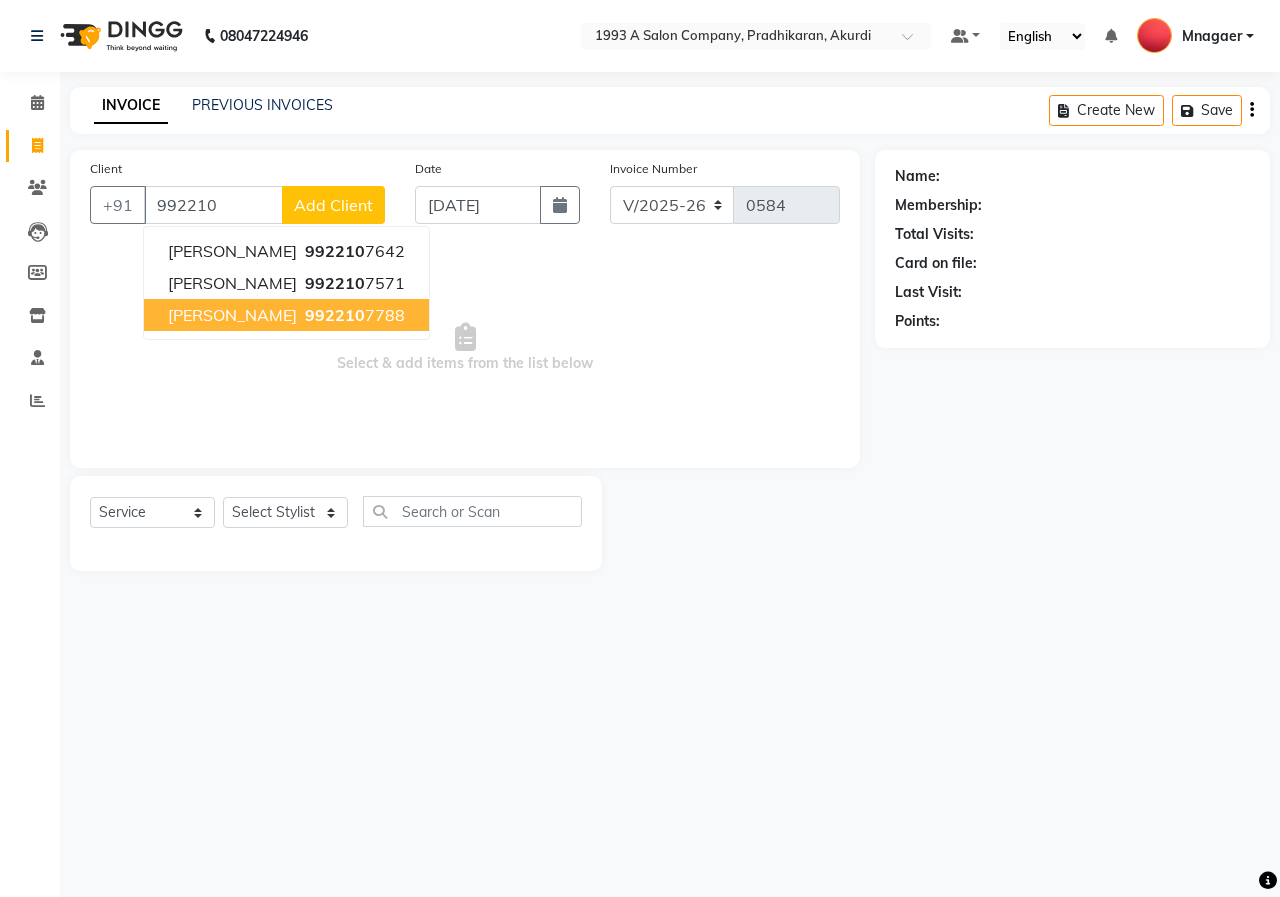 click on "Sanika Gawas   992210 7788" at bounding box center (286, 315) 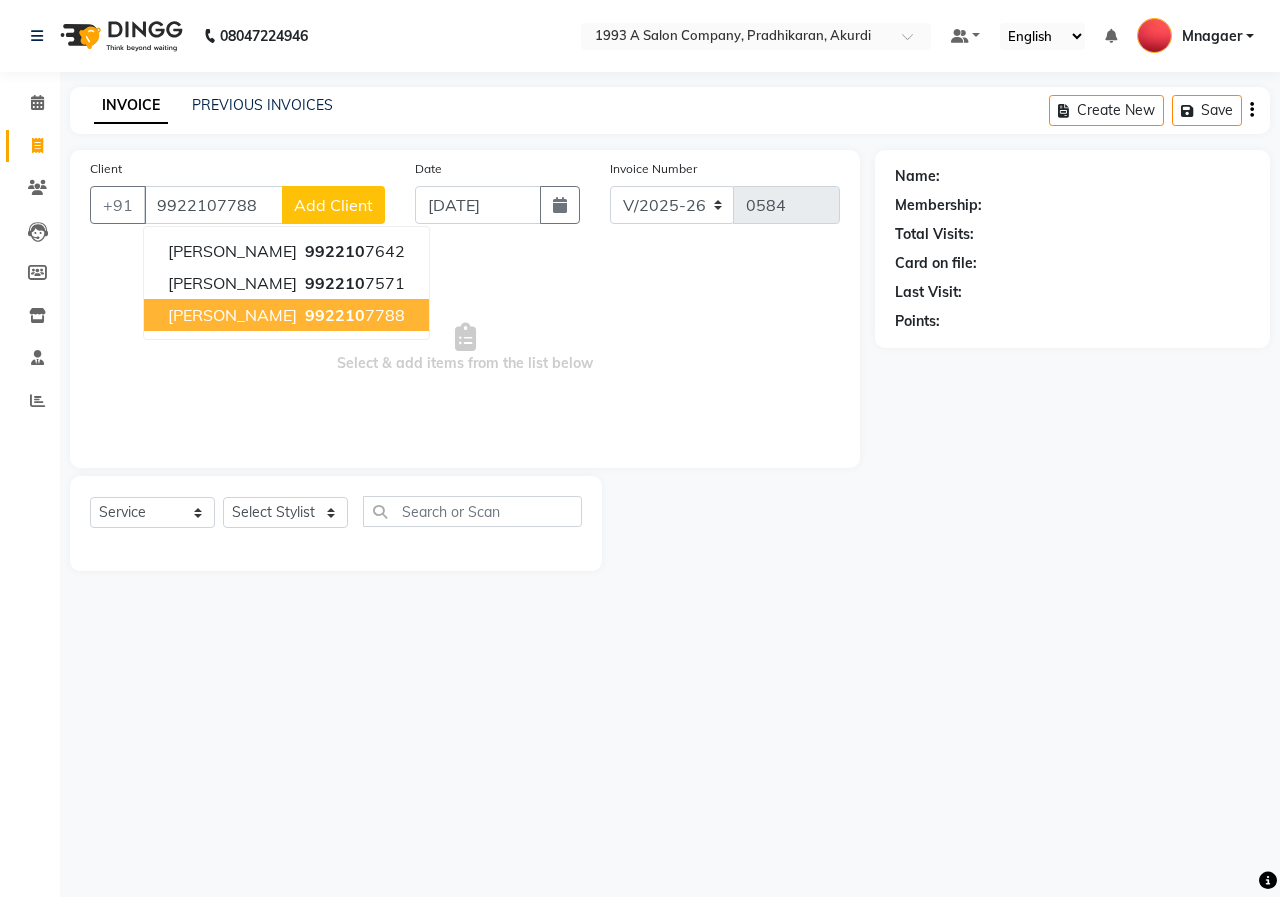 type on "9922107788" 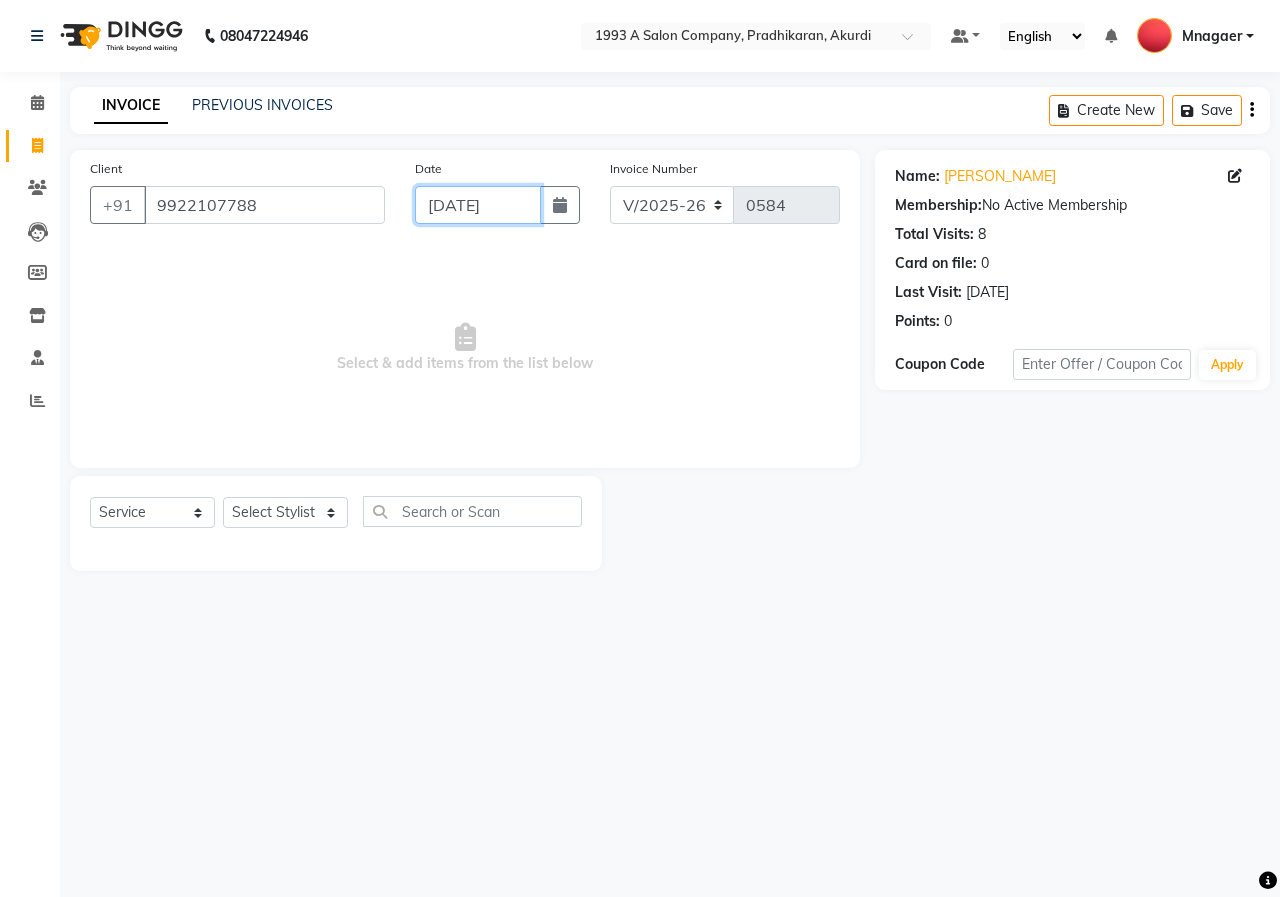 click on "[DATE]" 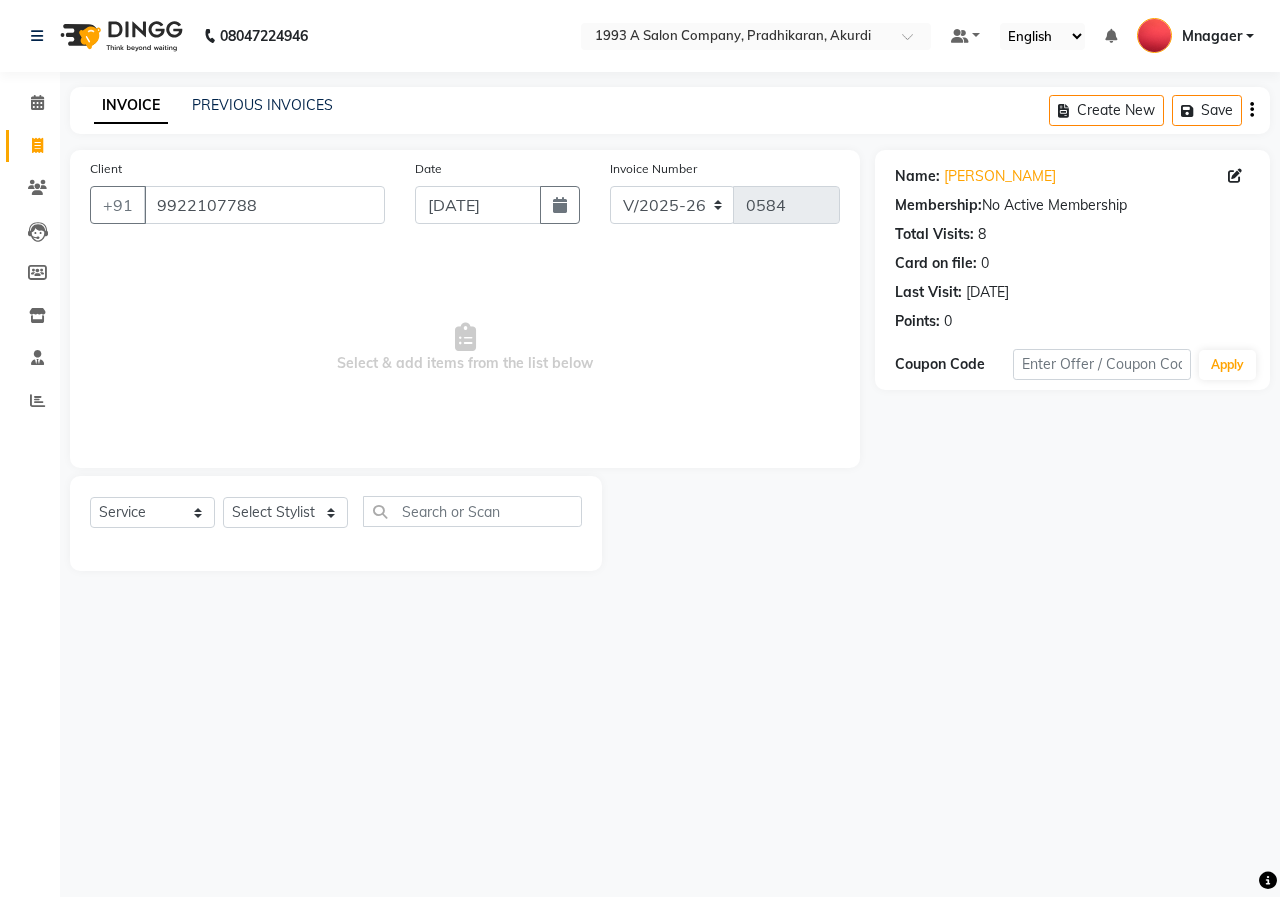 select on "7" 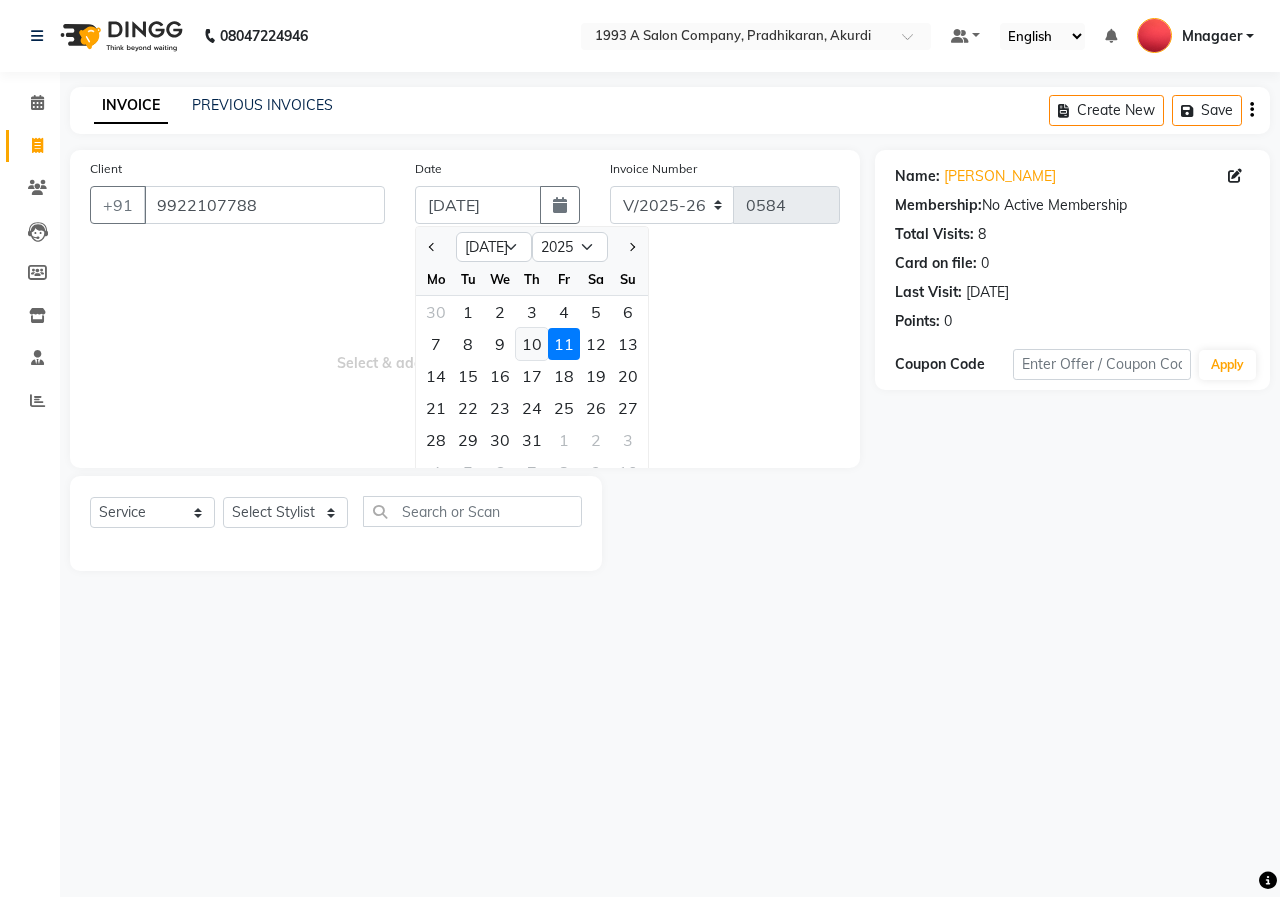 click on "10" 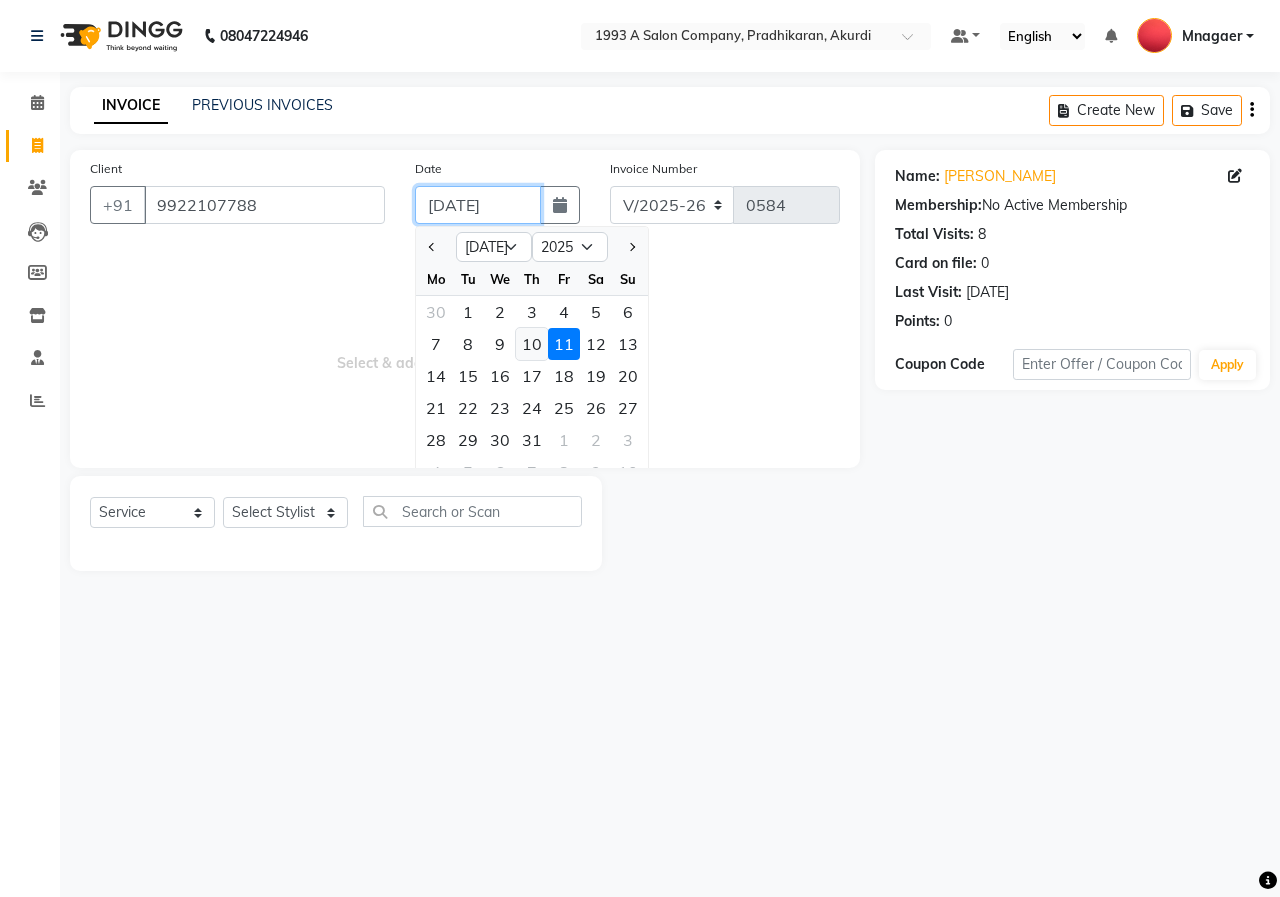 type on "[DATE]" 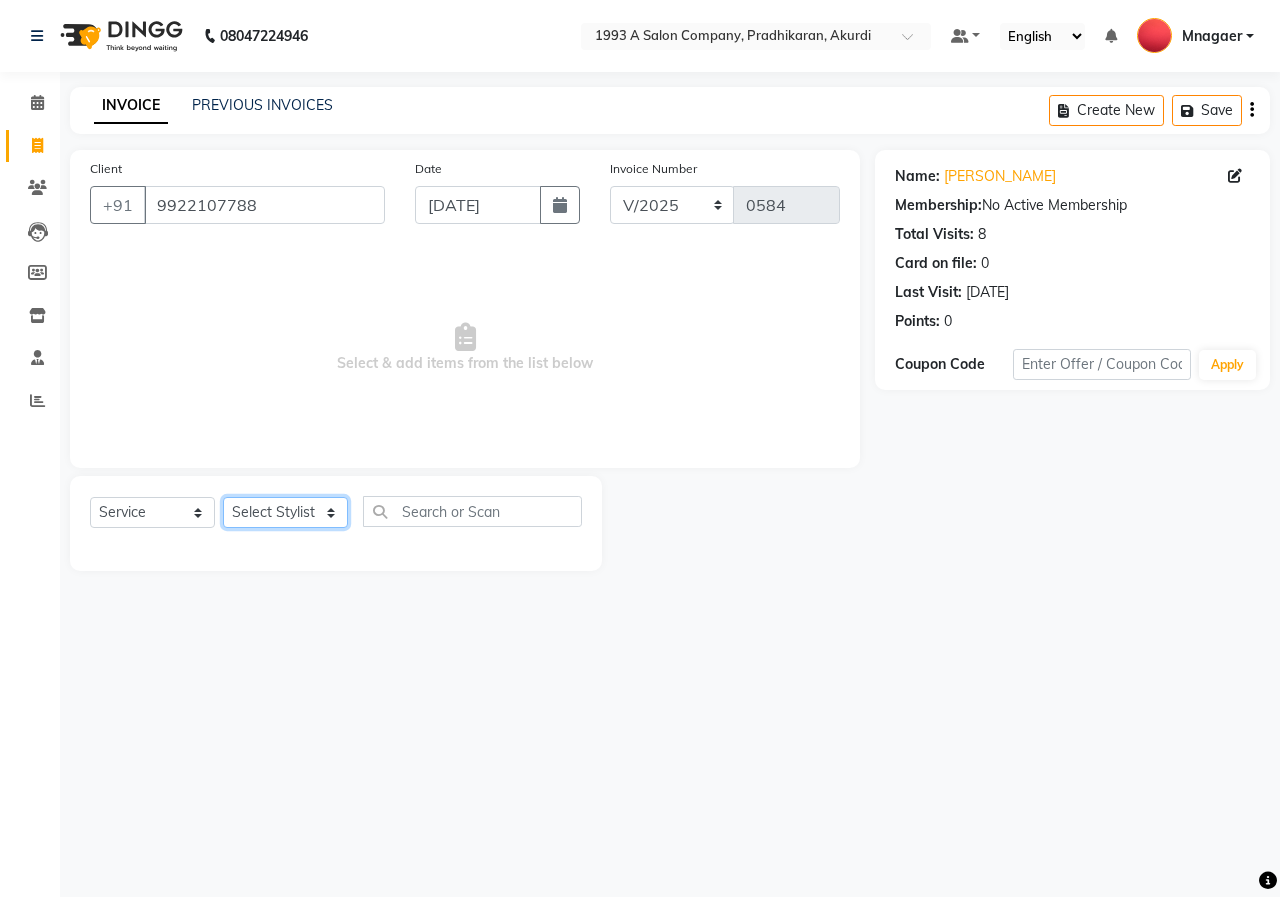click on "Select Stylist [PERSON_NAME] MANCHAL [PERSON_NAME] [PERSON_NAME] Mnagaer [PERSON_NAME] Trainning" 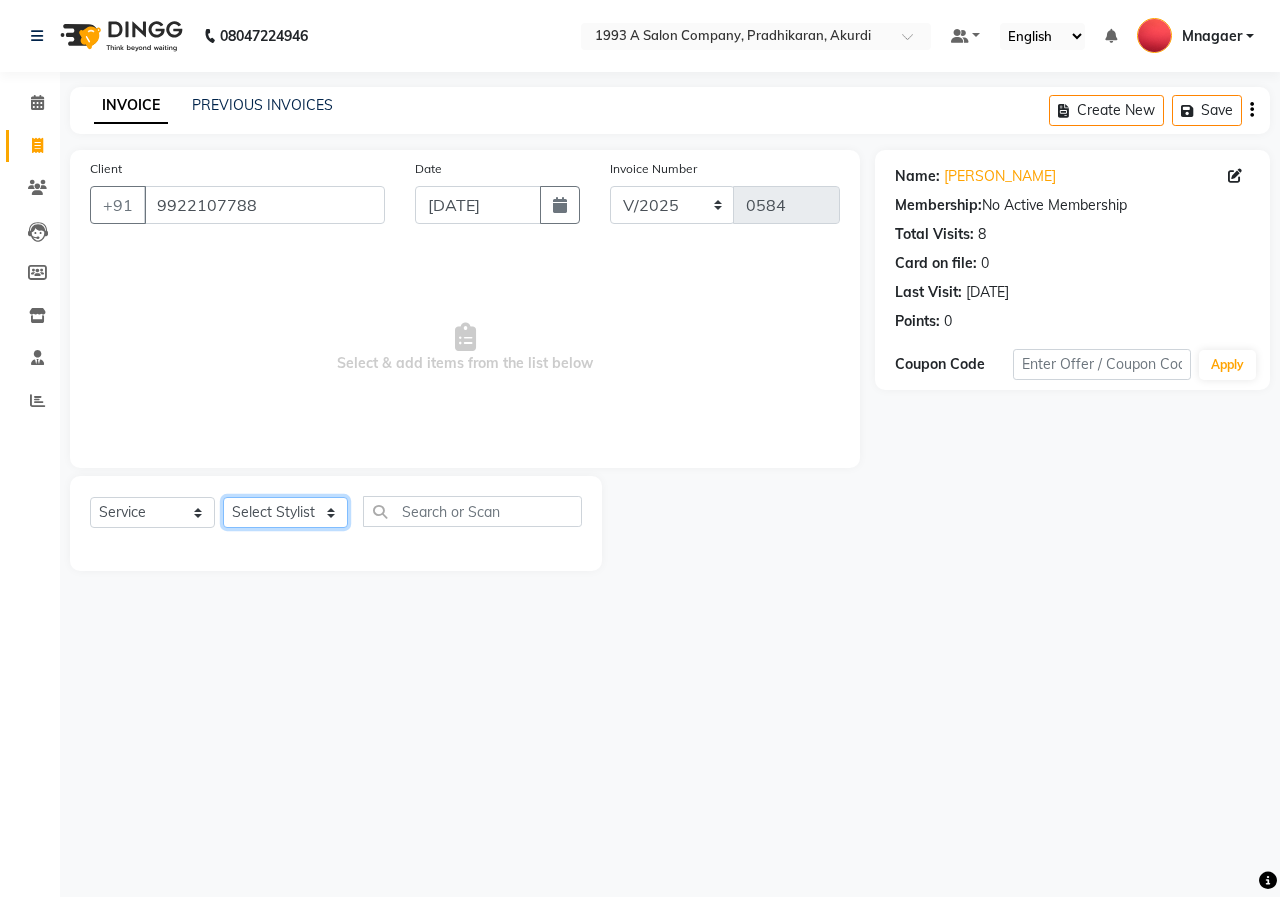 select on "69654" 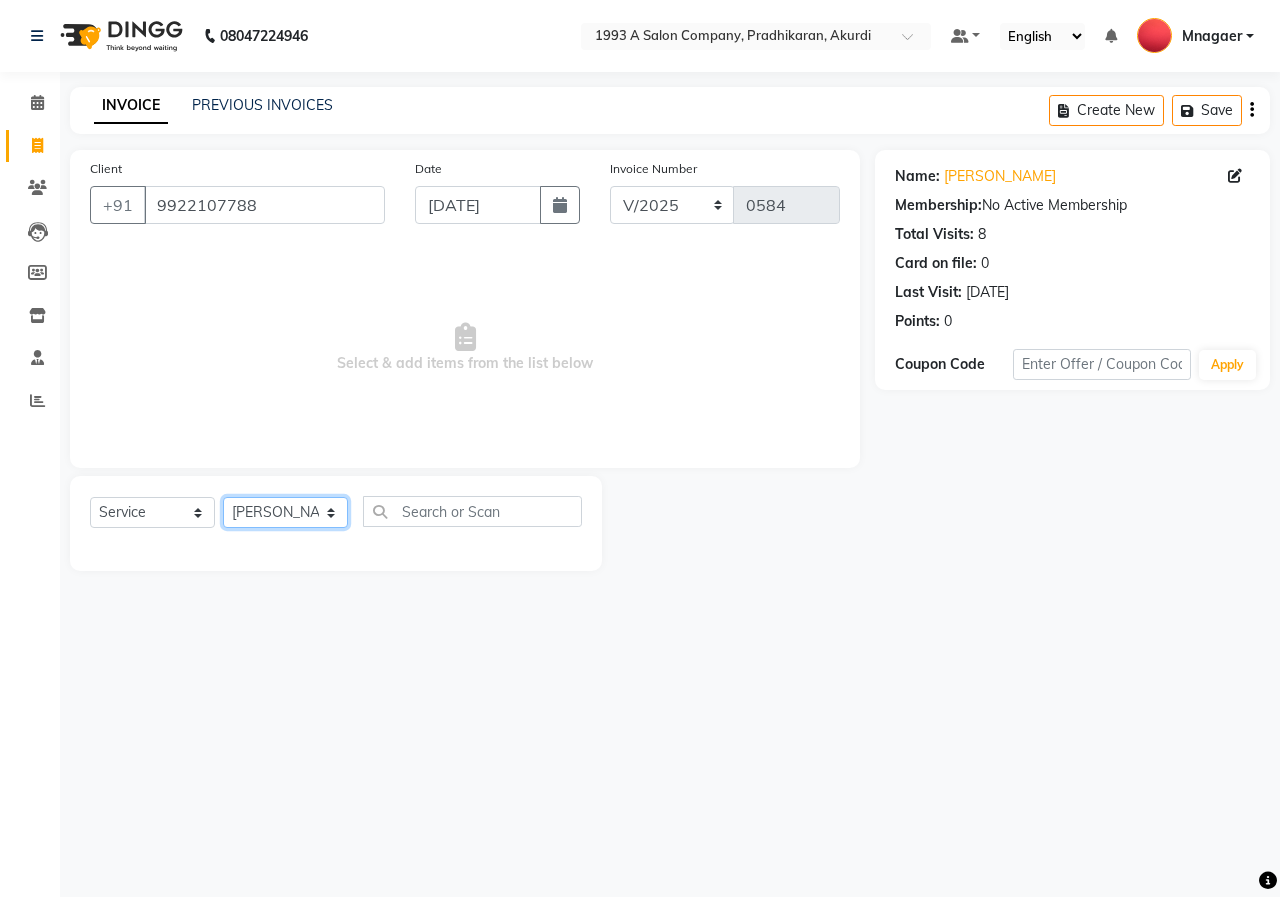 click on "Select Stylist [PERSON_NAME] MANCHAL [PERSON_NAME] [PERSON_NAME] Mnagaer [PERSON_NAME] Trainning" 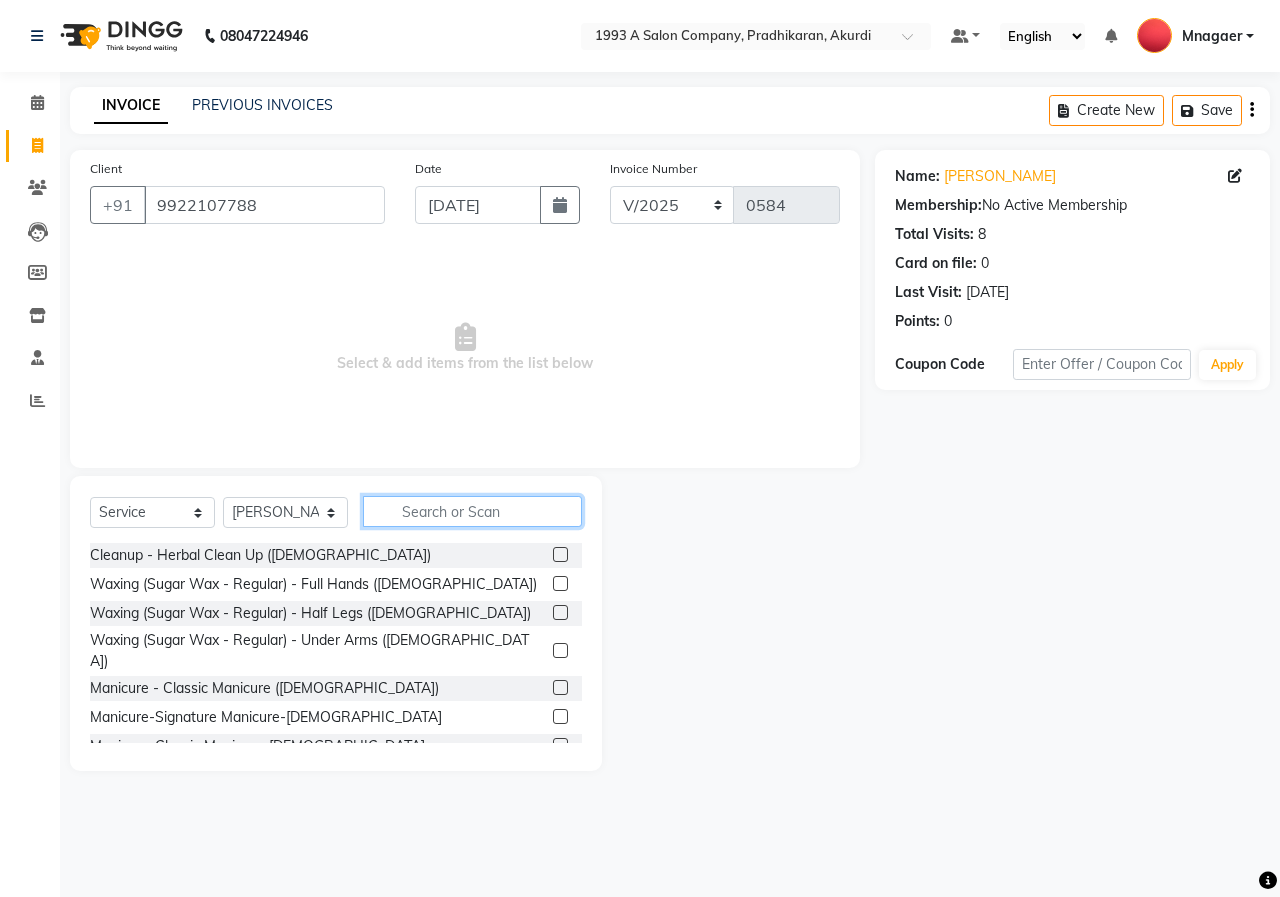 click 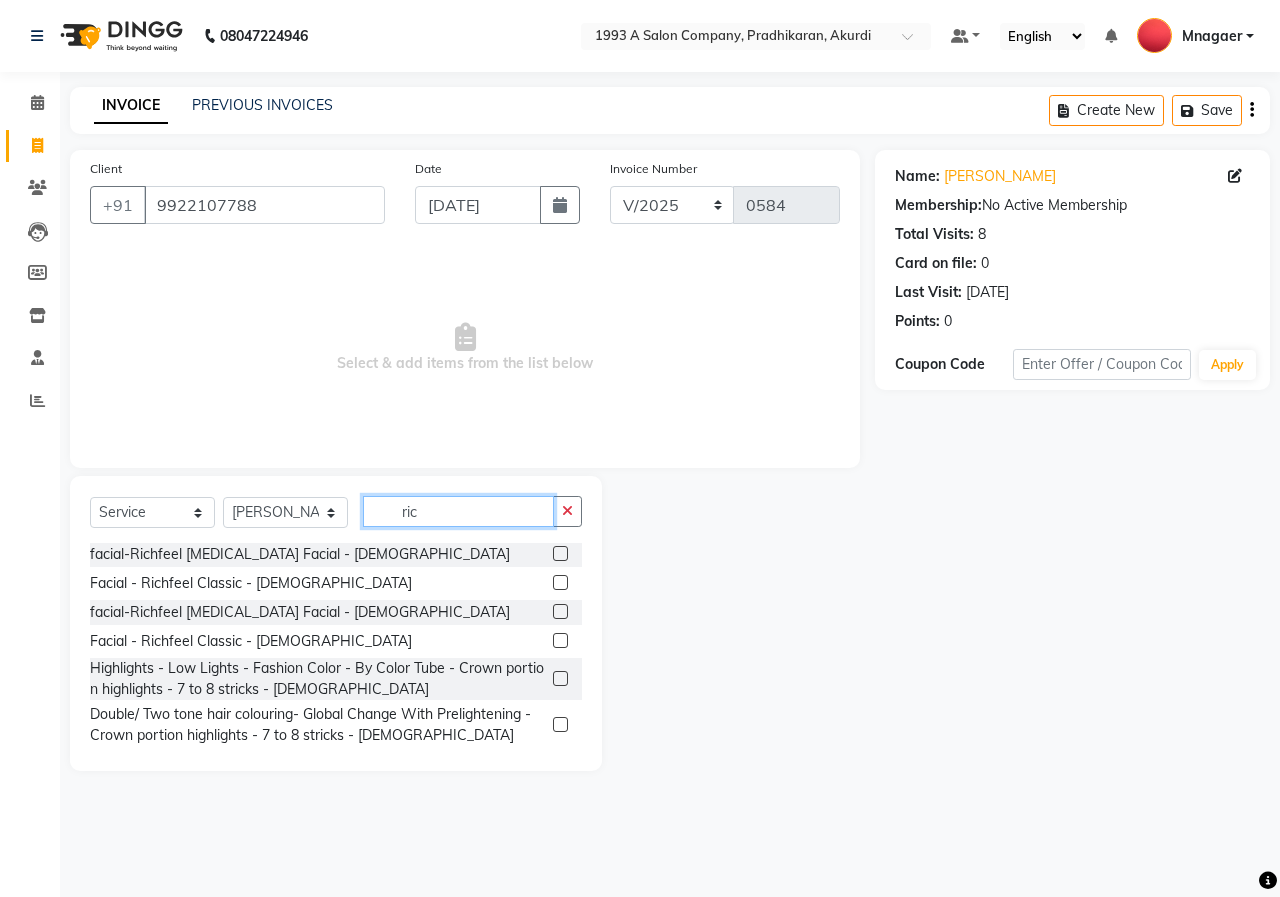 scroll, scrollTop: 0, scrollLeft: 0, axis: both 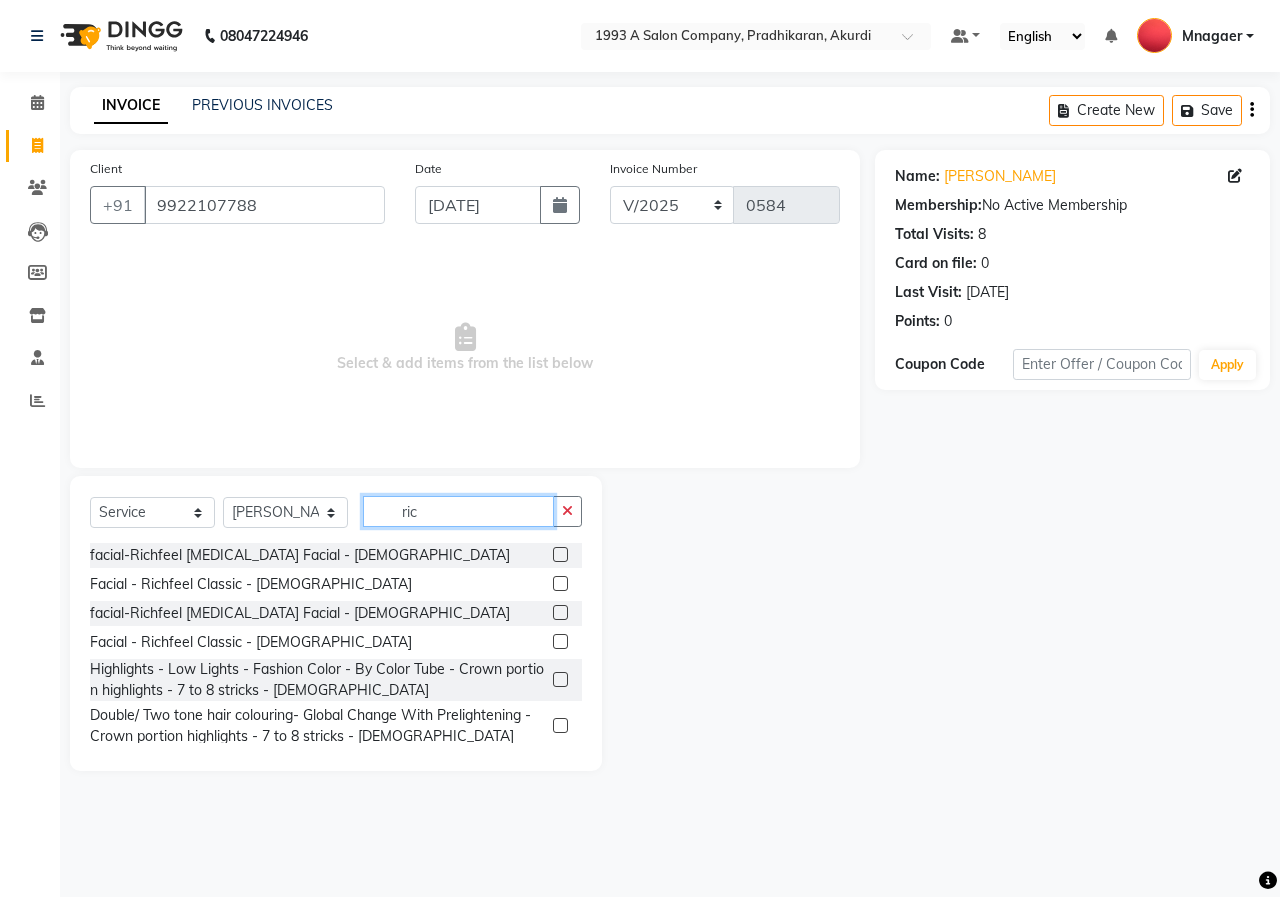 click on "ric" 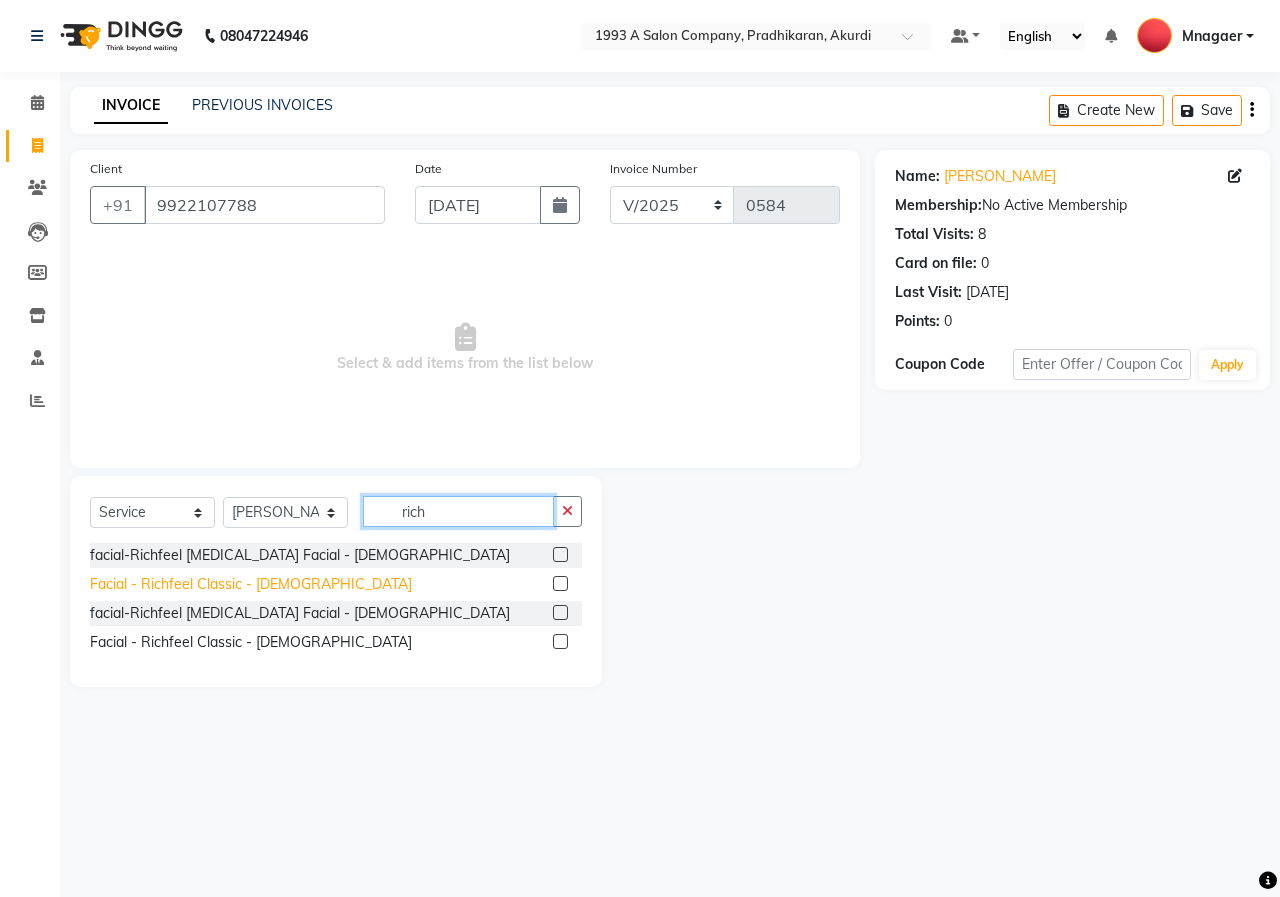 type on "rich" 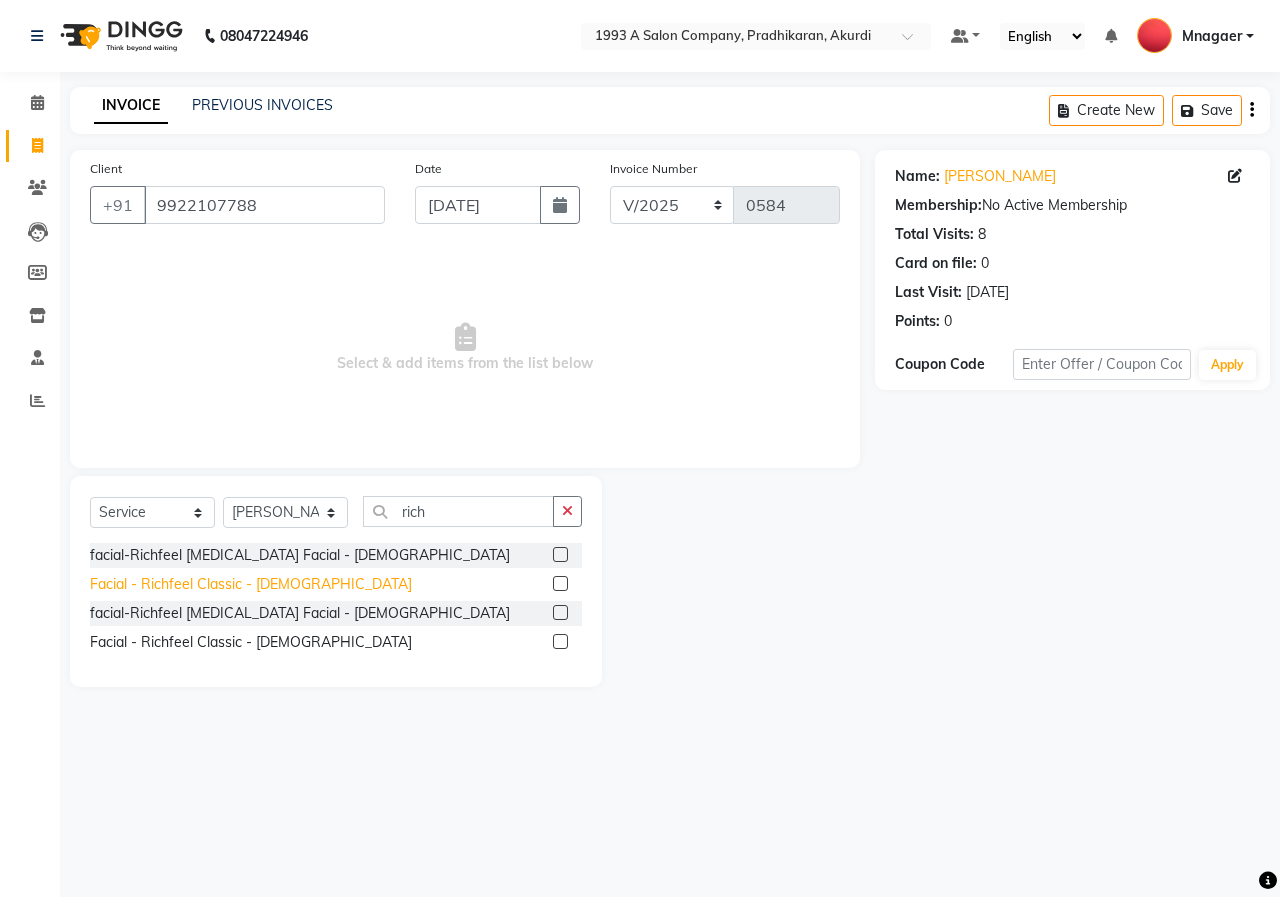 click on "Facial - Richfeel Classic - [DEMOGRAPHIC_DATA]" 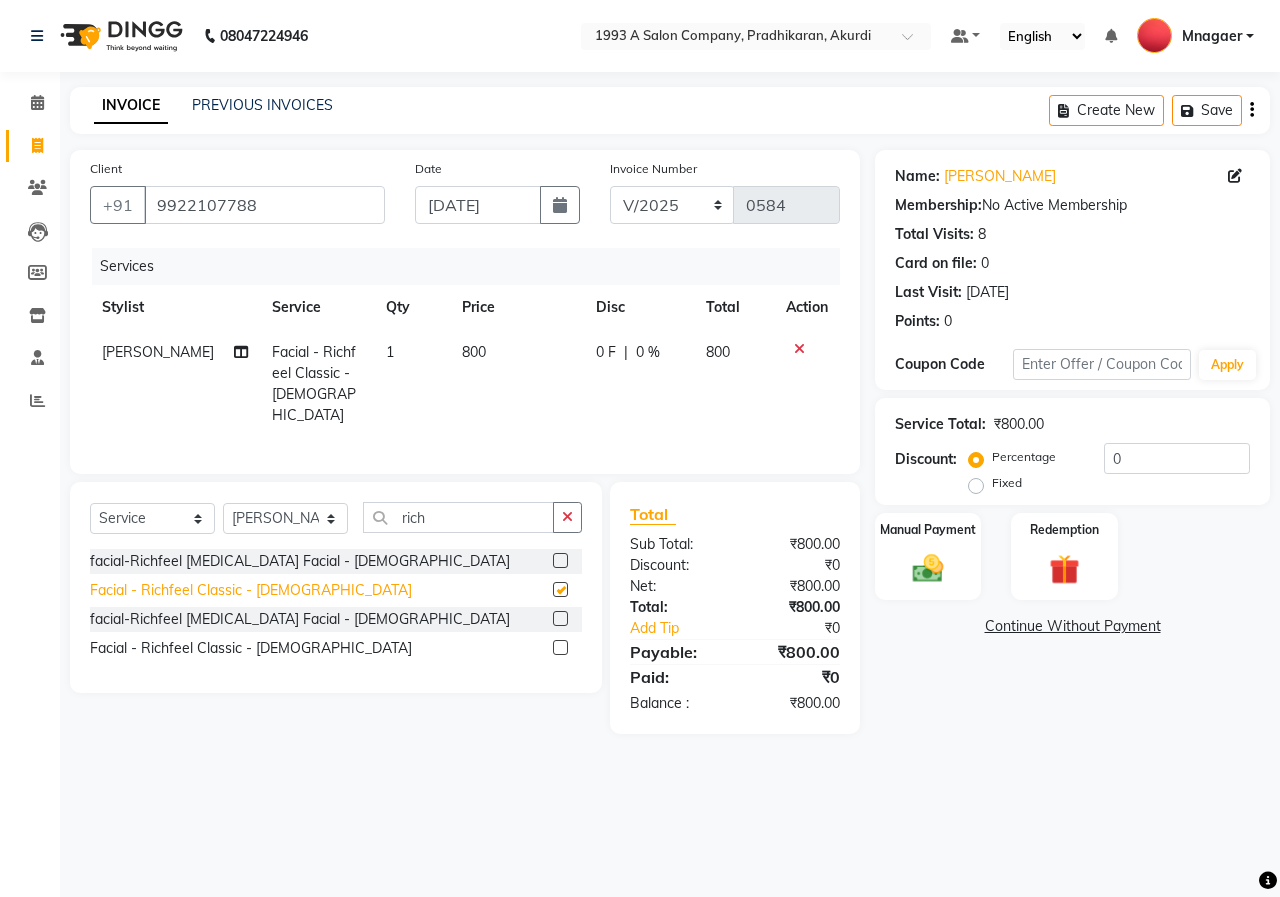 checkbox on "false" 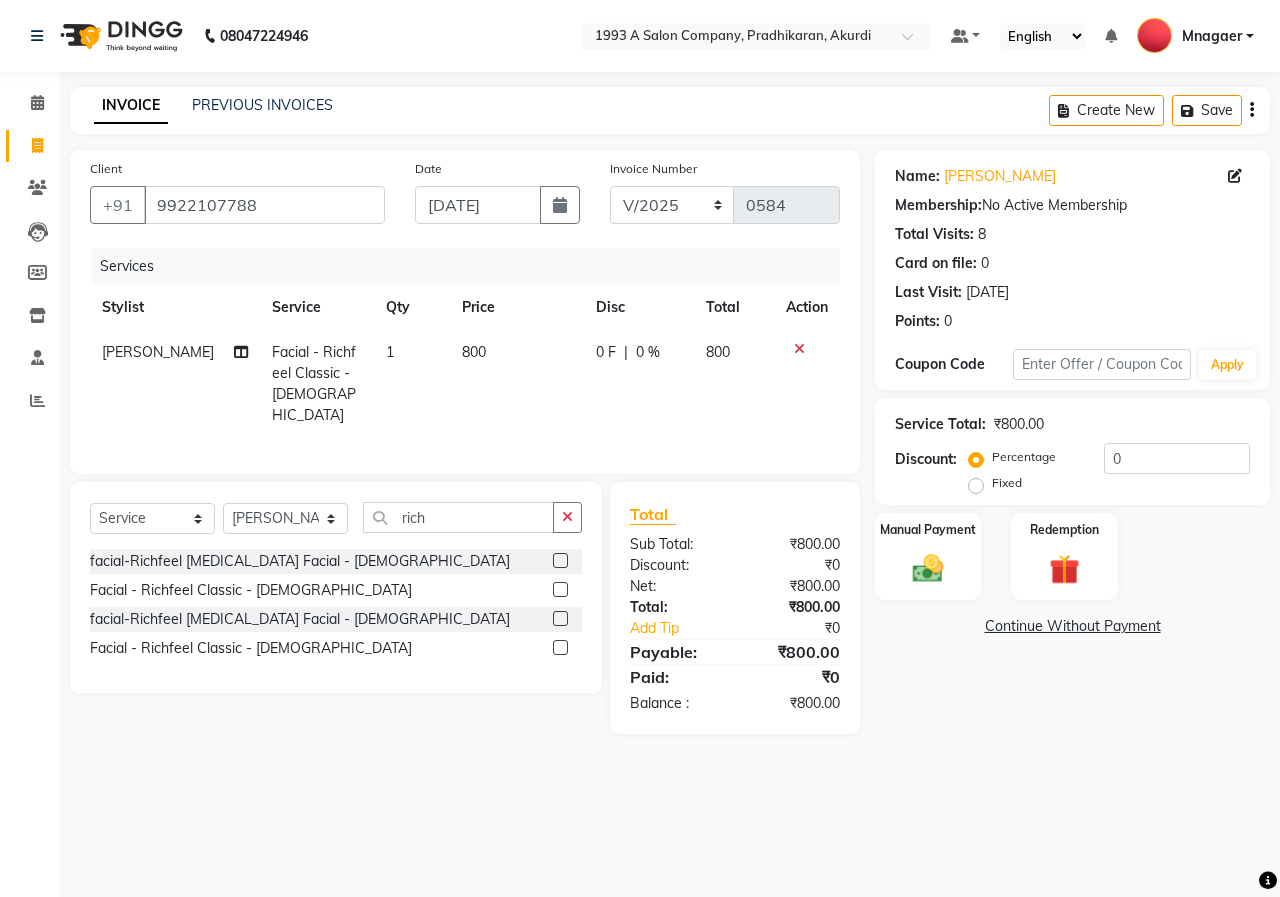 click on "0 F" 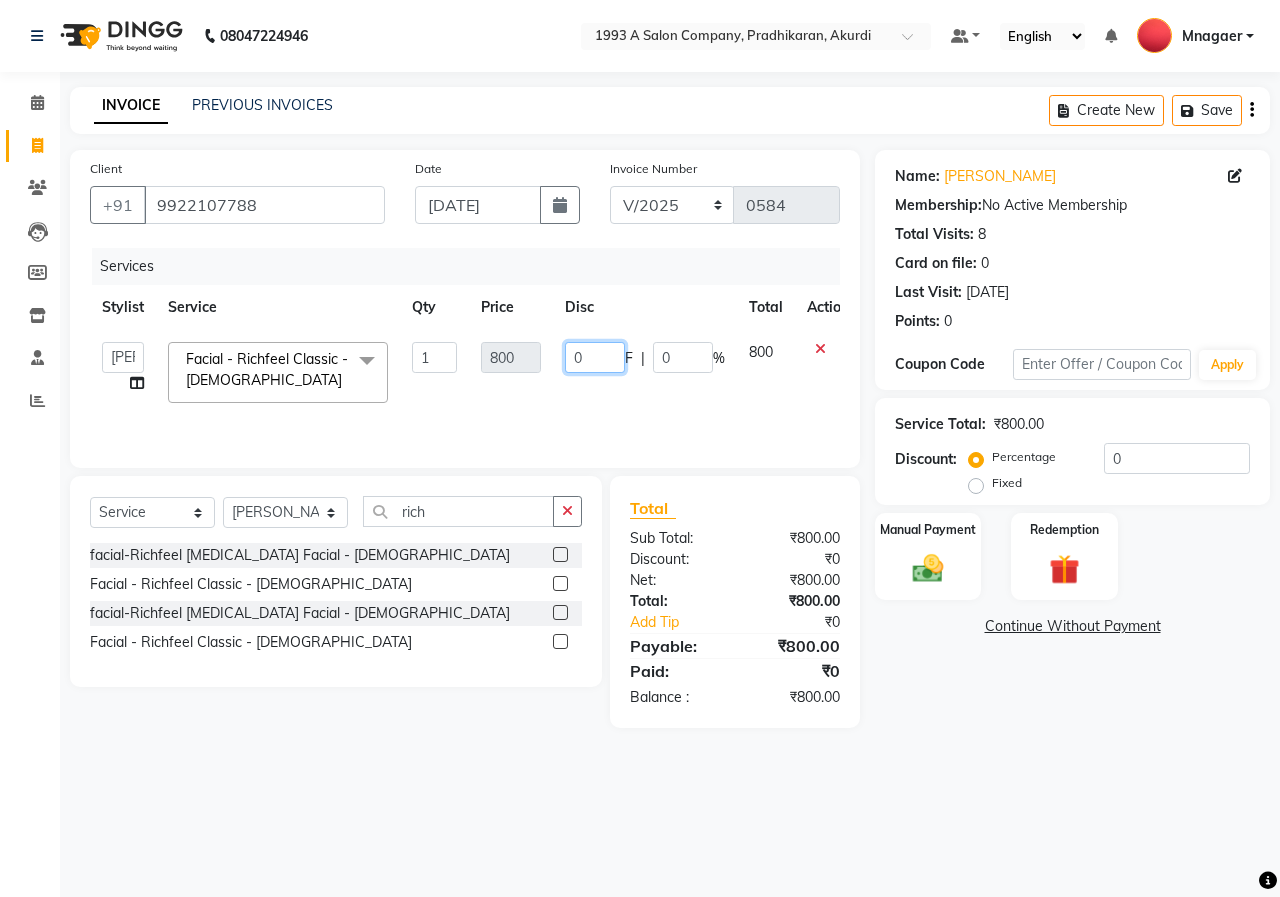 click on "0" 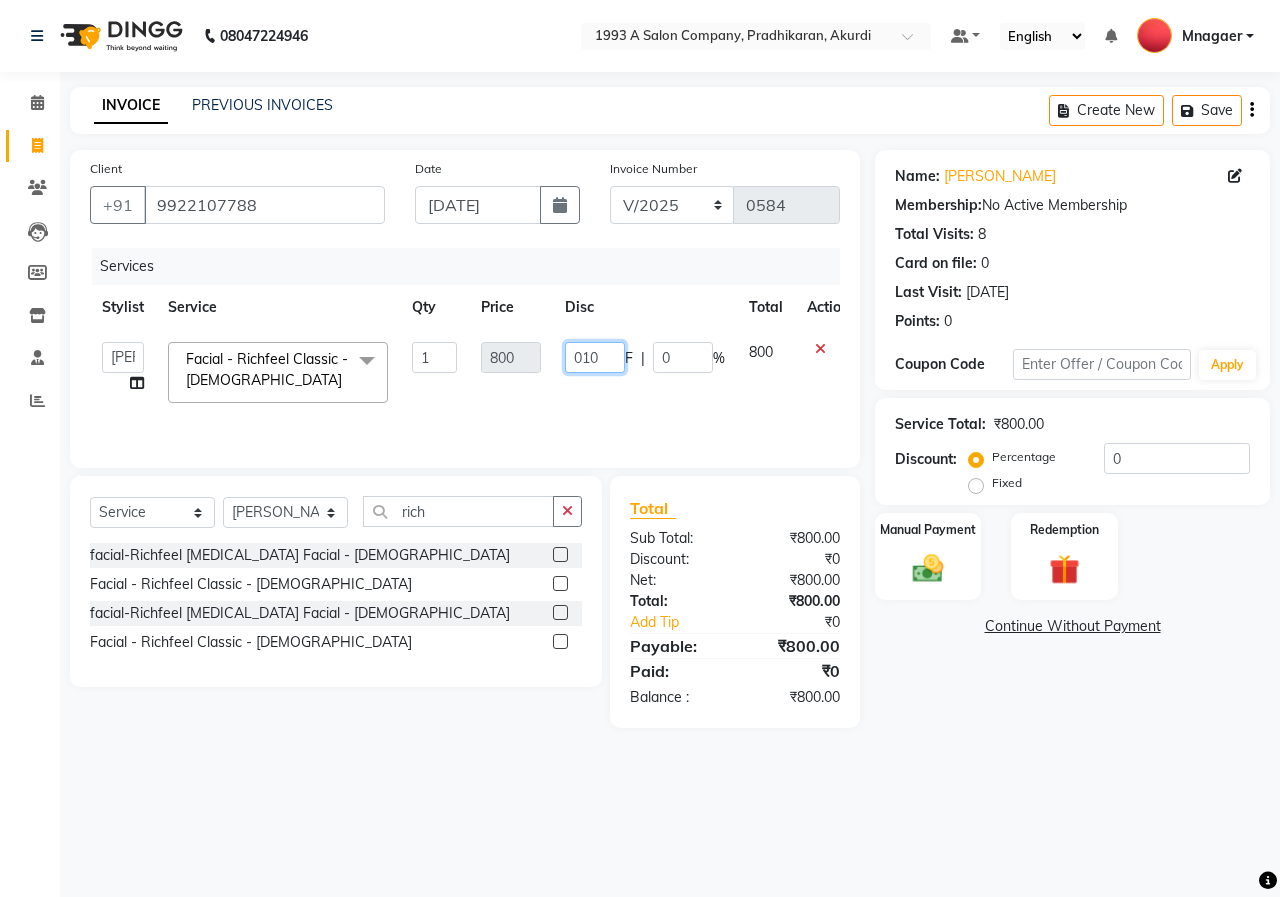 type on "0100" 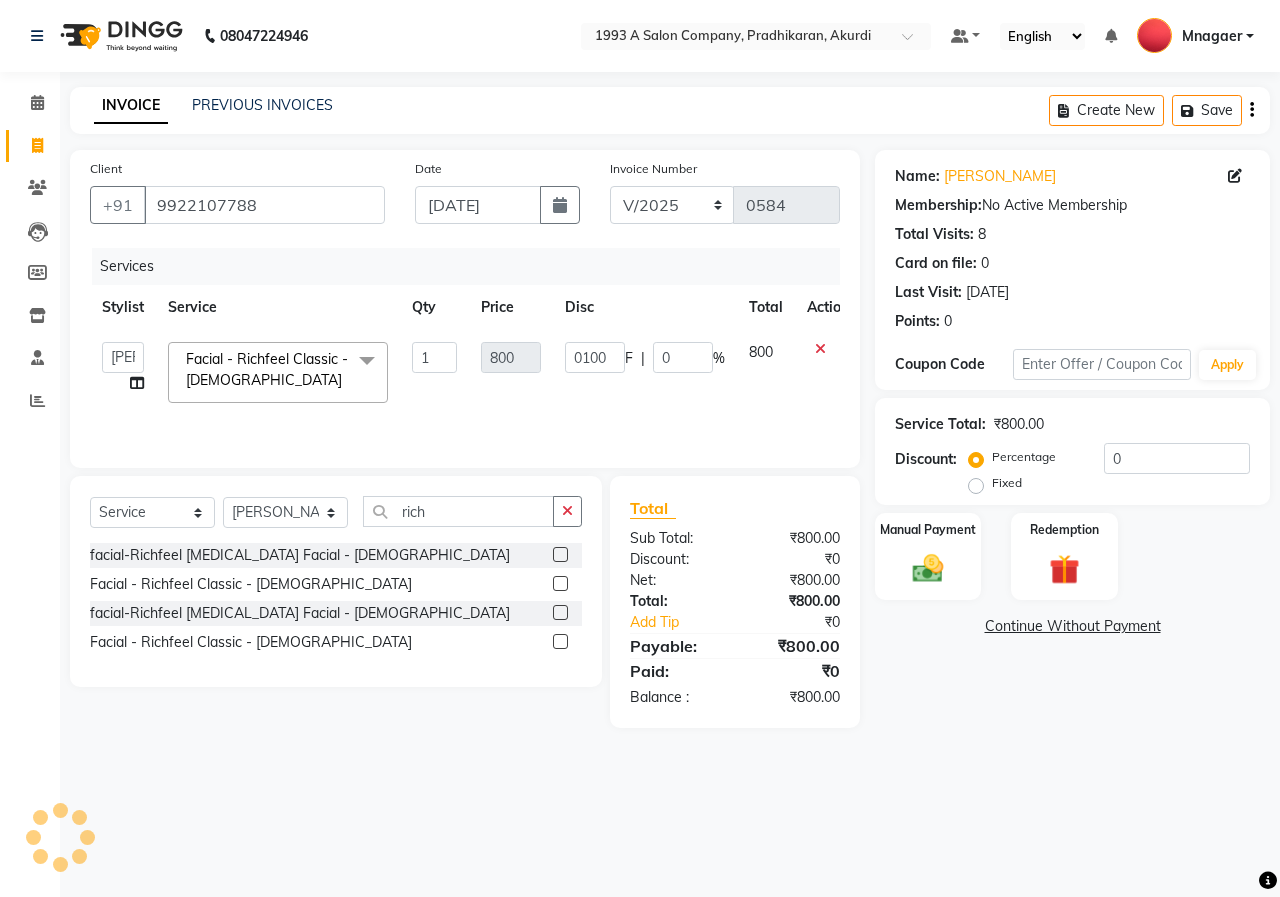 click on "Name: Sanika Gawas Membership:  No Active Membership  Total Visits:  8 Card on file:  0 Last Visit:   10-04-2025 Points:   0  Coupon Code Apply Service Total:  ₹800.00  Discount:  Percentage   Fixed  0 Manual Payment Redemption  Continue Without Payment" 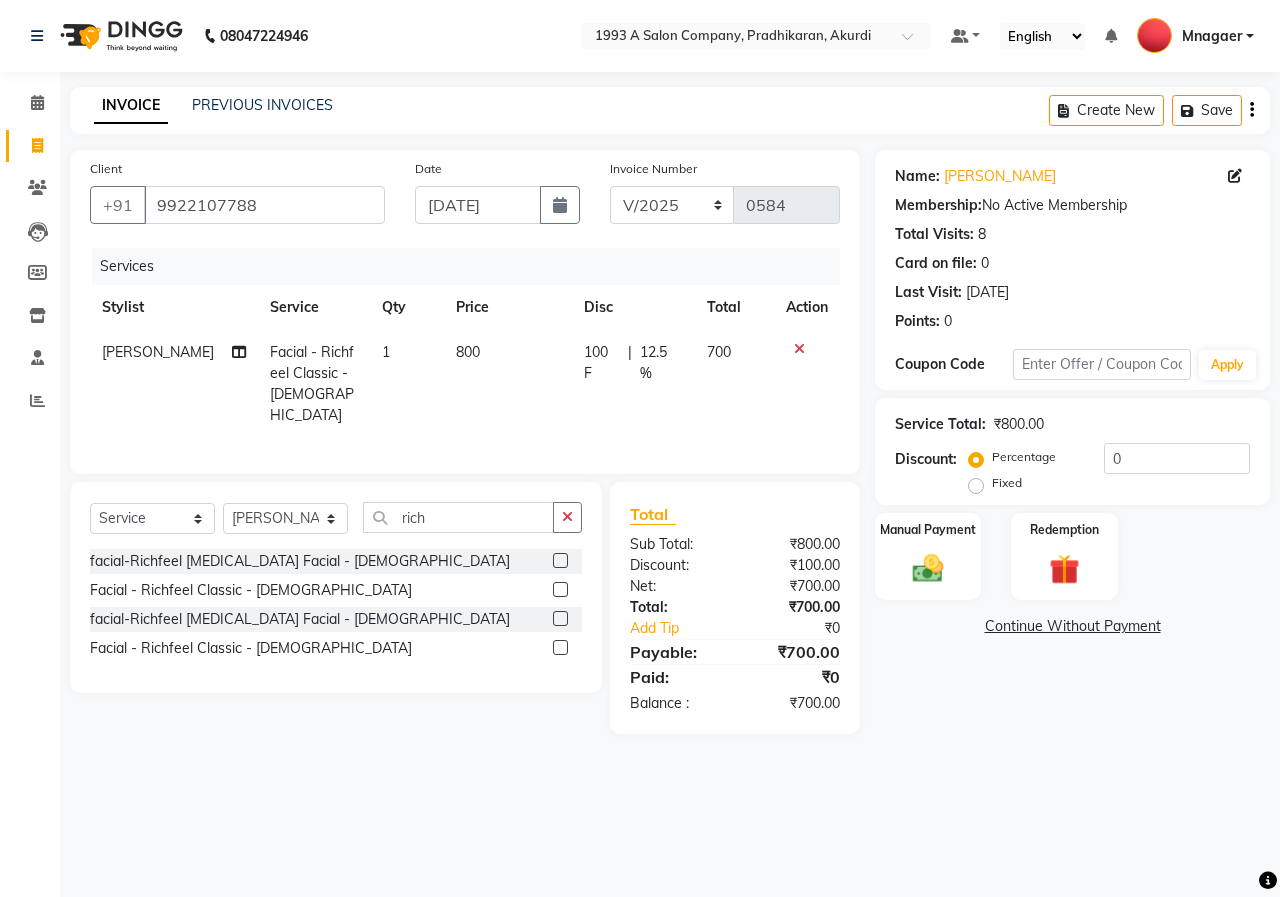 click 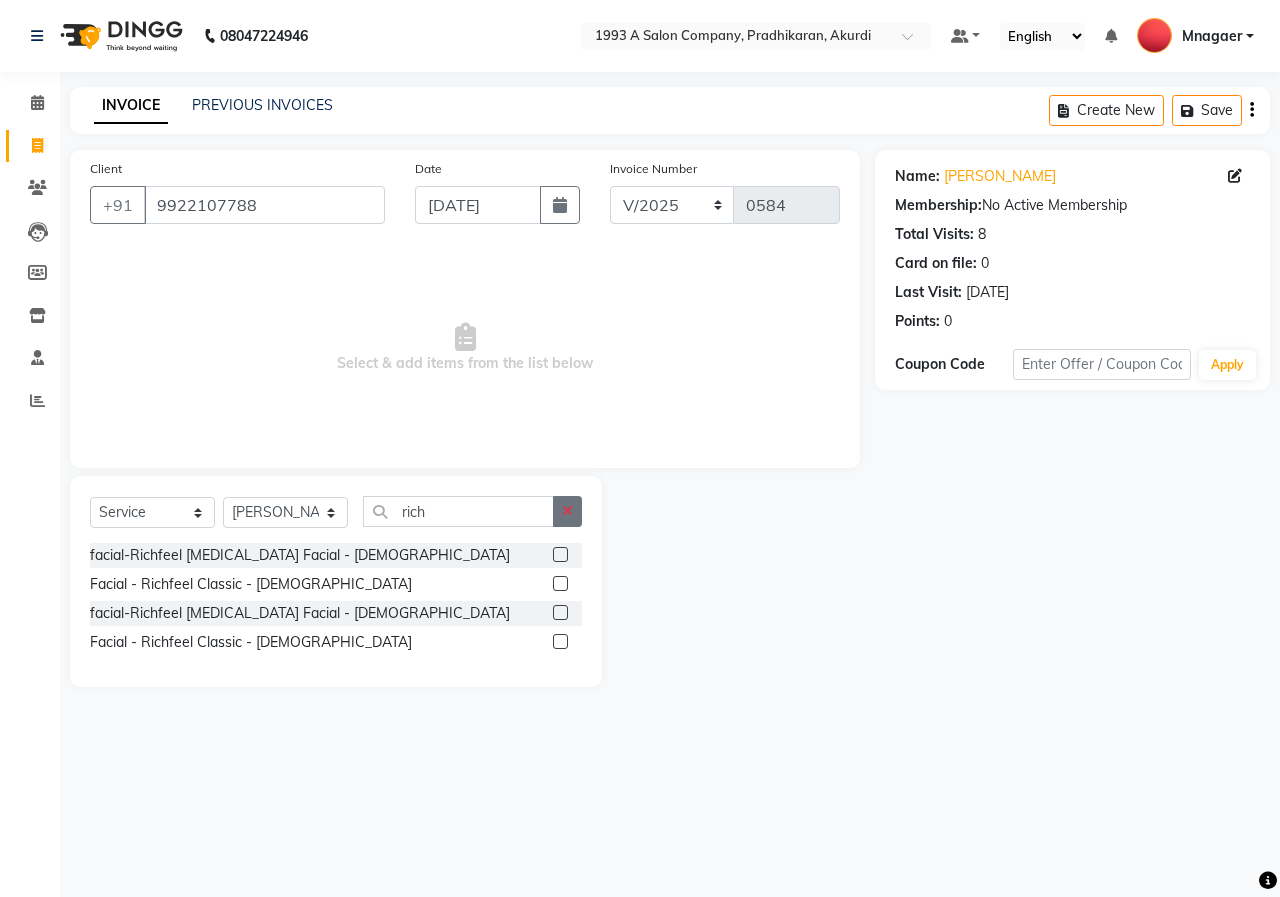 click 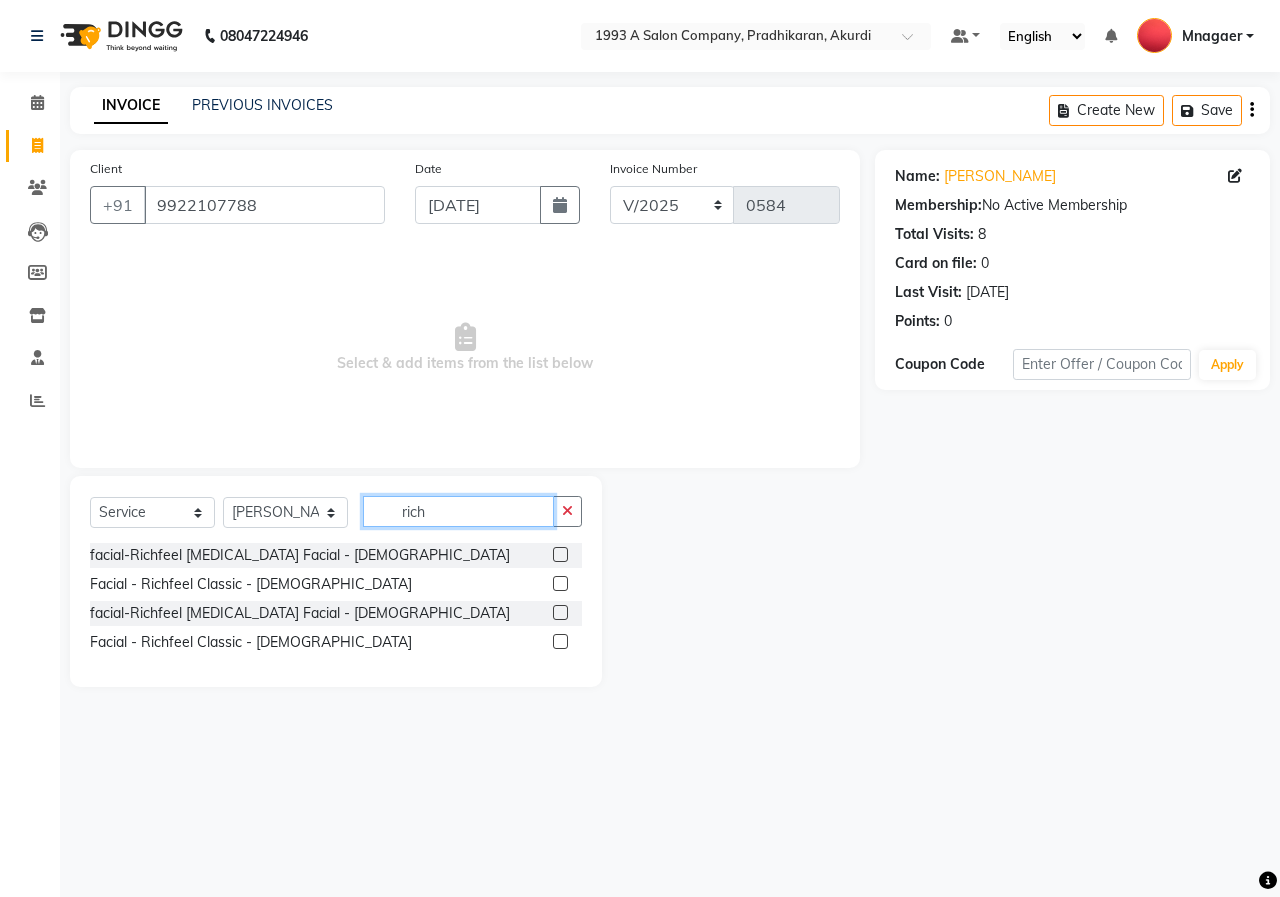 type 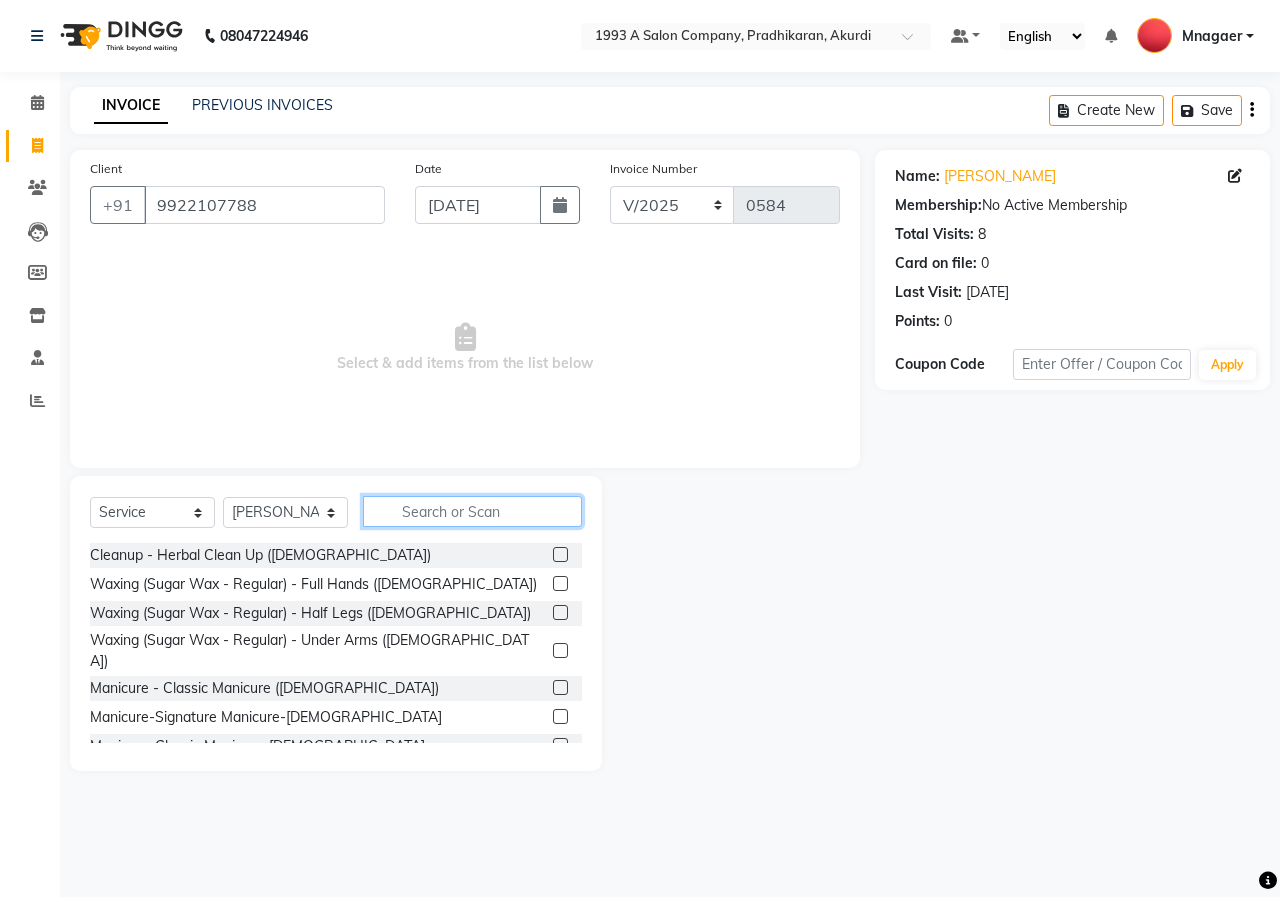click 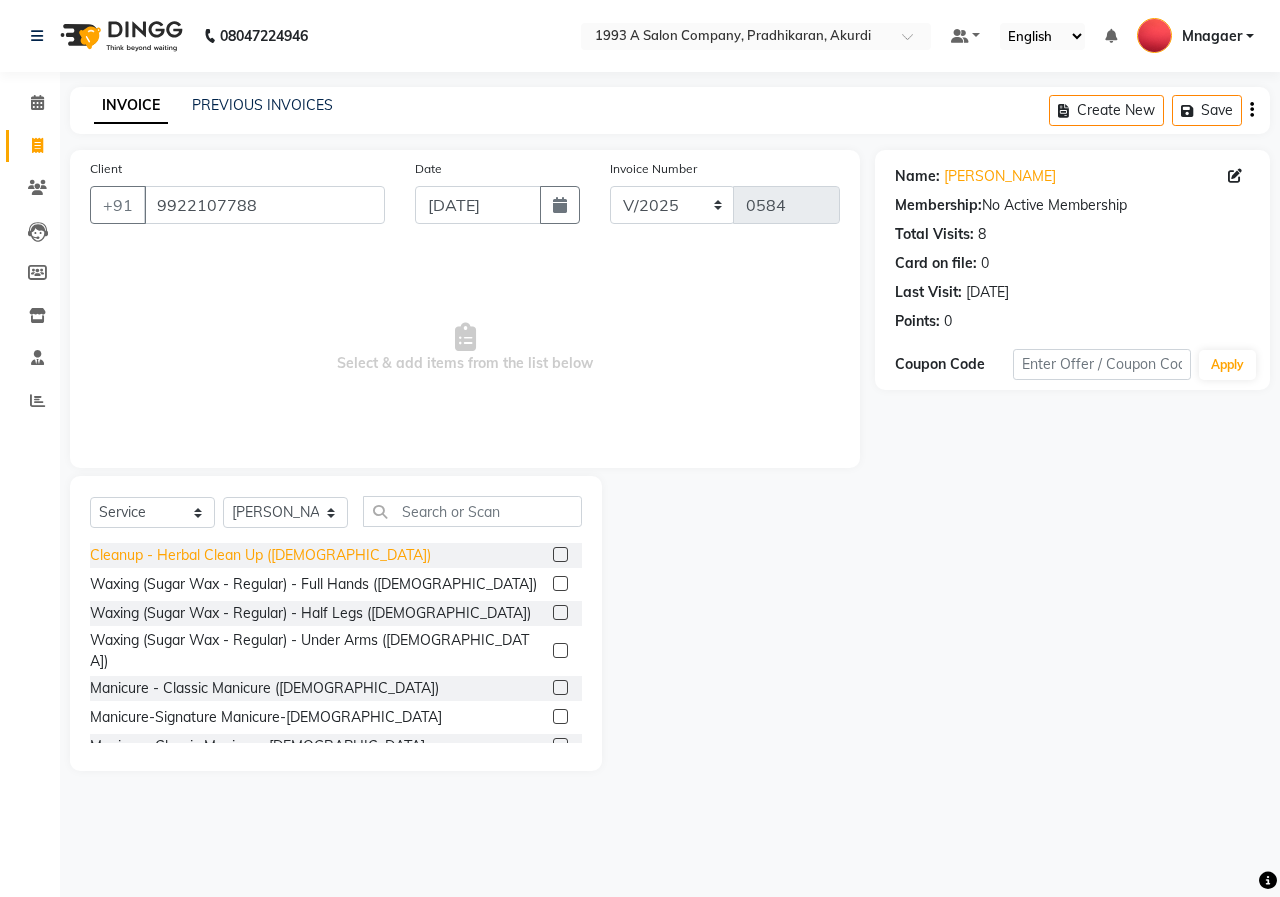 click on "Cleanup - Herbal Clean Up ([DEMOGRAPHIC_DATA])" 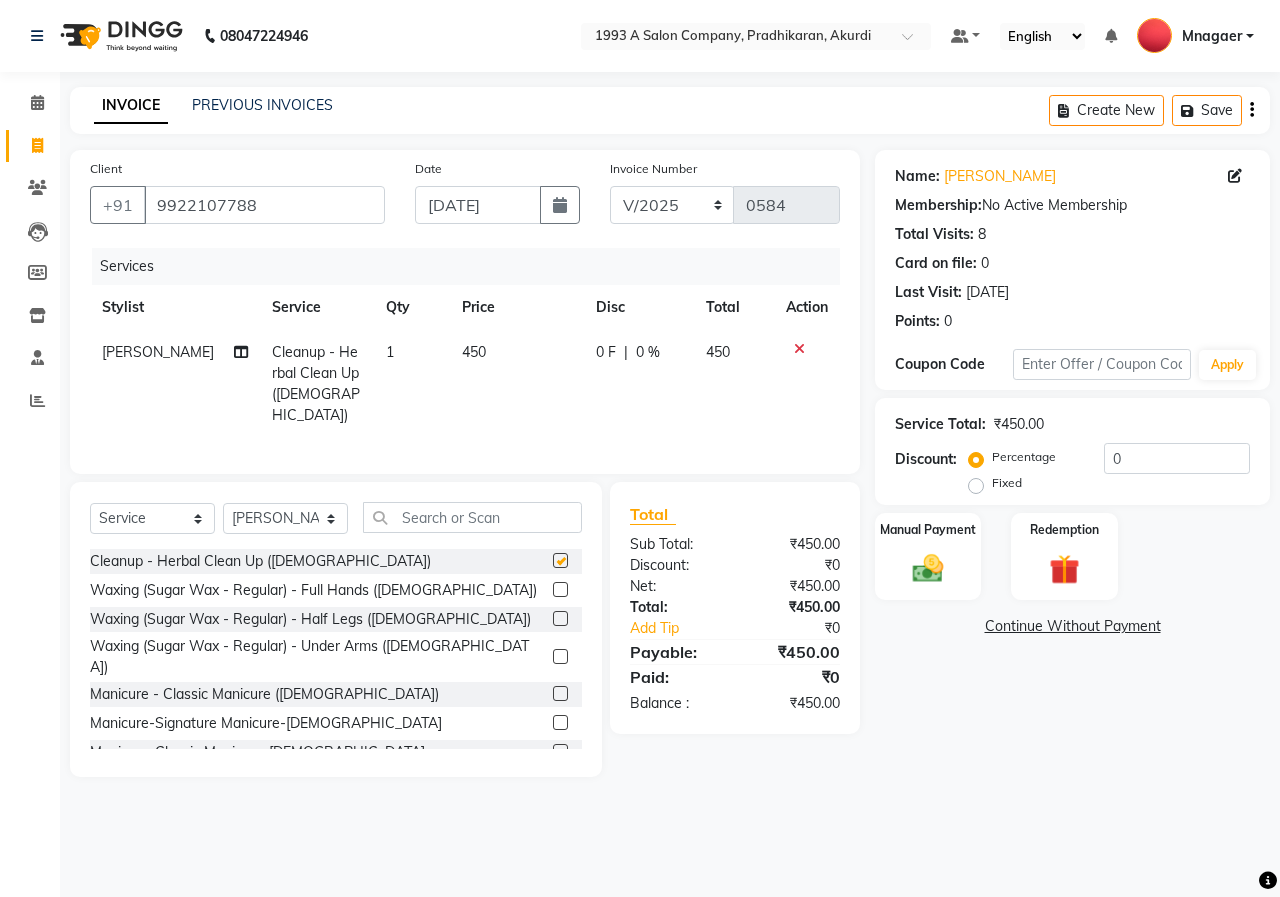 checkbox on "false" 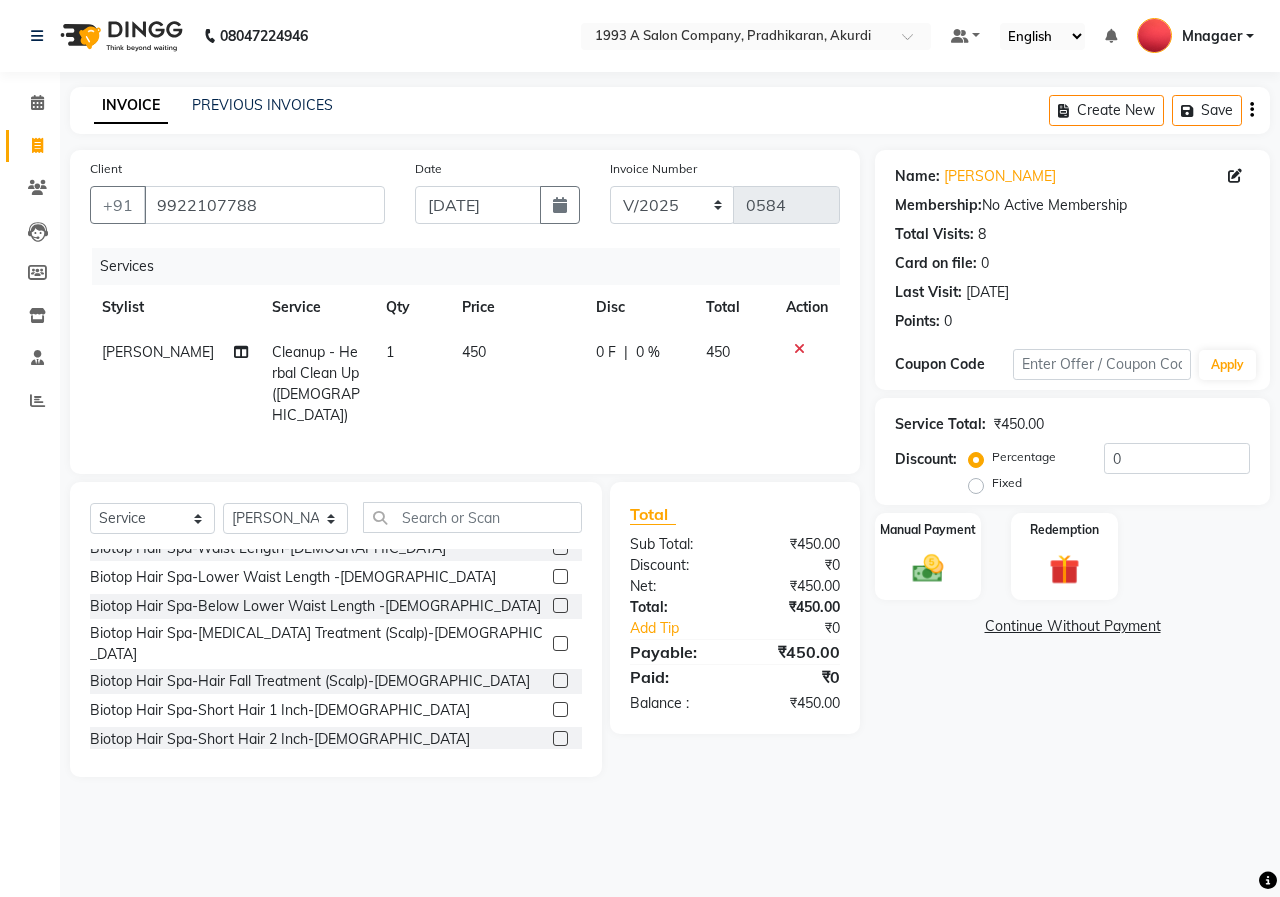 scroll, scrollTop: 1250, scrollLeft: 0, axis: vertical 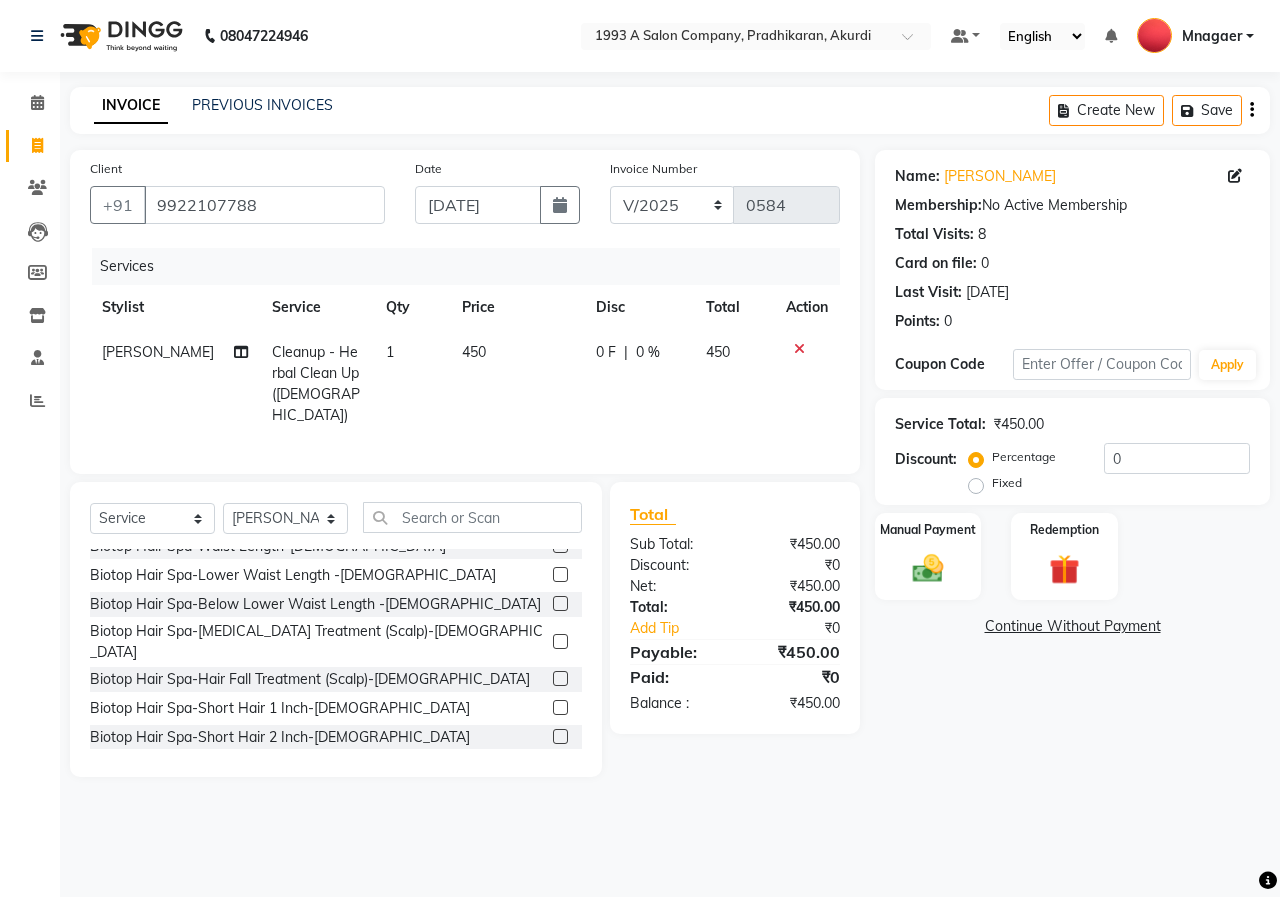 click 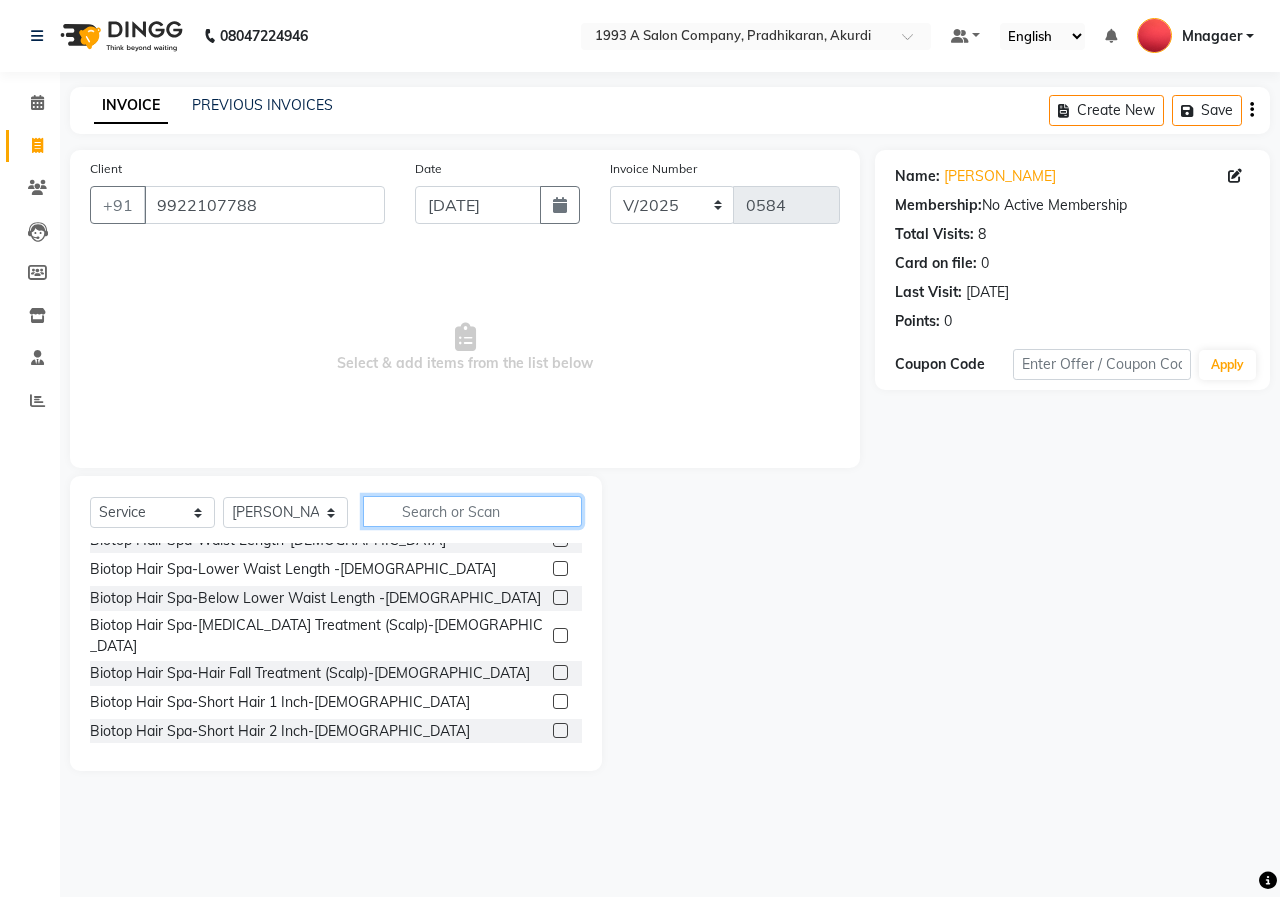click 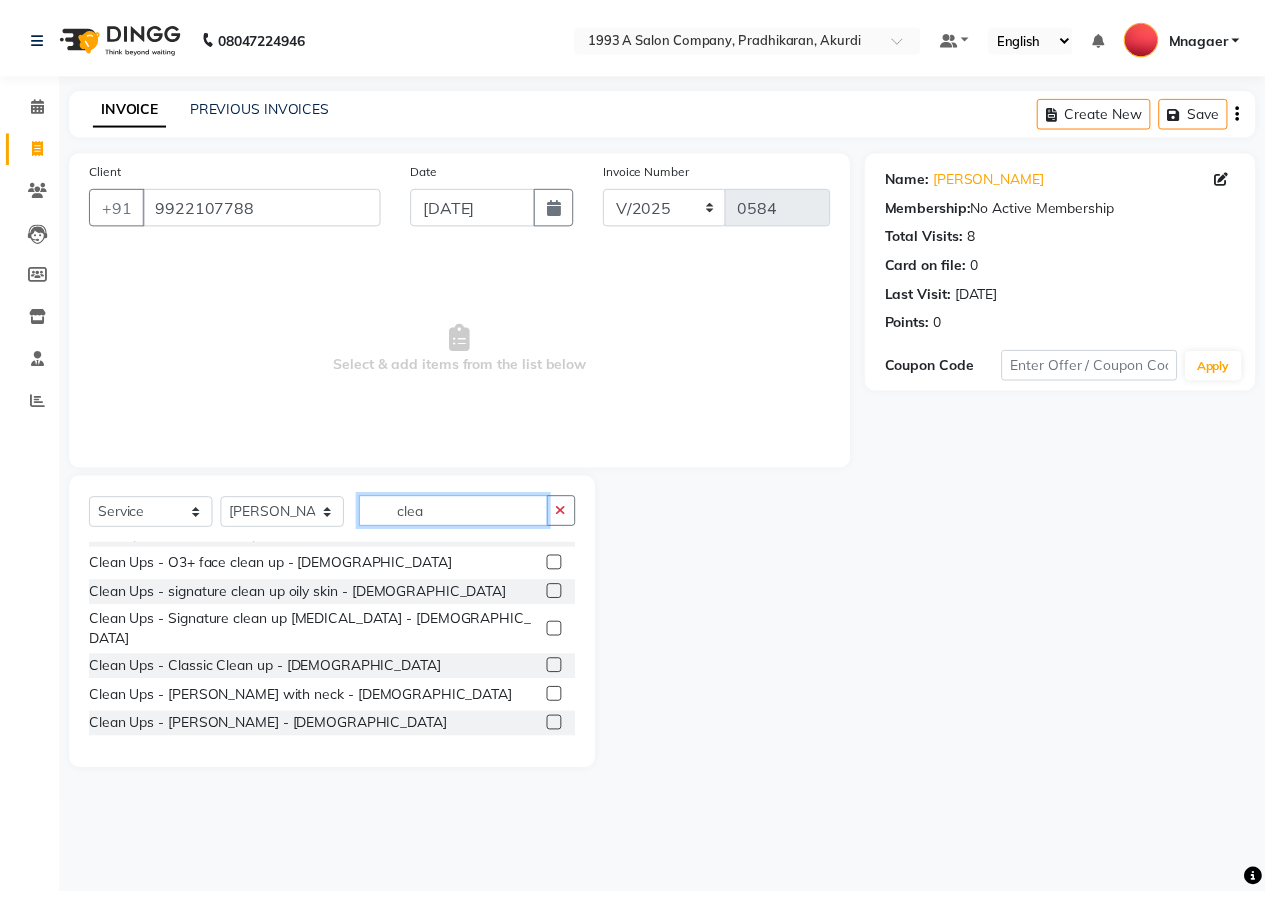 scroll, scrollTop: 0, scrollLeft: 0, axis: both 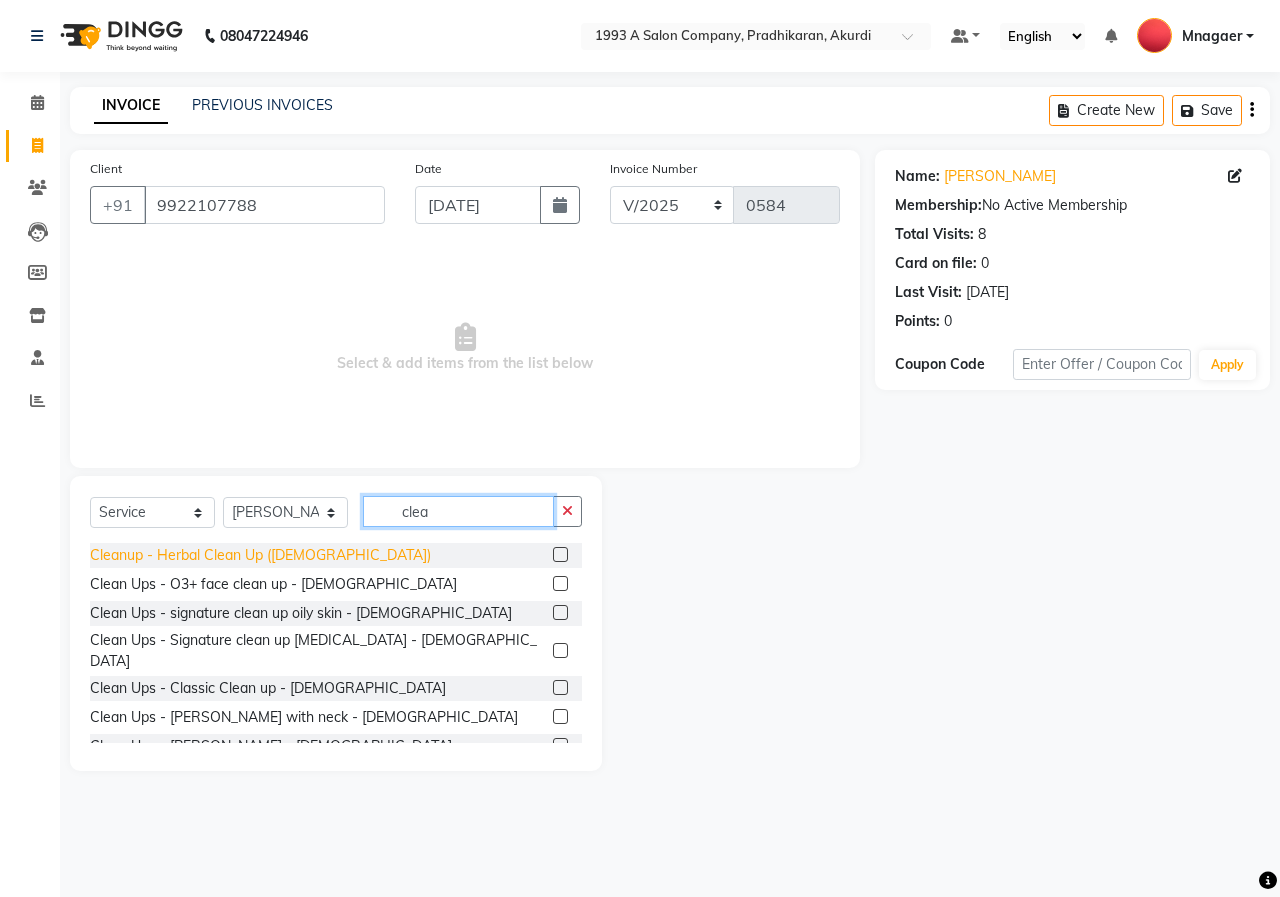 type on "clea" 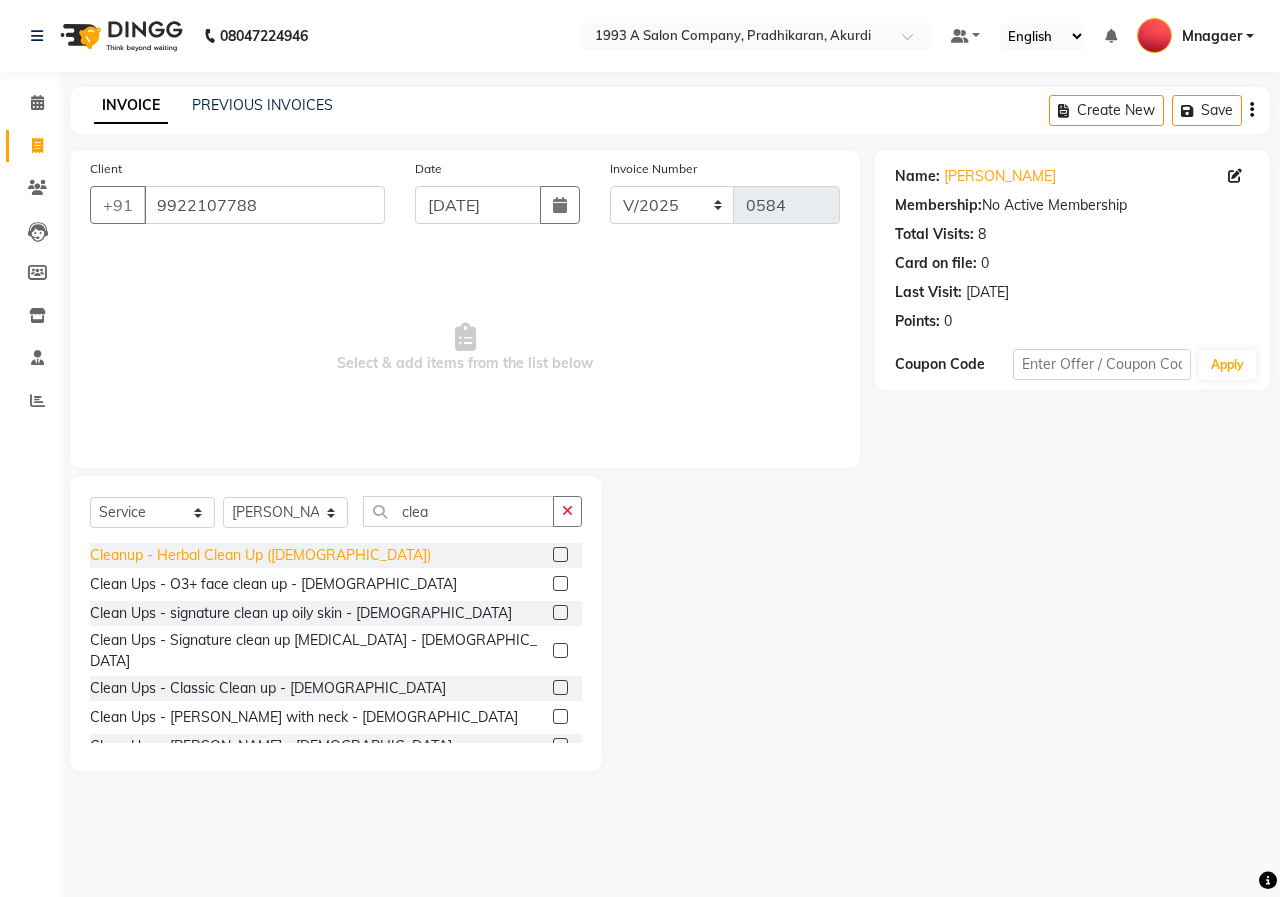 click on "Cleanup - Herbal Clean Up ([DEMOGRAPHIC_DATA])" 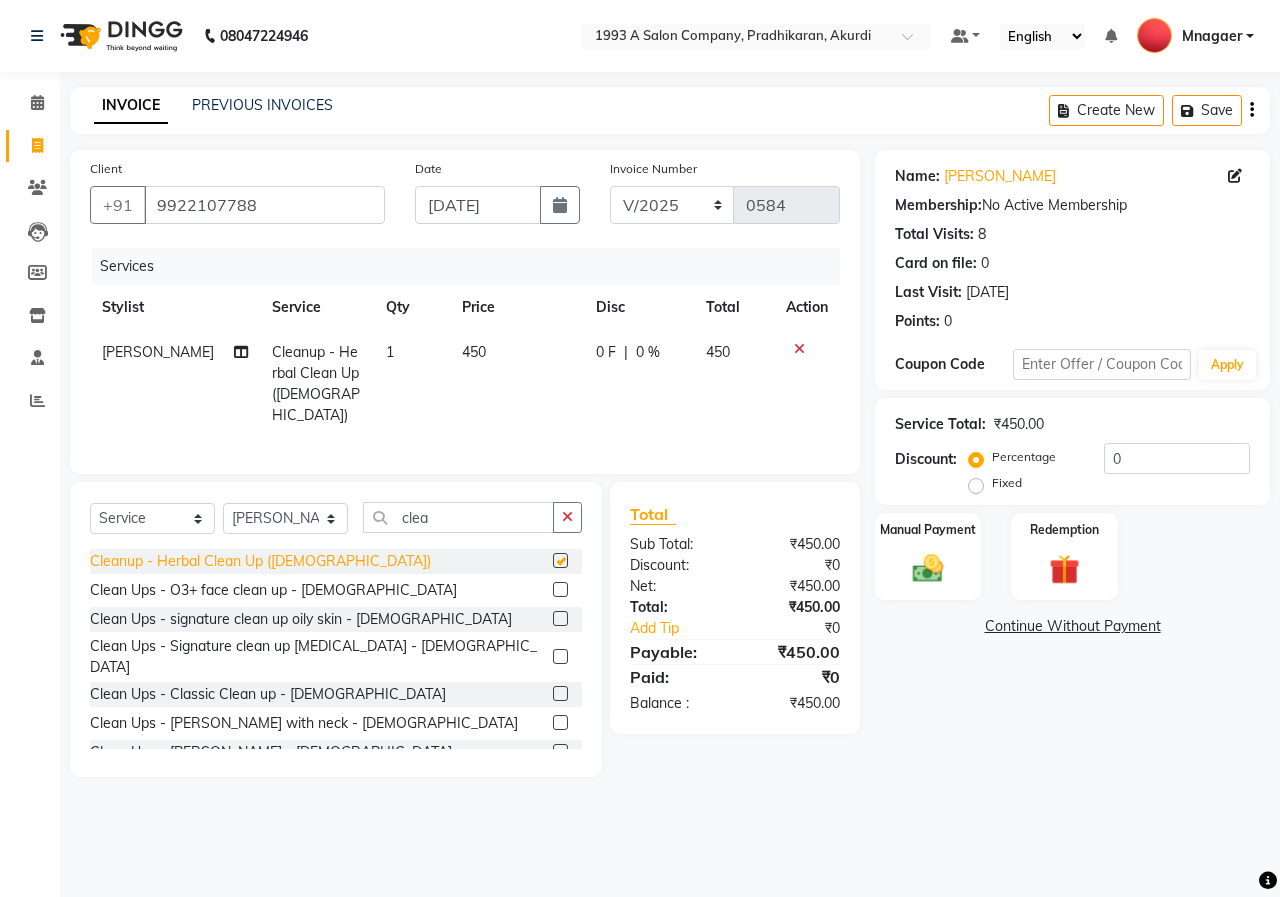 checkbox on "false" 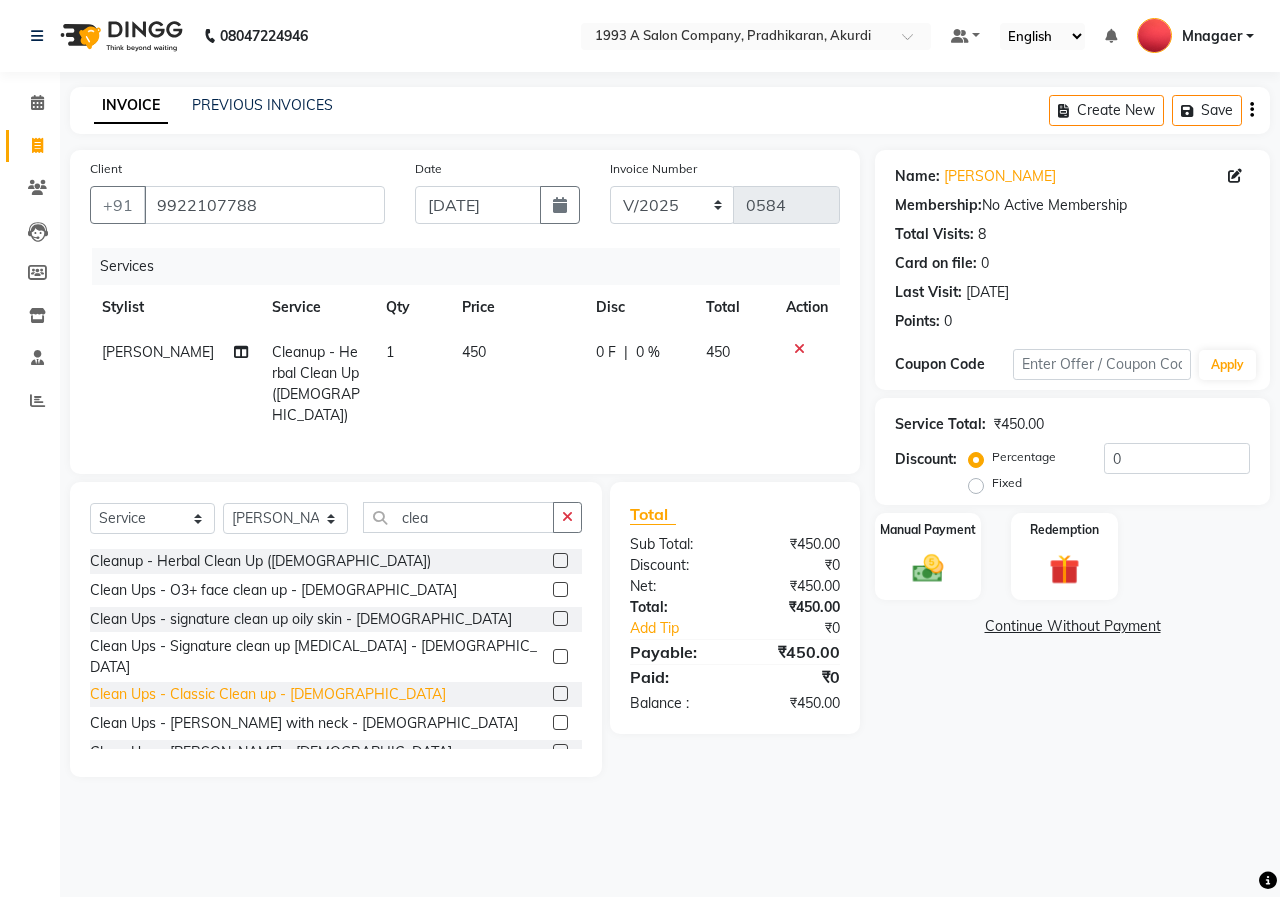 click on "Clean Ups - Classic Clean up - [DEMOGRAPHIC_DATA]" 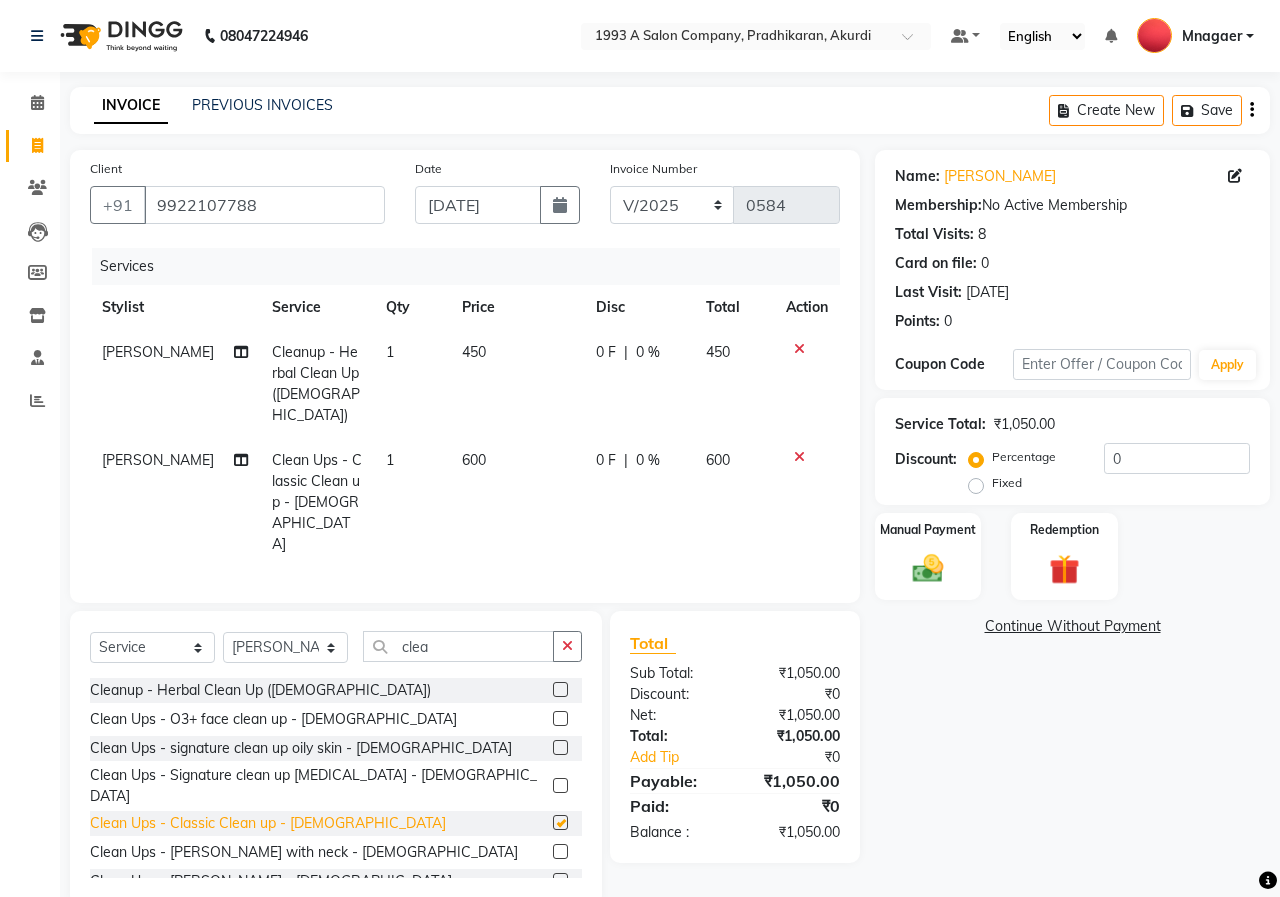 checkbox on "false" 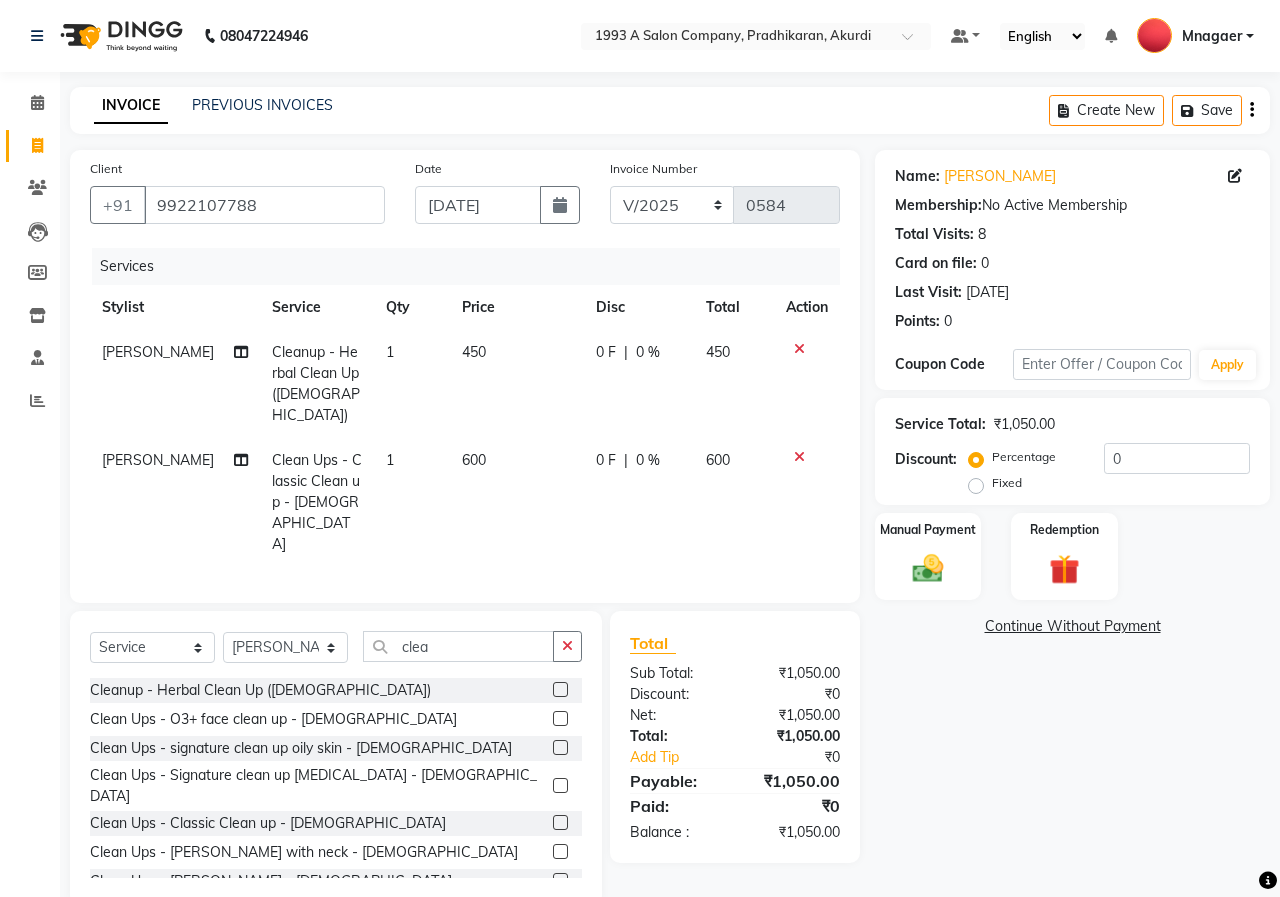 click 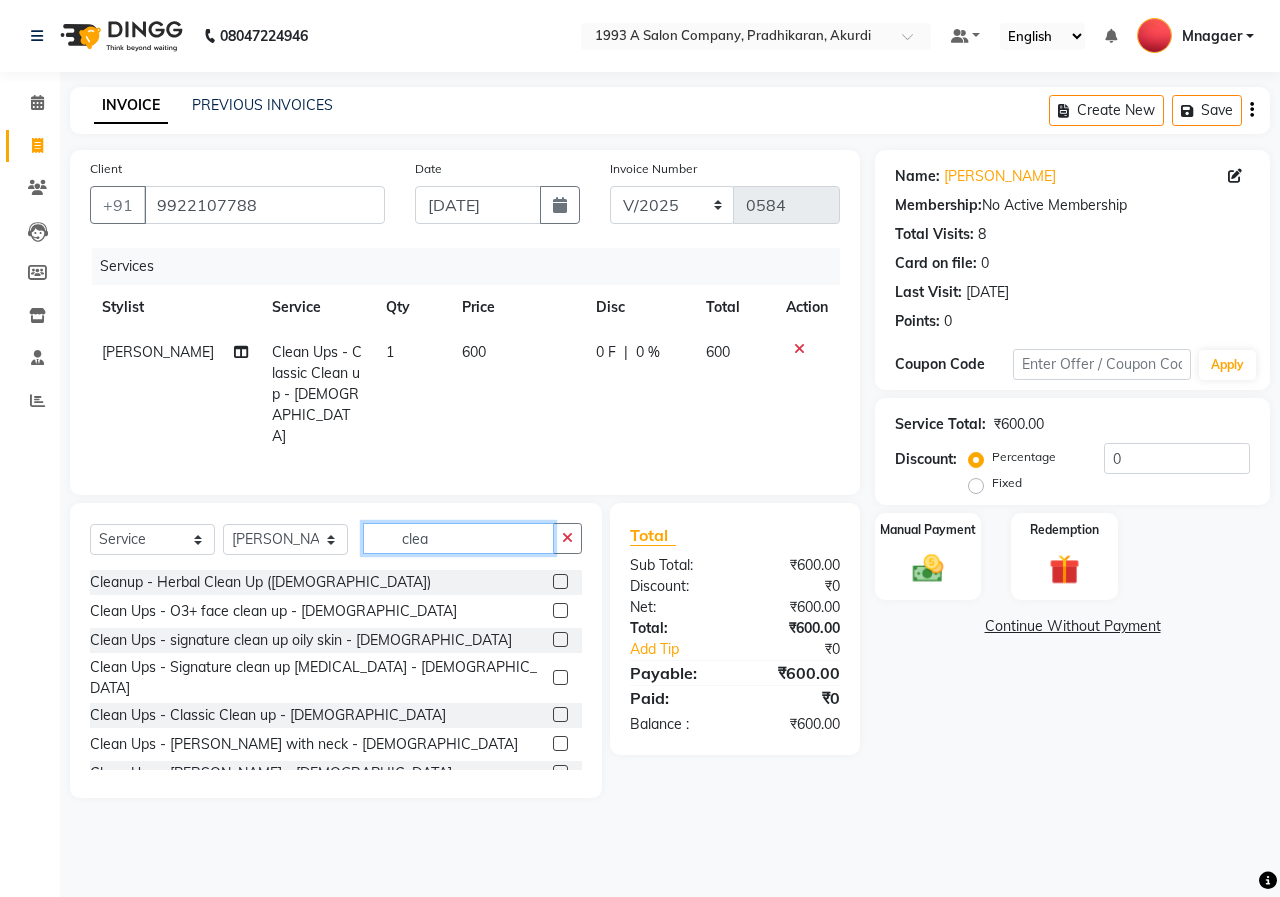 click on "clea" 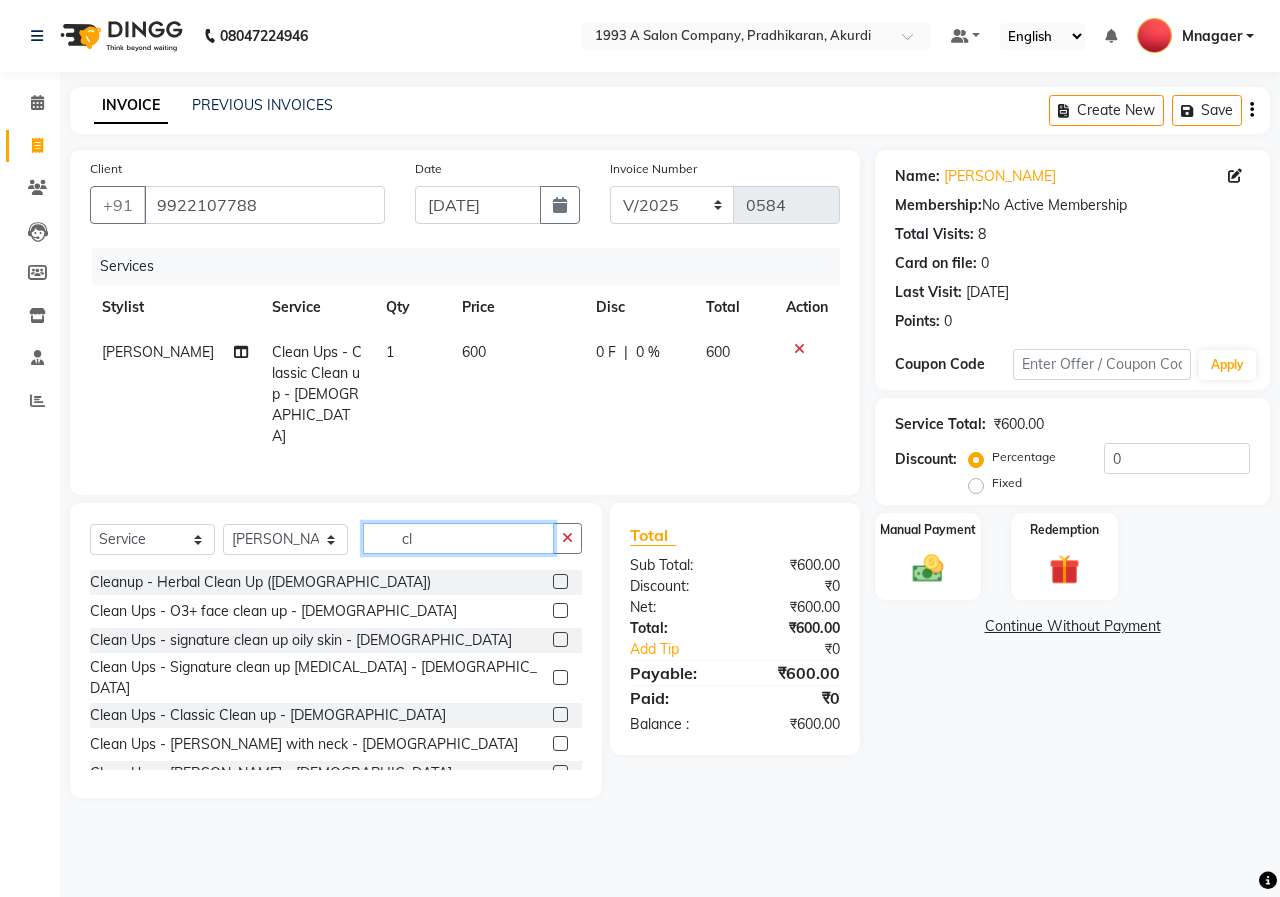 type on "c" 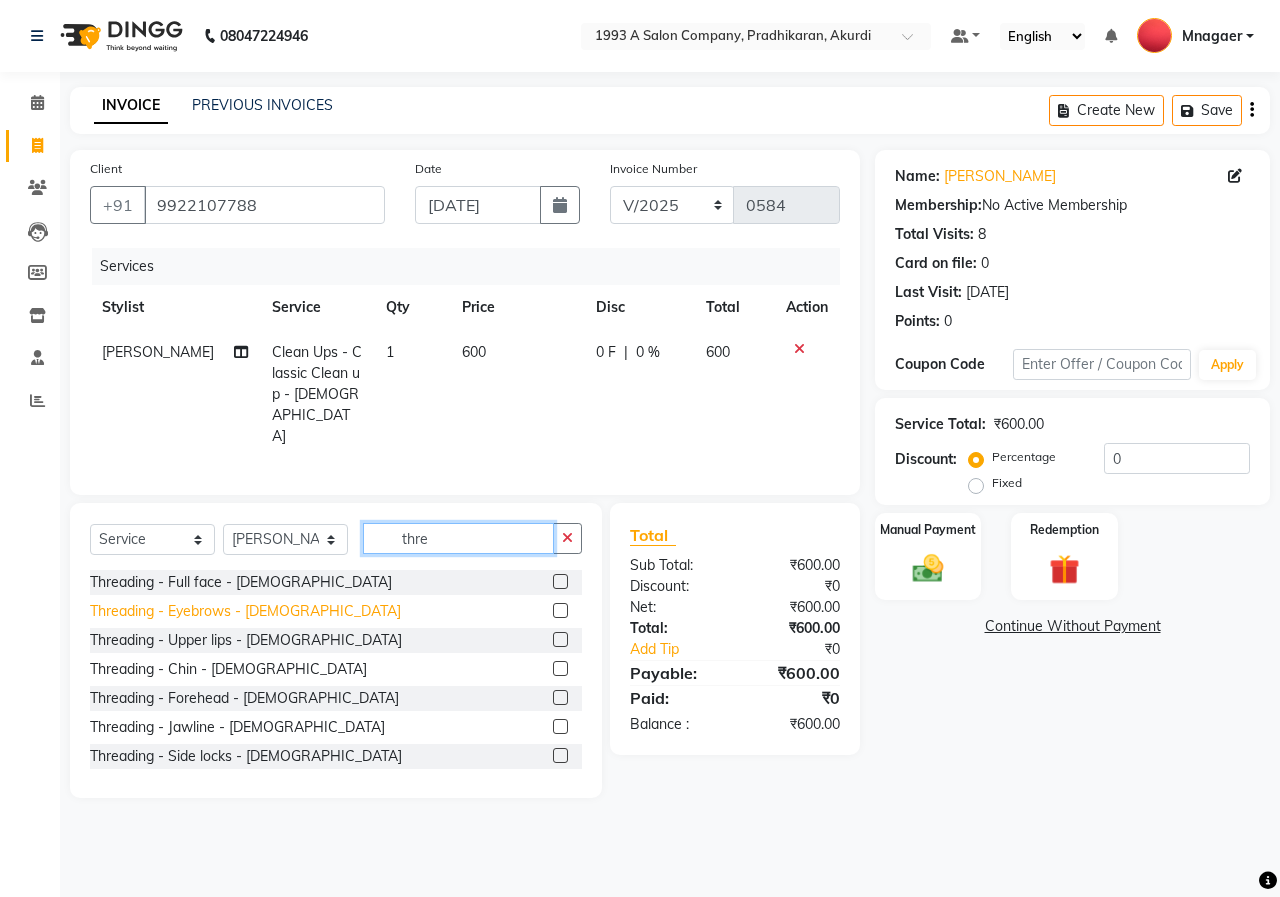 type on "thre" 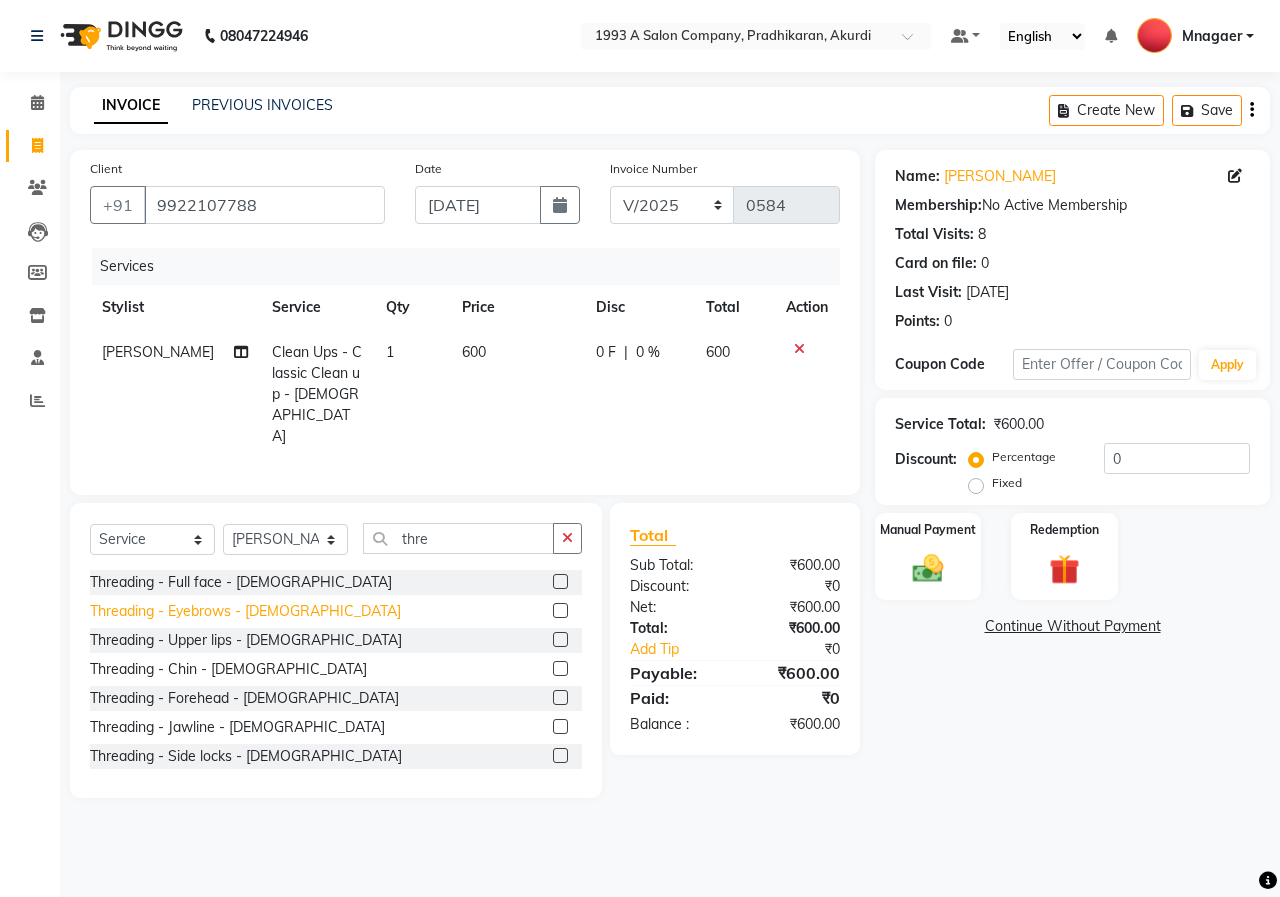 click on "Threading - Eyebrows - [DEMOGRAPHIC_DATA]" 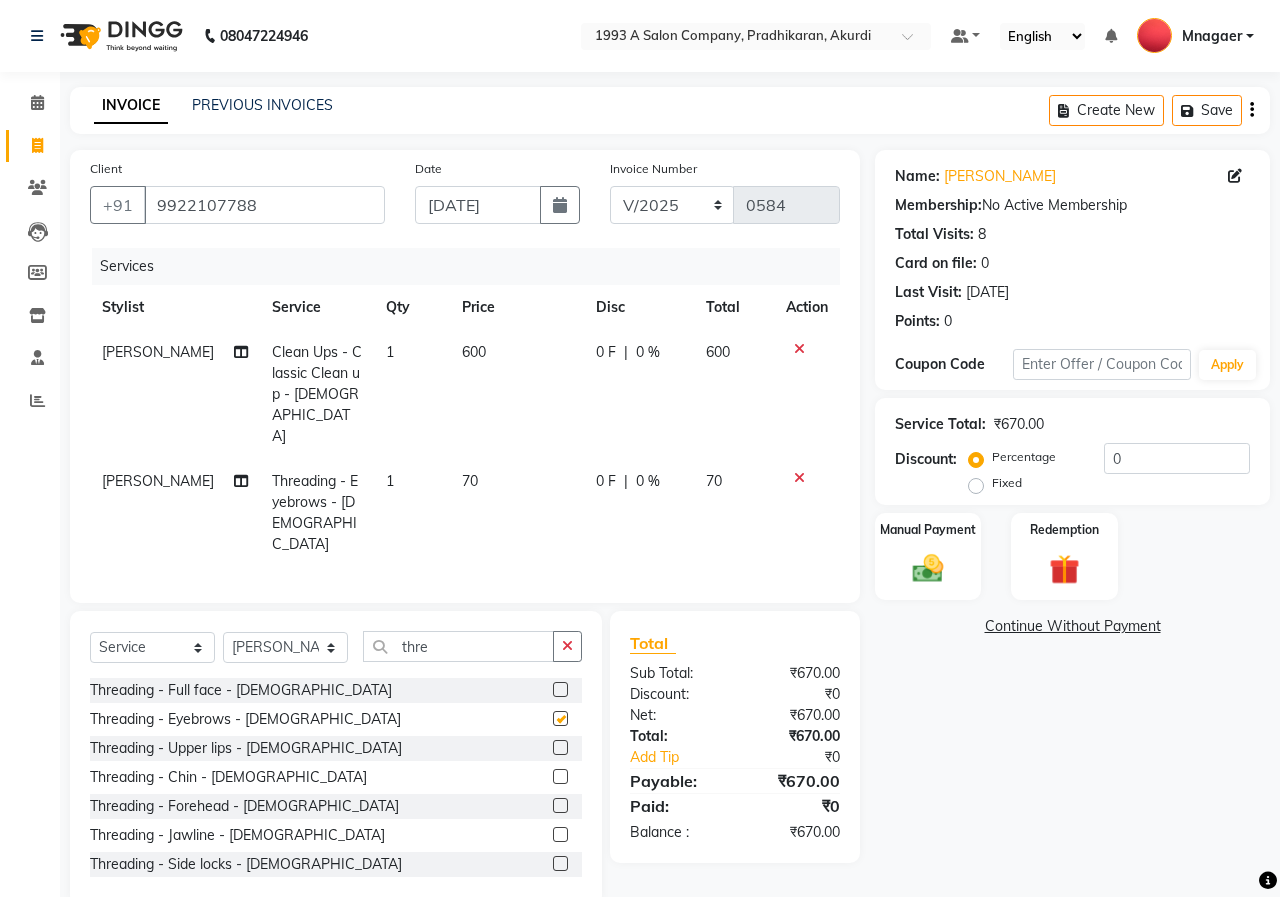checkbox on "false" 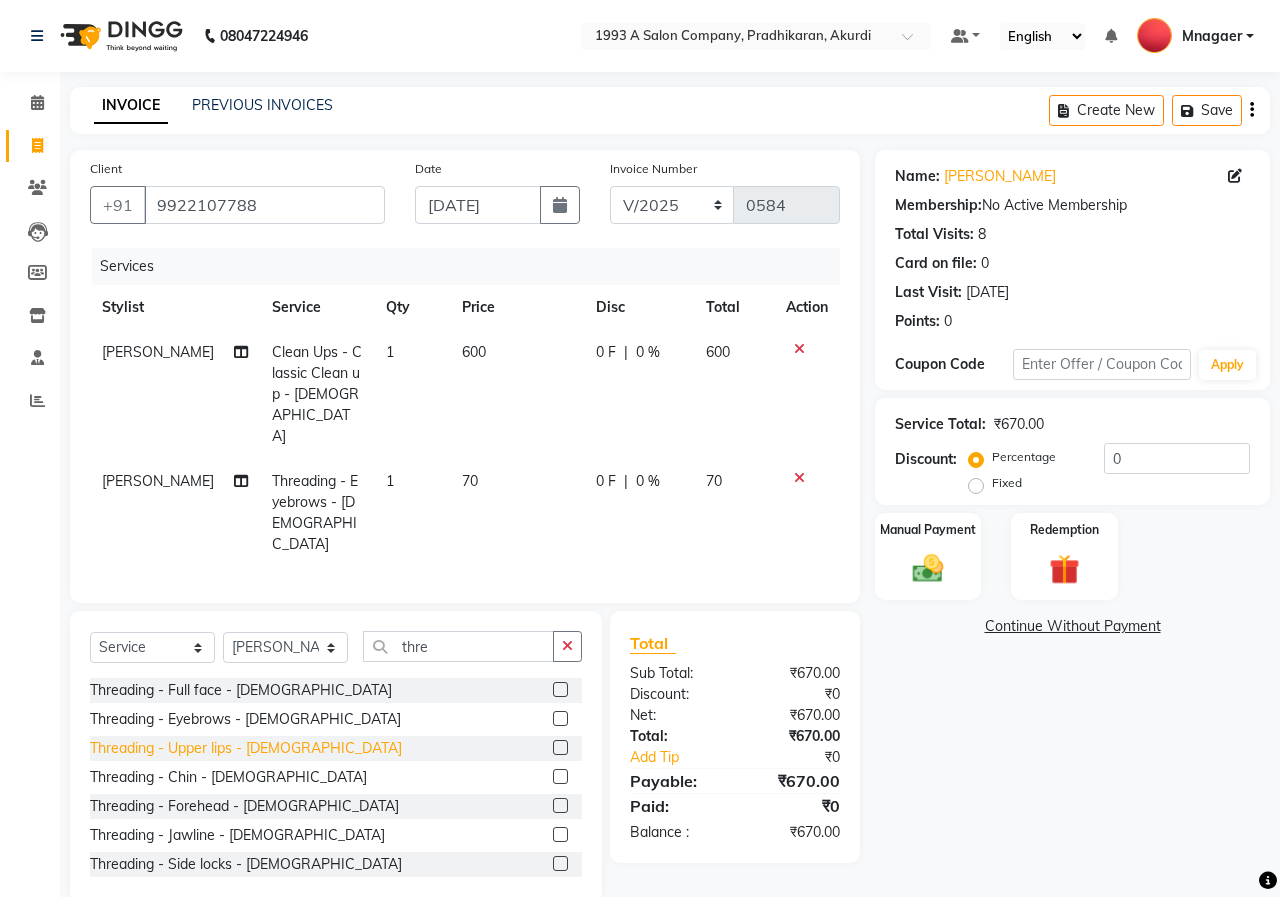 click on "Threading - Upper lips - [DEMOGRAPHIC_DATA]" 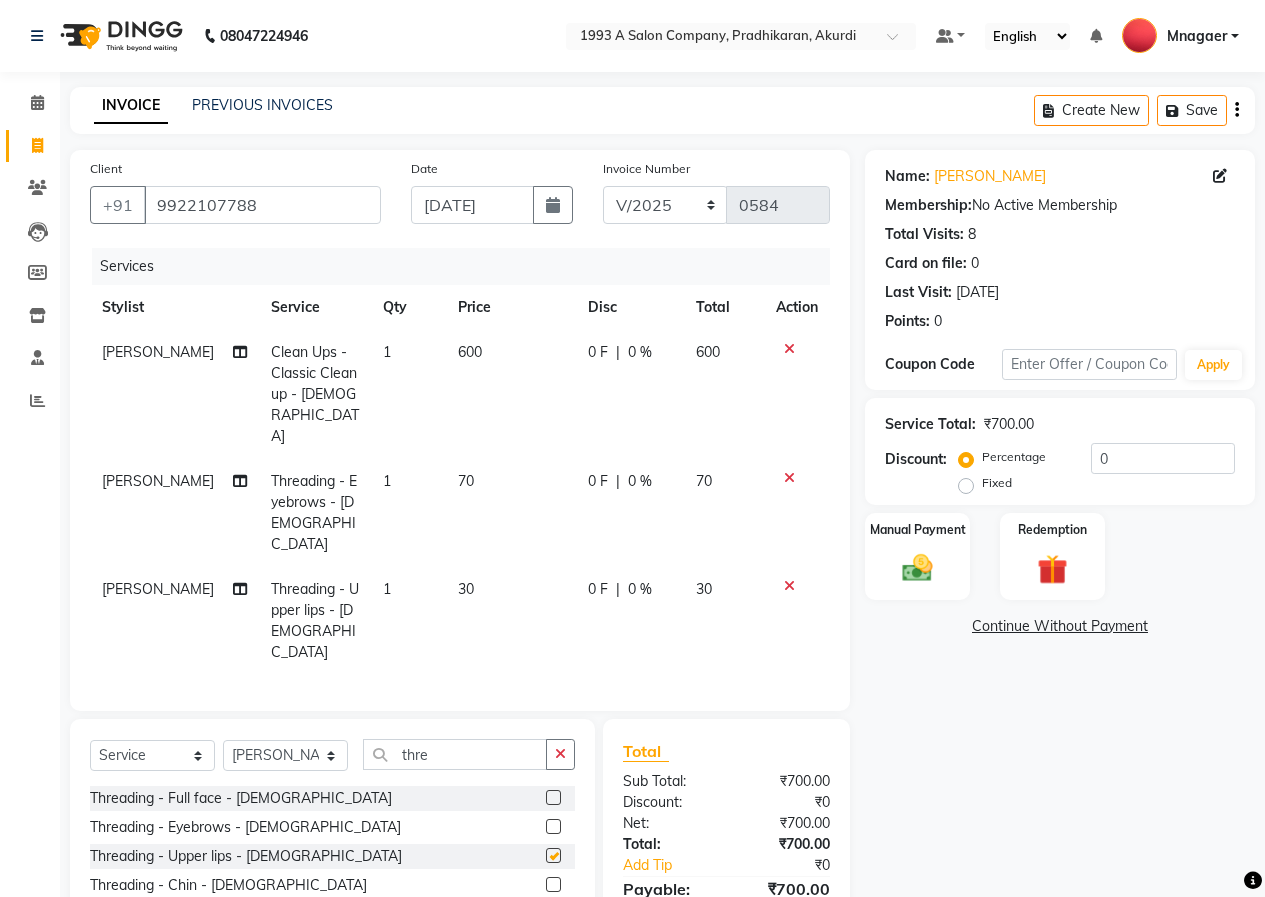 checkbox on "false" 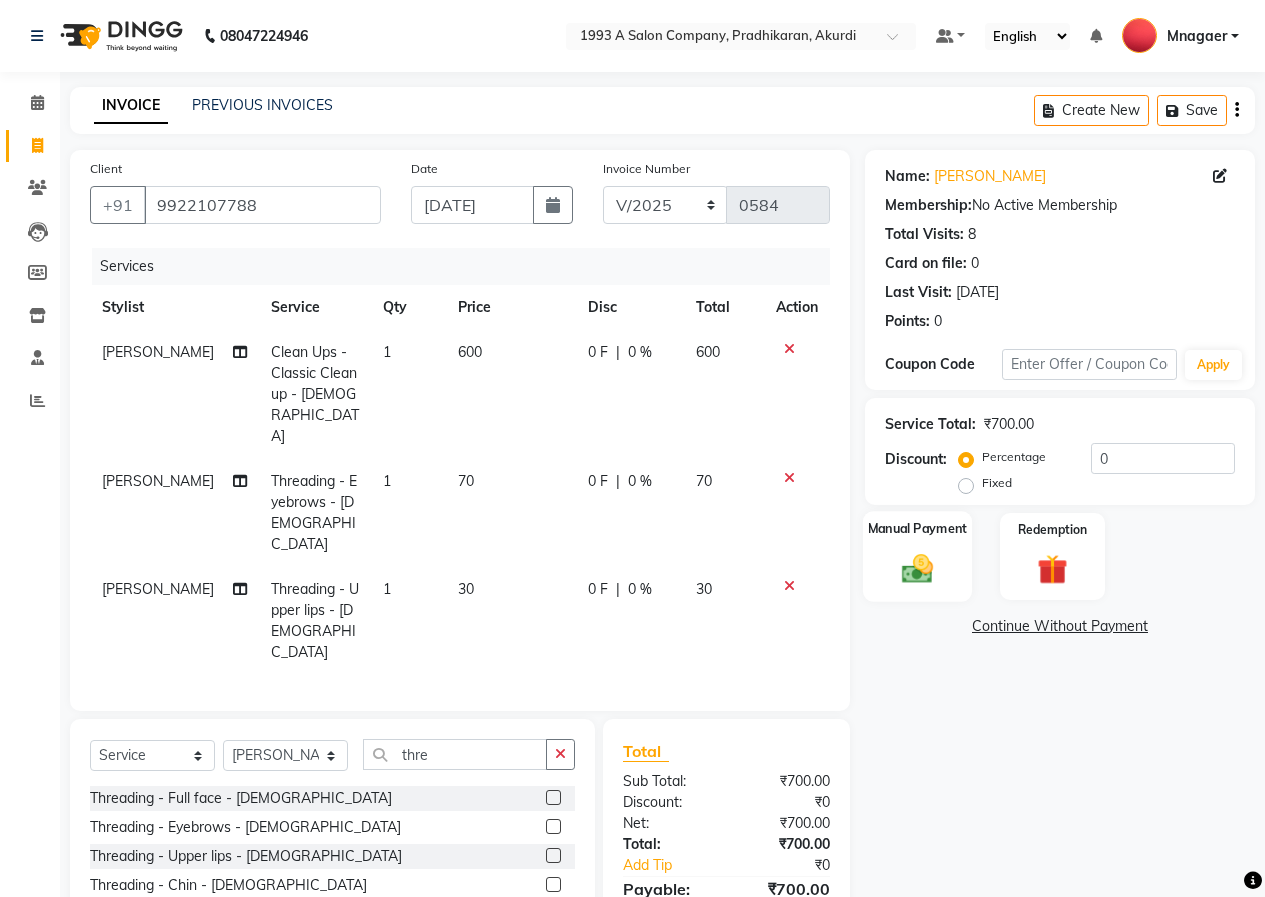 click 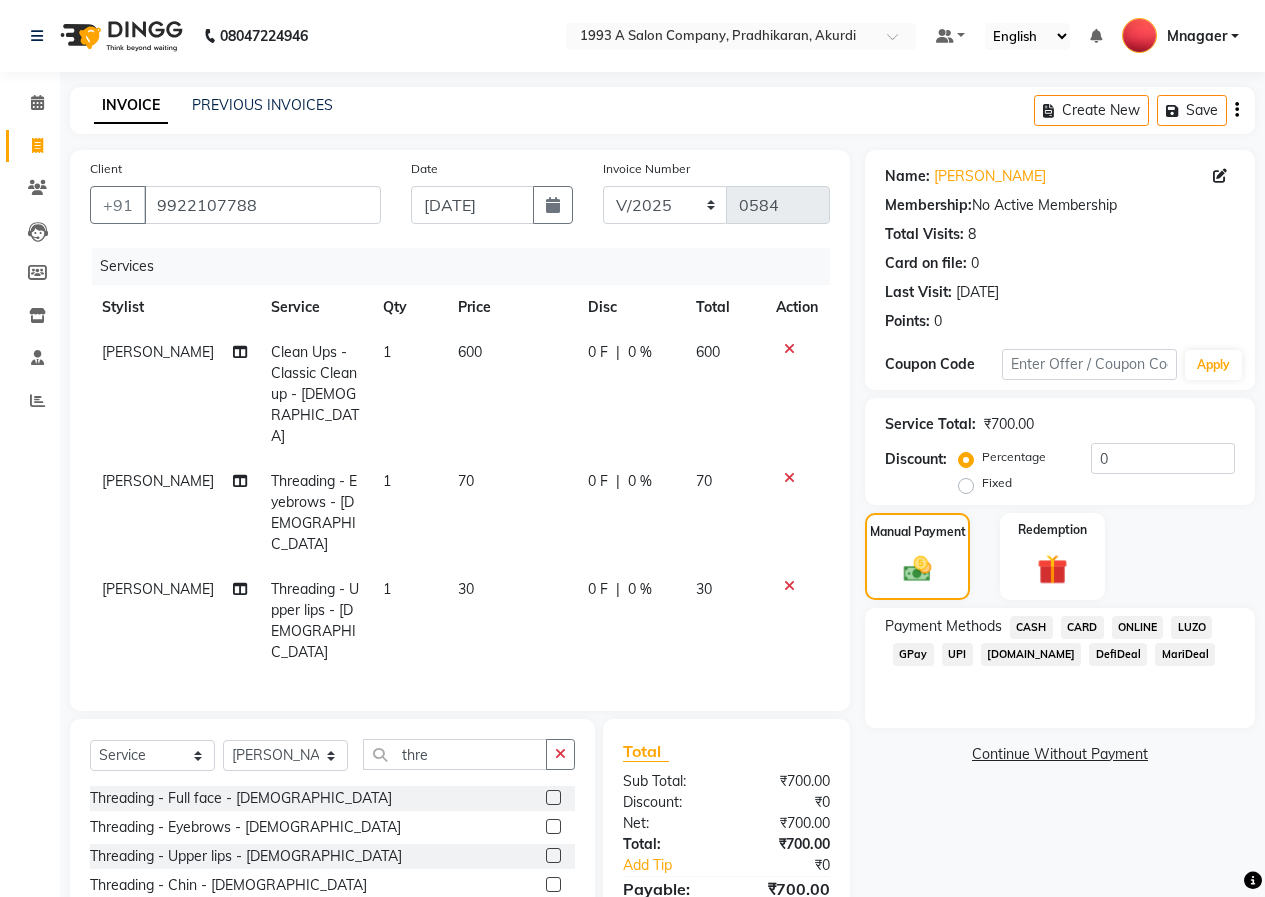 click on "ONLINE" 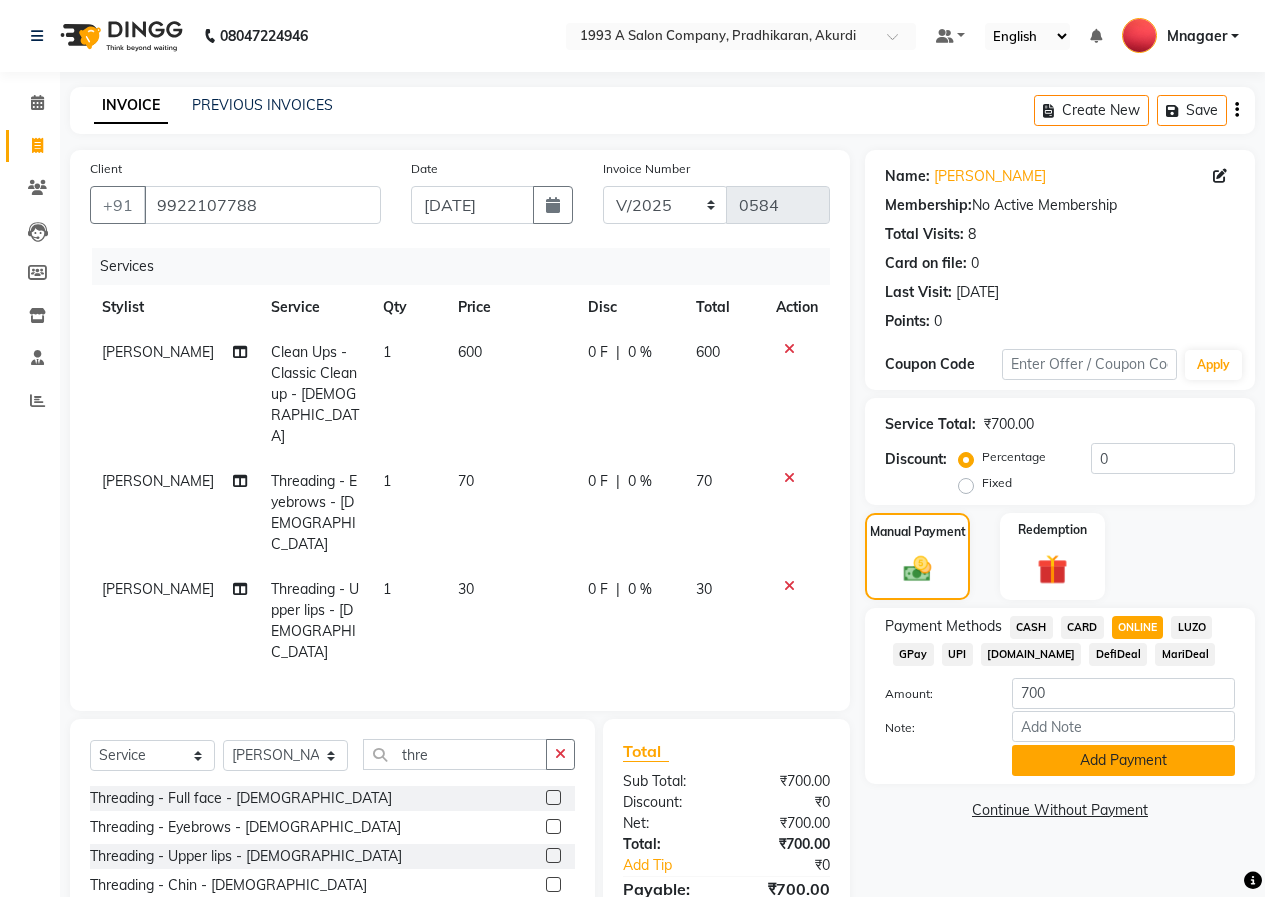 click on "Add Payment" 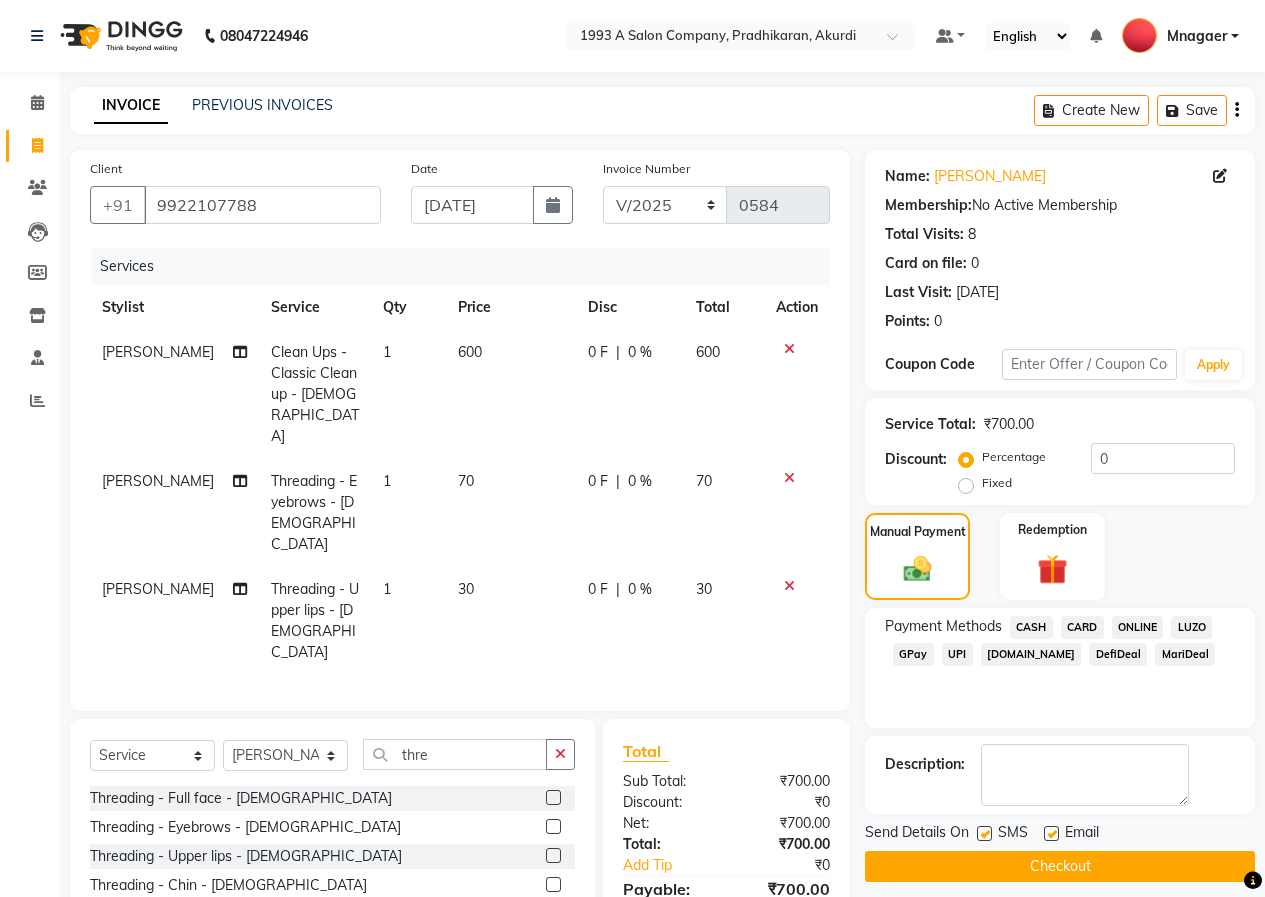 click on "Checkout" 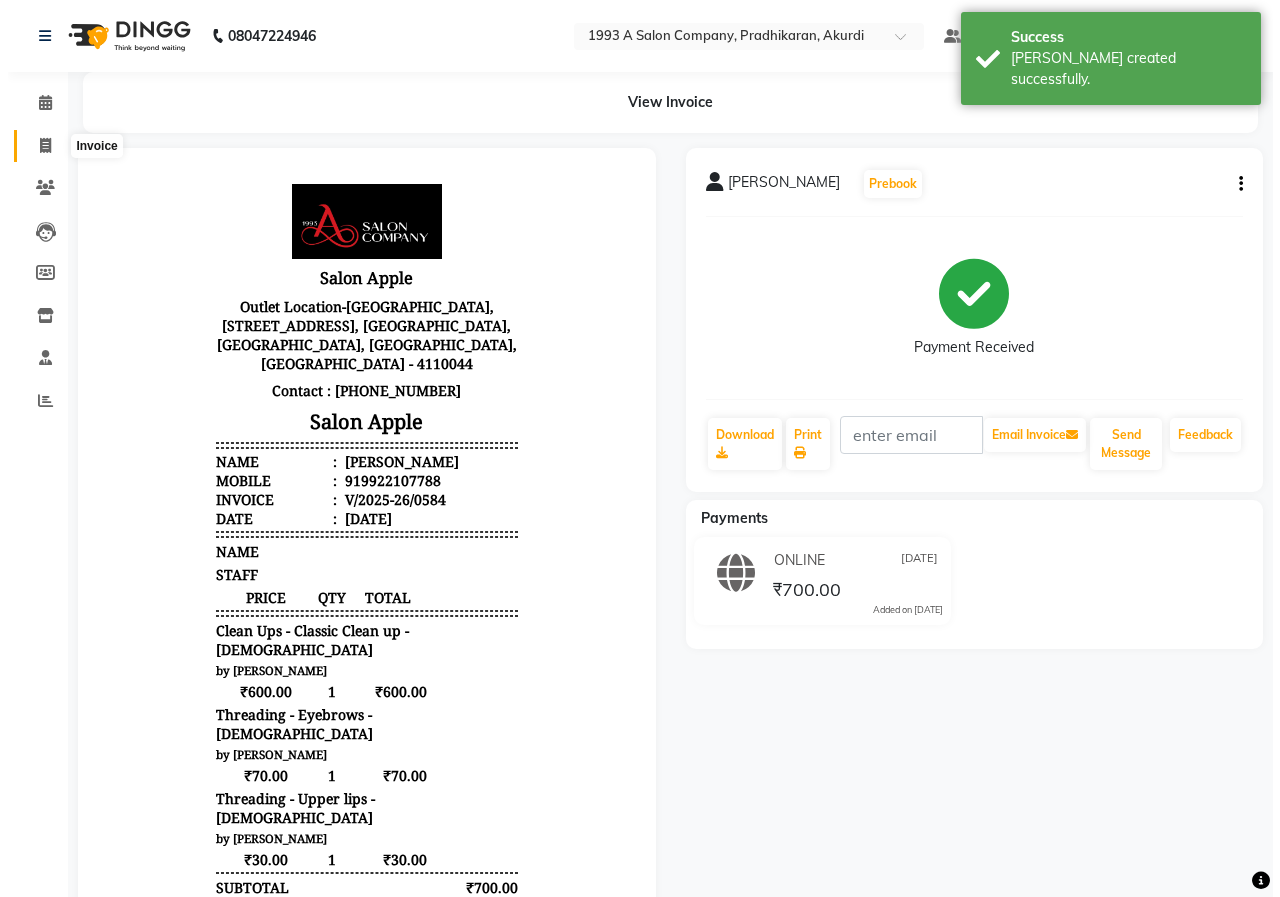 scroll, scrollTop: 0, scrollLeft: 0, axis: both 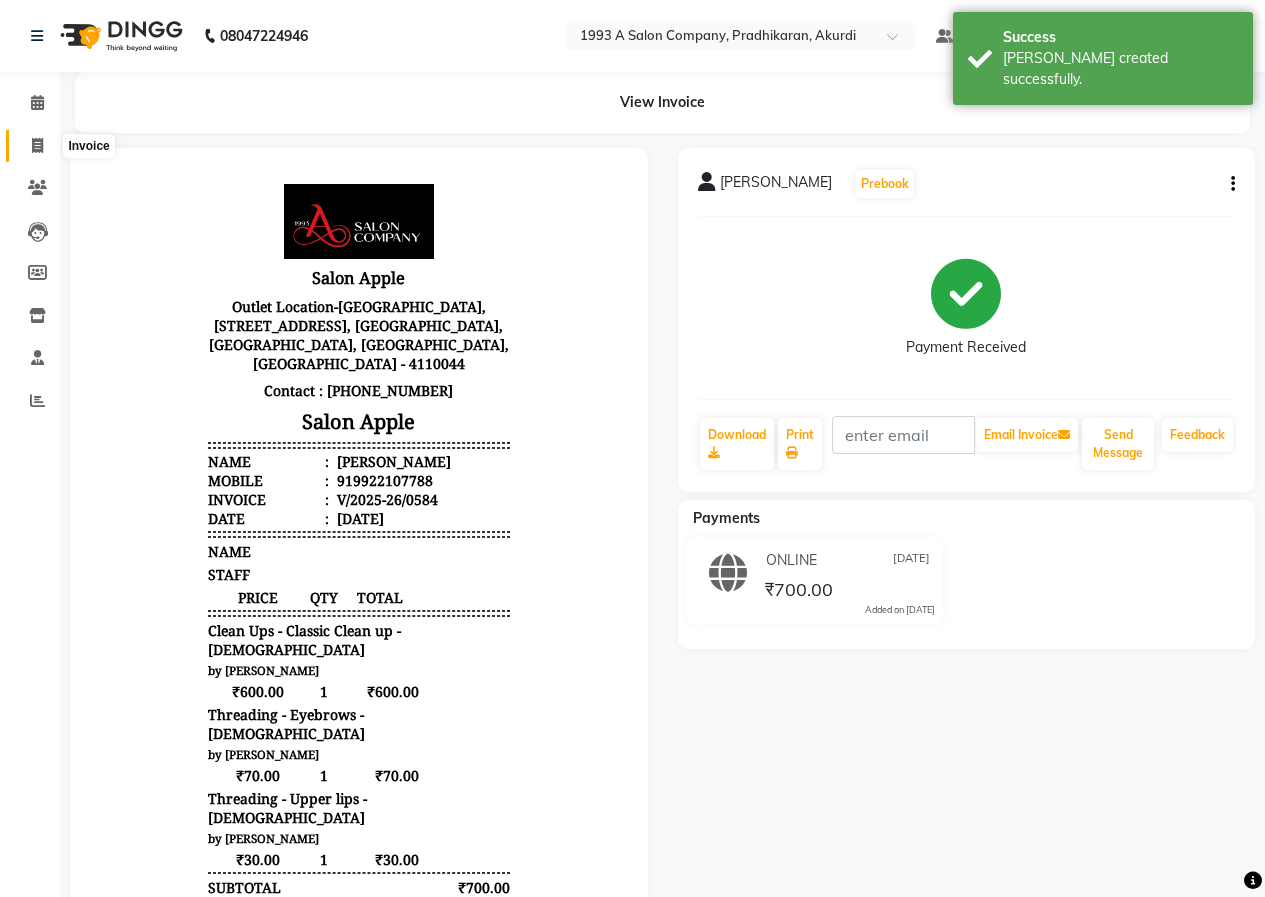 drag, startPoint x: 21, startPoint y: 148, endPoint x: 53, endPoint y: 154, distance: 32.55764 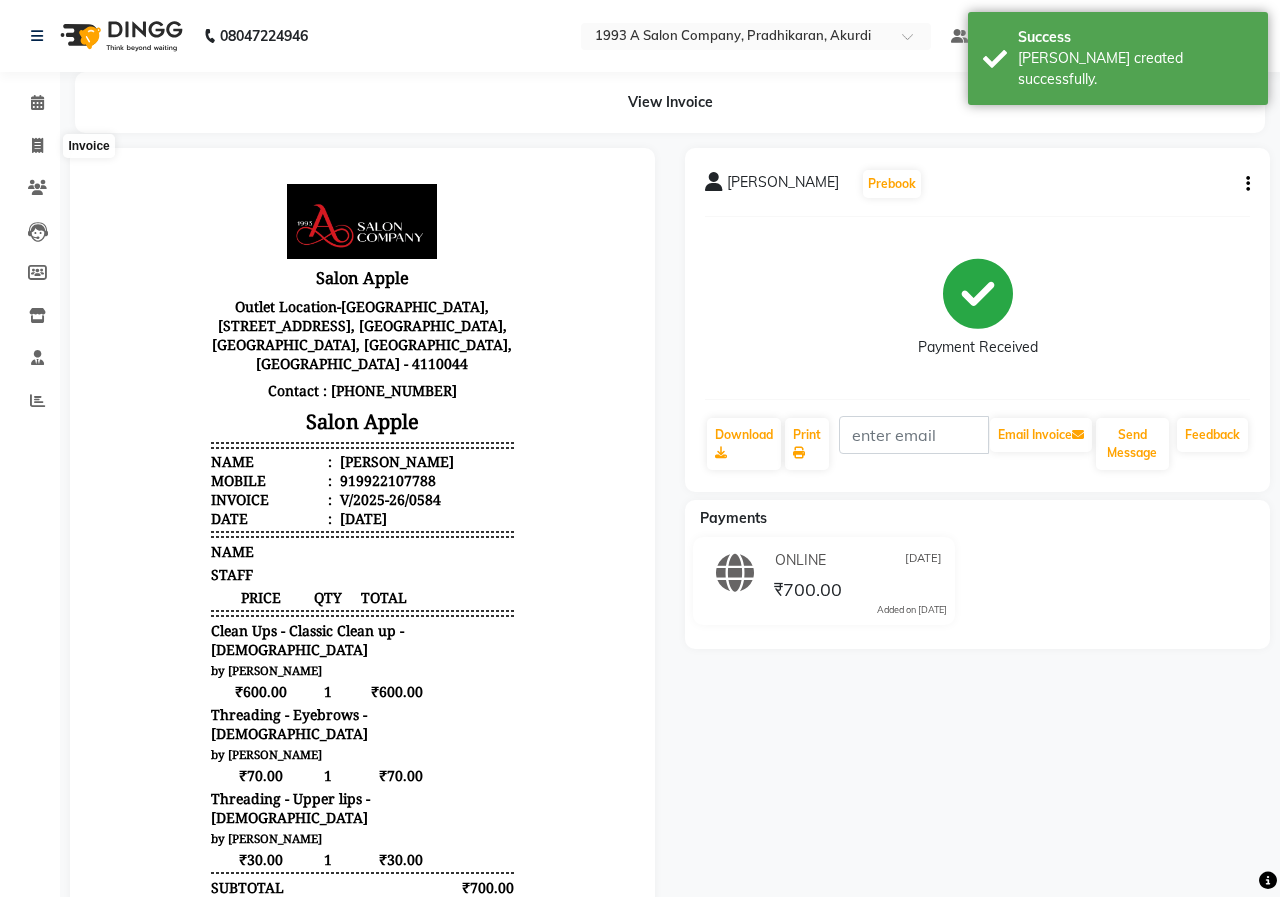 select on "100" 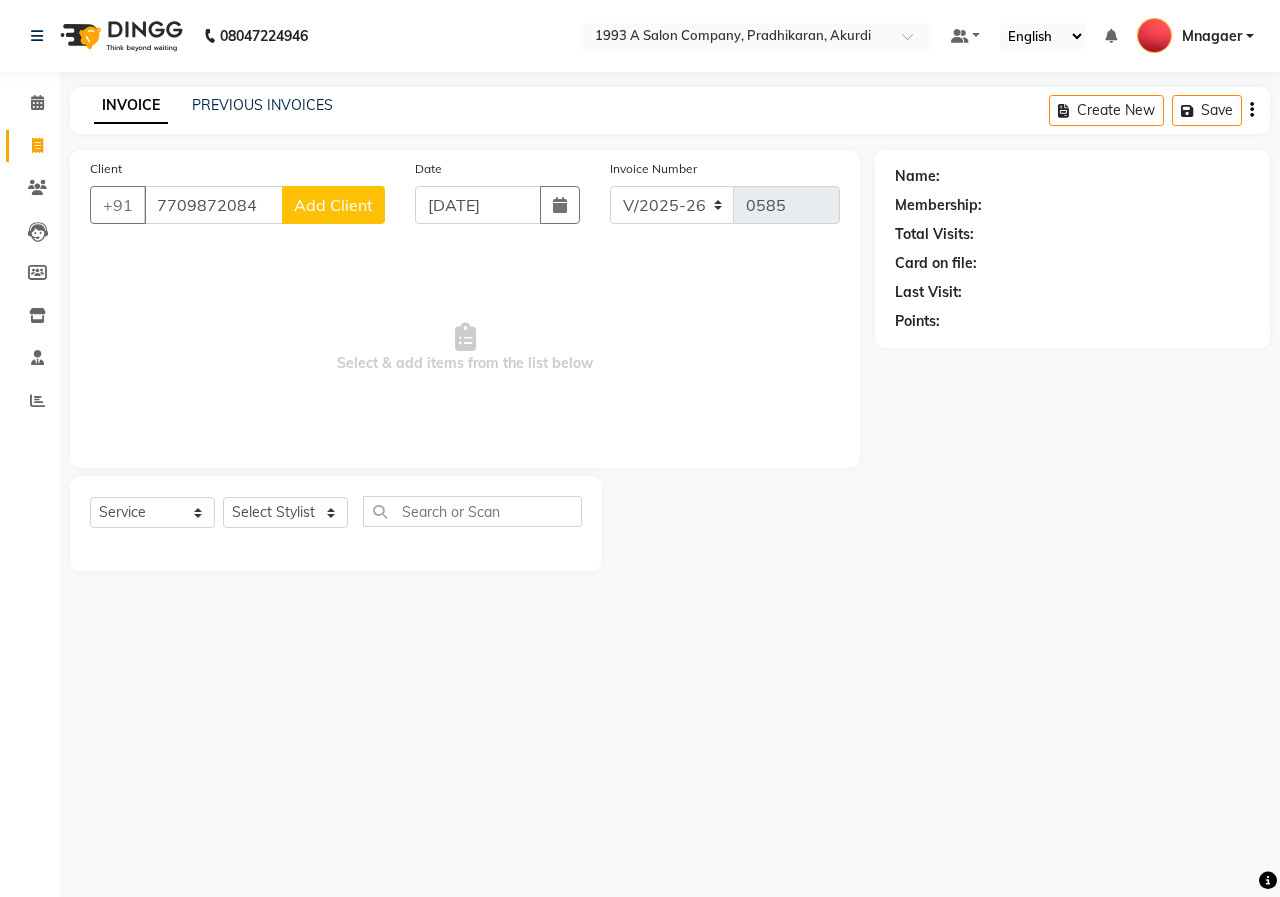type on "7709872084" 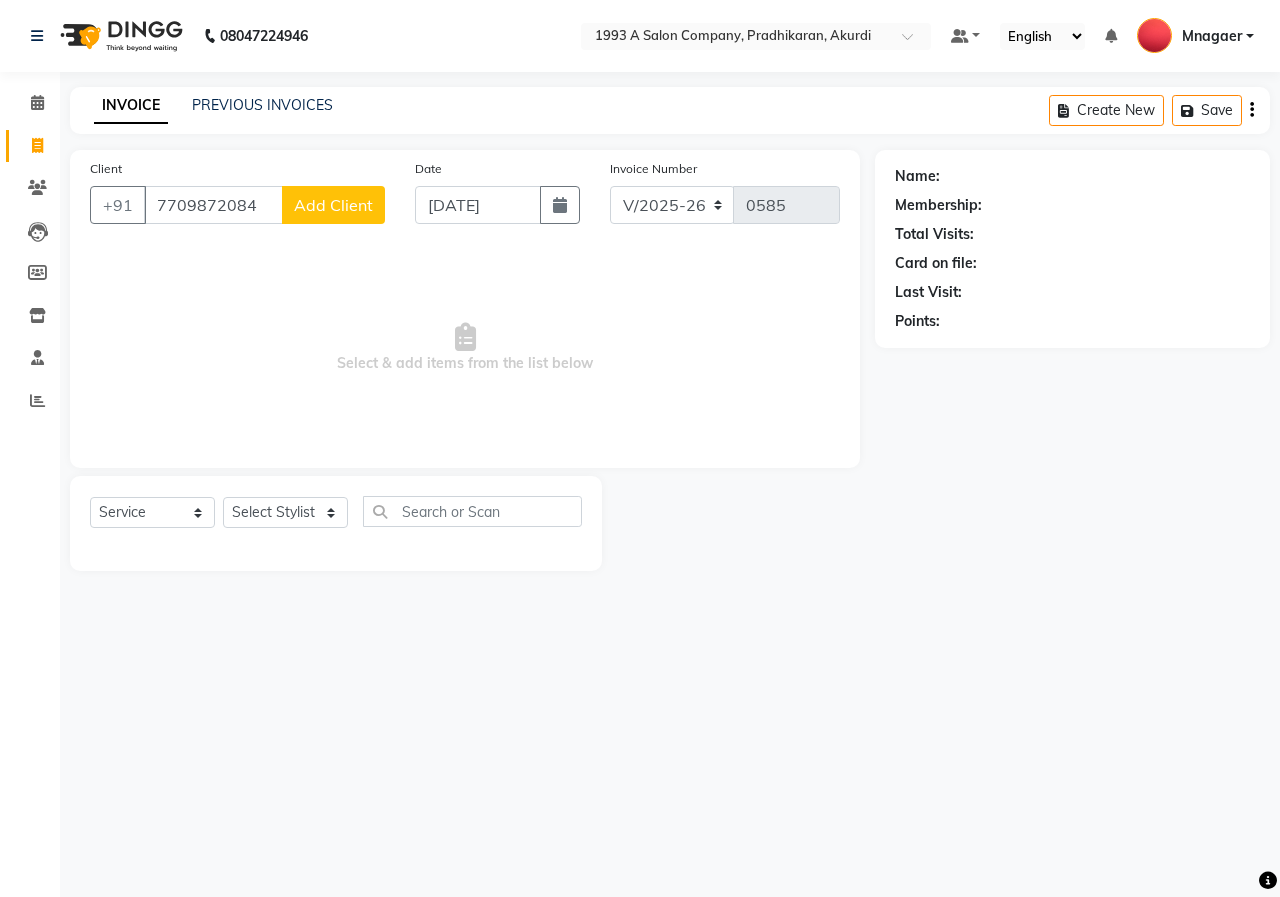 select on "22" 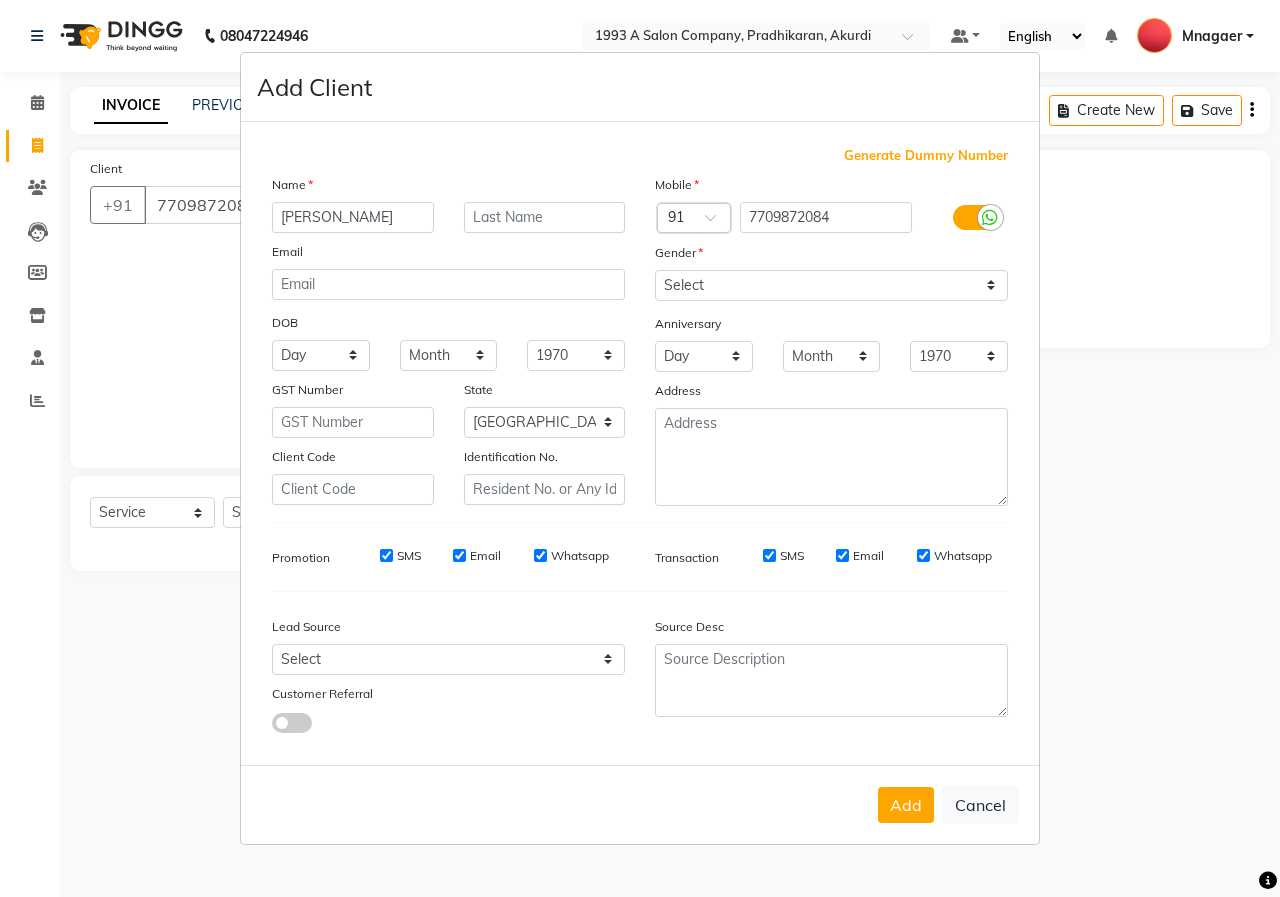 type on "yogita" 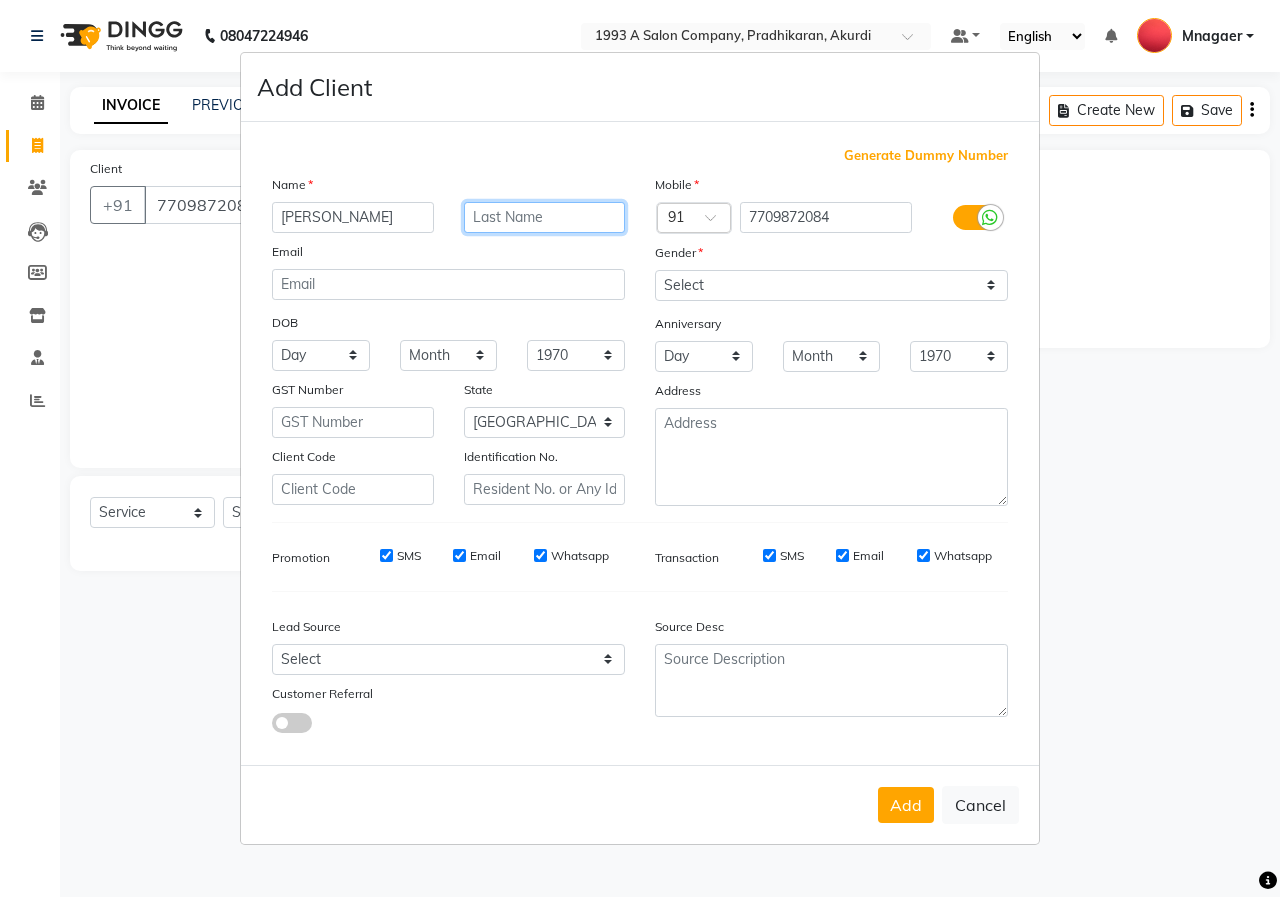 click at bounding box center [545, 217] 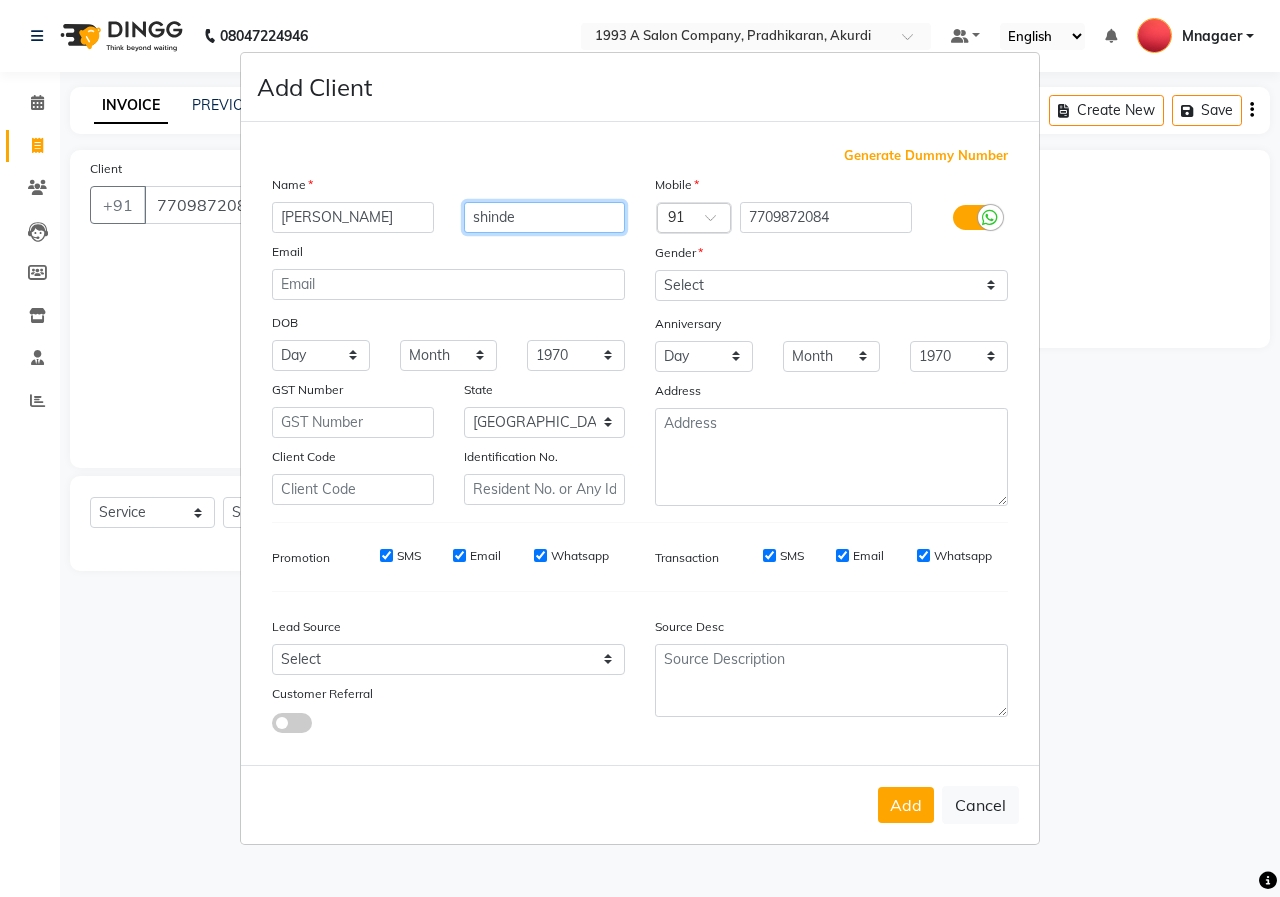 type on "shinde" 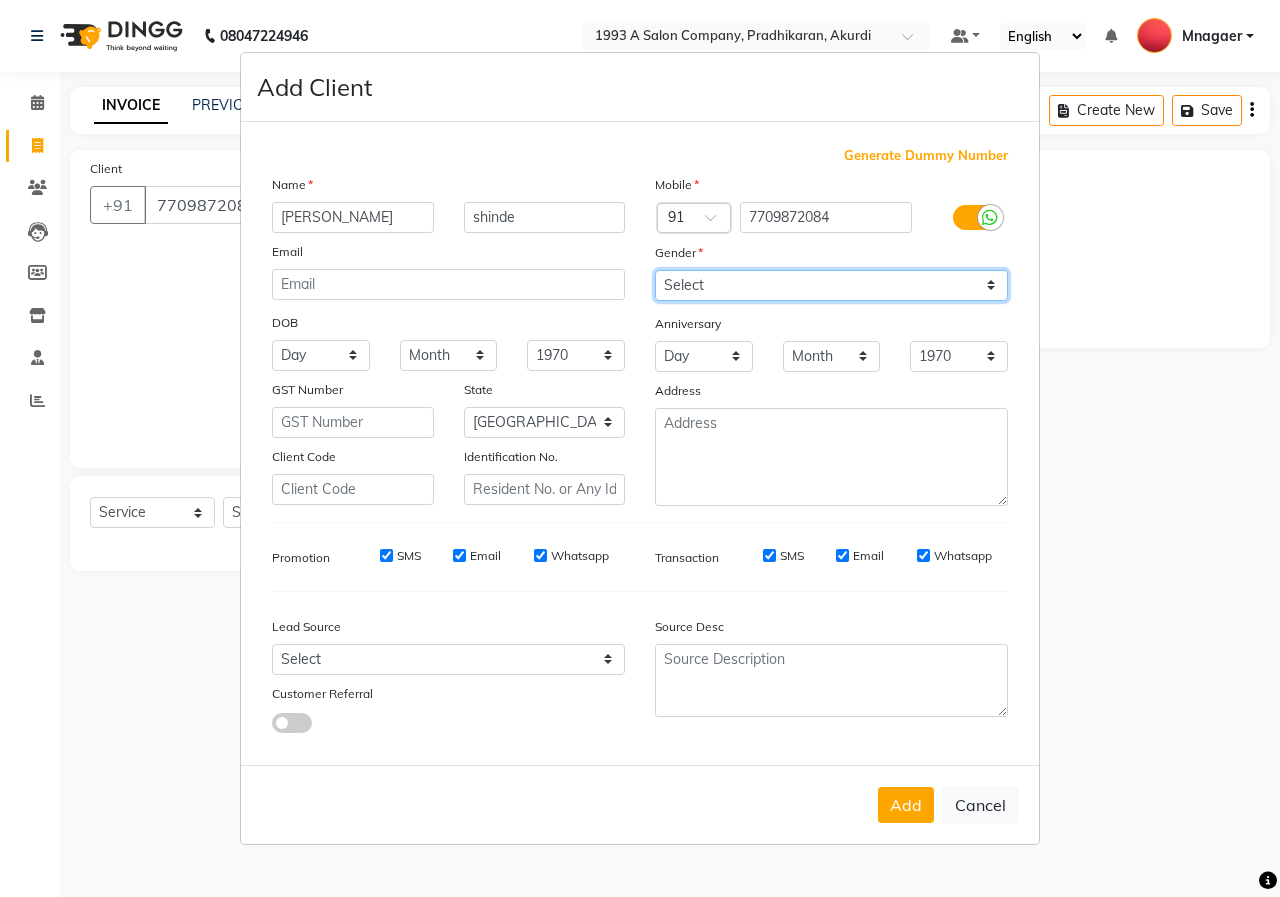 click on "Select Male Female Other Prefer Not To Say" at bounding box center (831, 285) 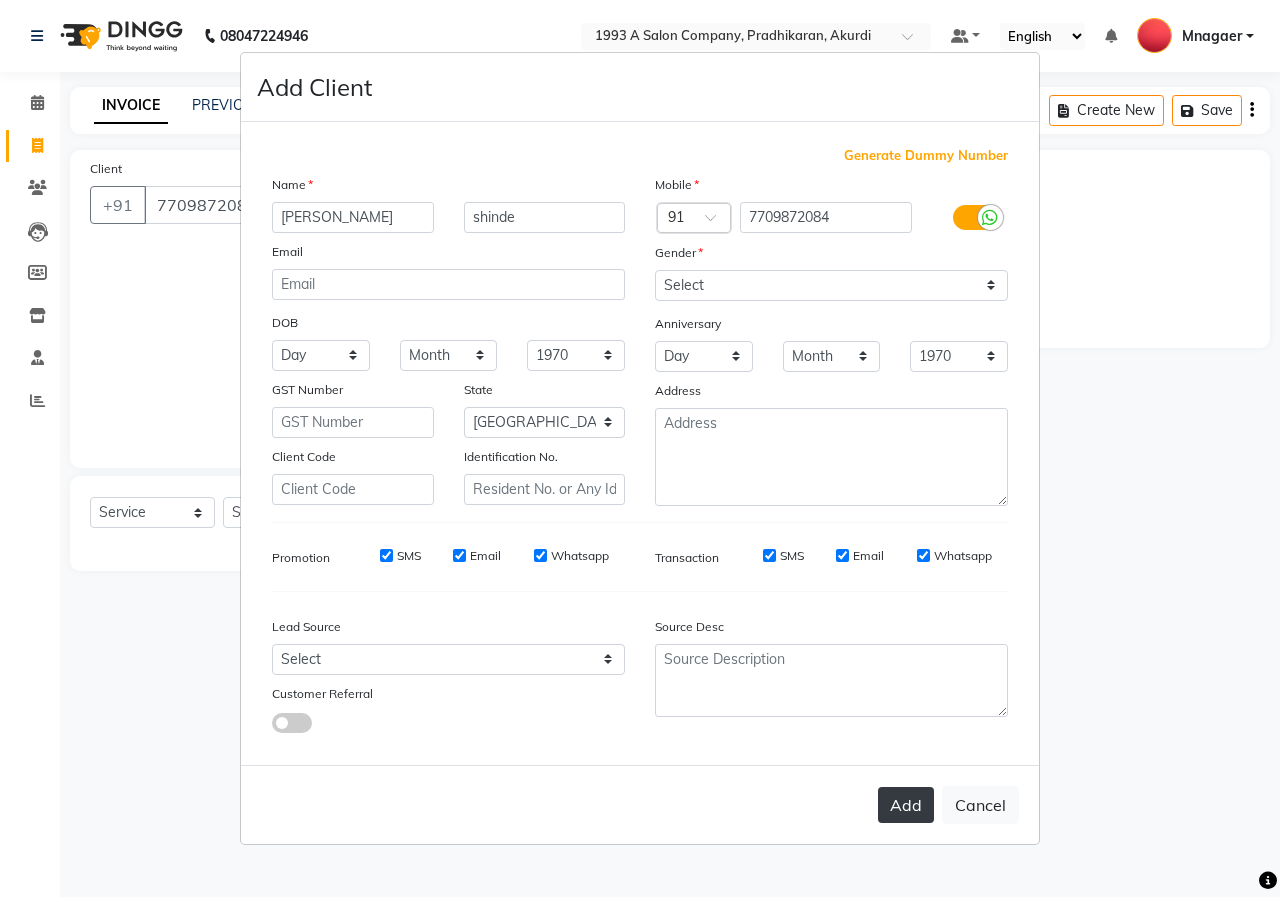 click on "Add" at bounding box center (906, 805) 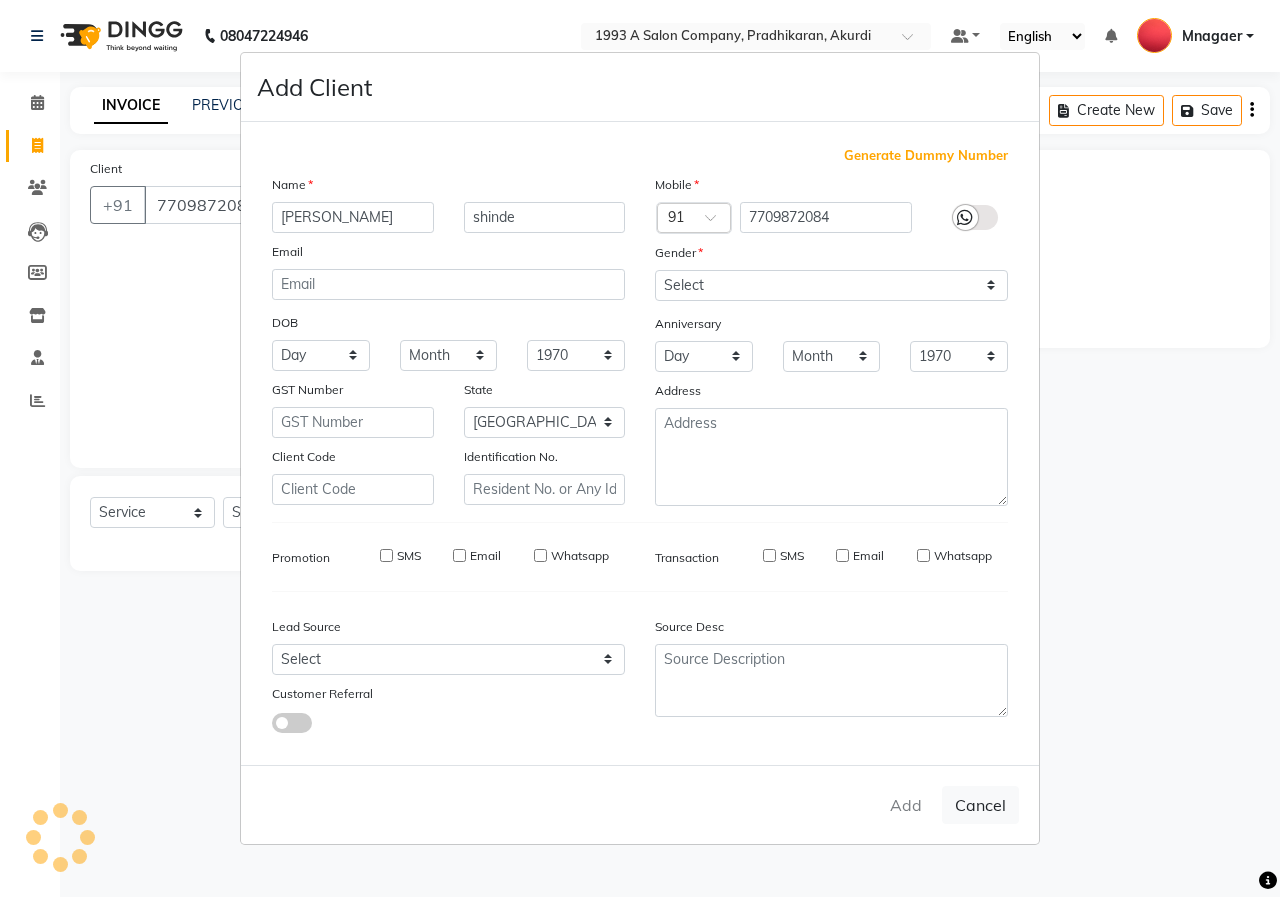 type 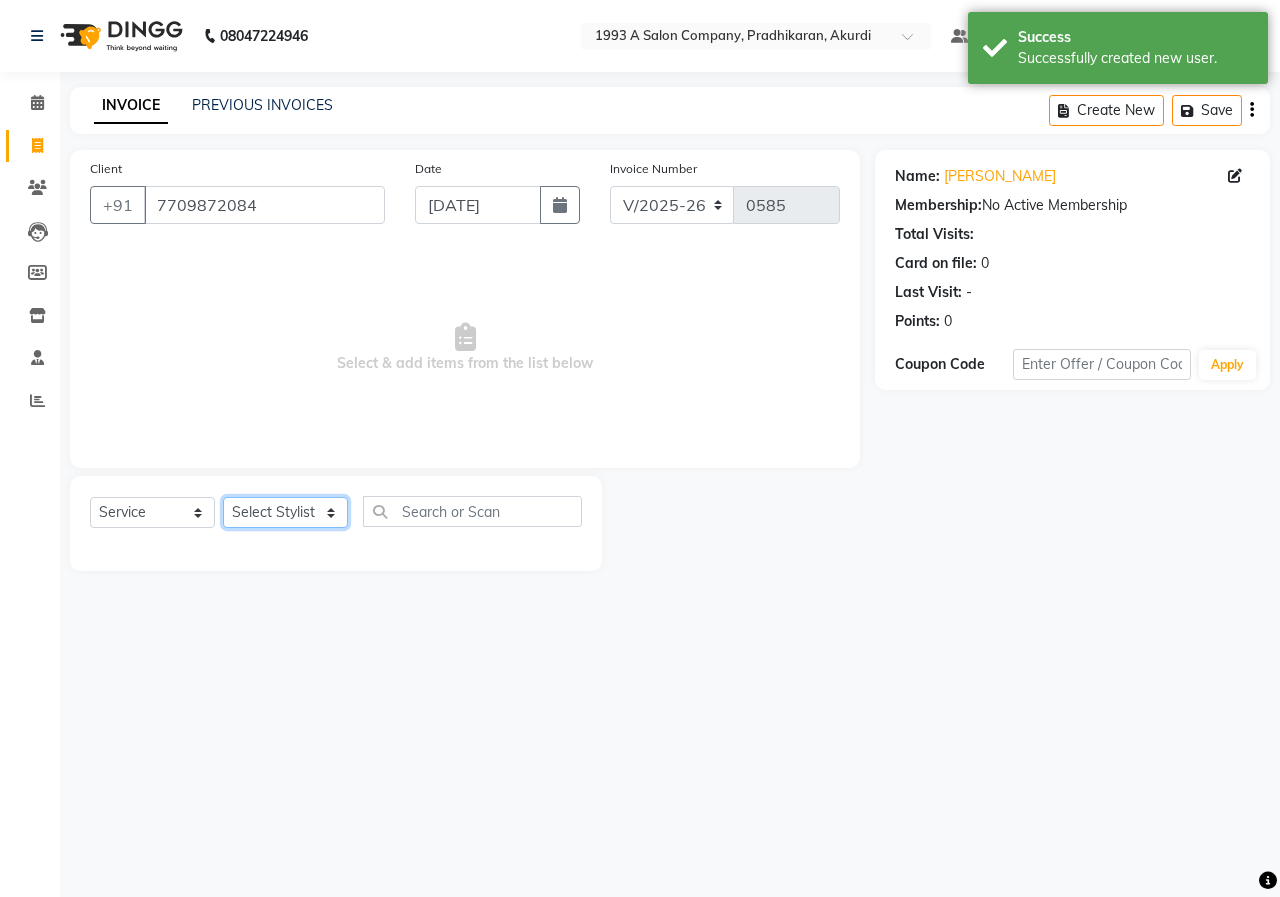 click on "Select Stylist [PERSON_NAME] MANCHAL [PERSON_NAME] [PERSON_NAME] Mnagaer [PERSON_NAME] Trainning" 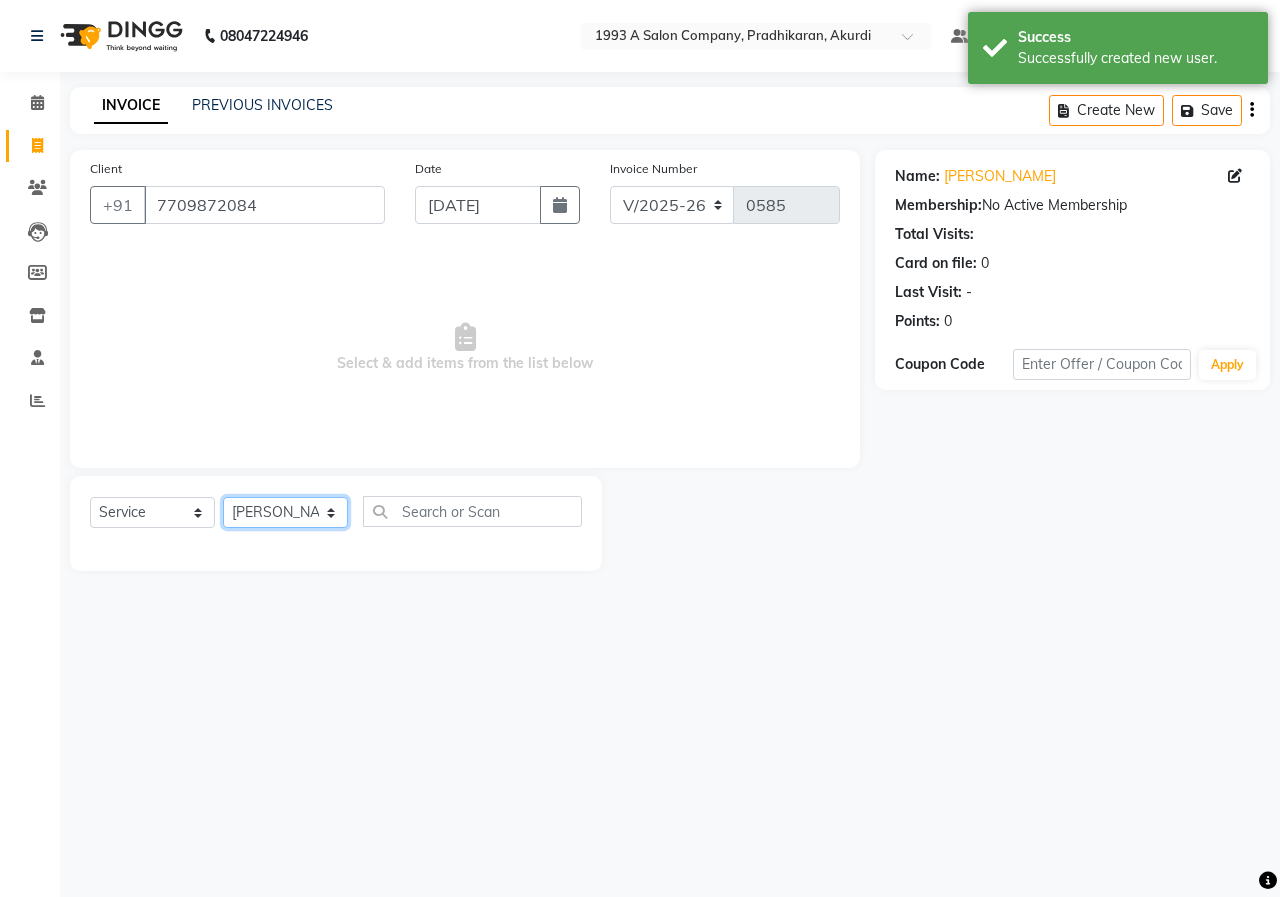 click on "Select Stylist [PERSON_NAME] MANCHAL [PERSON_NAME] [PERSON_NAME] Mnagaer [PERSON_NAME] Trainning" 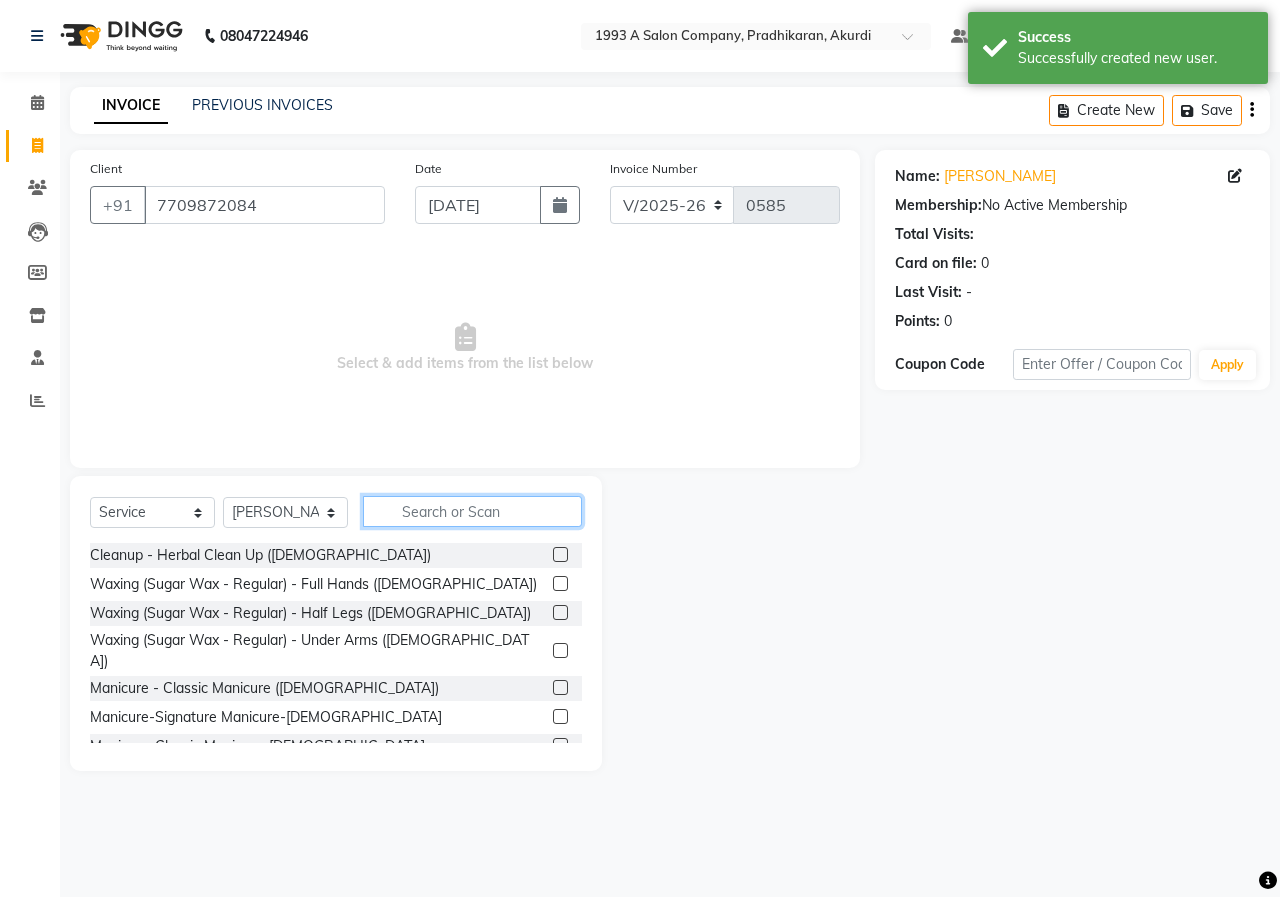 click 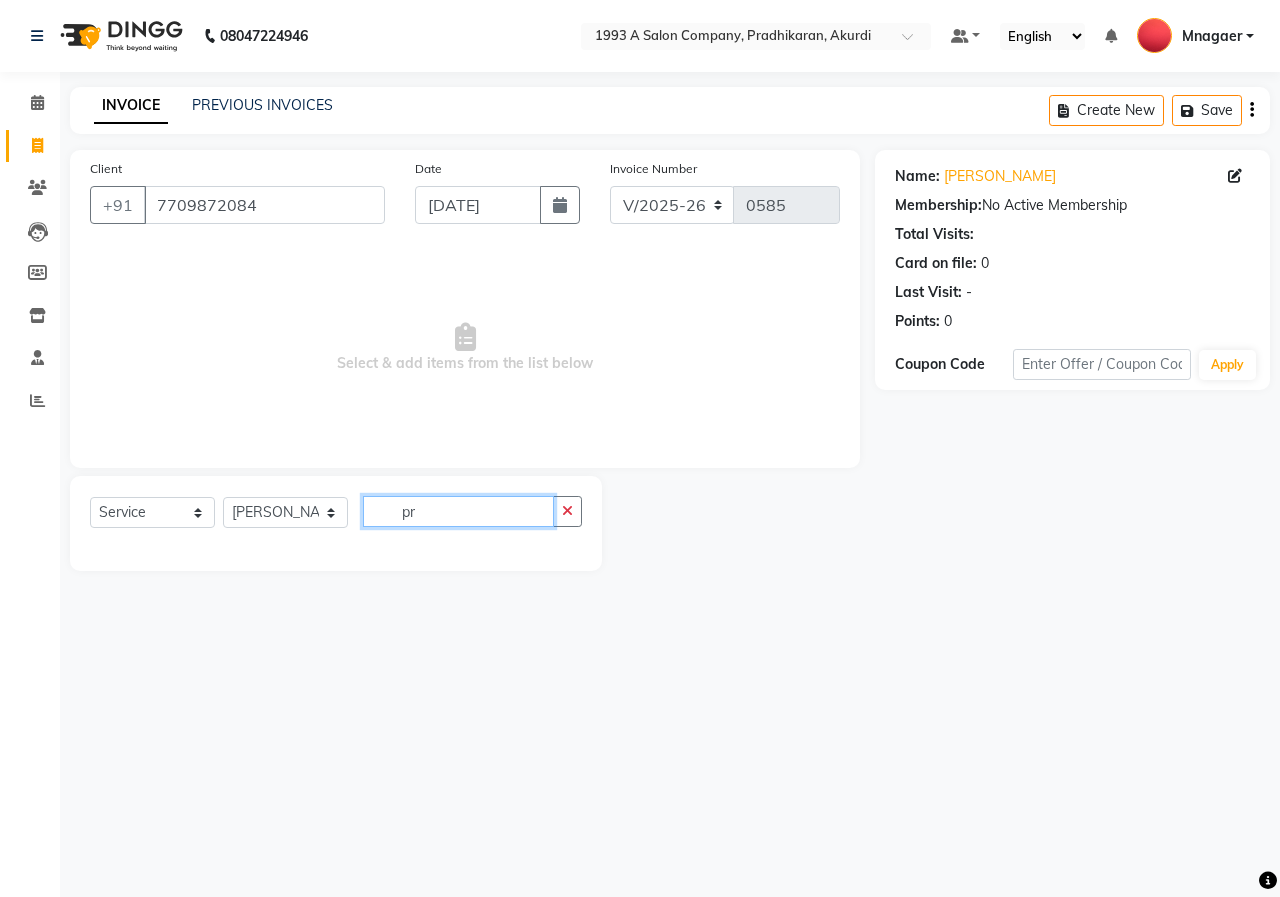 type on "p" 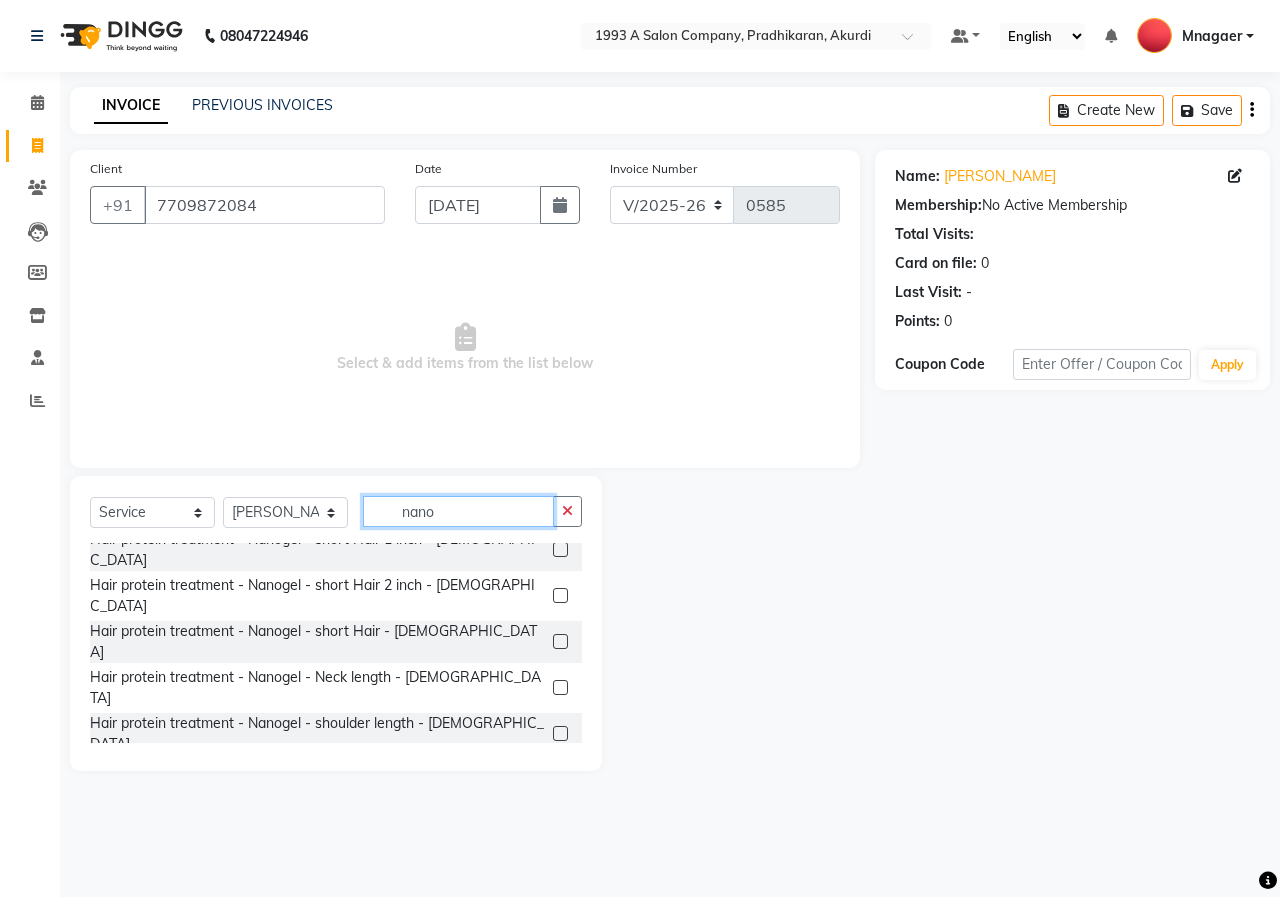 scroll, scrollTop: 500, scrollLeft: 0, axis: vertical 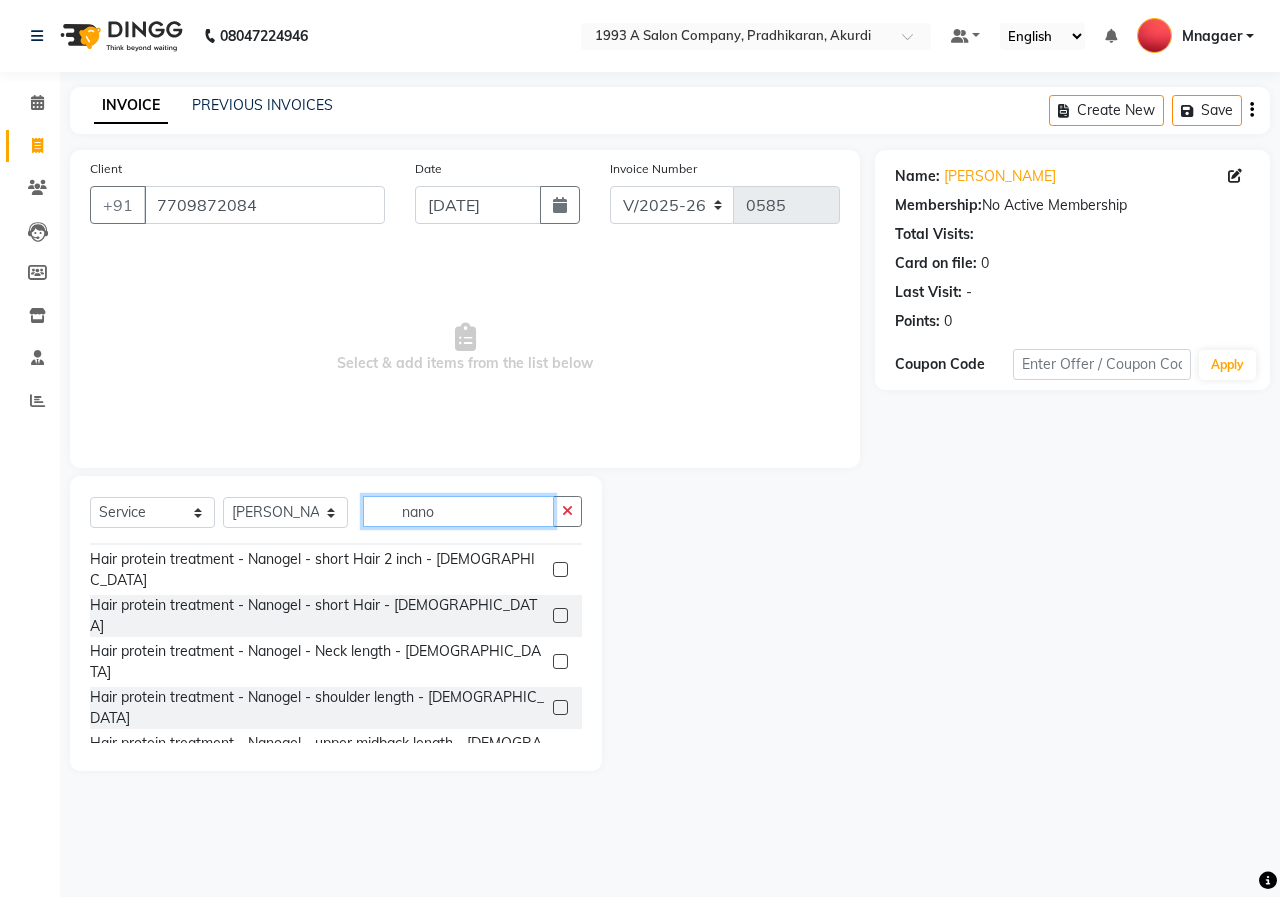 type on "nano" 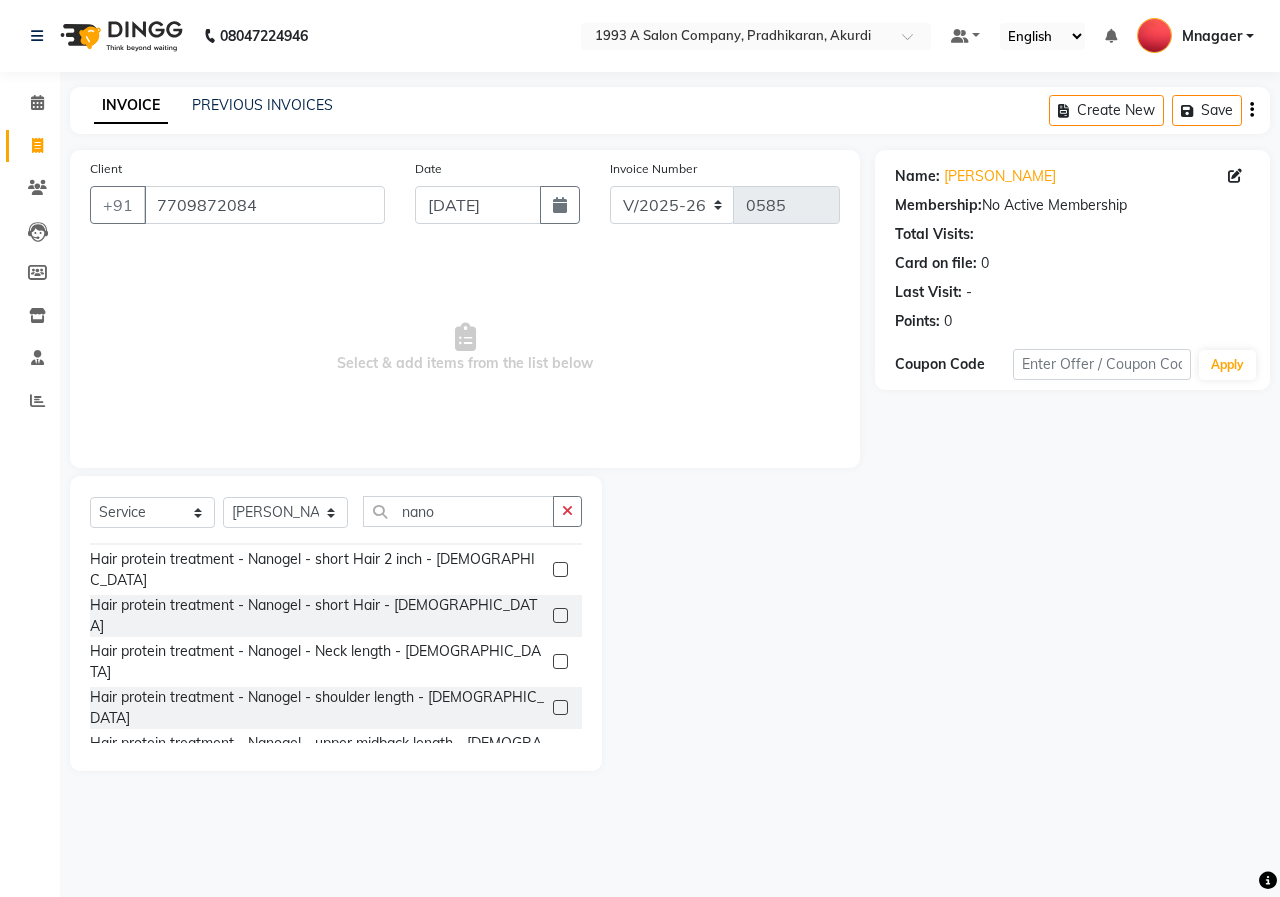 click 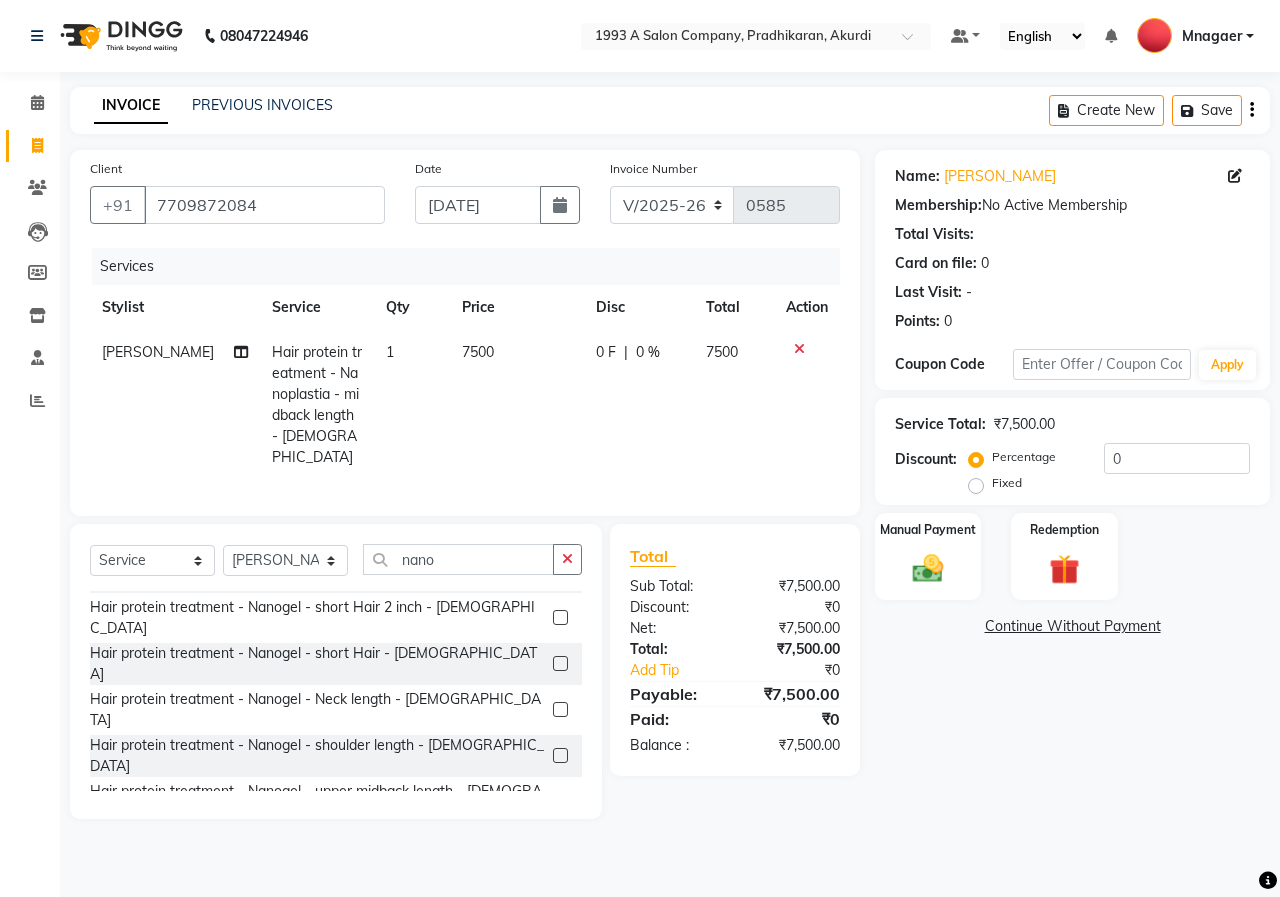 checkbox on "false" 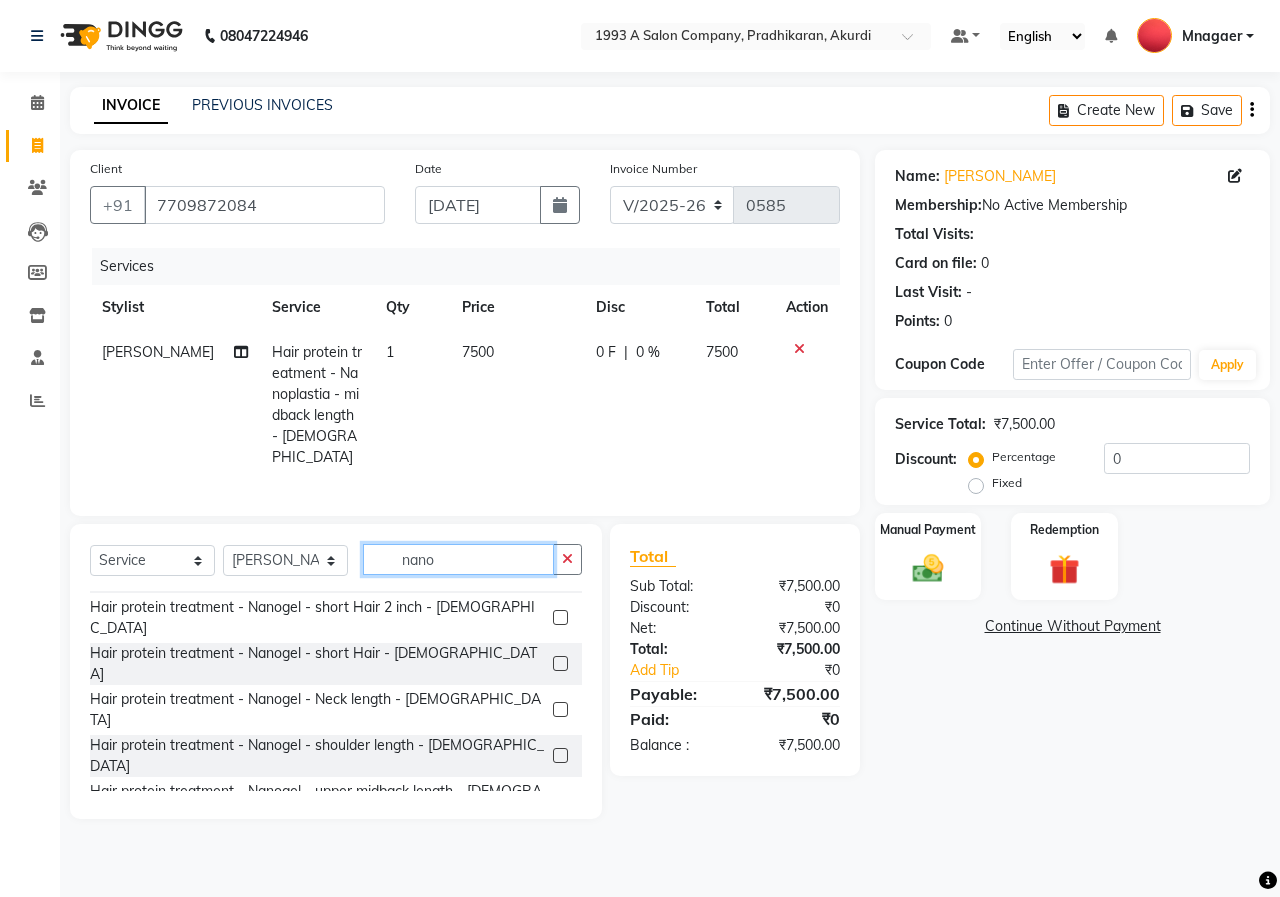 click on "nano" 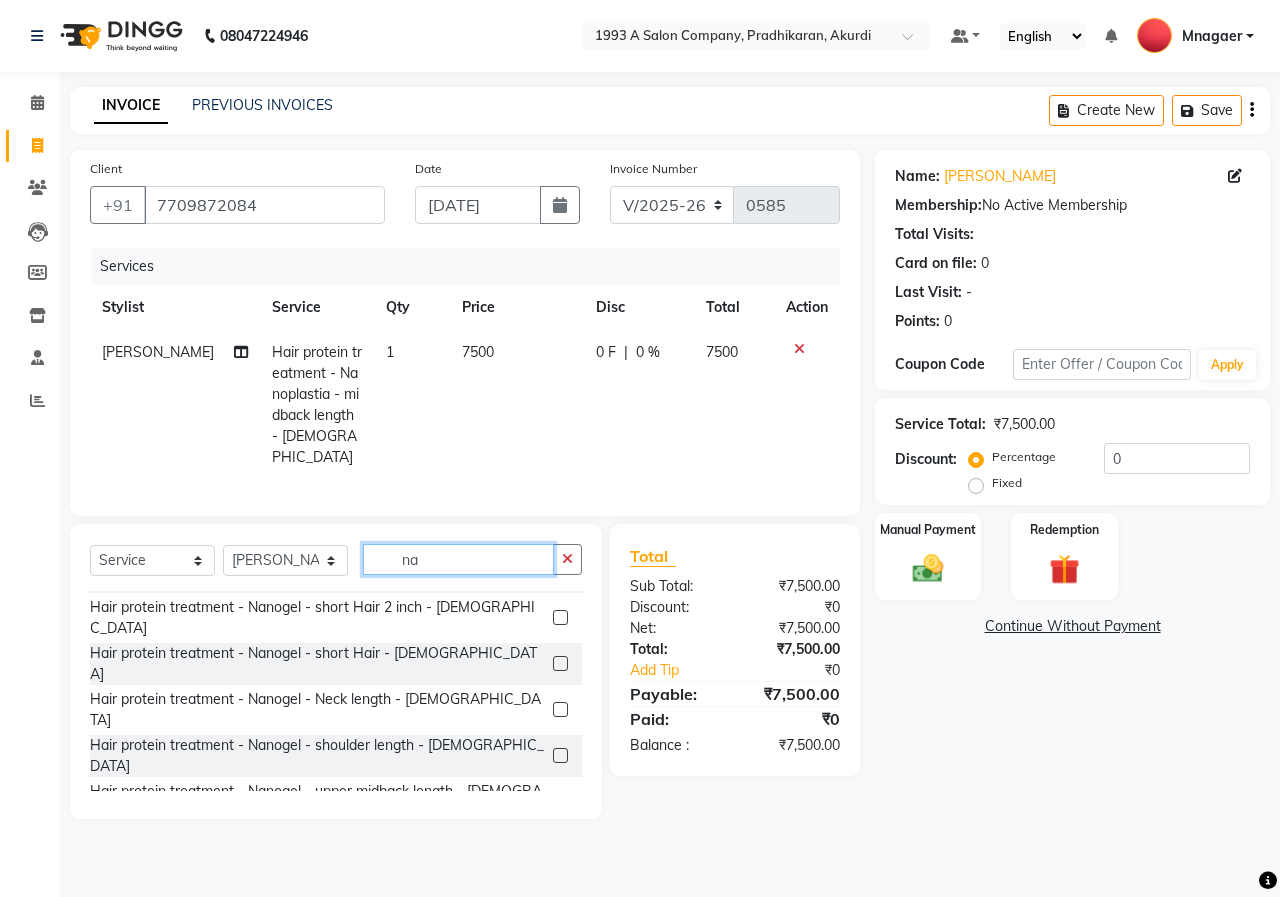 type on "n" 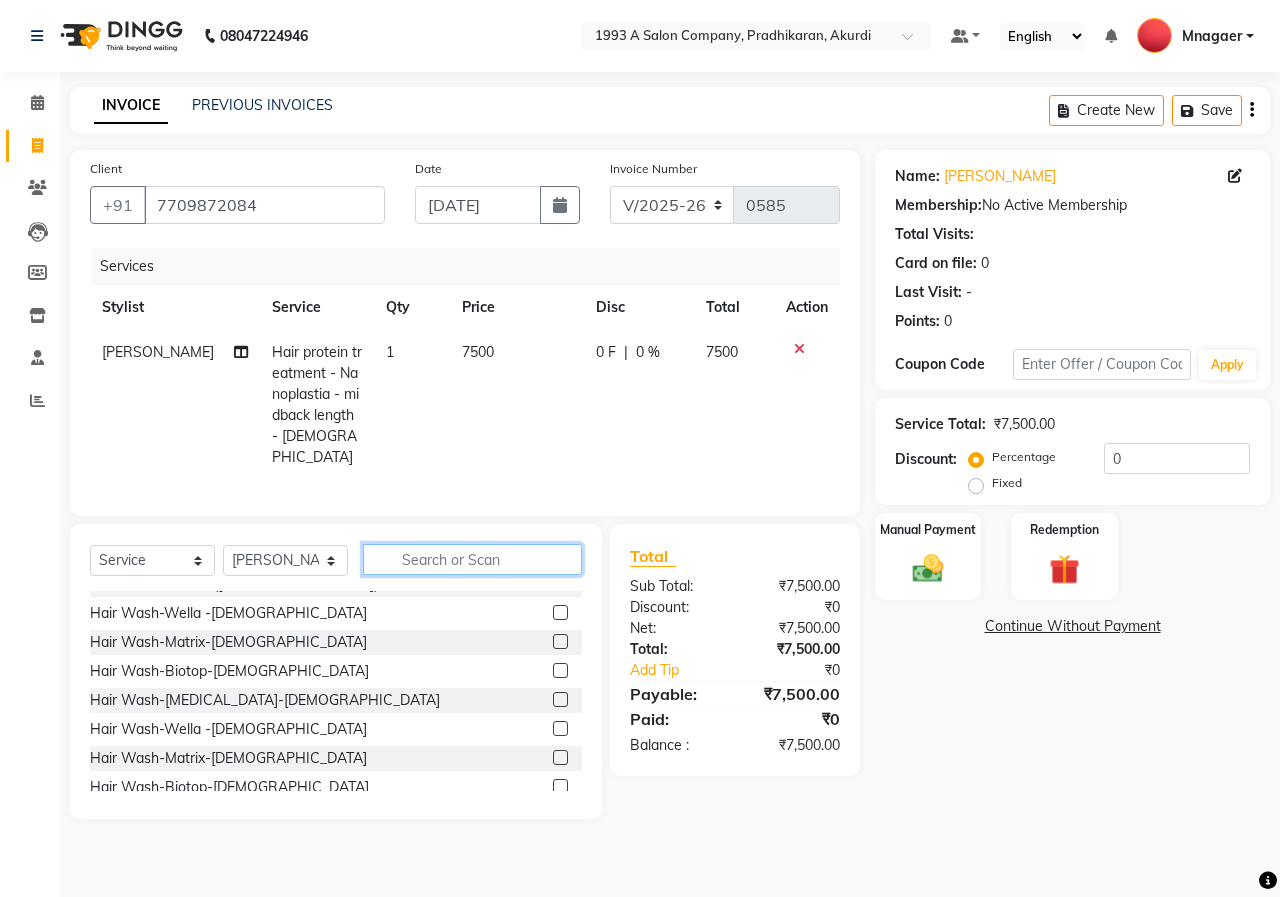 type 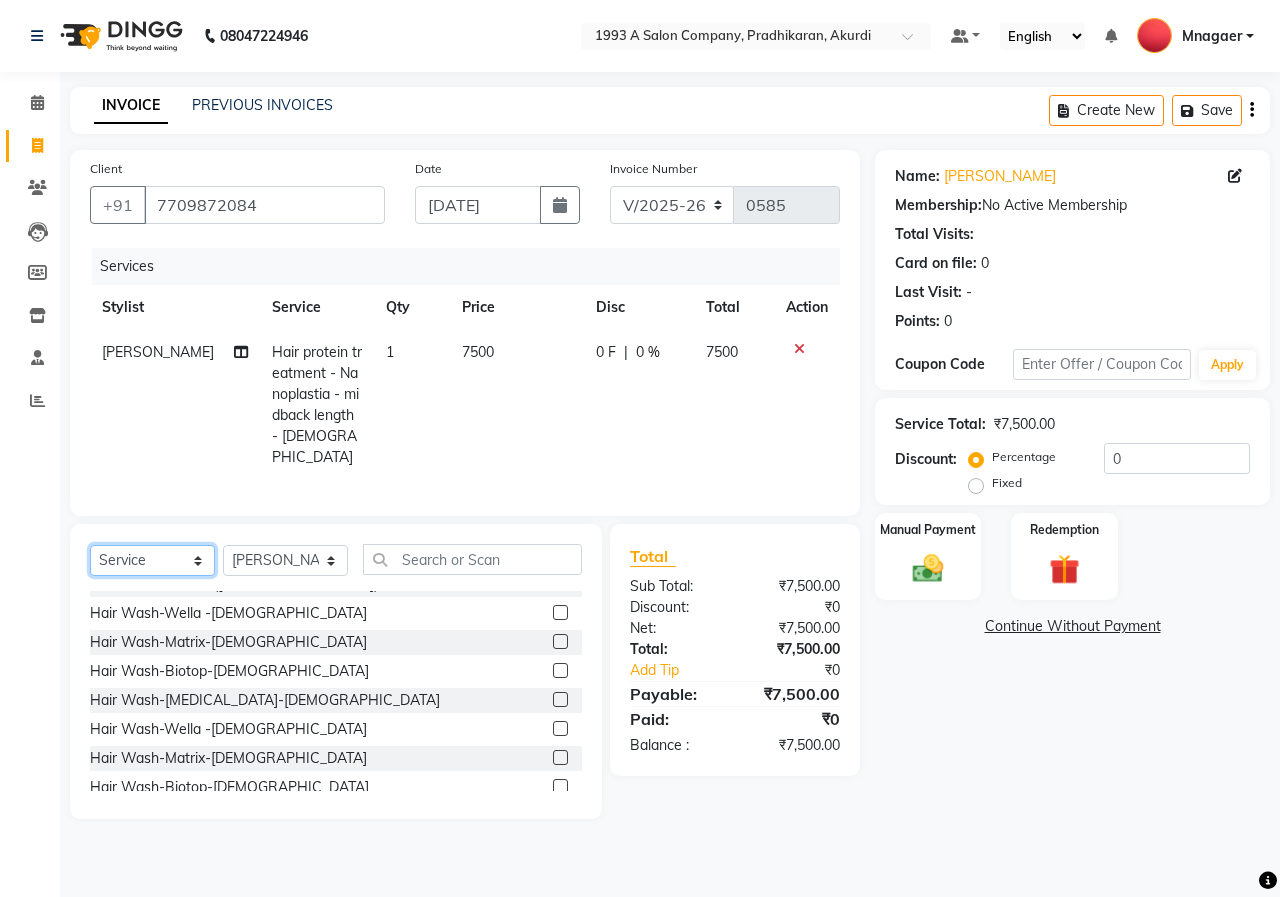 click on "Select  Service  Product  Membership  Package Voucher Prepaid Gift Card" 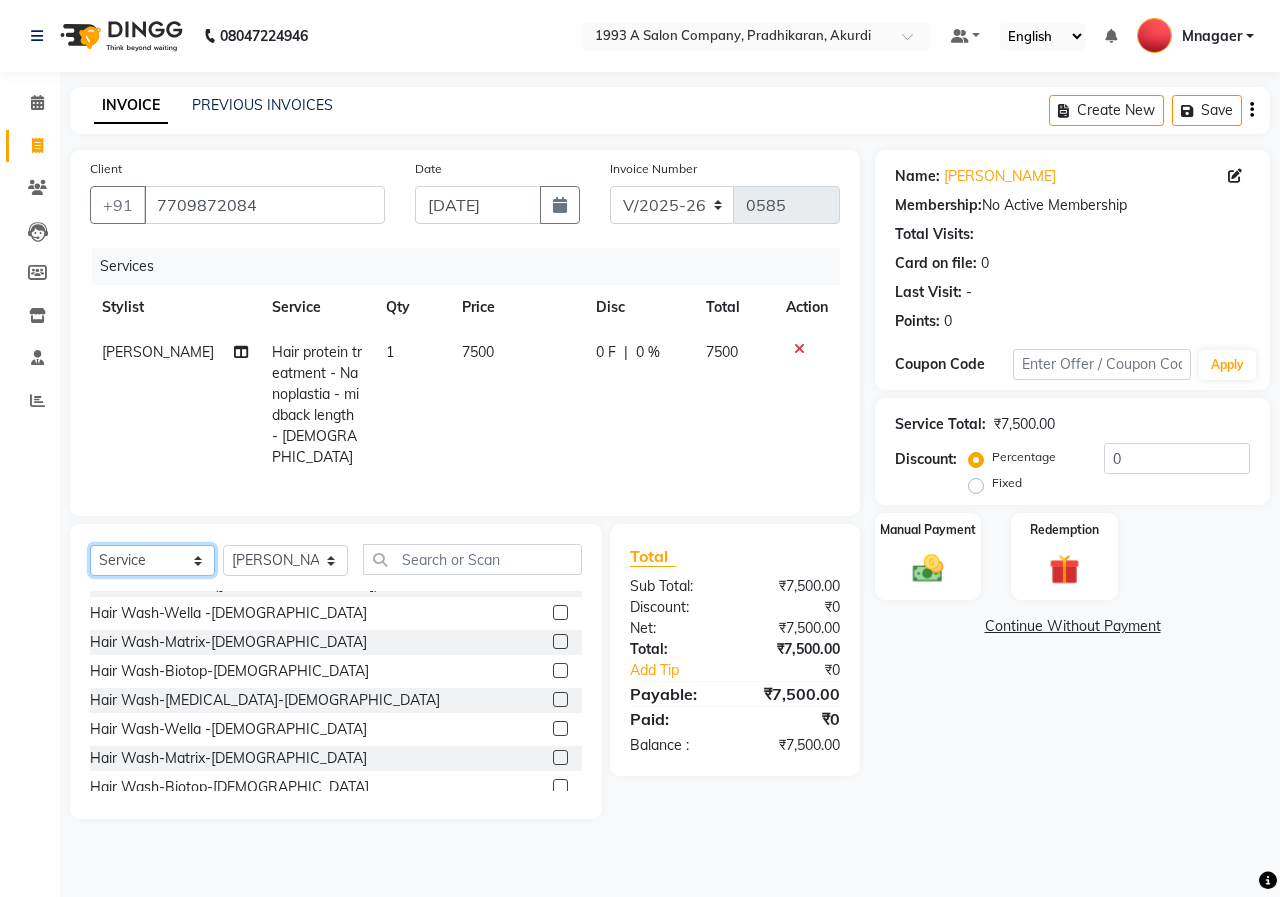 select on "membership" 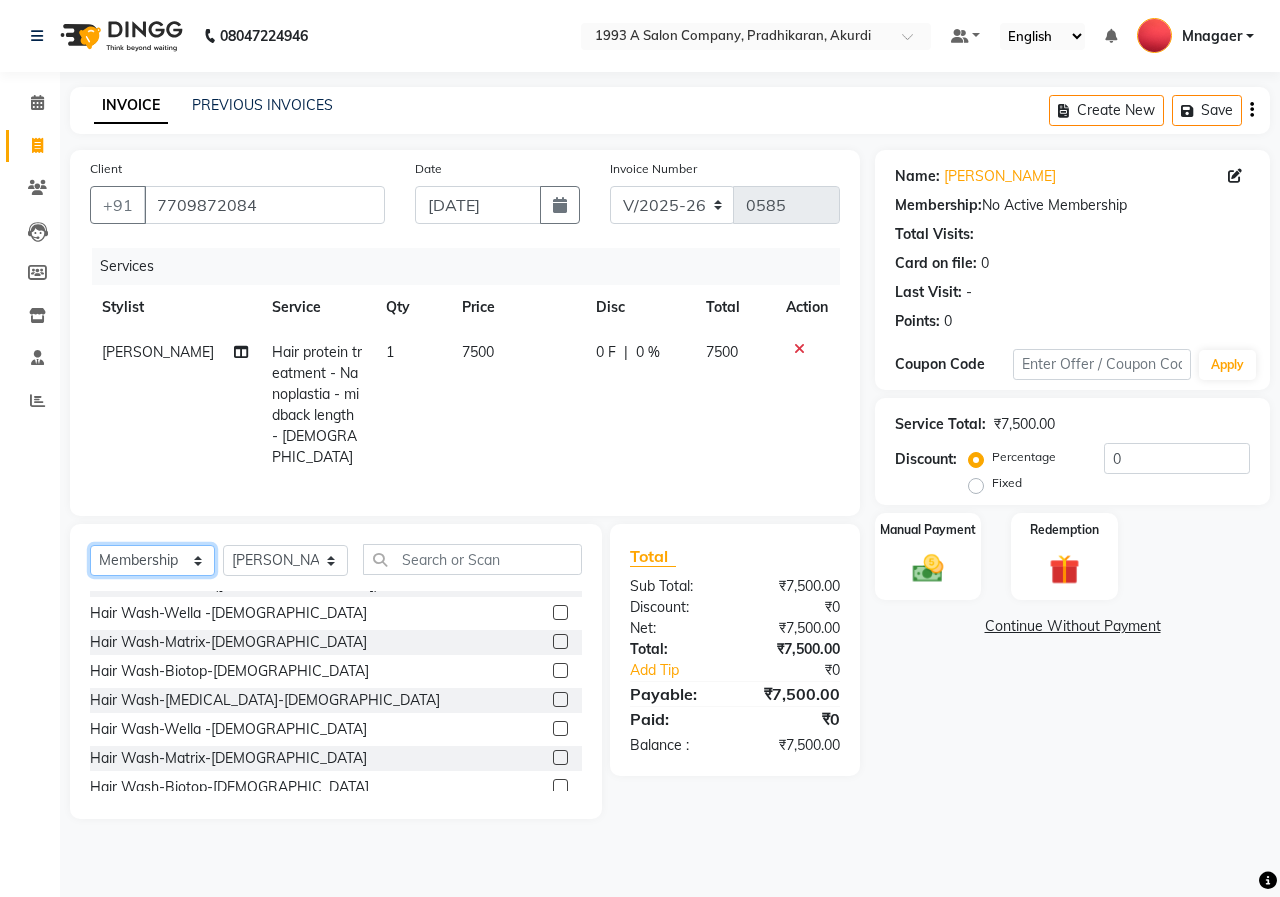 click on "Select  Service  Product  Membership  Package Voucher Prepaid Gift Card" 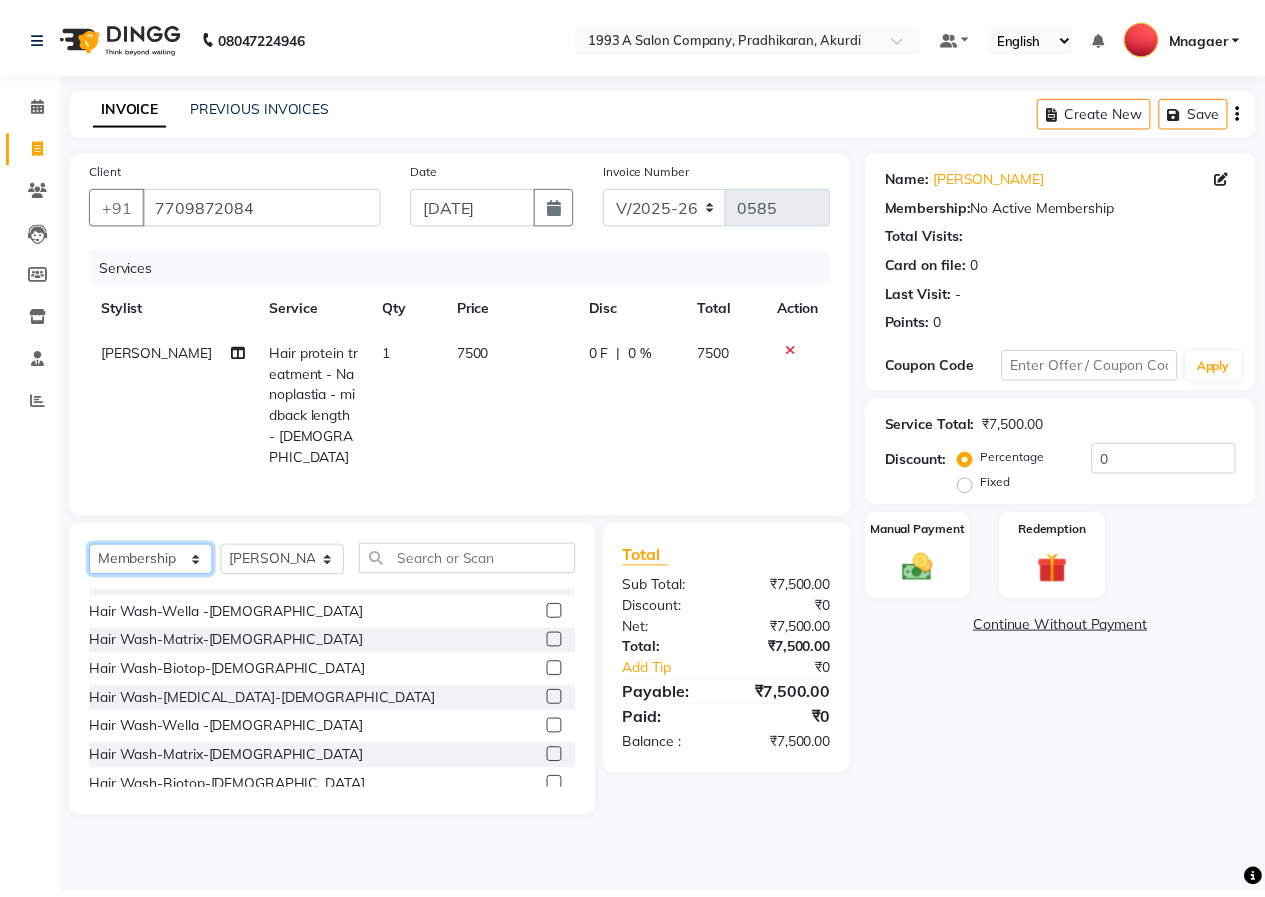 scroll, scrollTop: 0, scrollLeft: 0, axis: both 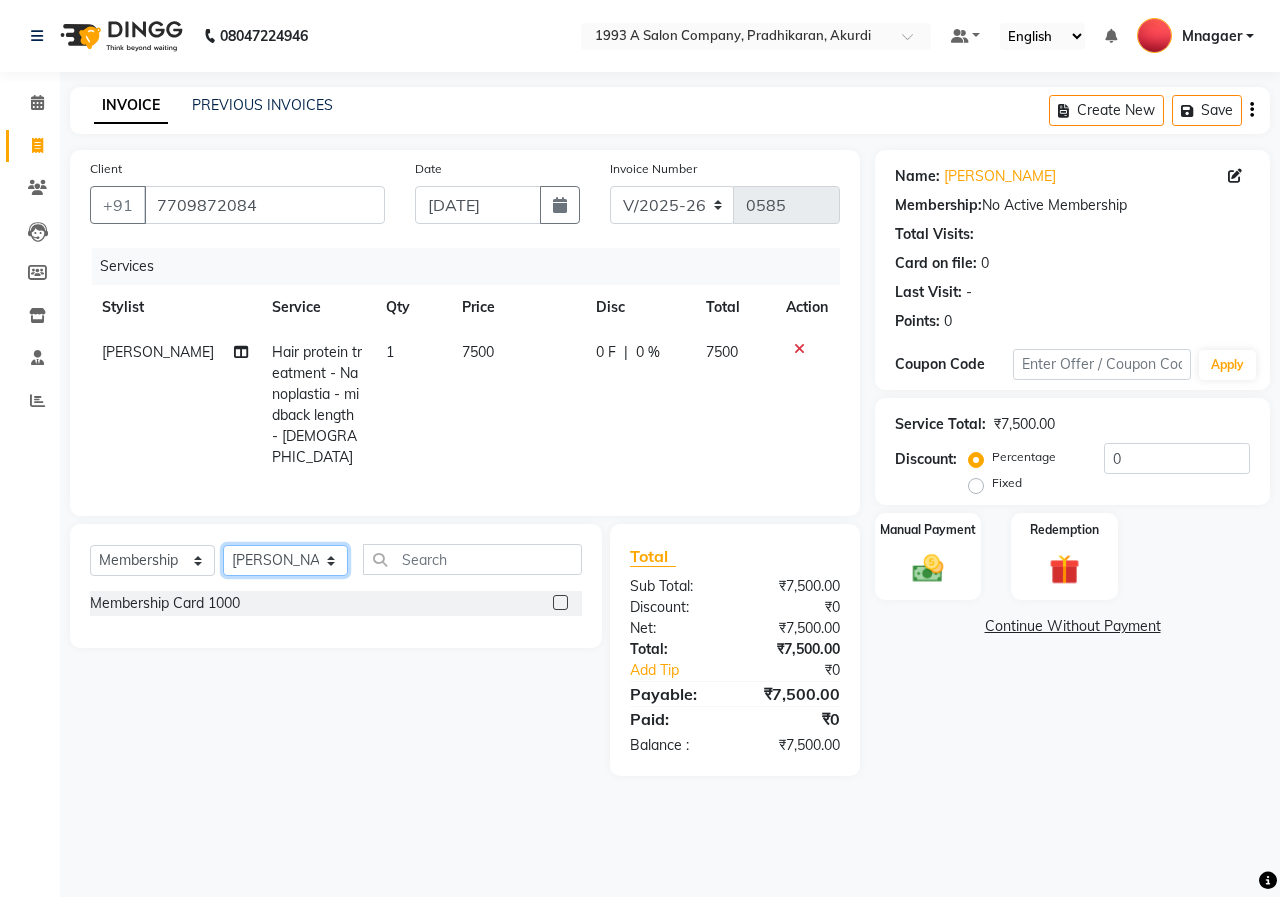 drag, startPoint x: 242, startPoint y: 553, endPoint x: 245, endPoint y: 568, distance: 15.297058 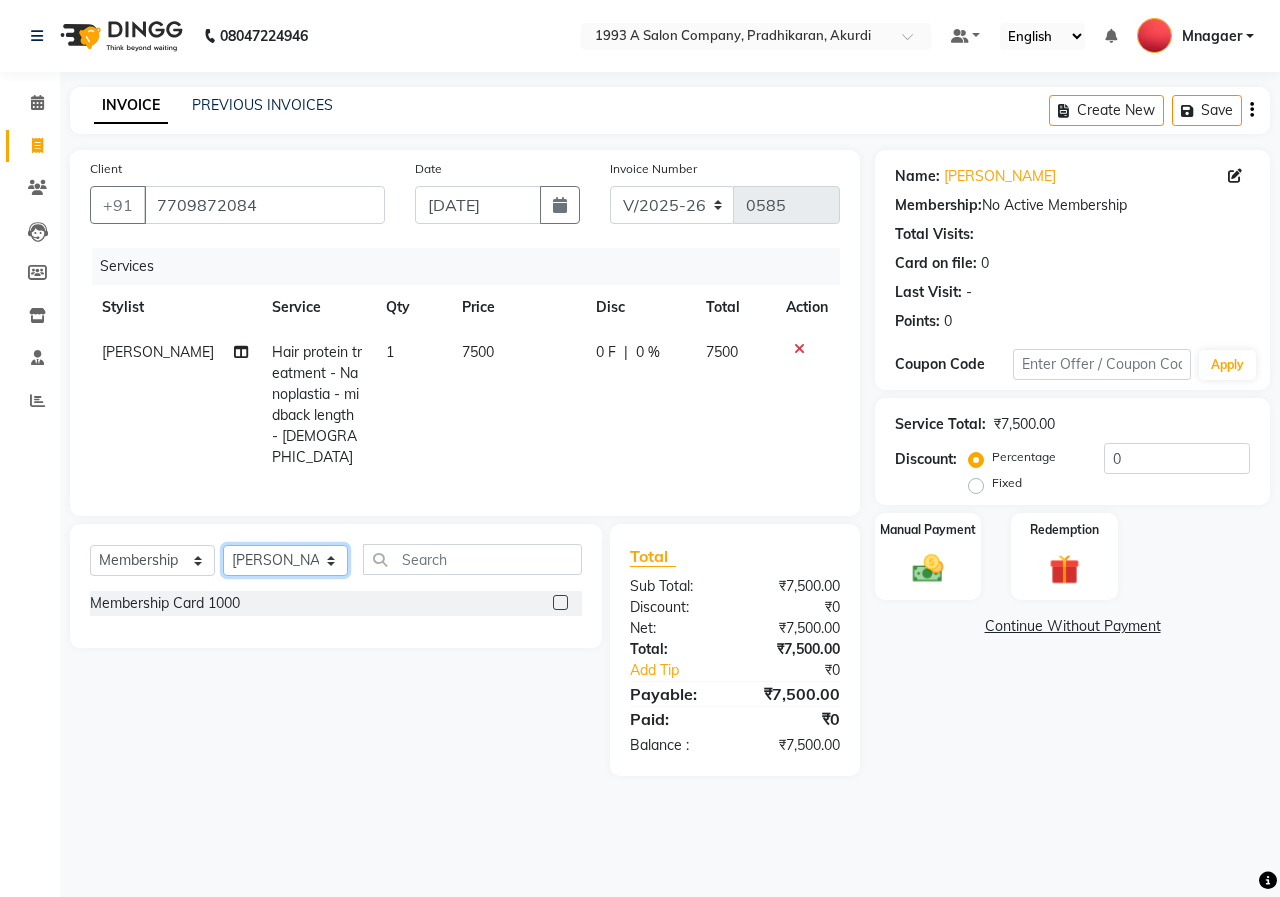 select on "3210" 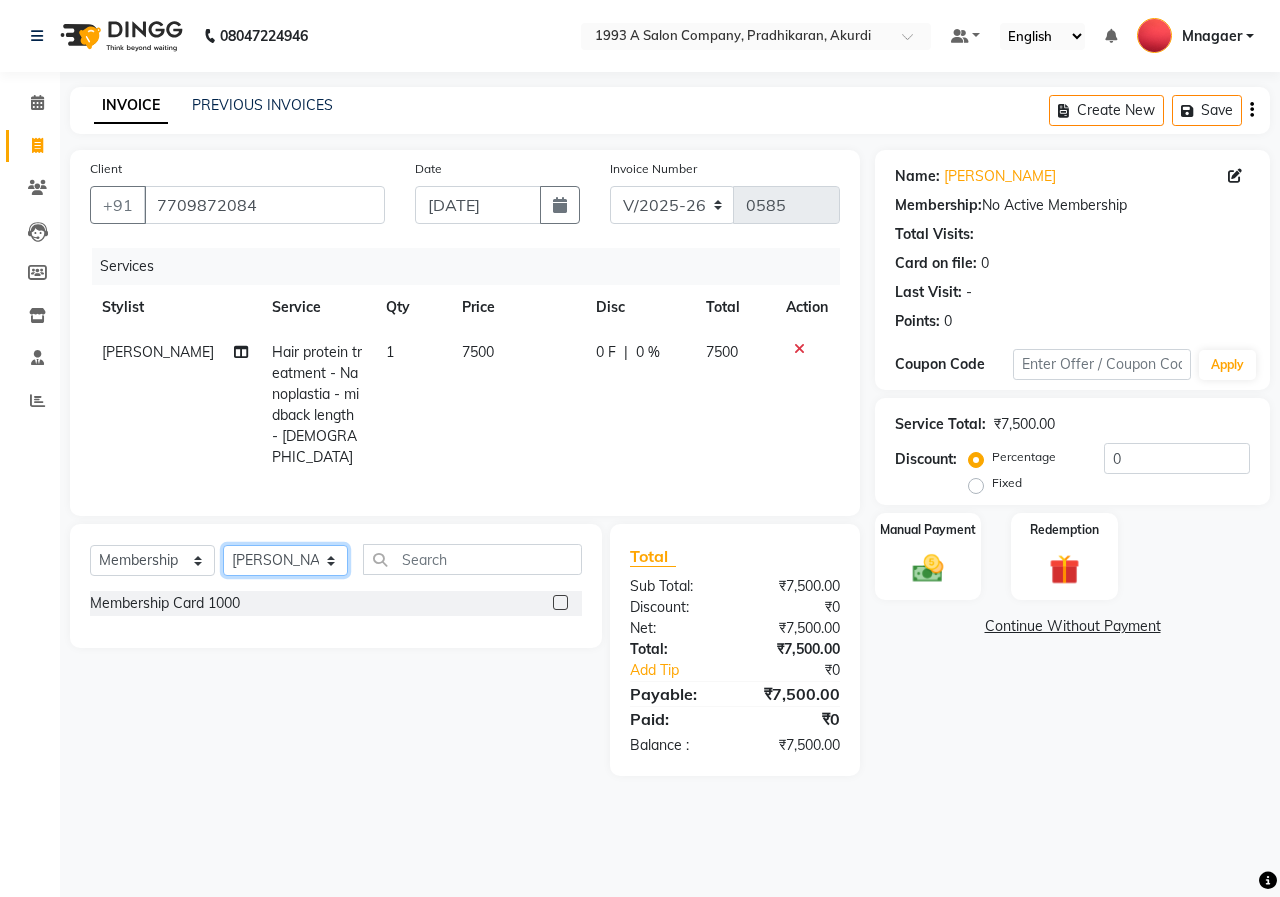 click on "Select Stylist [PERSON_NAME] MANCHAL [PERSON_NAME] [PERSON_NAME] Mnagaer [PERSON_NAME] Trainning" 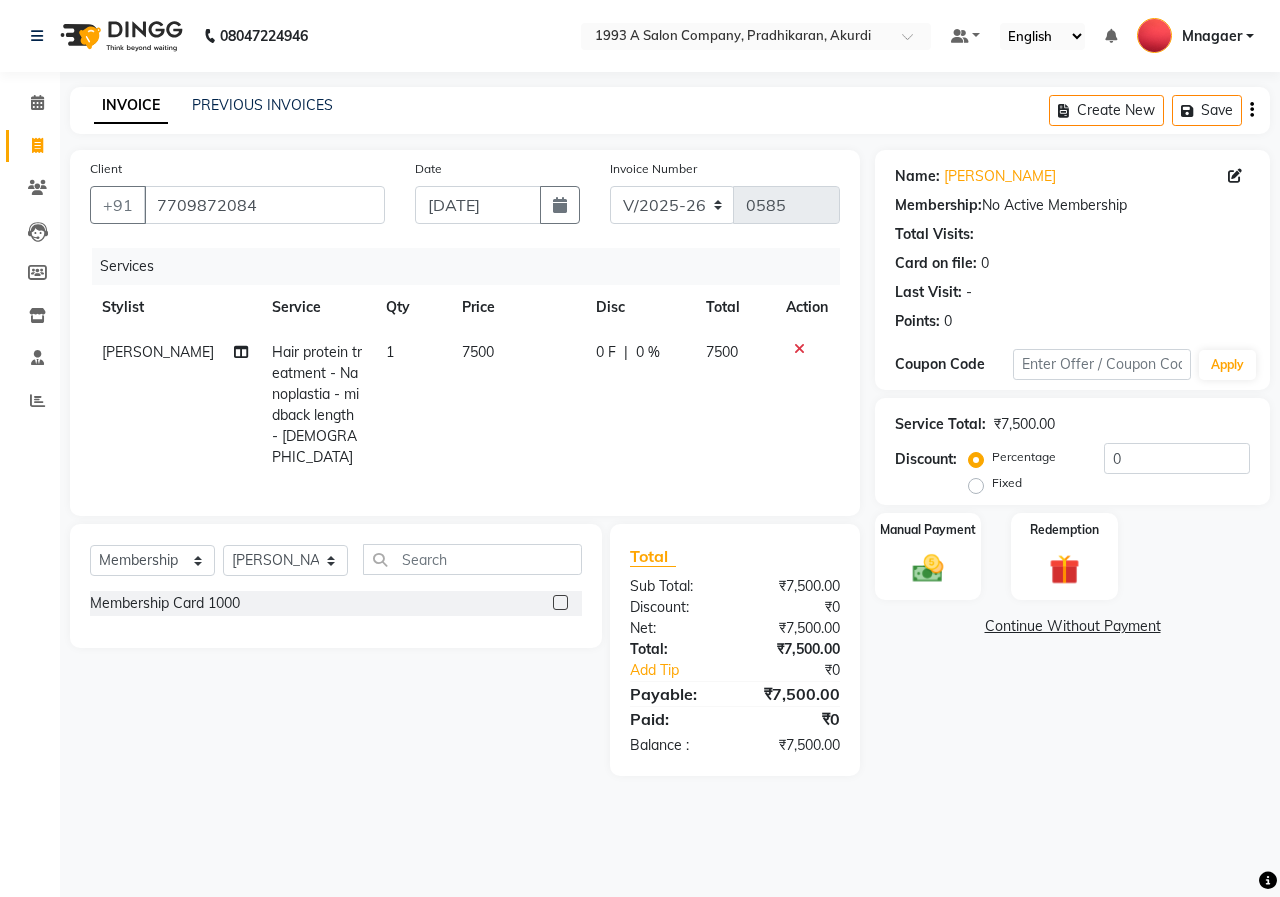 click 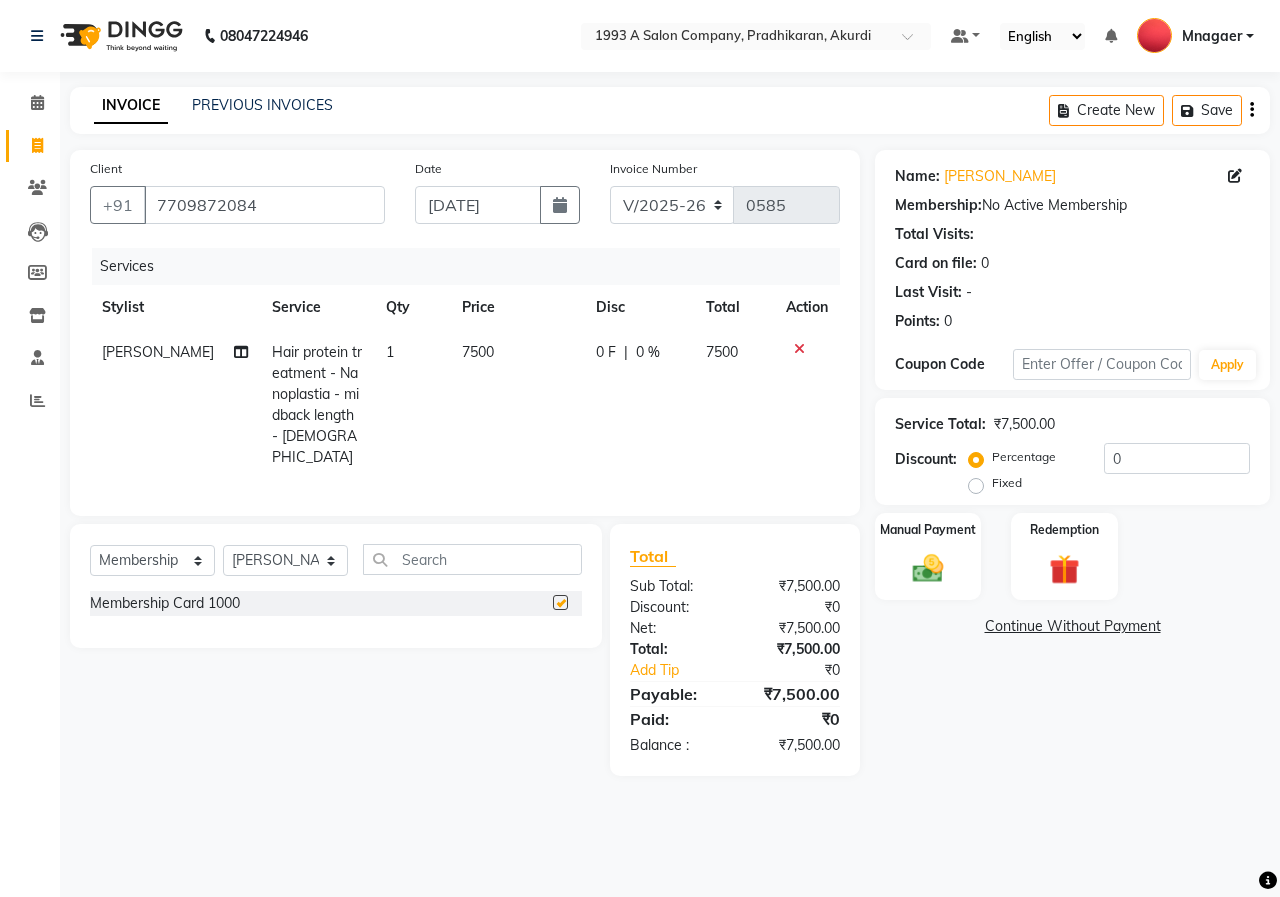 select on "select" 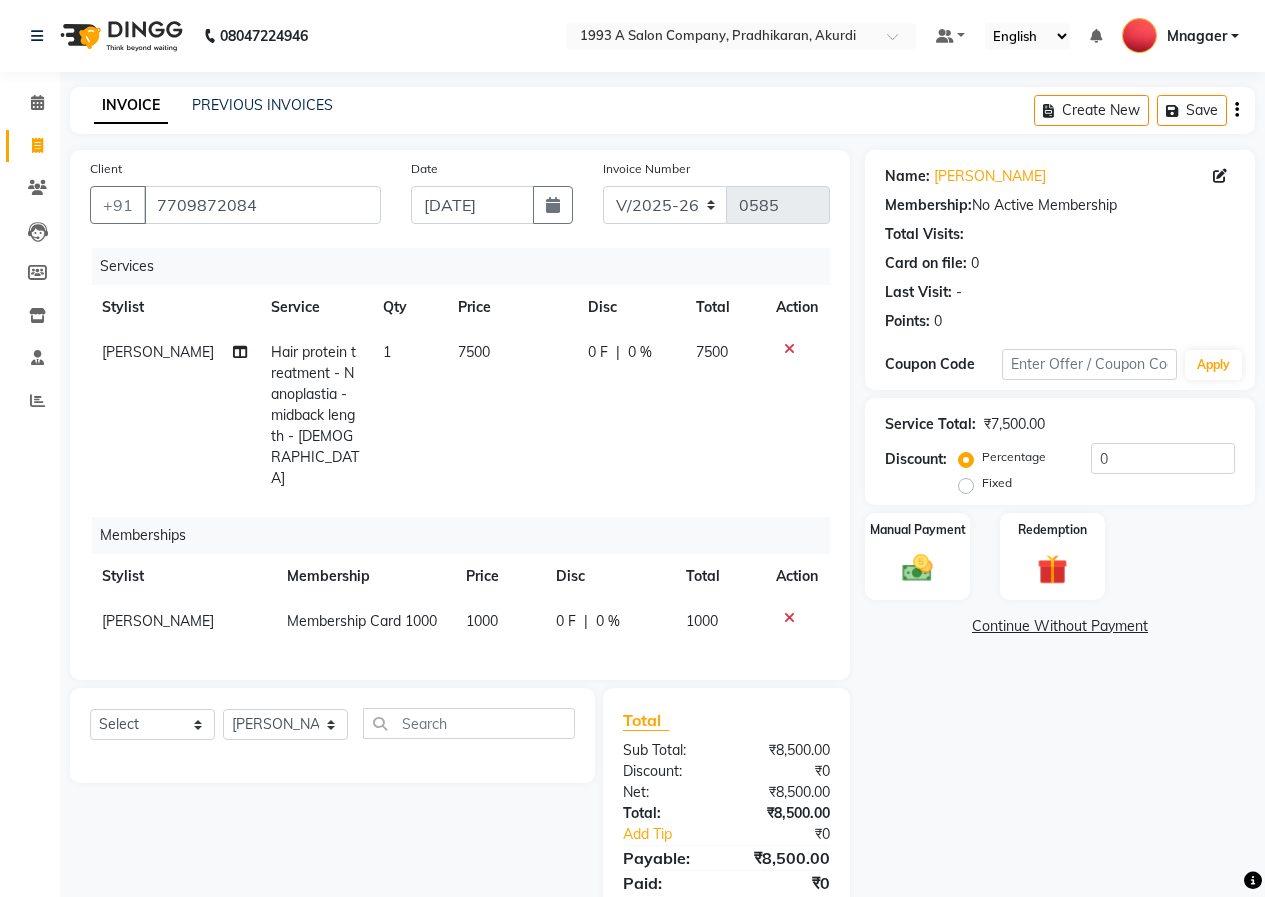 click on "0 F" 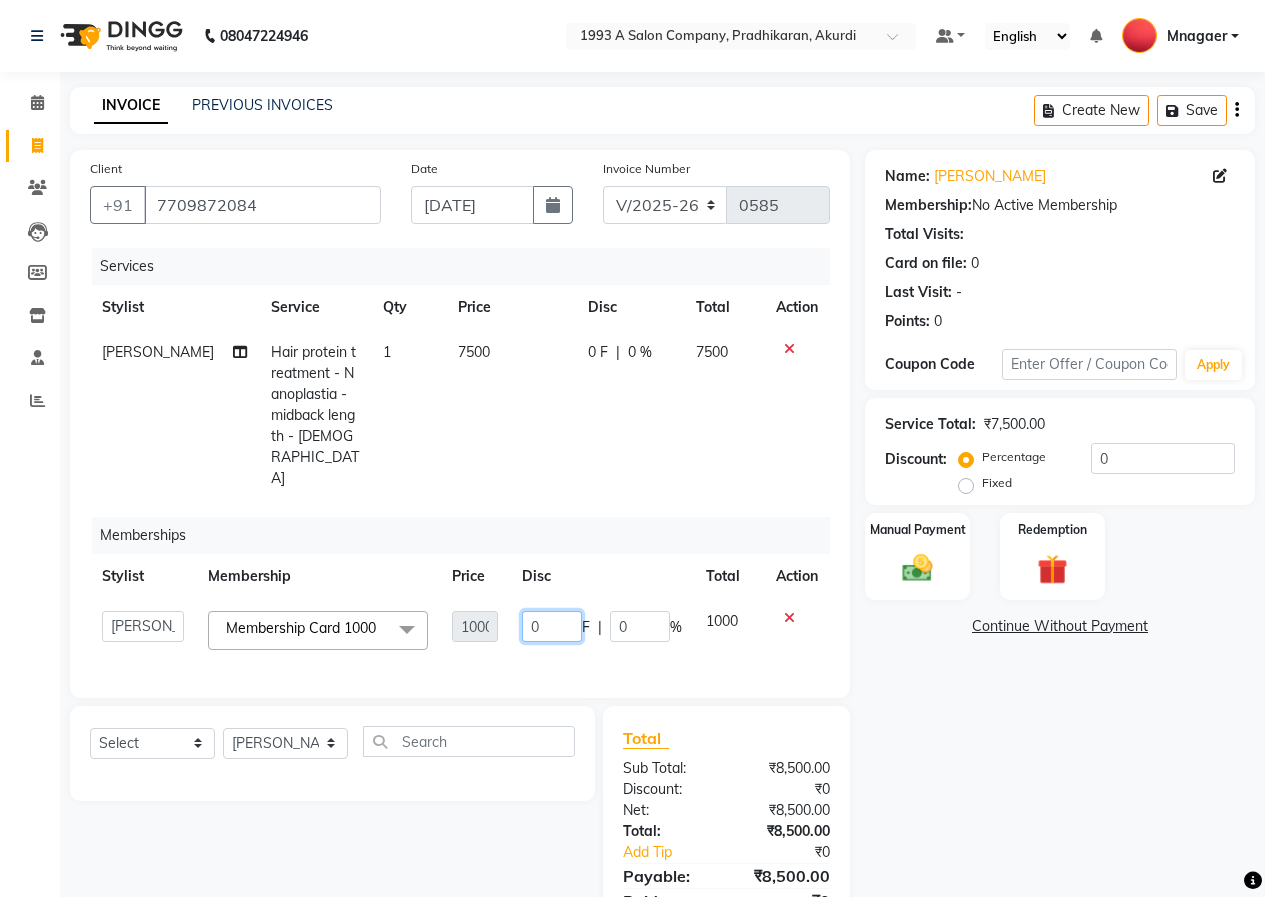 click on "0" 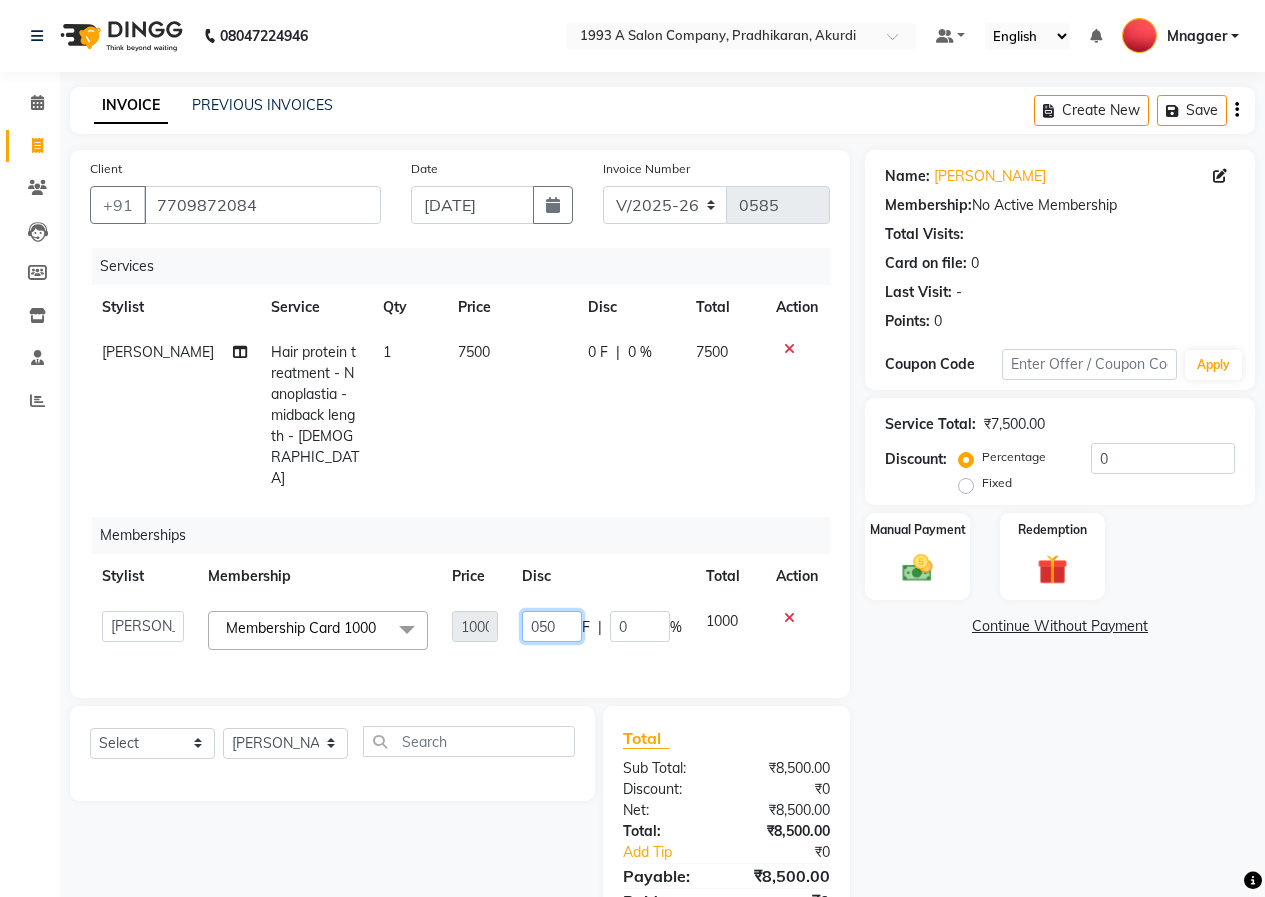 type on "0500" 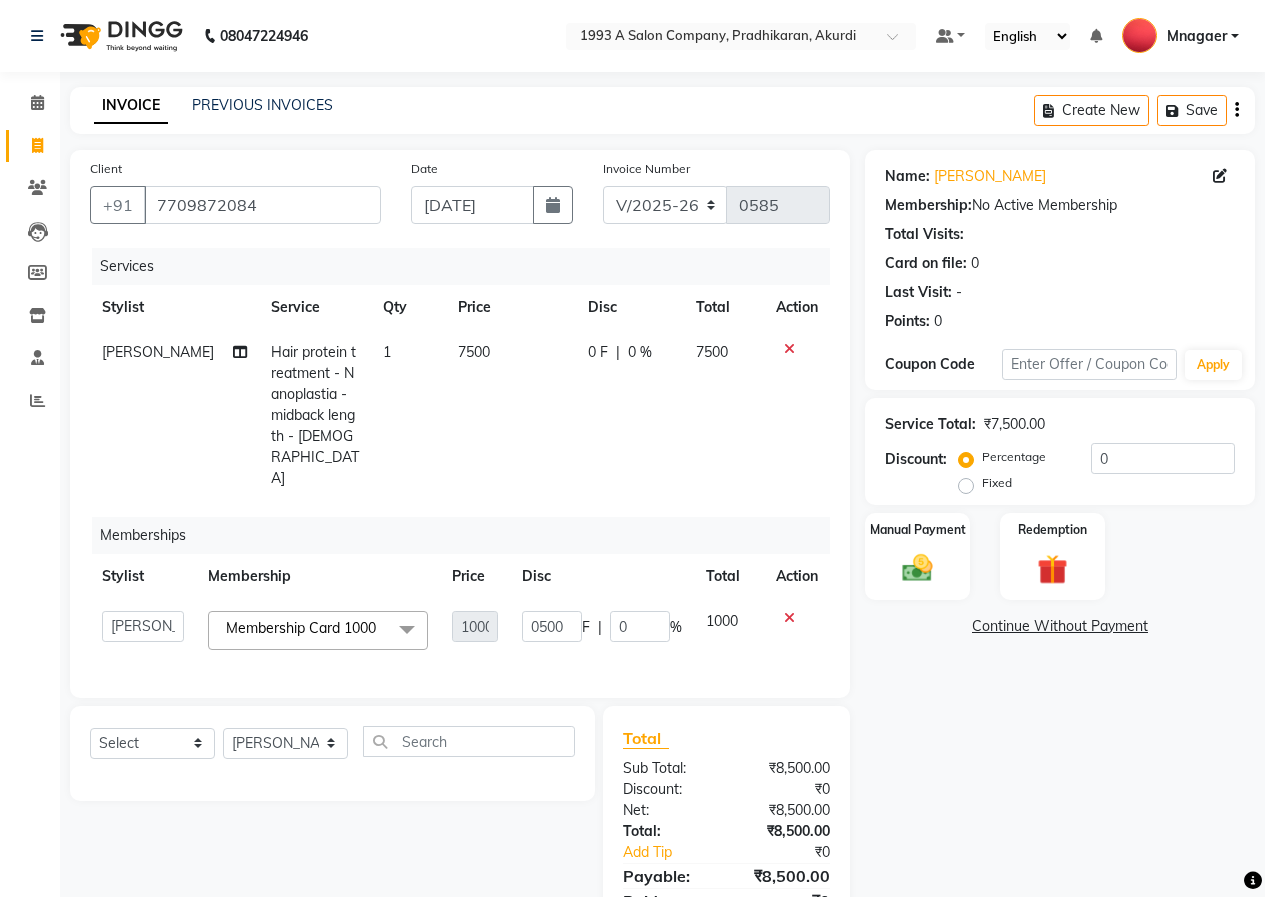 click on "Name: Yogita Shinde Membership:  No Active Membership  Total Visits:   Card on file:  0 Last Visit:   - Points:   0  Coupon Code Apply Service Total:  ₹7,500.00  Discount:  Percentage   Fixed  0 Manual Payment Redemption  Continue Without Payment" 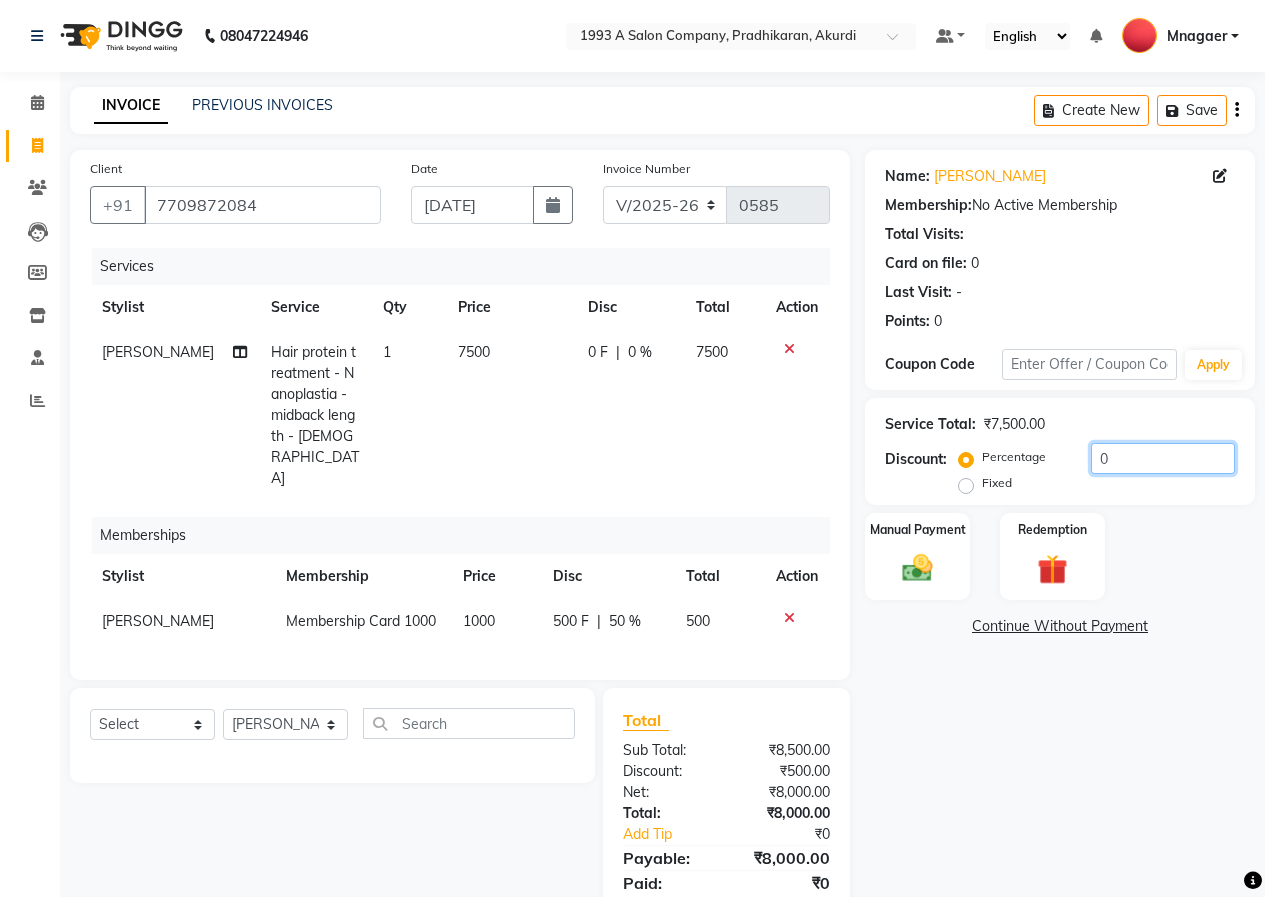 click on "0" 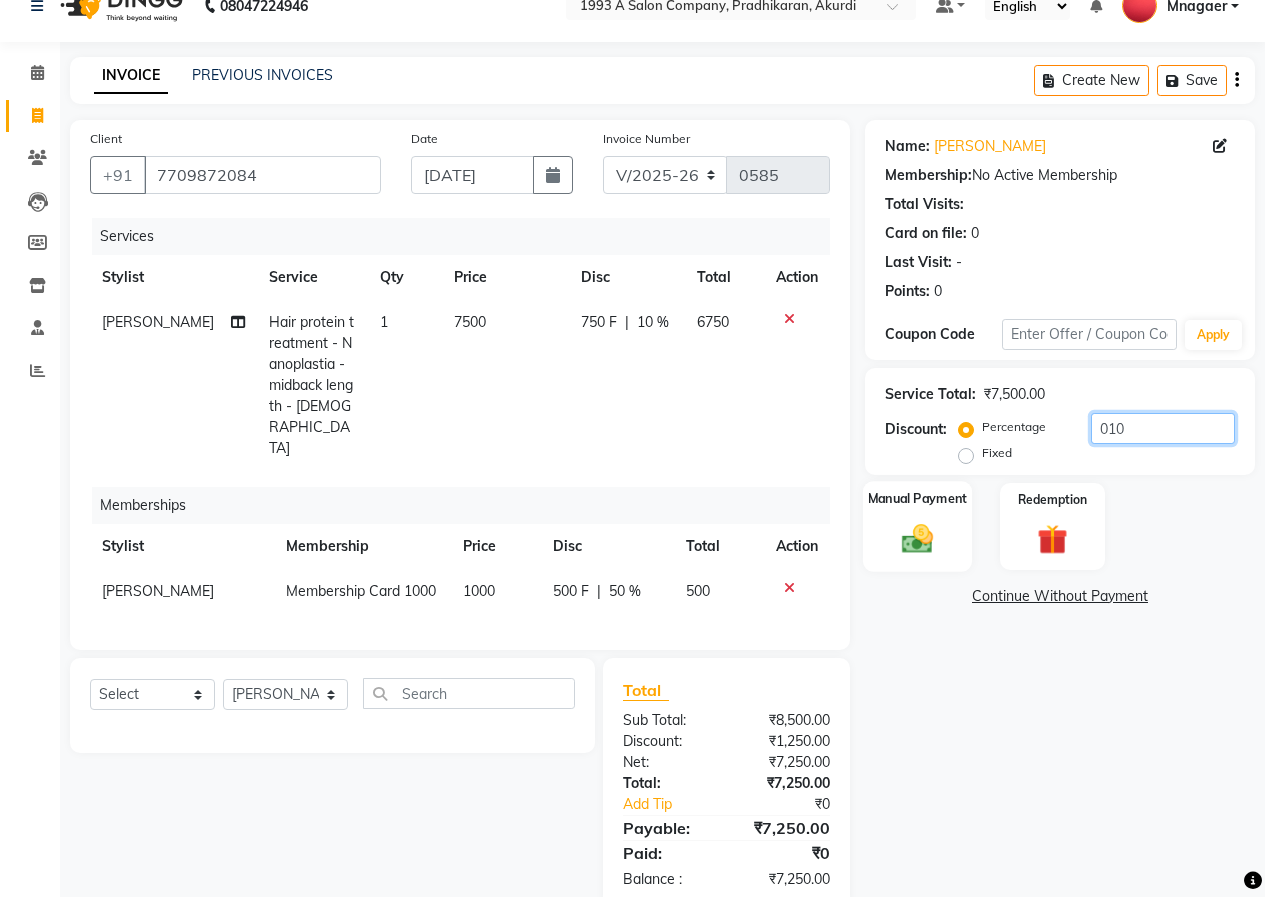 scroll, scrollTop: 46, scrollLeft: 0, axis: vertical 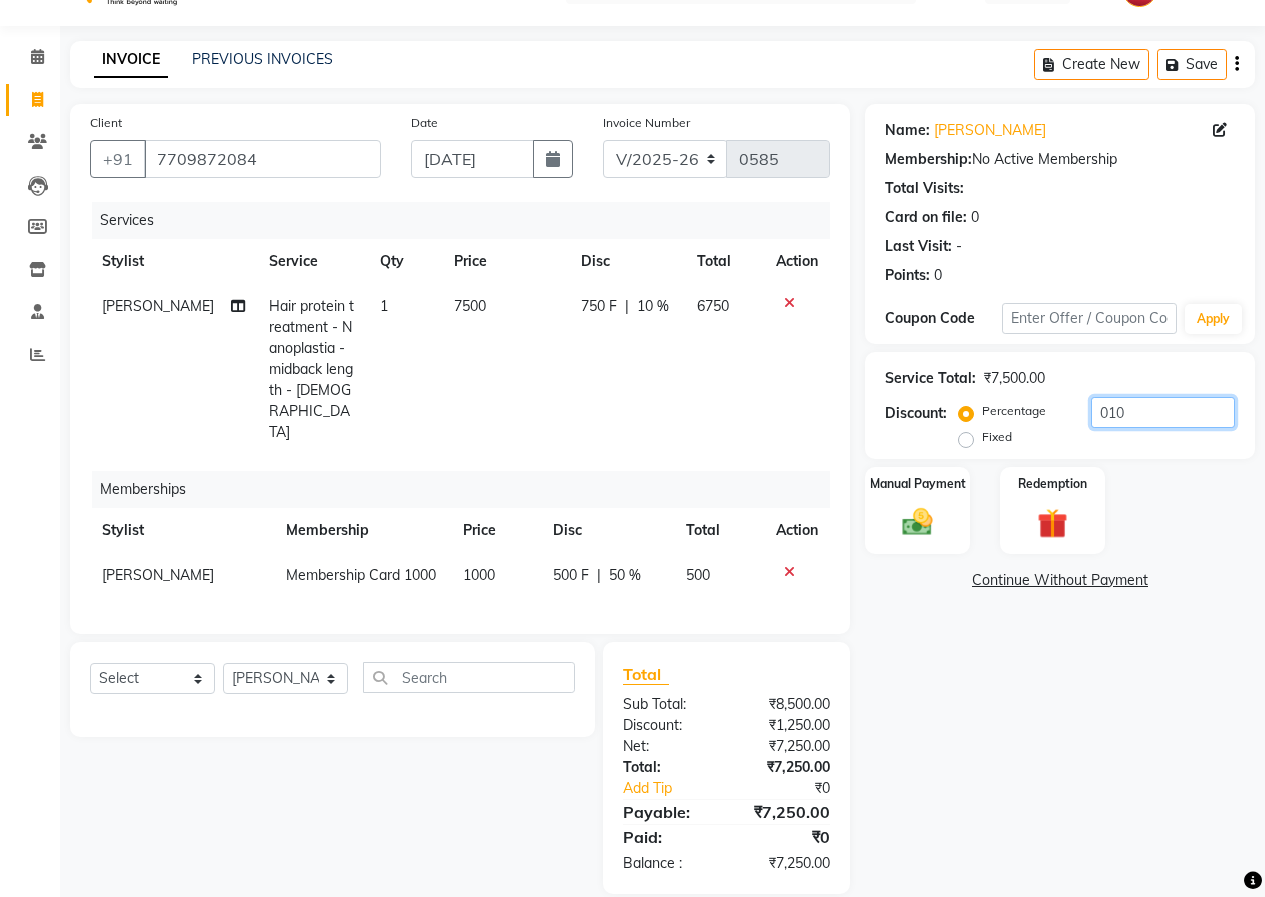 type on "010" 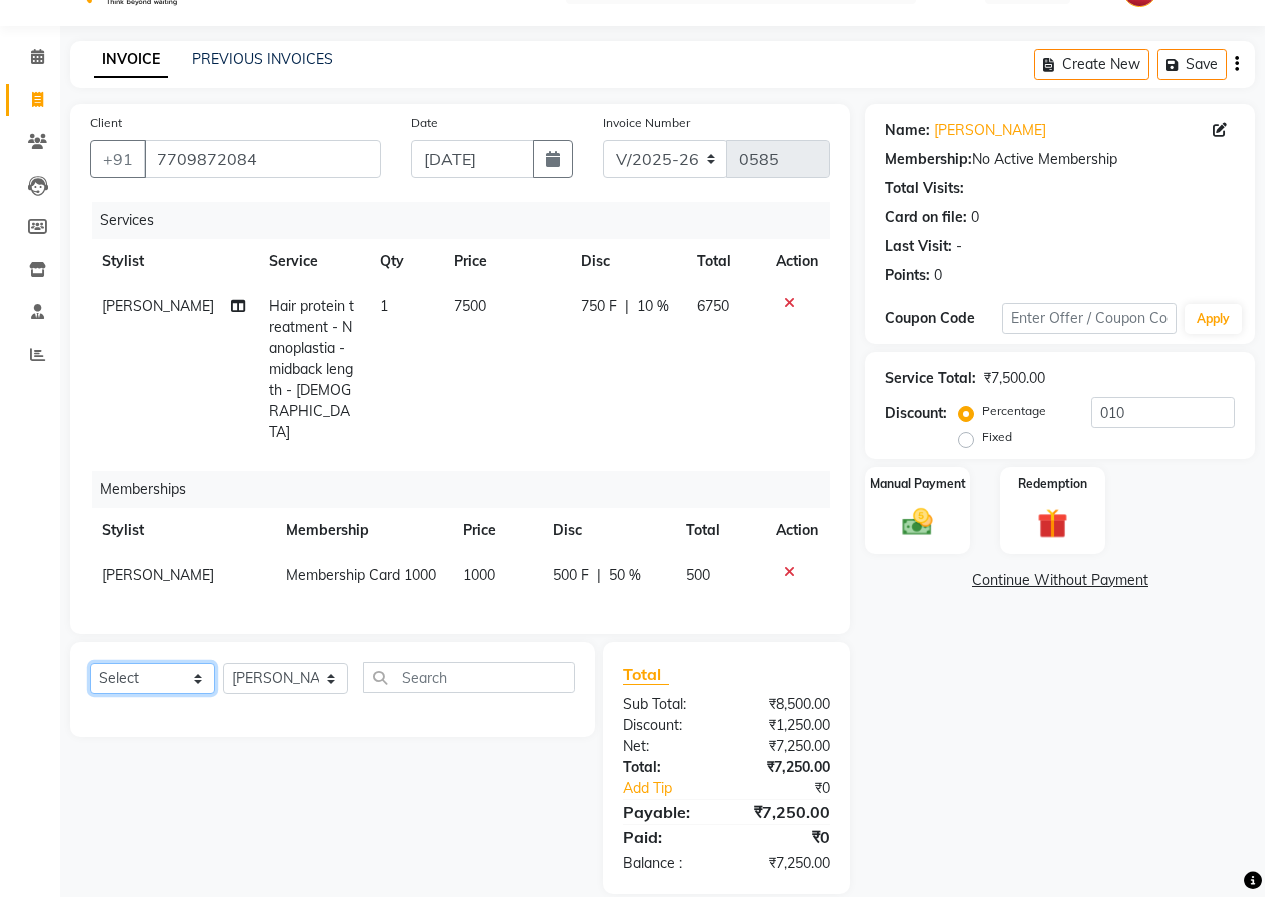click on "Select  Service  Product  Package Voucher Prepaid Gift Card" 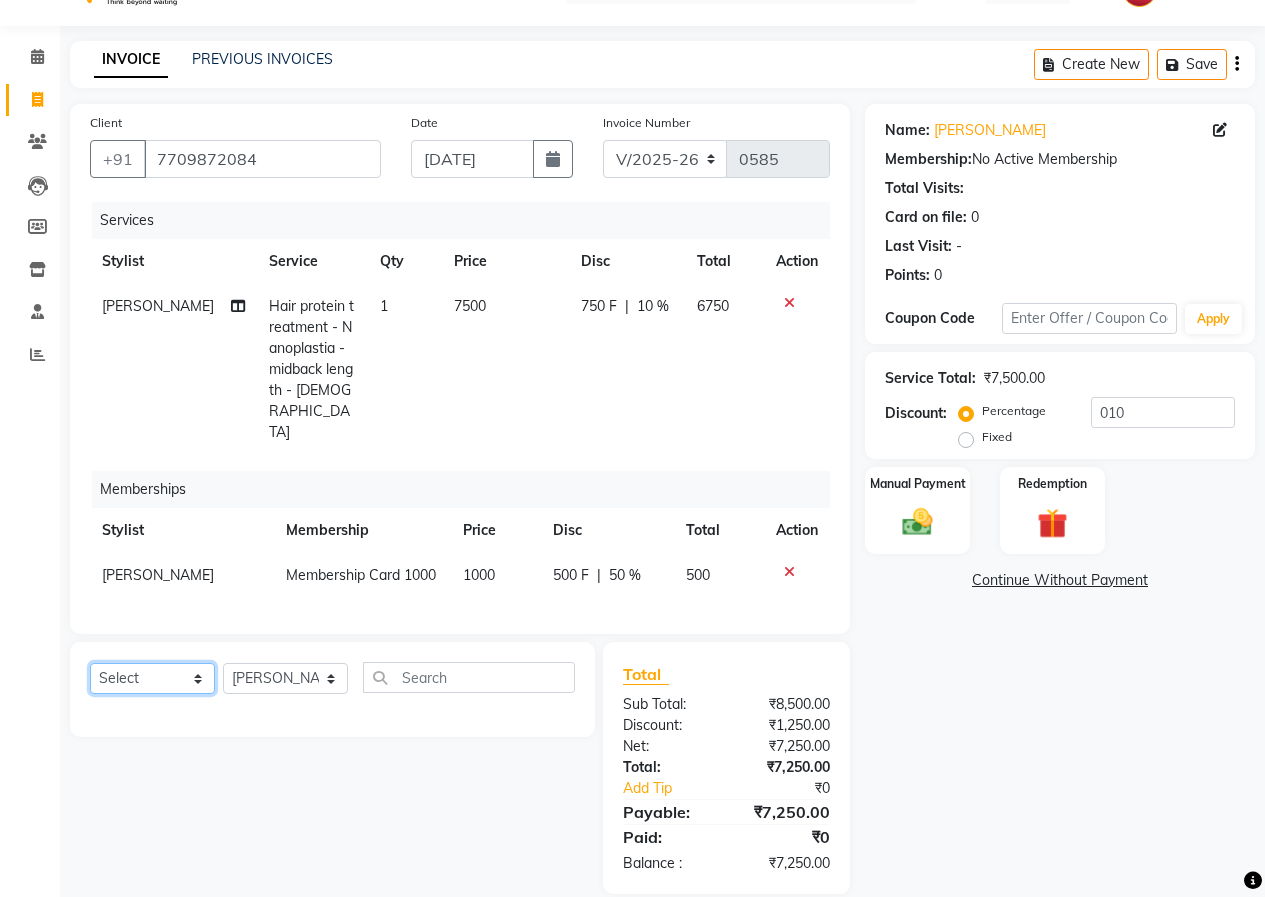 select on "service" 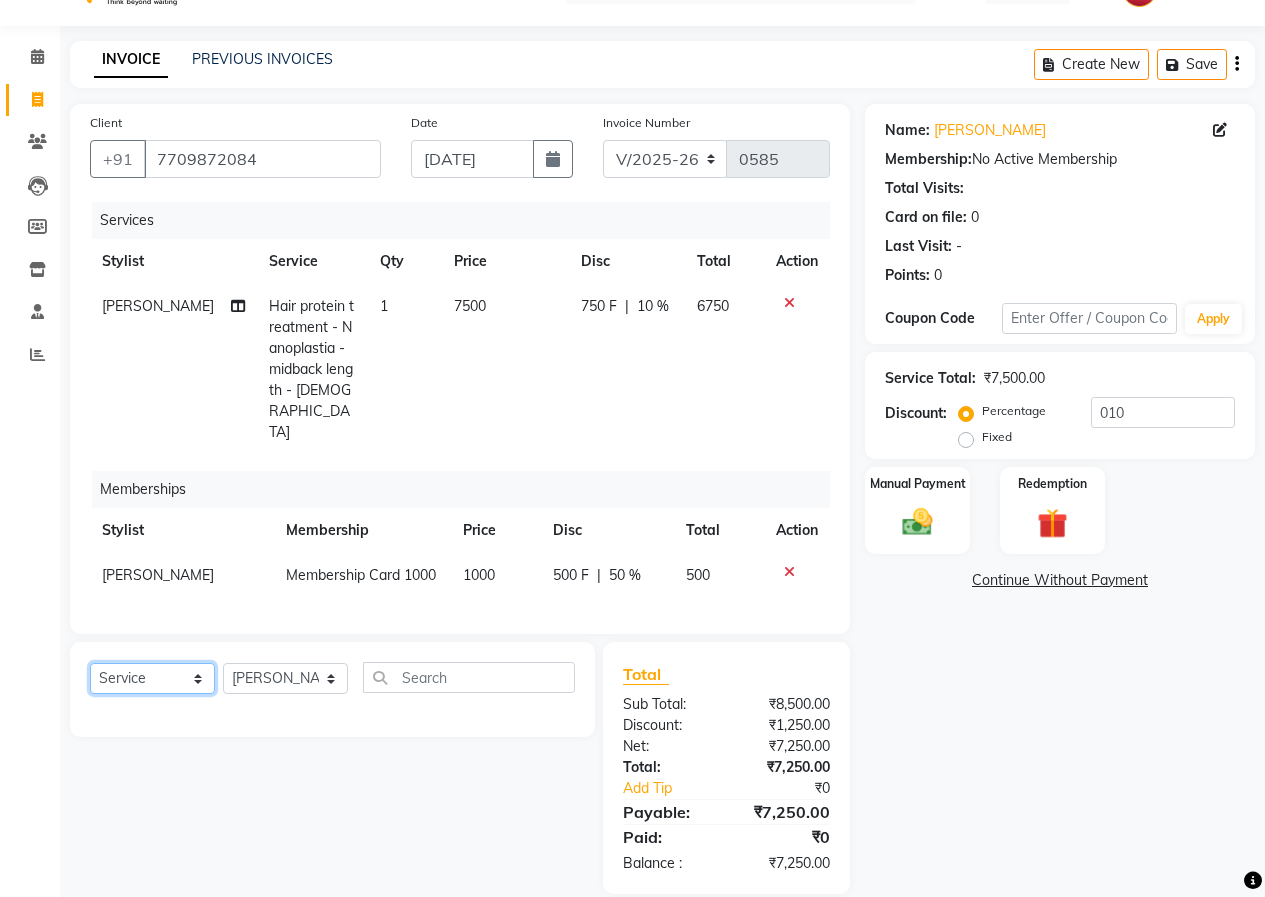 click on "Select  Service  Product  Package Voucher Prepaid Gift Card" 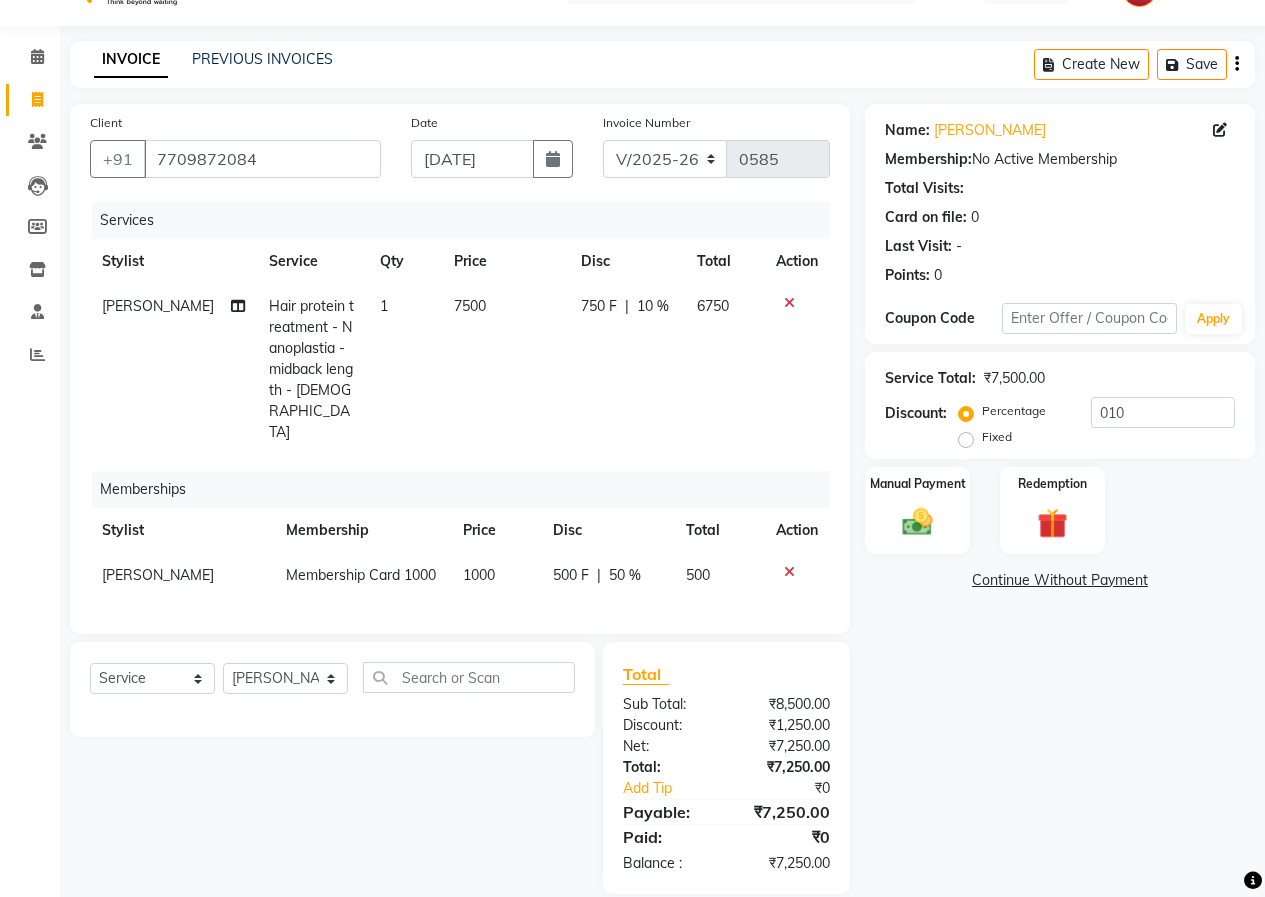 click on "Select  Service  Product  Package Voucher Prepaid Gift Card  Select Stylist AMBIKA MANCHAL Ganesh Kishan Jadhav Hemalata Lal Mnagaer Sakshi Dalvi Trainning" 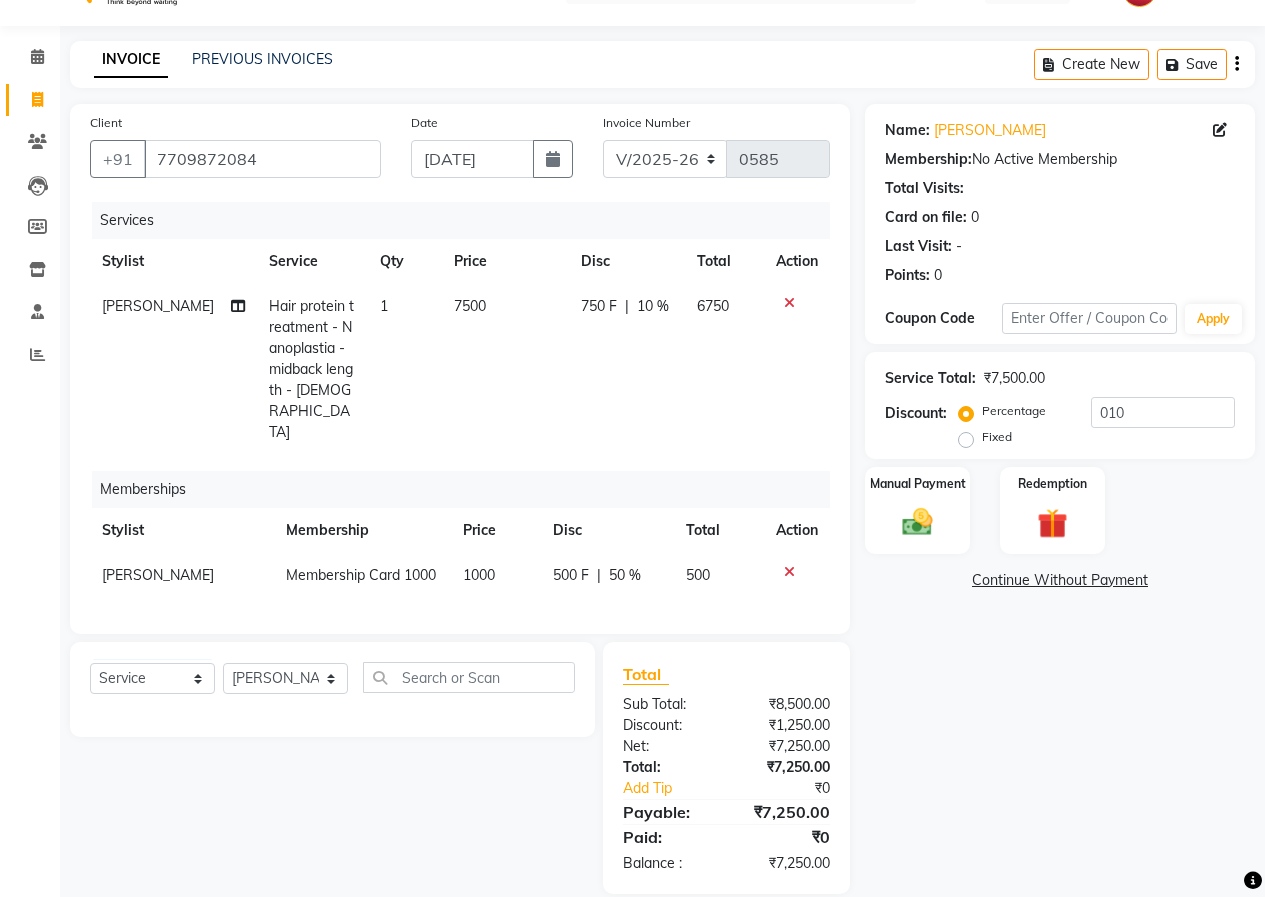 drag, startPoint x: 315, startPoint y: 627, endPoint x: 311, endPoint y: 638, distance: 11.7046995 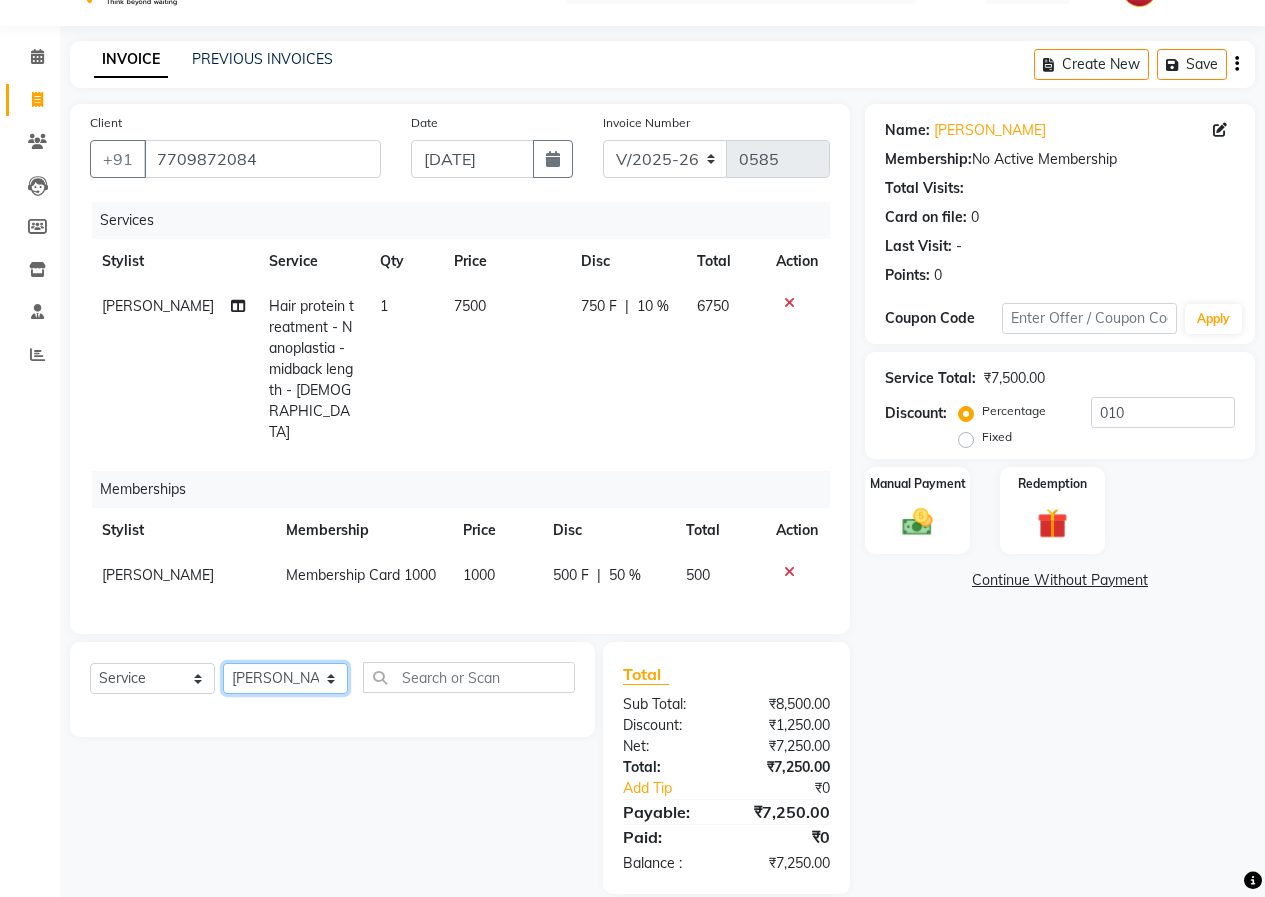 click on "Select Stylist [PERSON_NAME] MANCHAL [PERSON_NAME] [PERSON_NAME] Mnagaer [PERSON_NAME] Trainning" 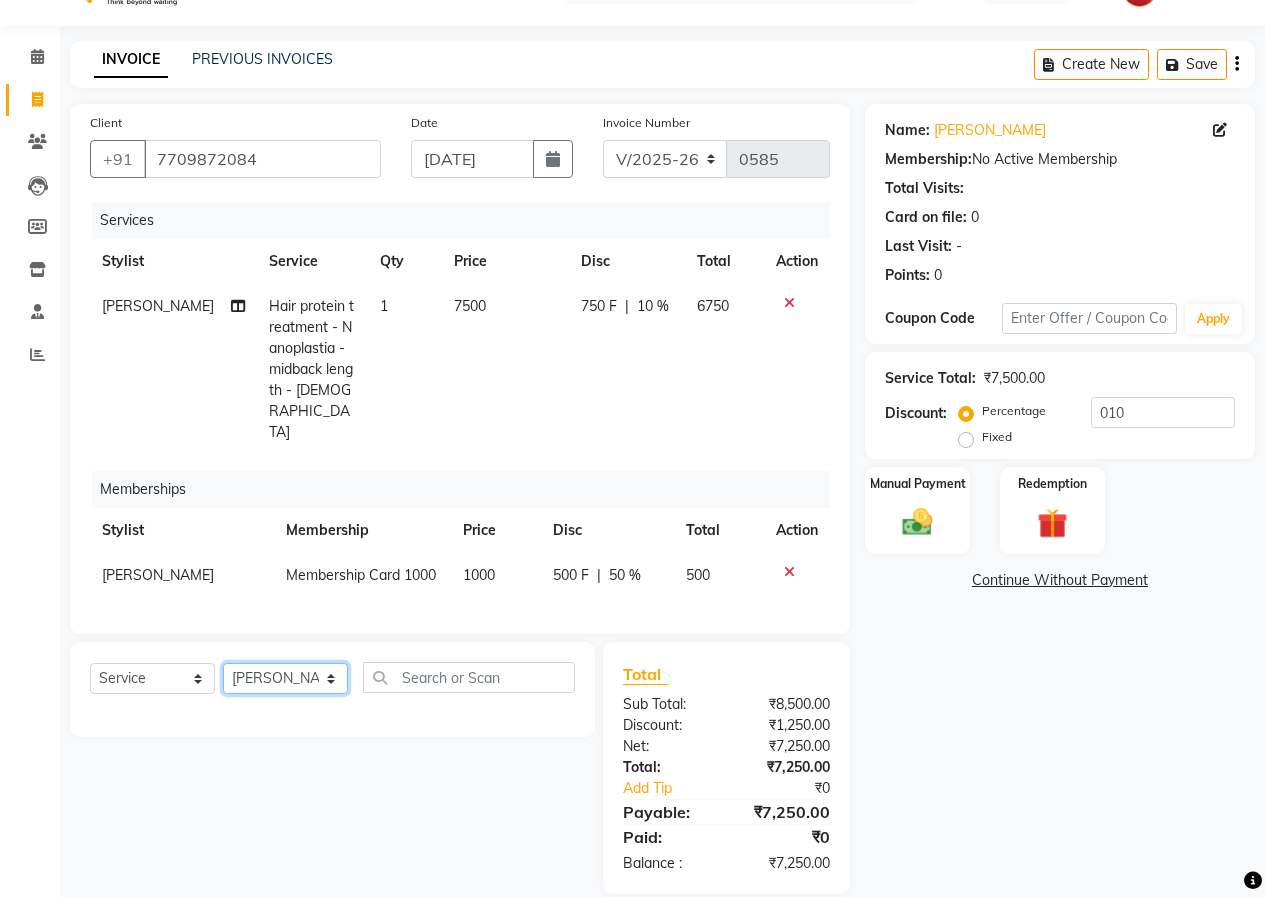 select on "69654" 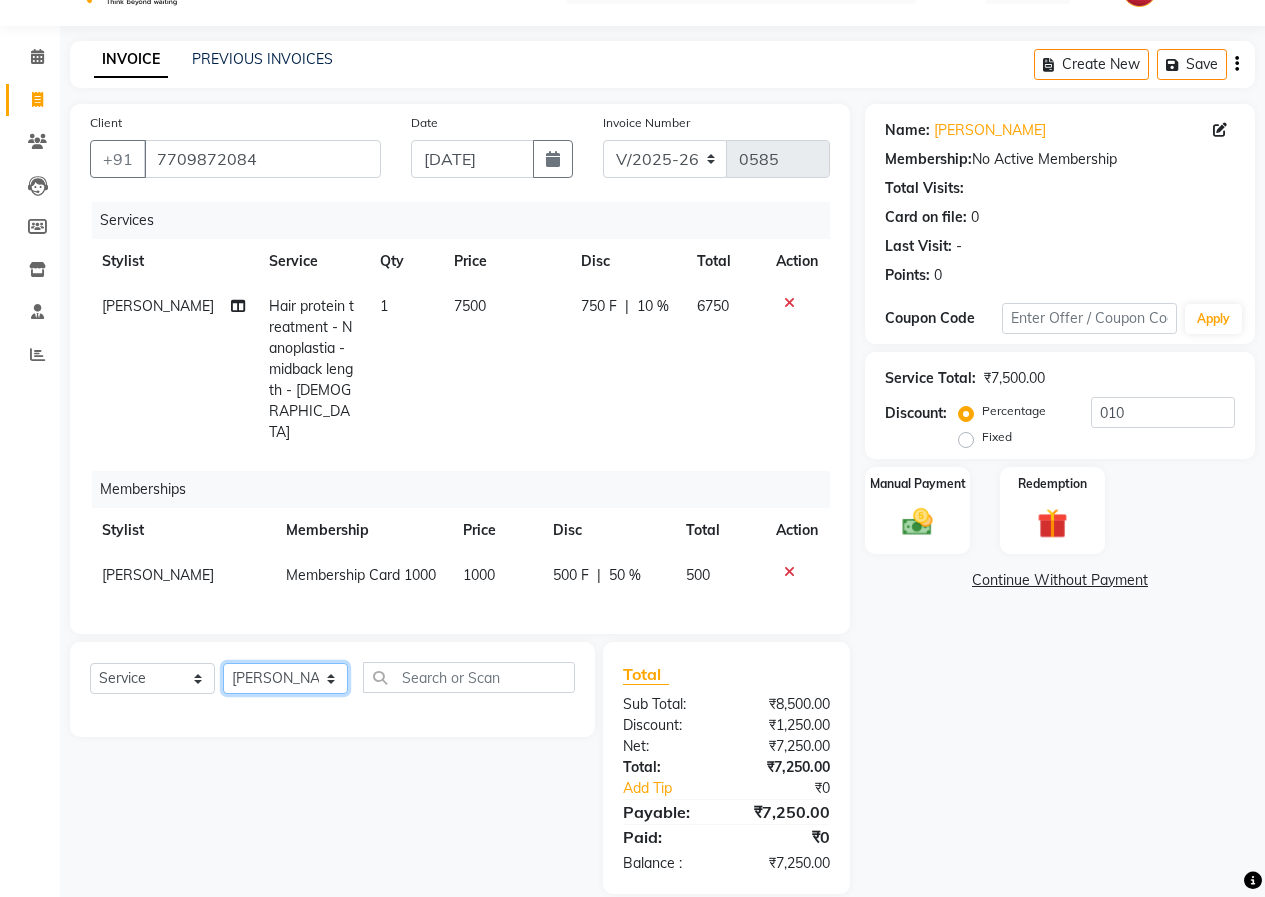 click on "Select Stylist [PERSON_NAME] MANCHAL [PERSON_NAME] [PERSON_NAME] Mnagaer [PERSON_NAME] Trainning" 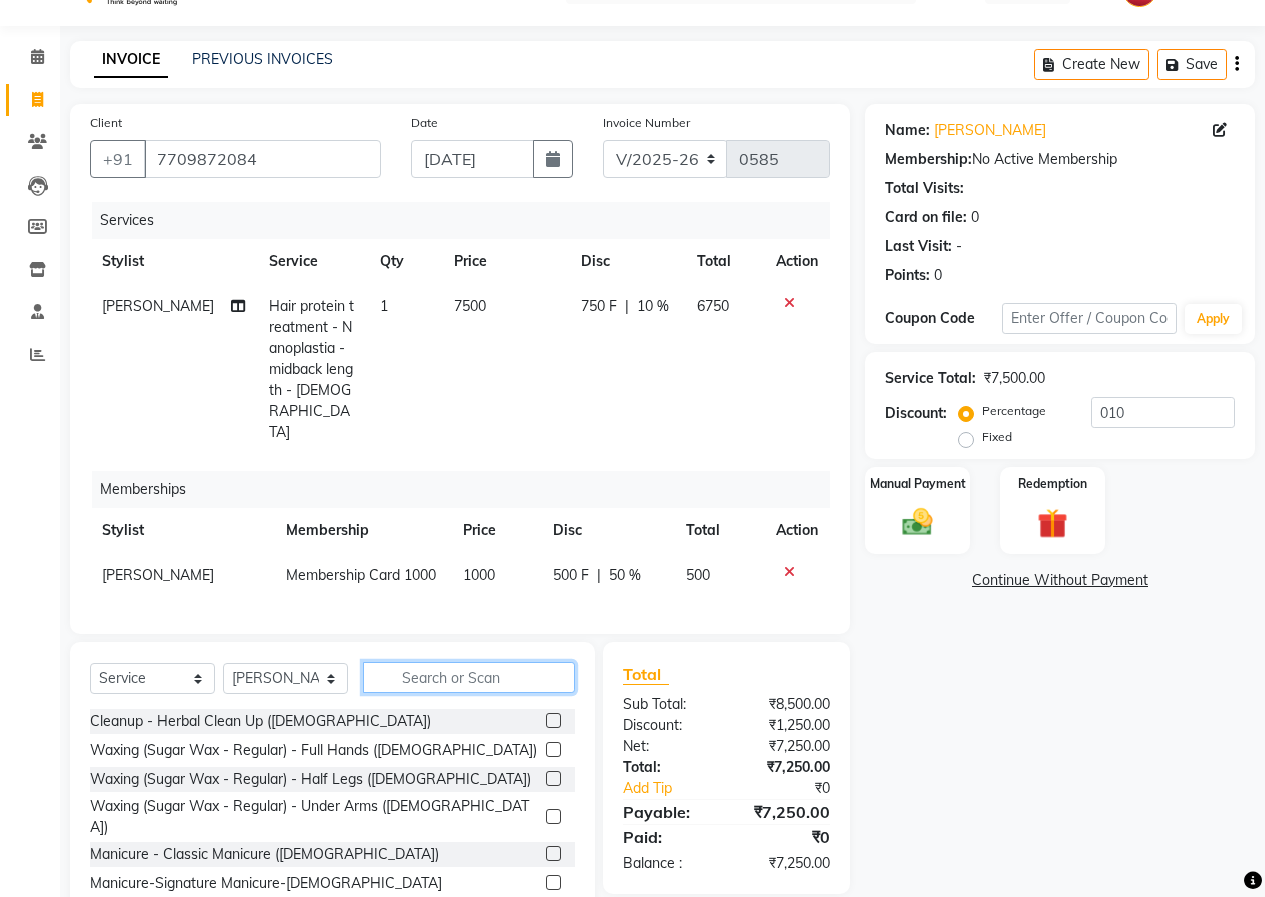 click 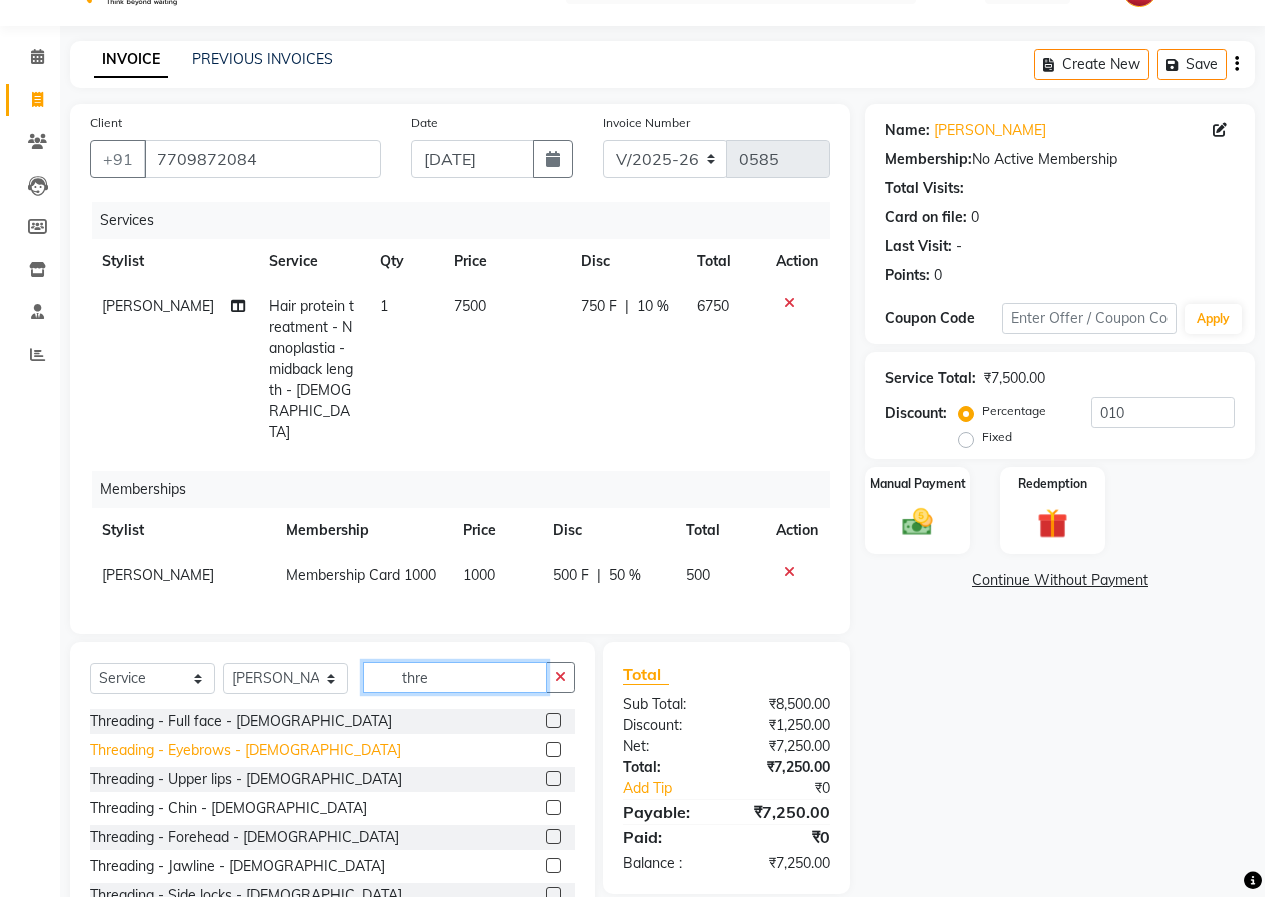 type on "thre" 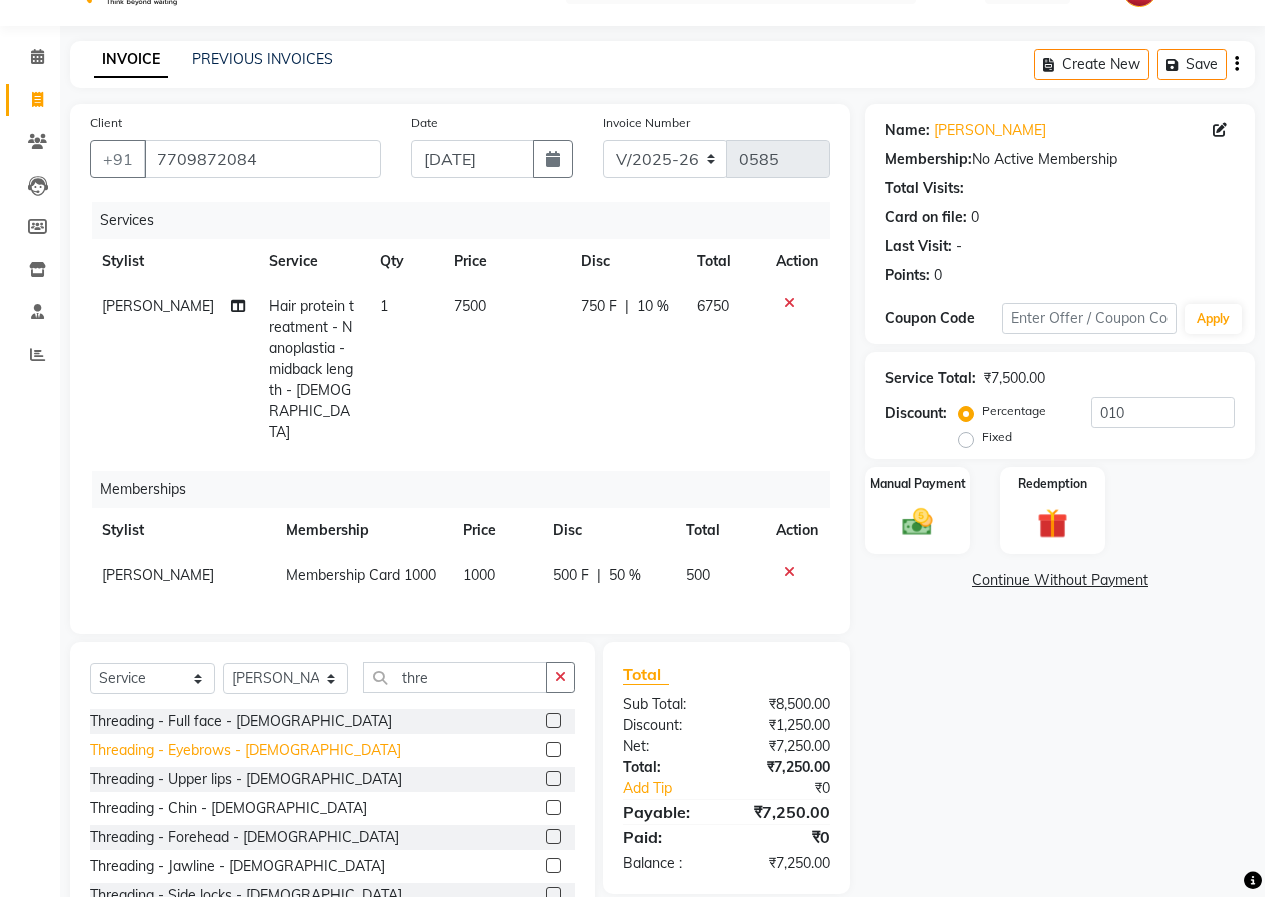 click on "Threading - Eyebrows - [DEMOGRAPHIC_DATA]" 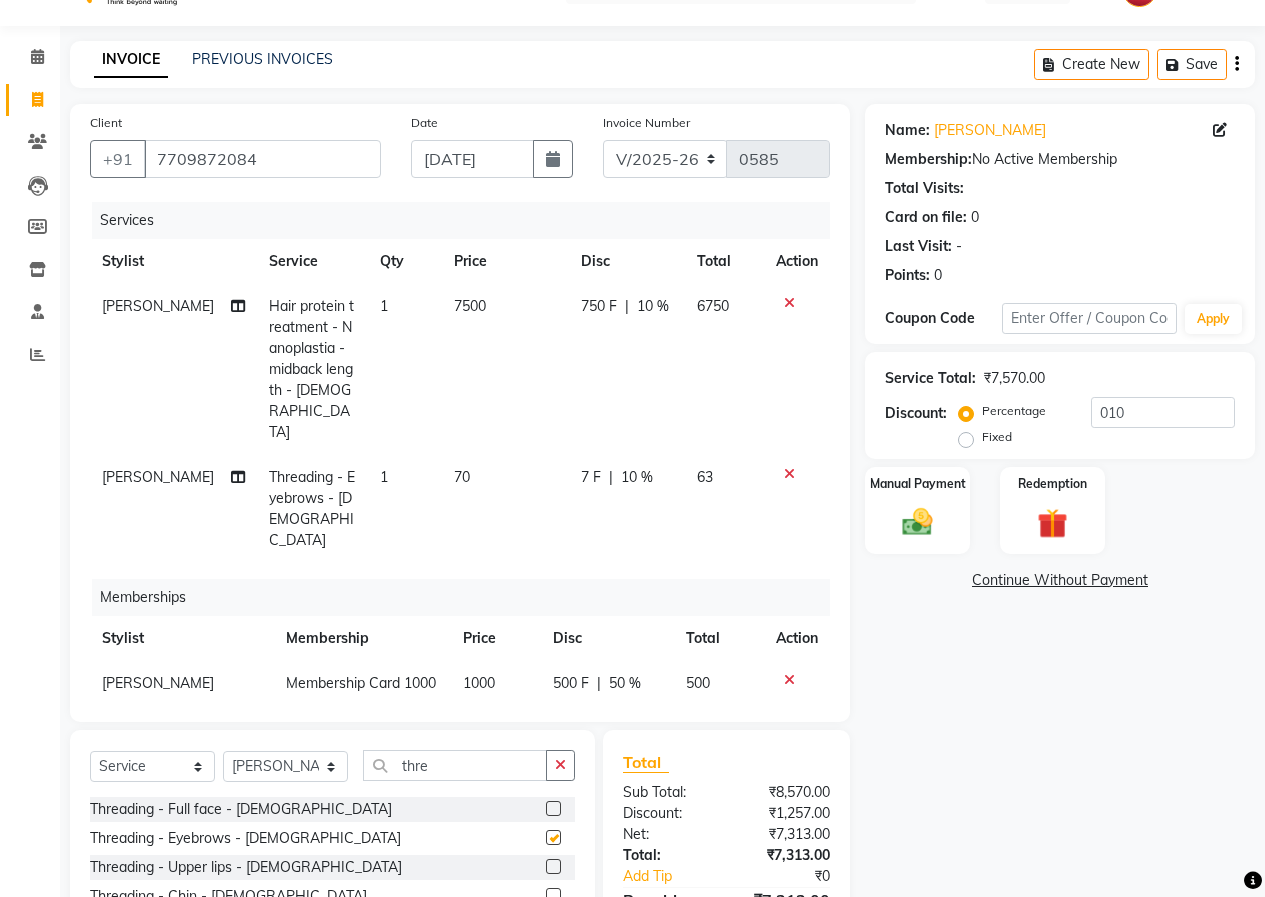 checkbox on "false" 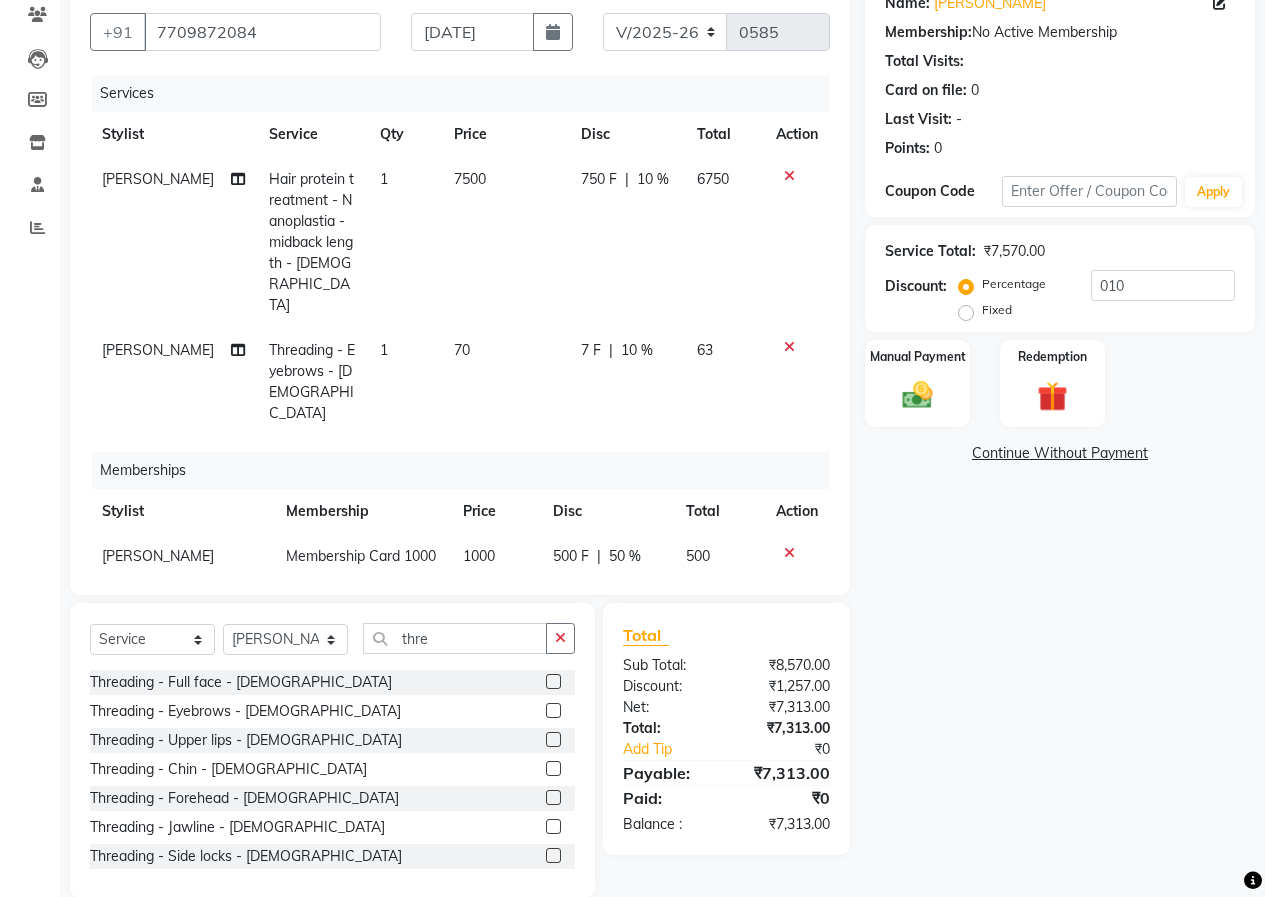 scroll, scrollTop: 176, scrollLeft: 0, axis: vertical 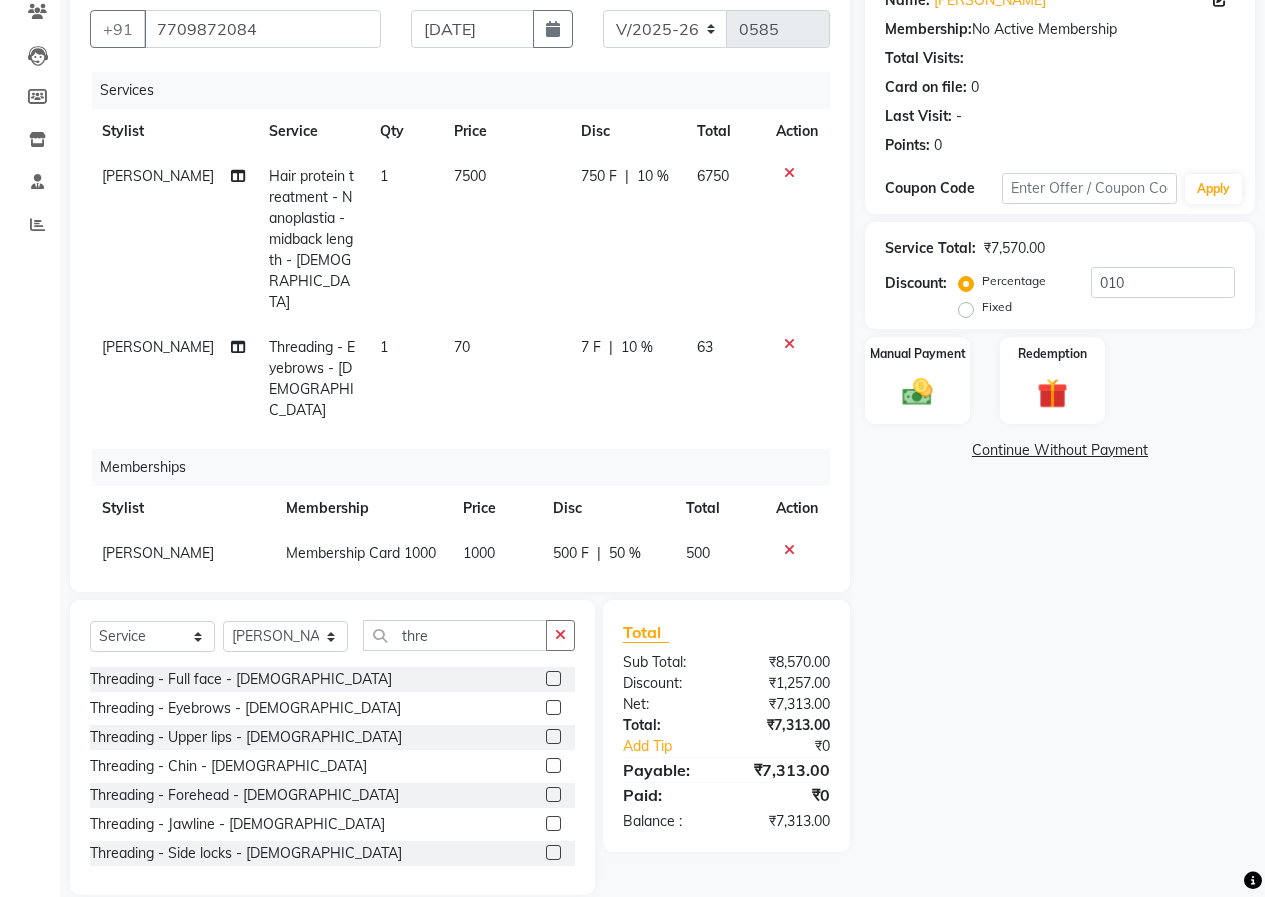 click on "10 %" 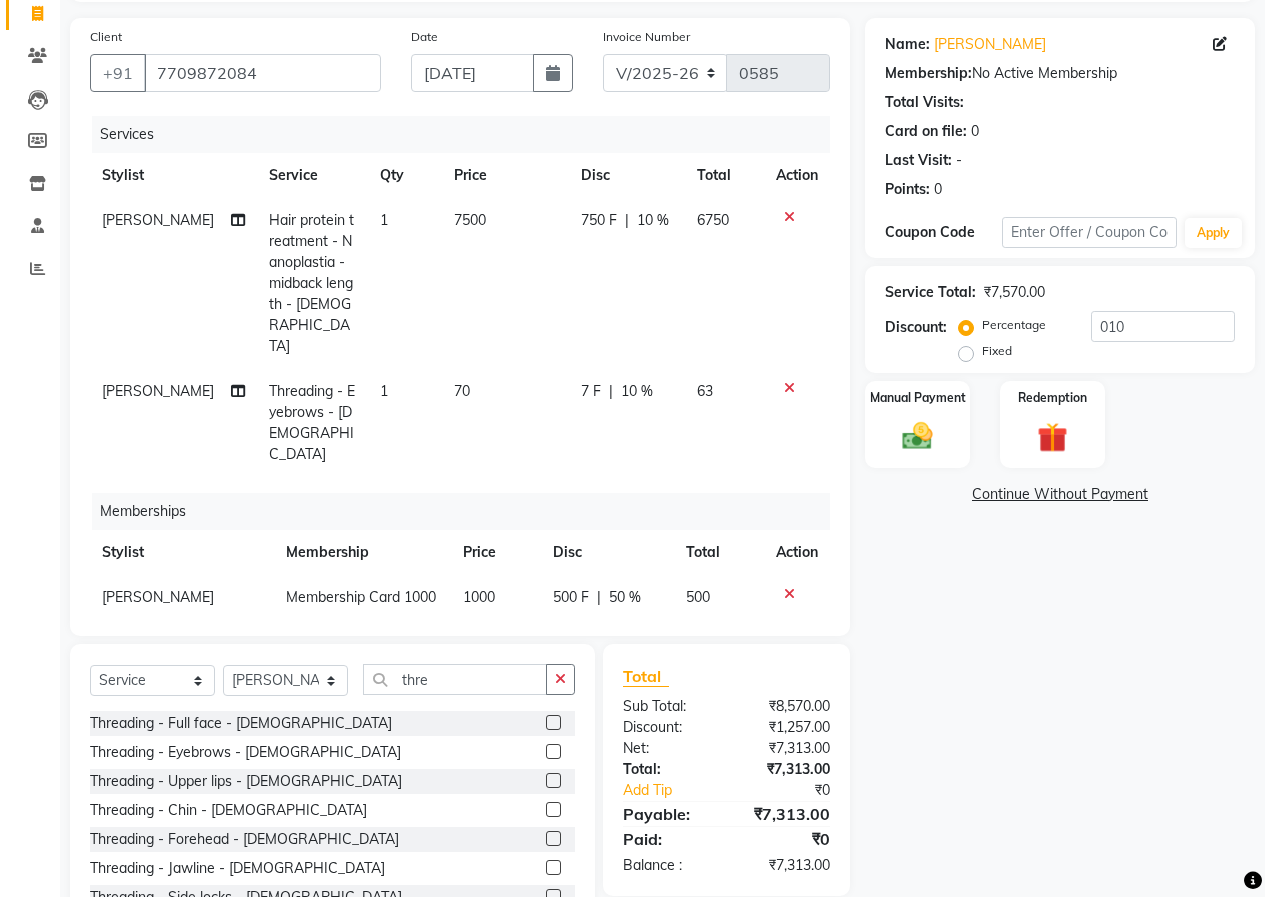 select on "69654" 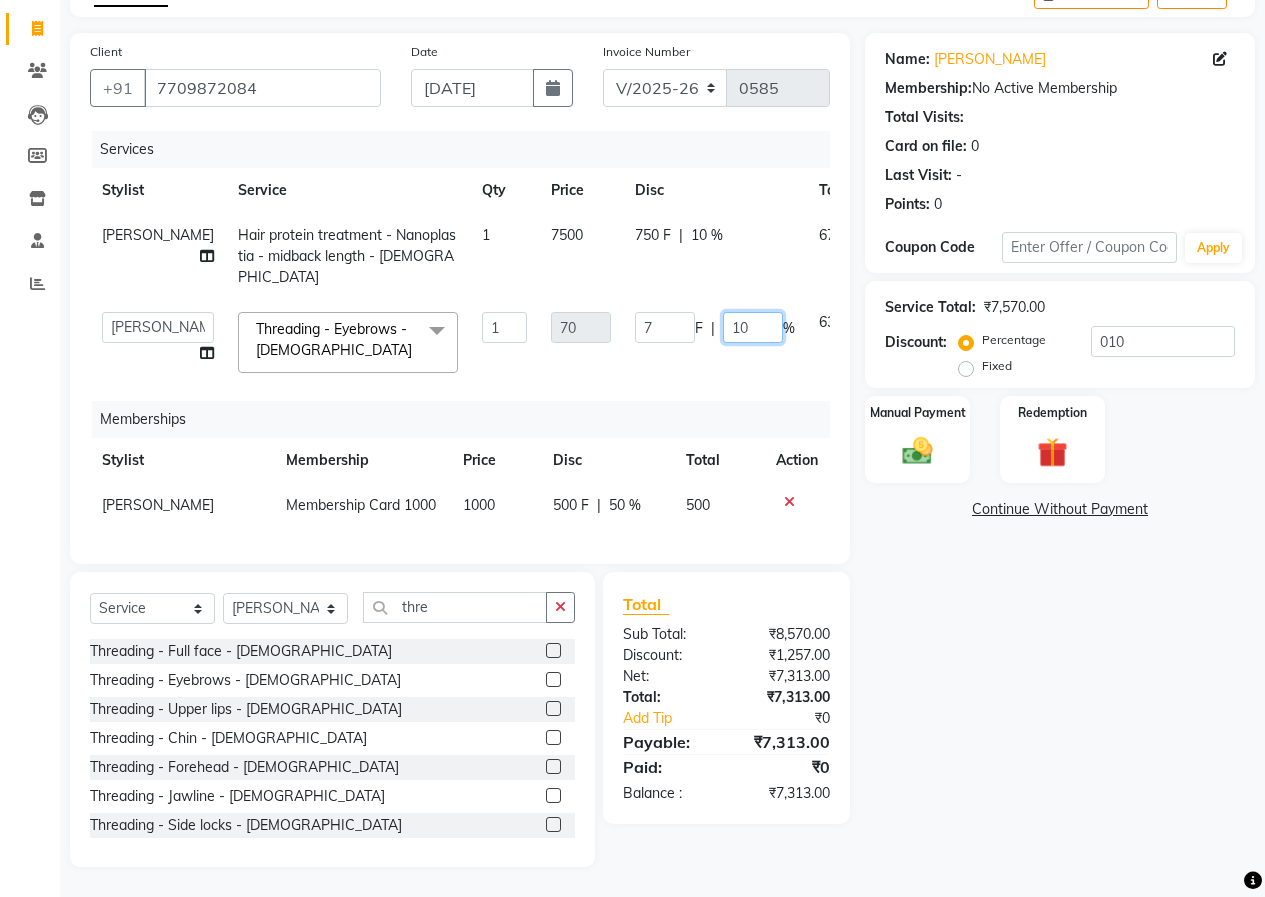 click on "10" 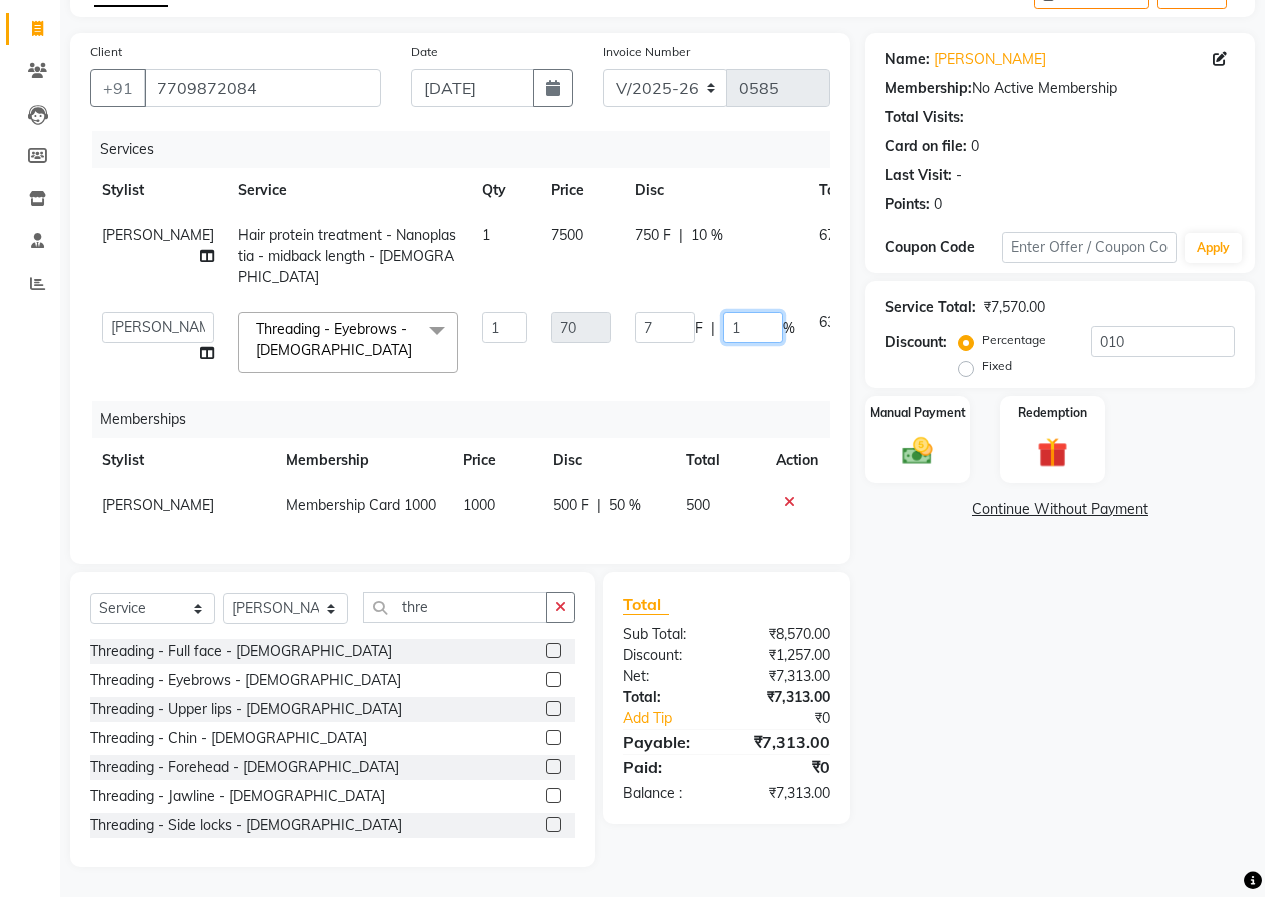 type 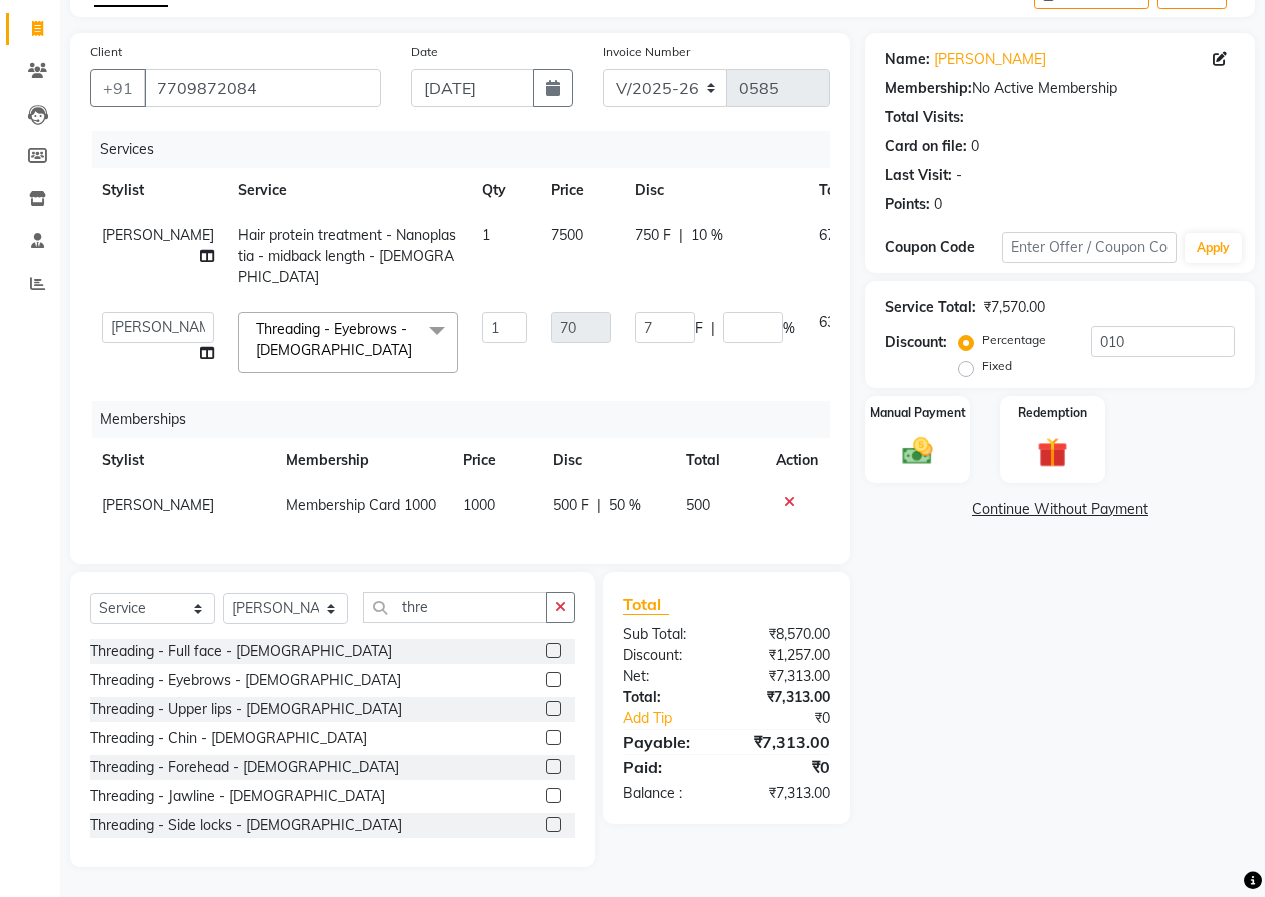 click on "Name: Yogita Shinde Membership:  No Active Membership  Total Visits:   Card on file:  0 Last Visit:   - Points:   0  Coupon Code Apply Service Total:  ₹7,570.00  Discount:  Percentage   Fixed  010 Manual Payment Redemption  Continue Without Payment" 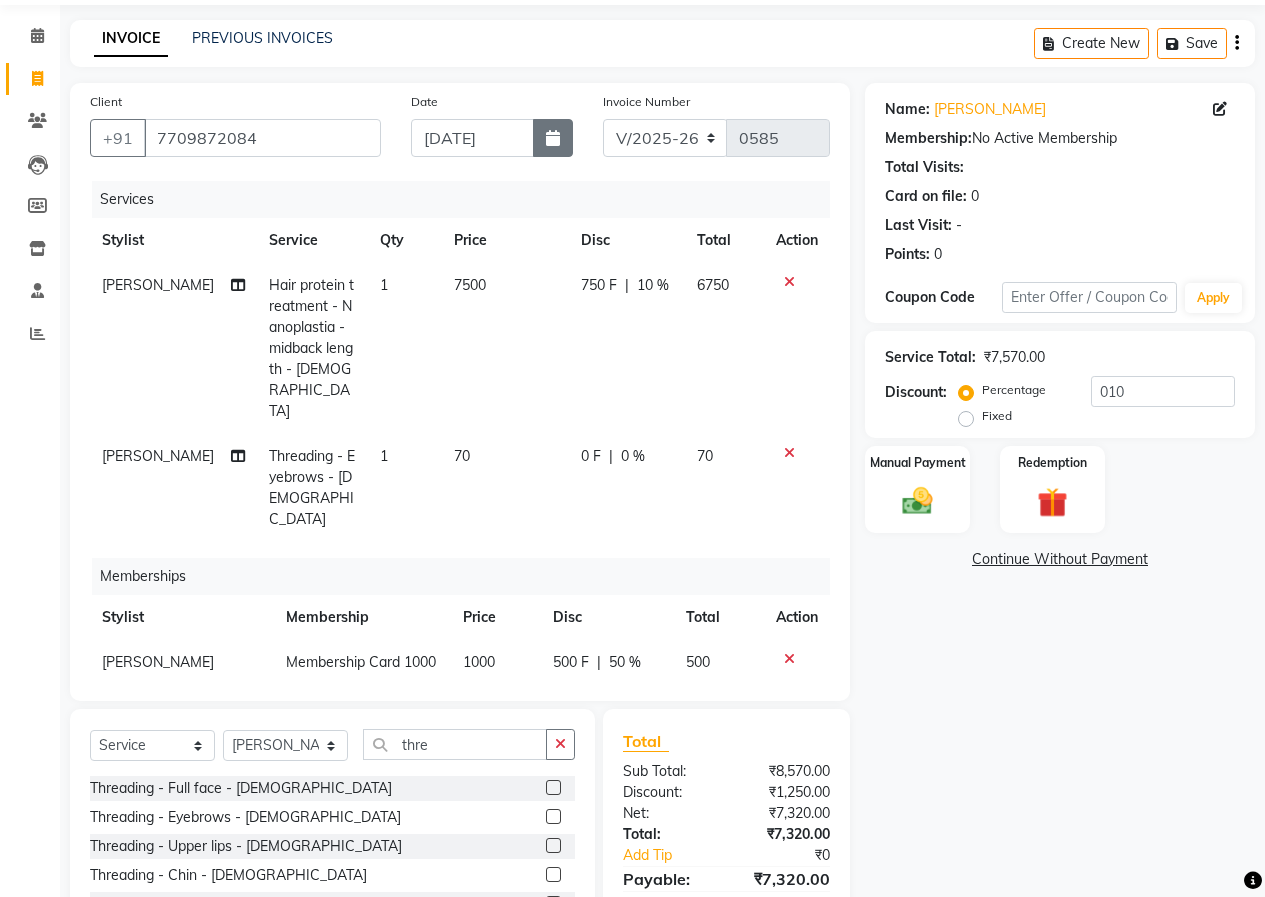 scroll, scrollTop: 32, scrollLeft: 0, axis: vertical 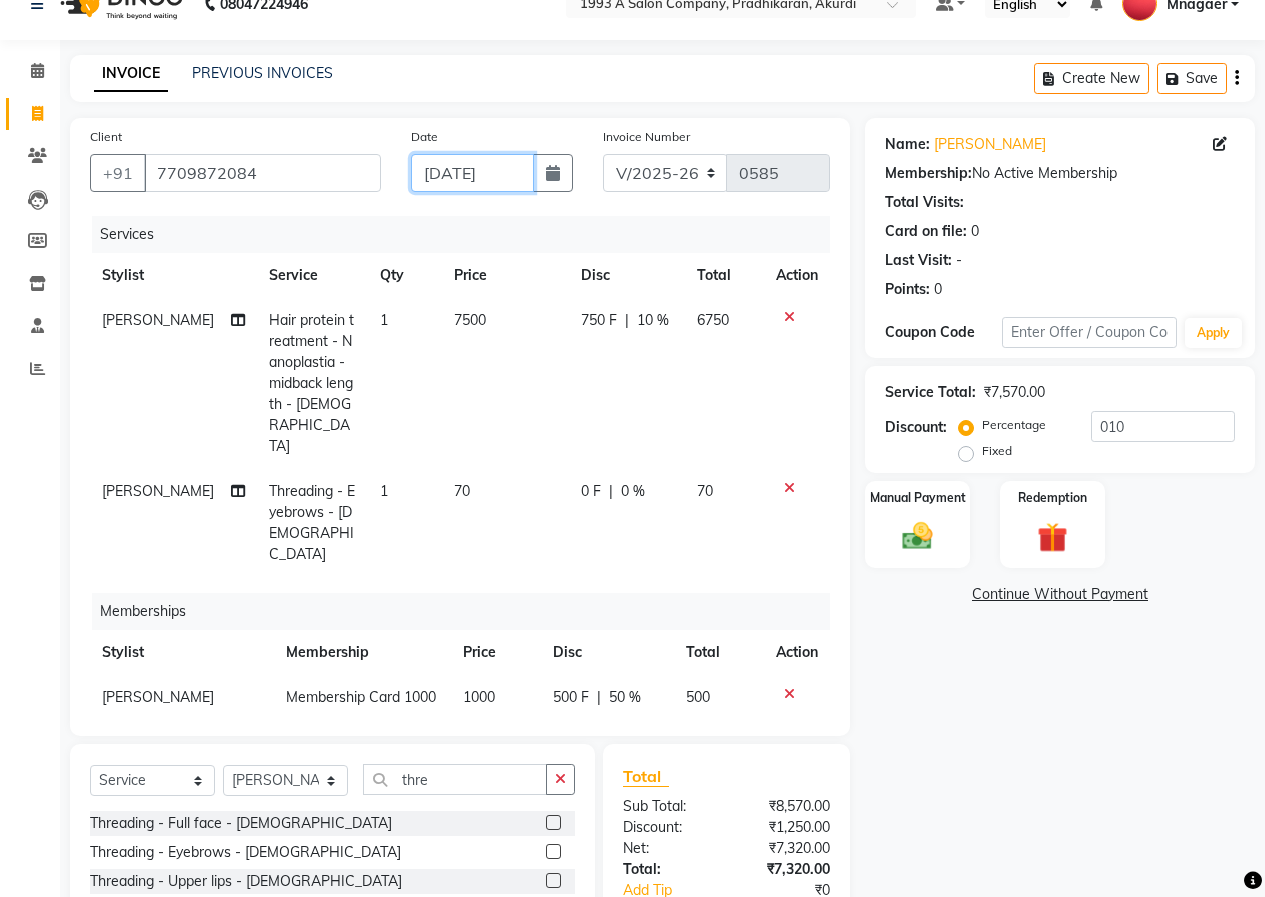 click on "[DATE]" 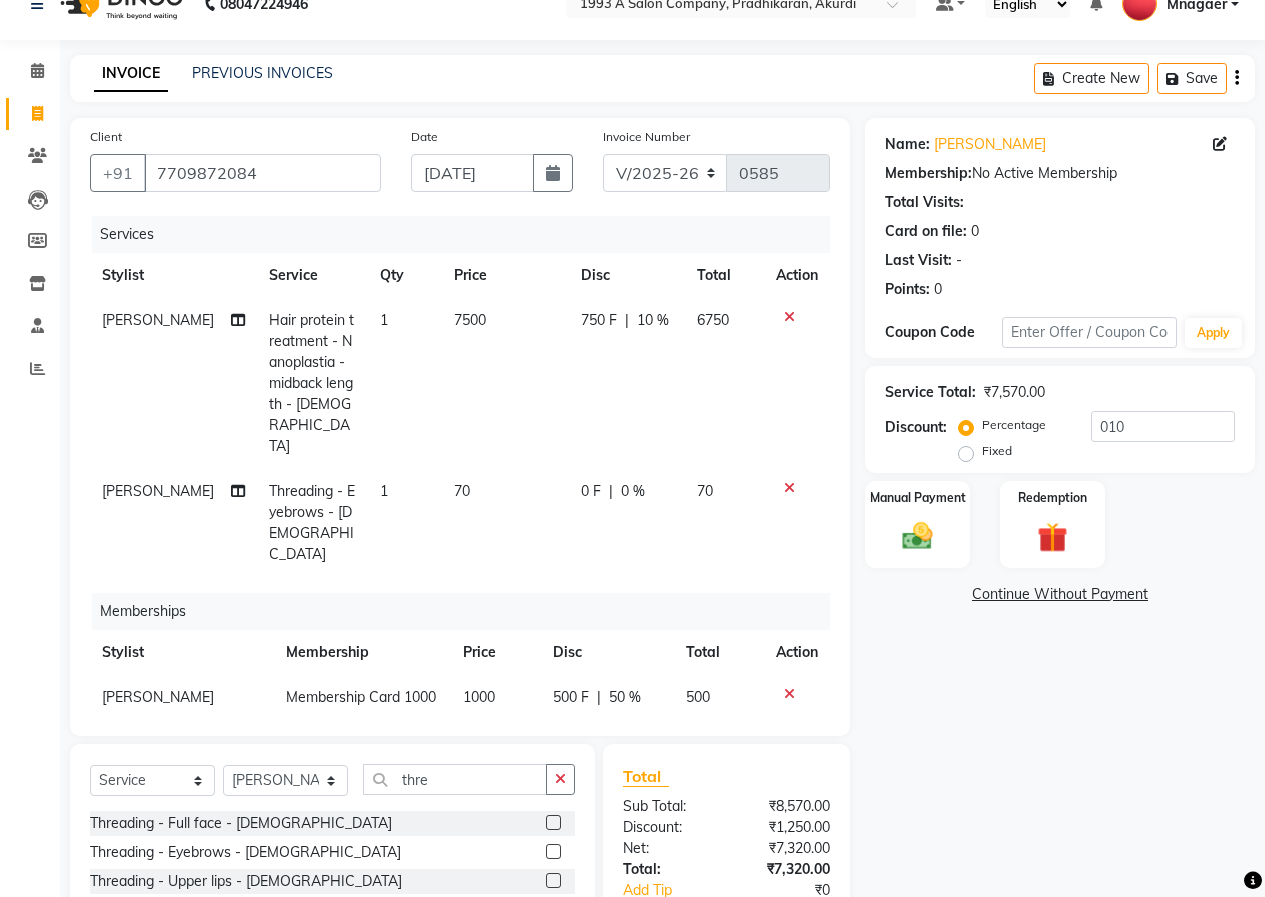select on "7" 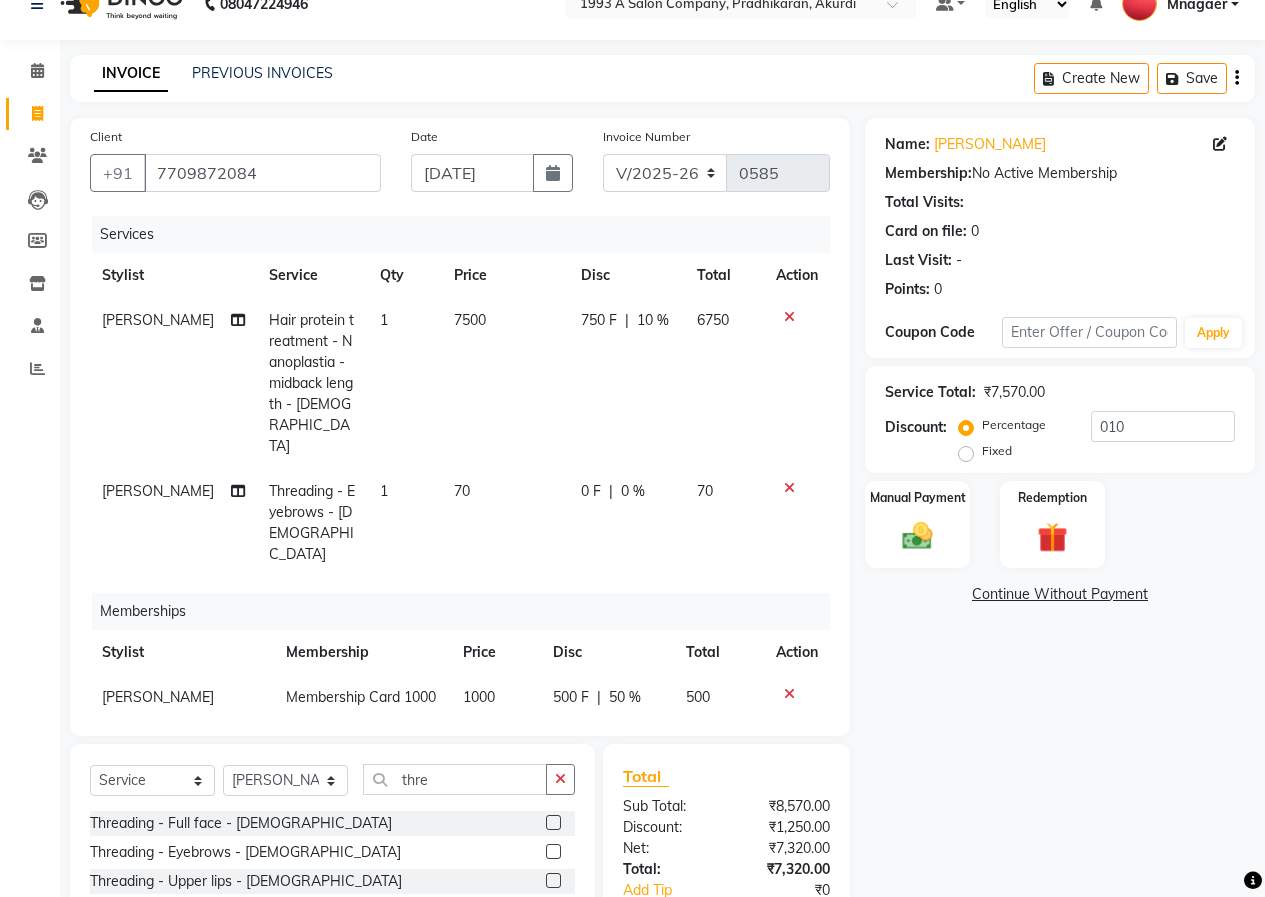 select on "2025" 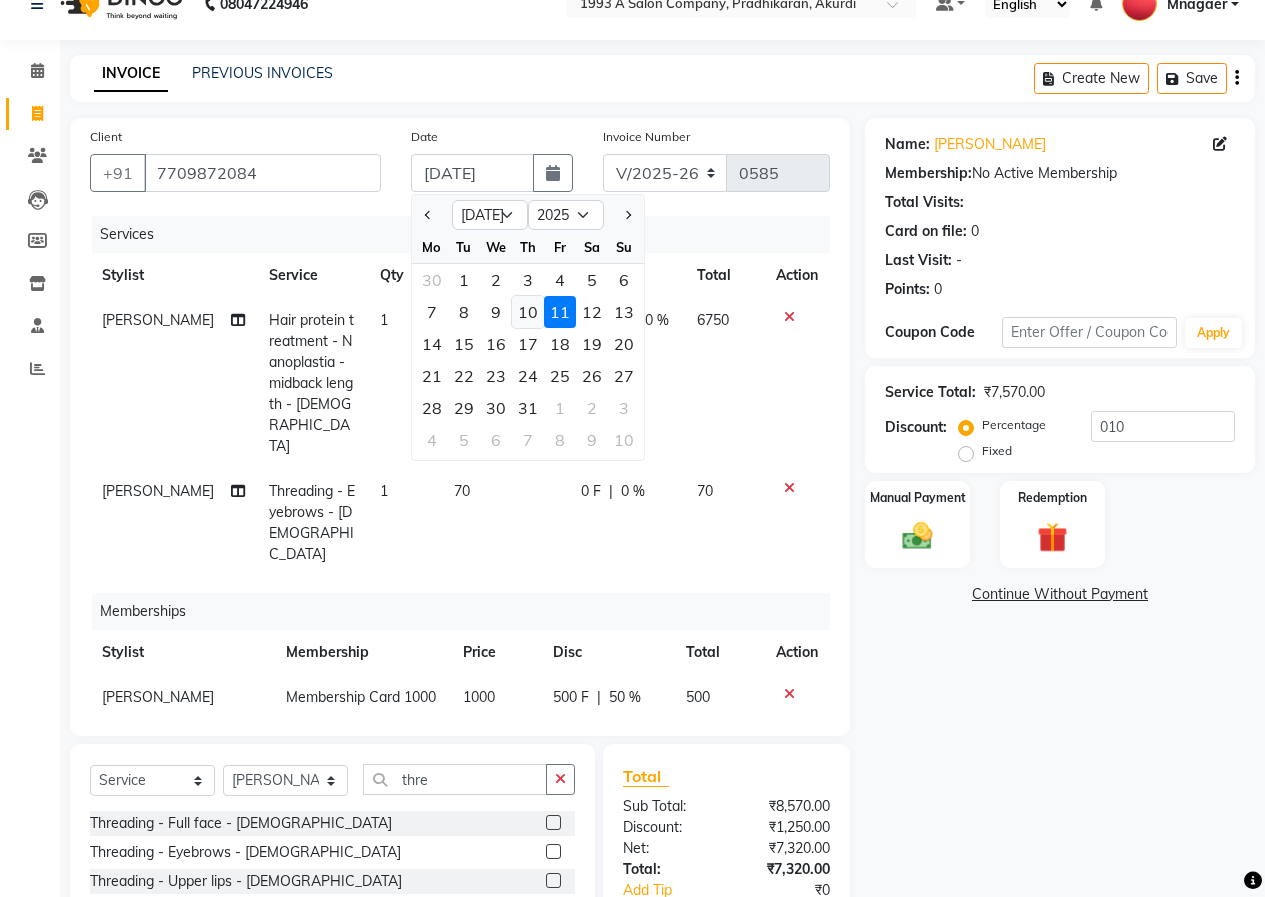 click on "10" 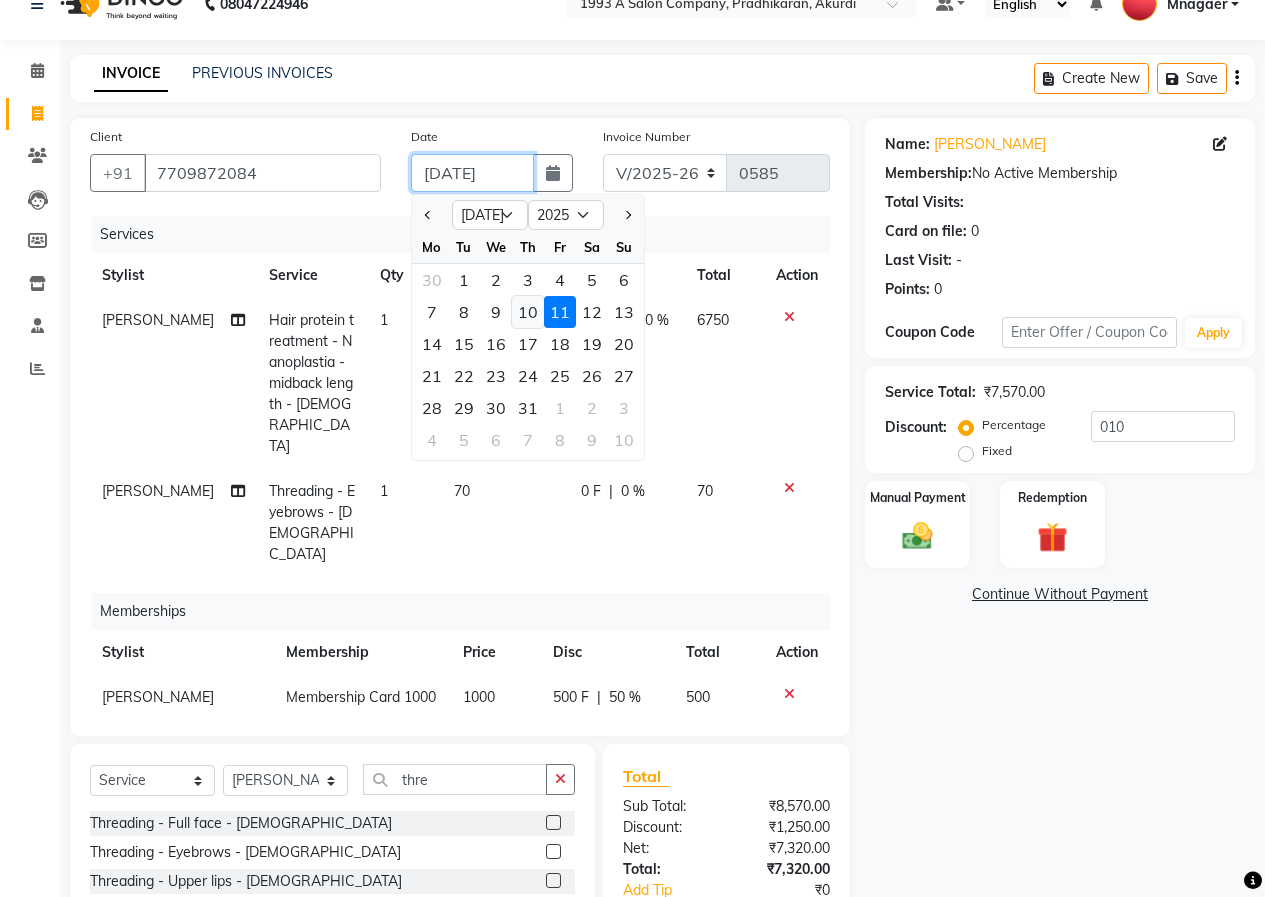 type on "[DATE]" 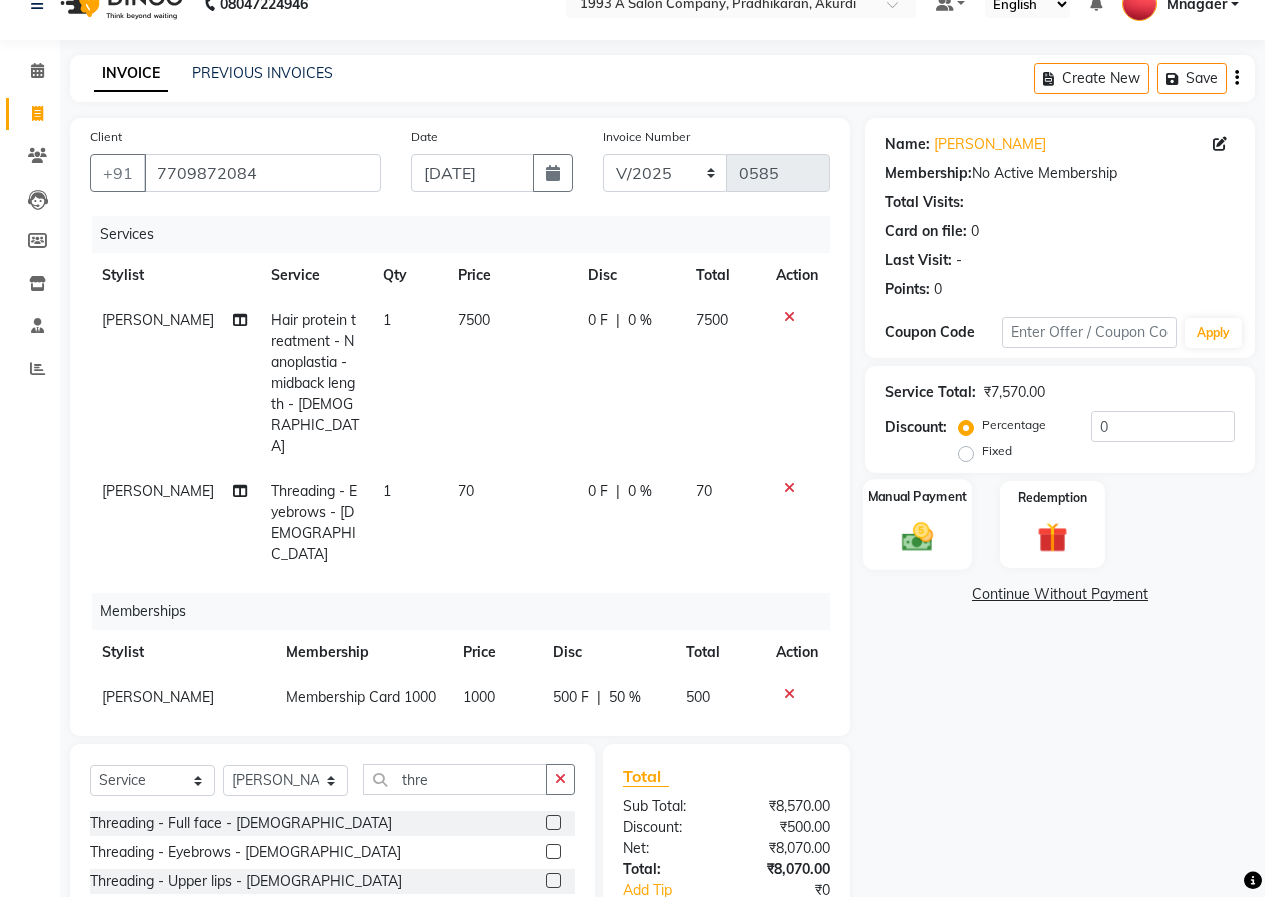 click 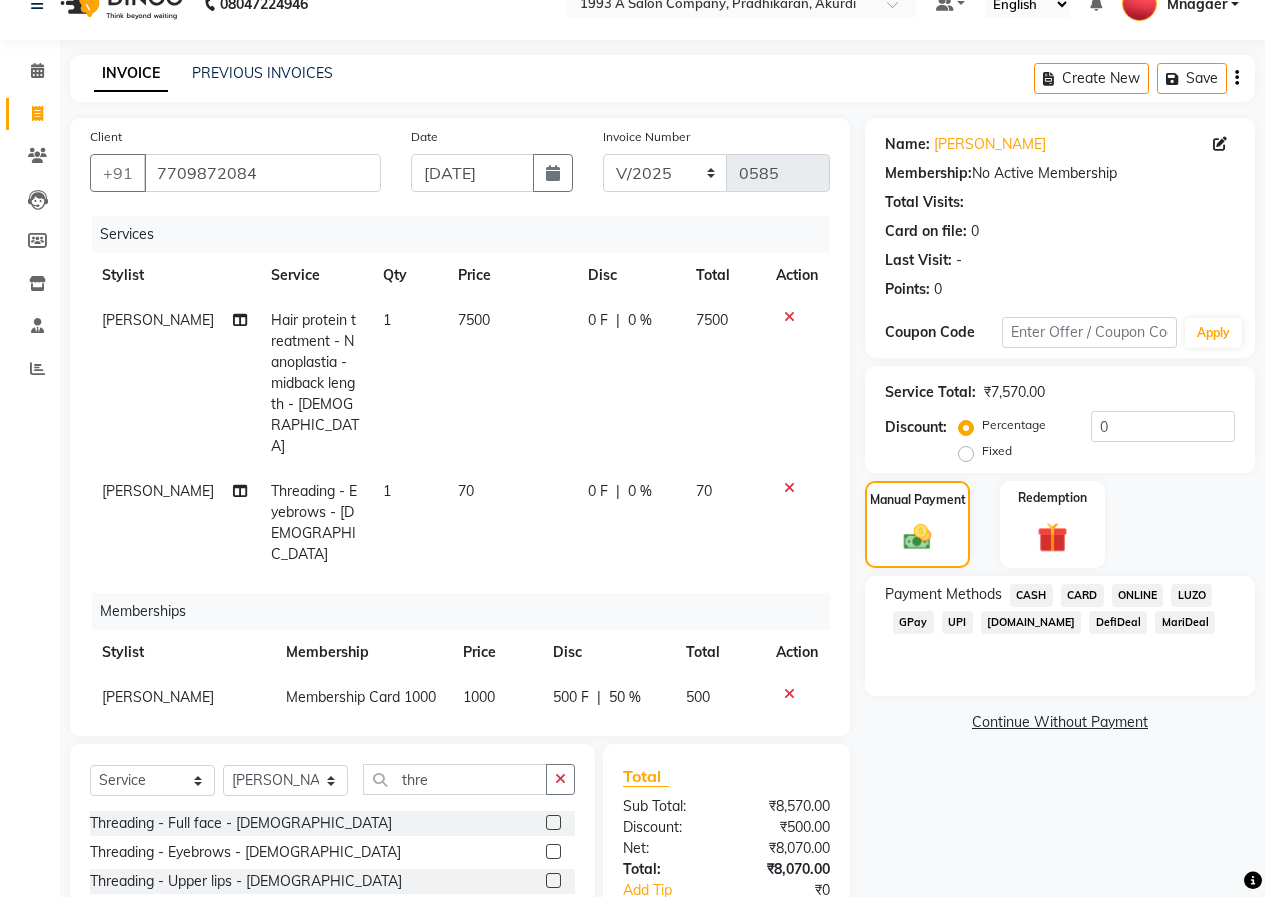 click on "ONLINE" 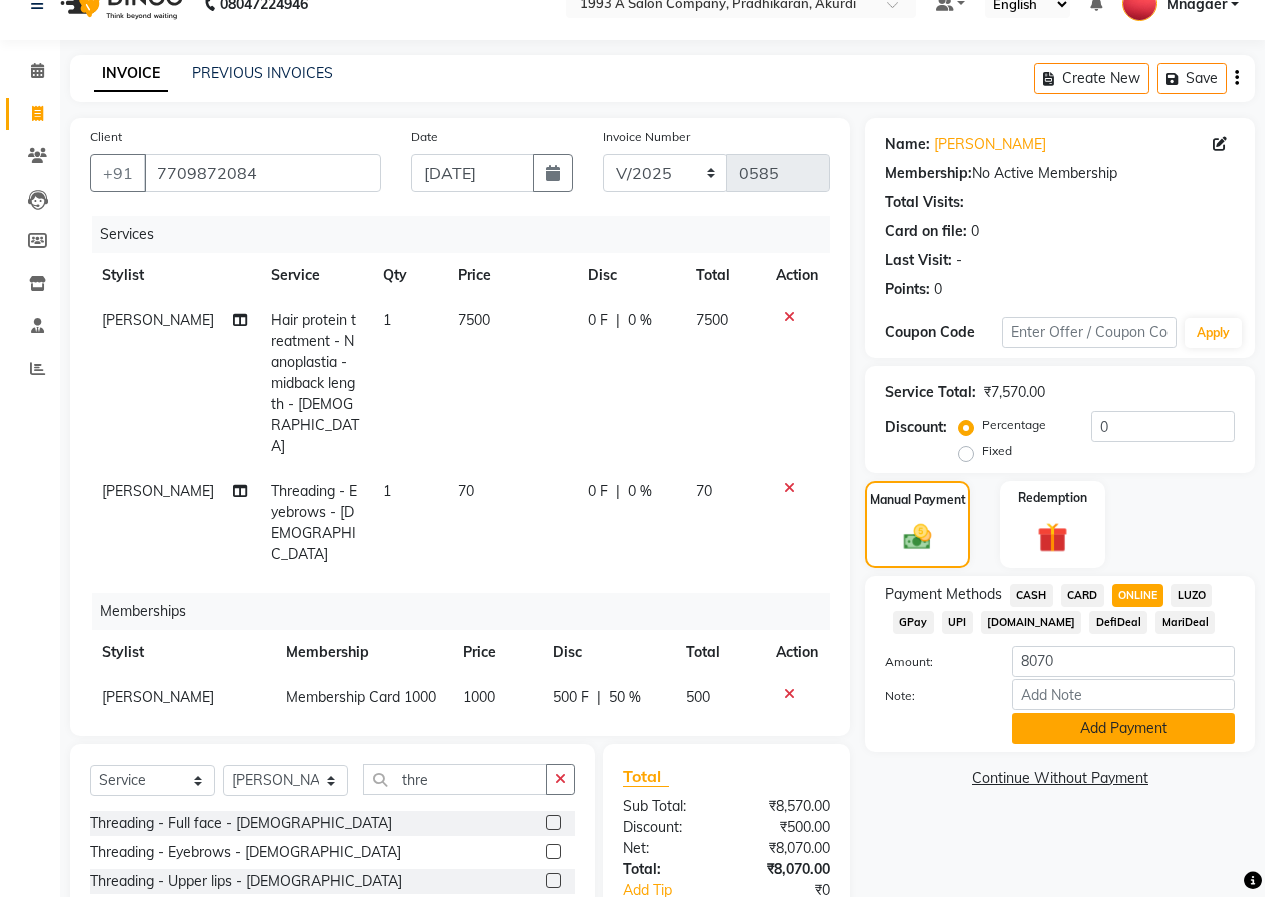 click on "Add Payment" 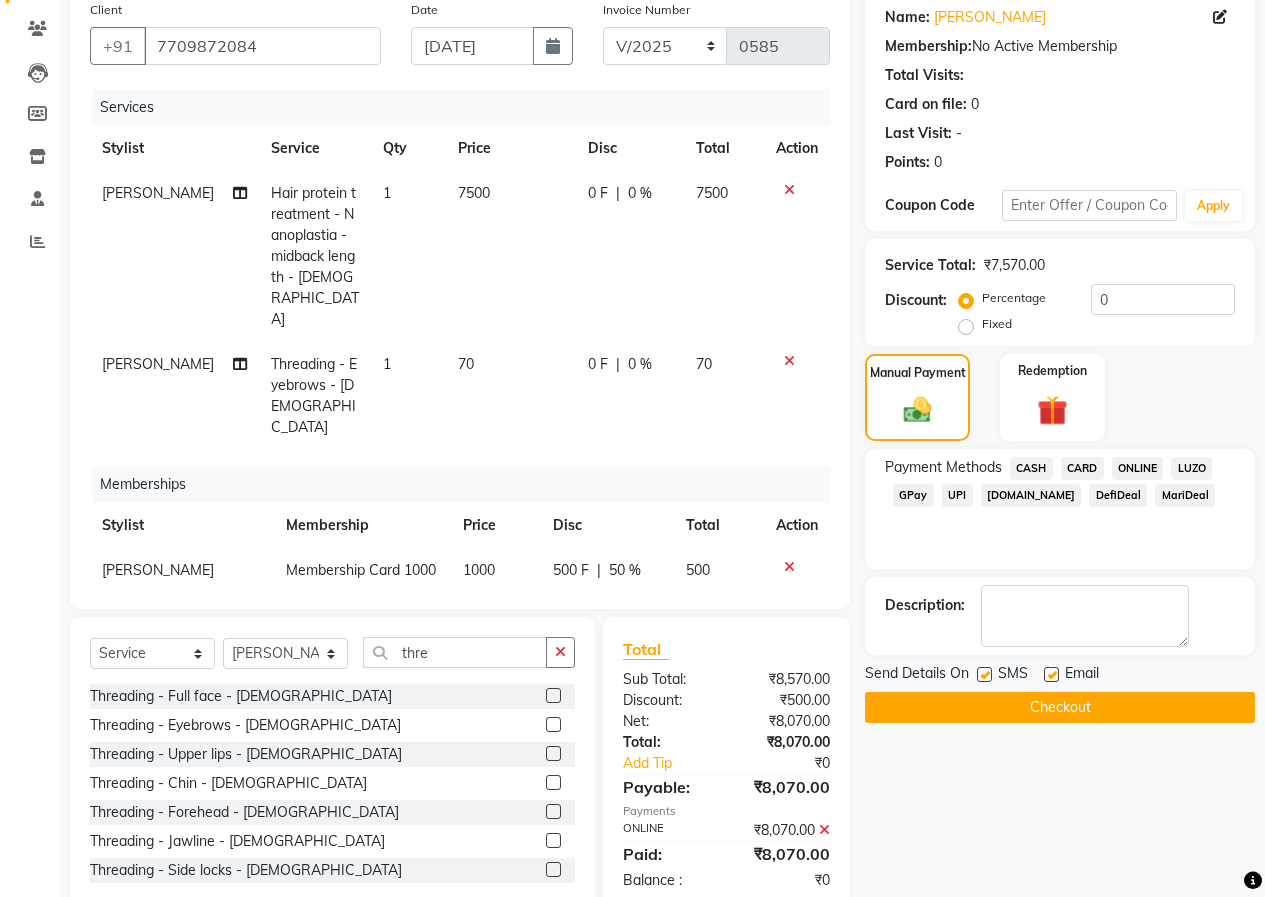 scroll, scrollTop: 176, scrollLeft: 0, axis: vertical 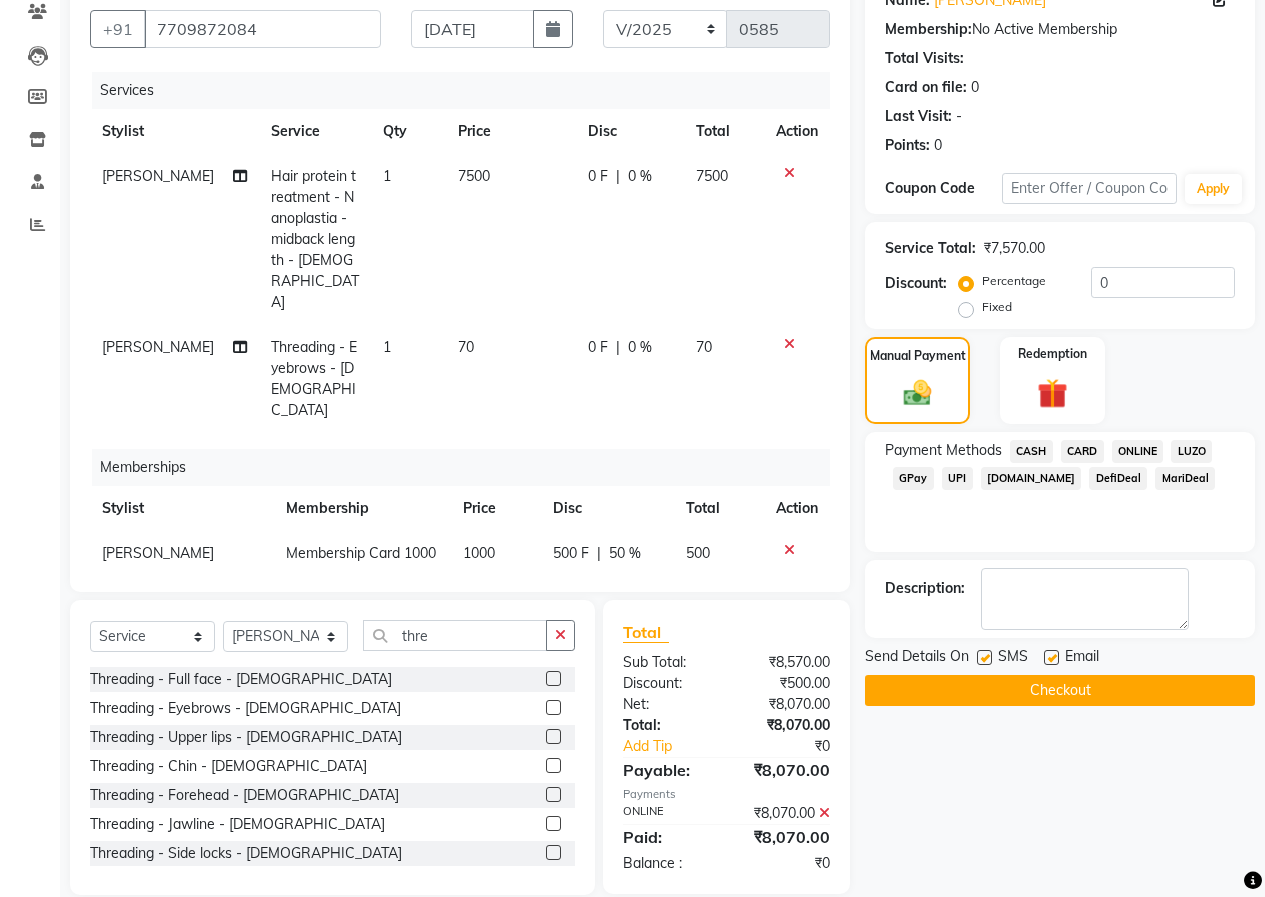 click 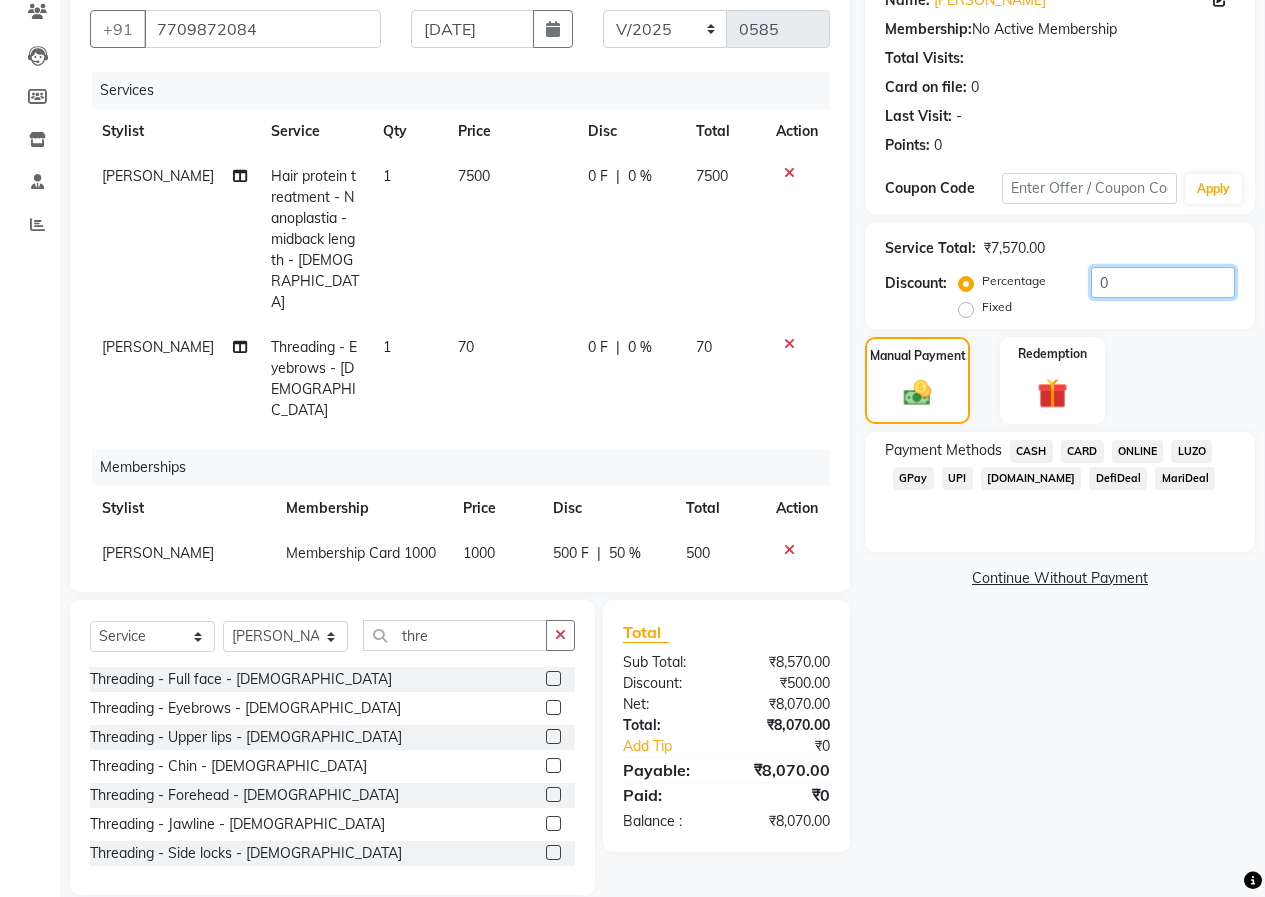 click on "0" 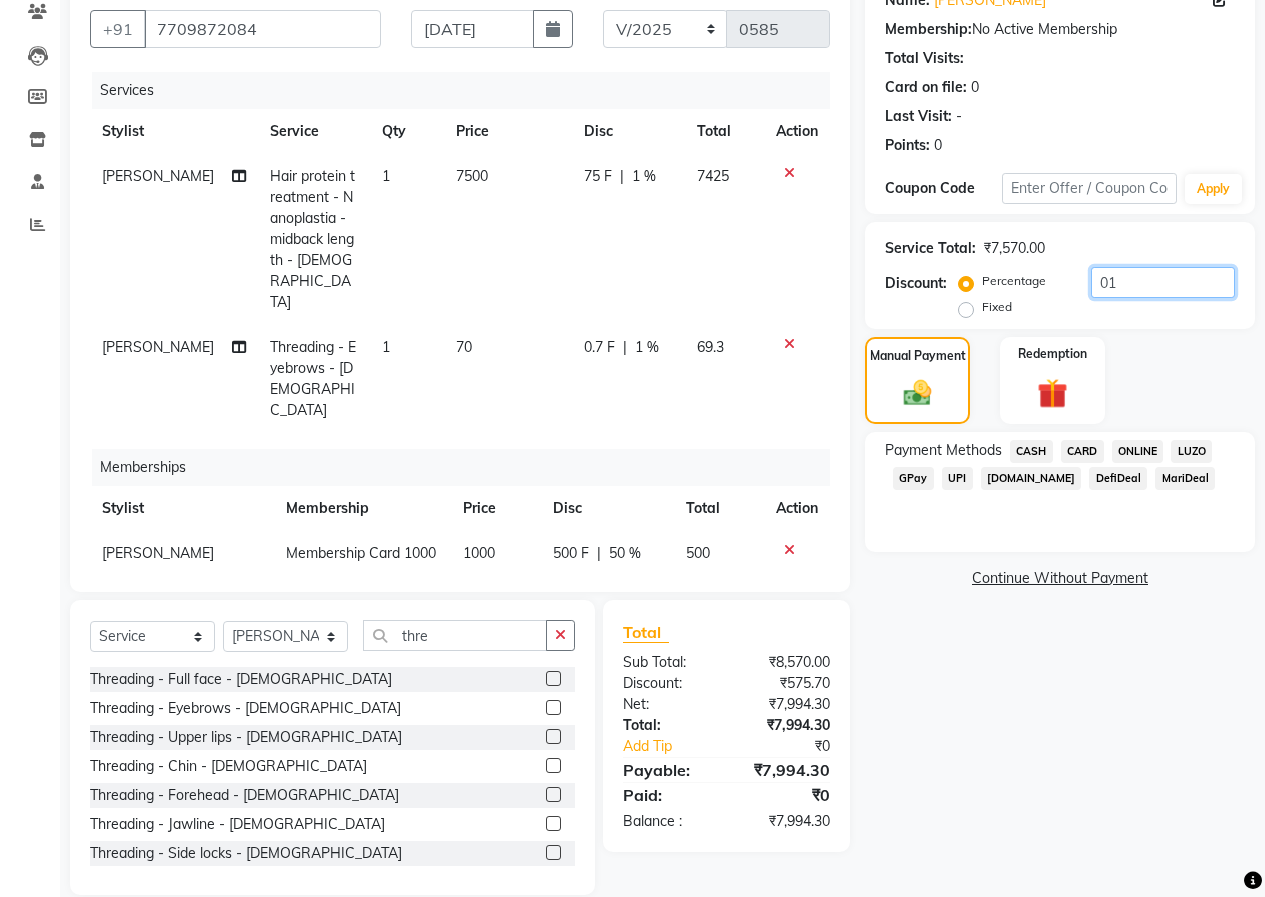 type on "0" 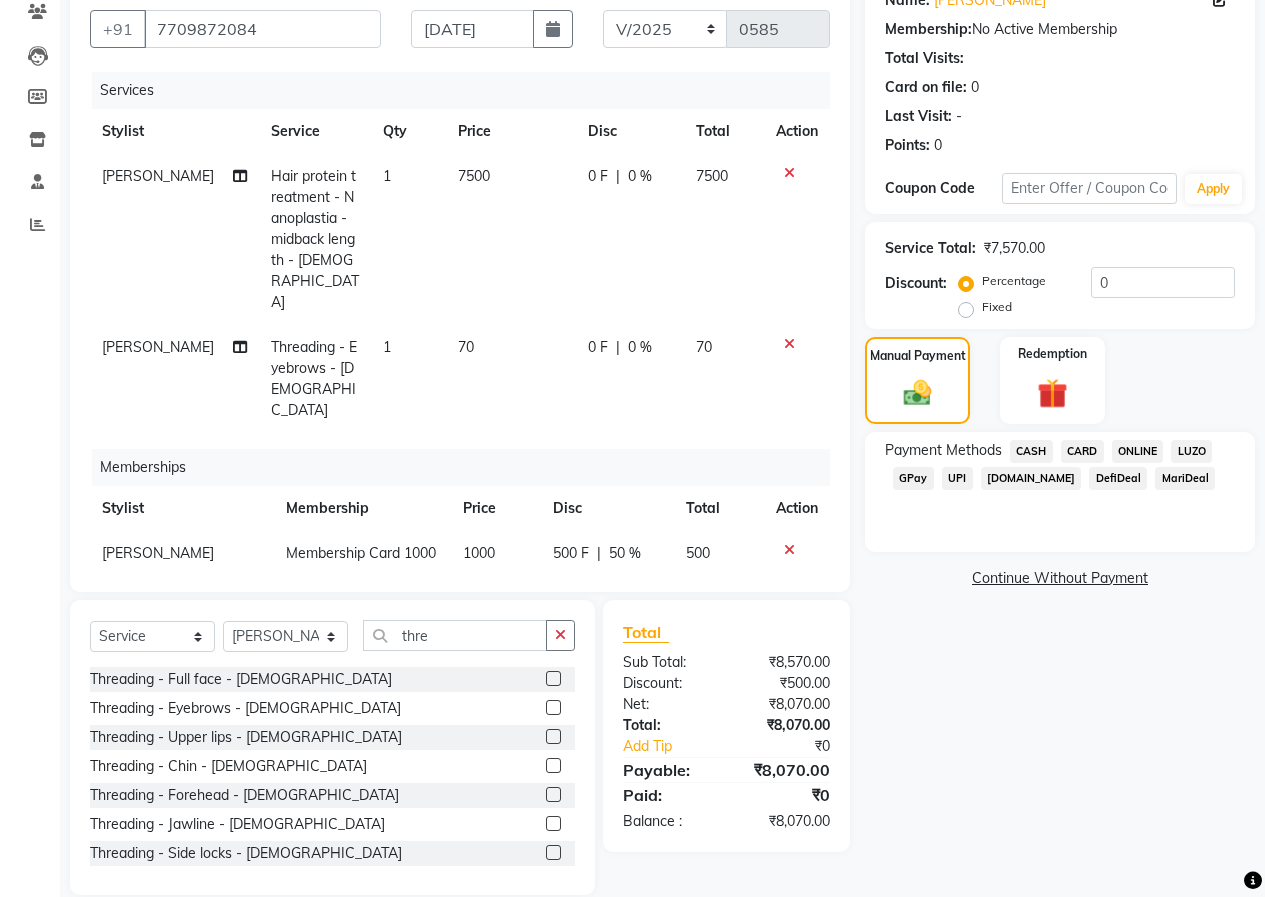 click on "0 %" 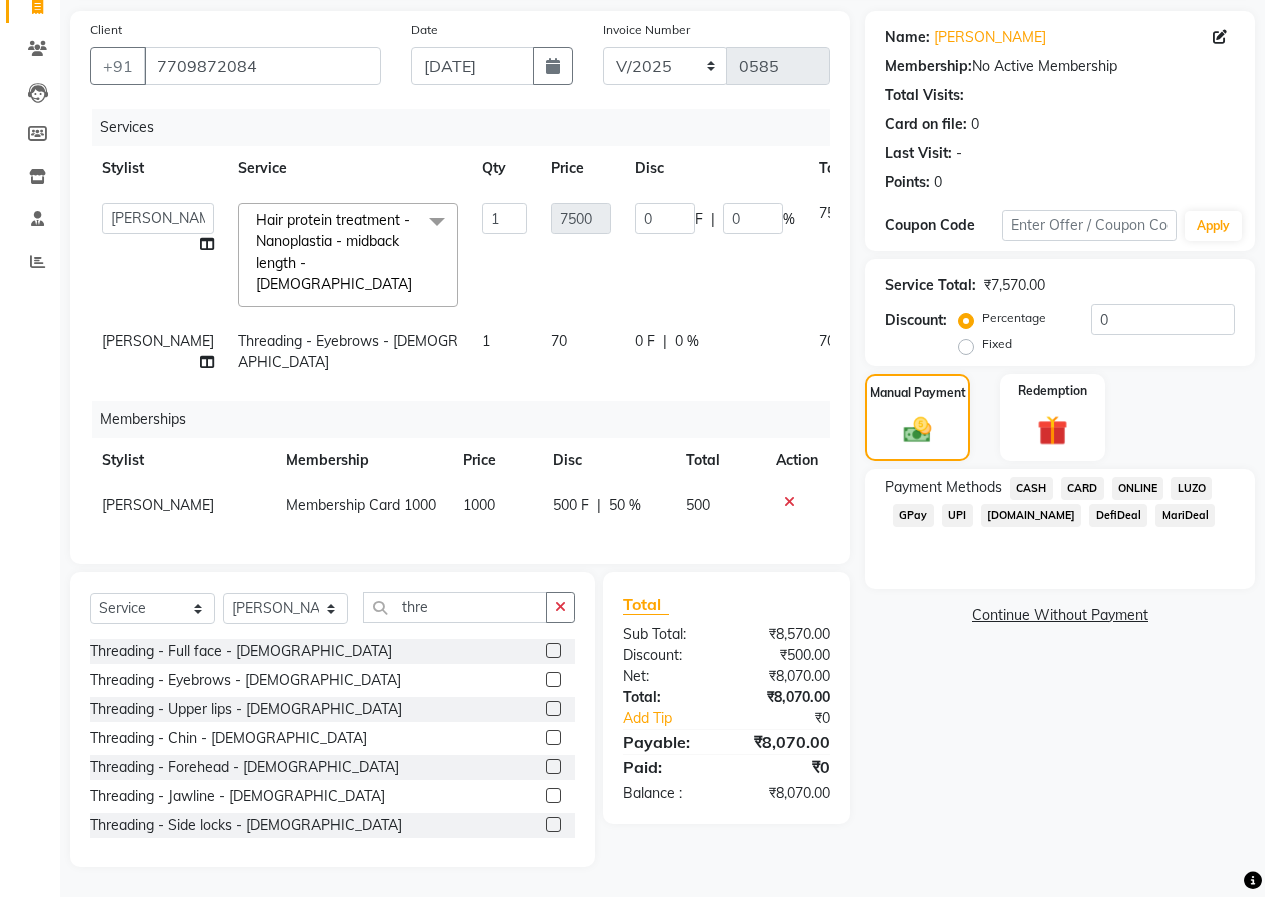 scroll, scrollTop: 153, scrollLeft: 0, axis: vertical 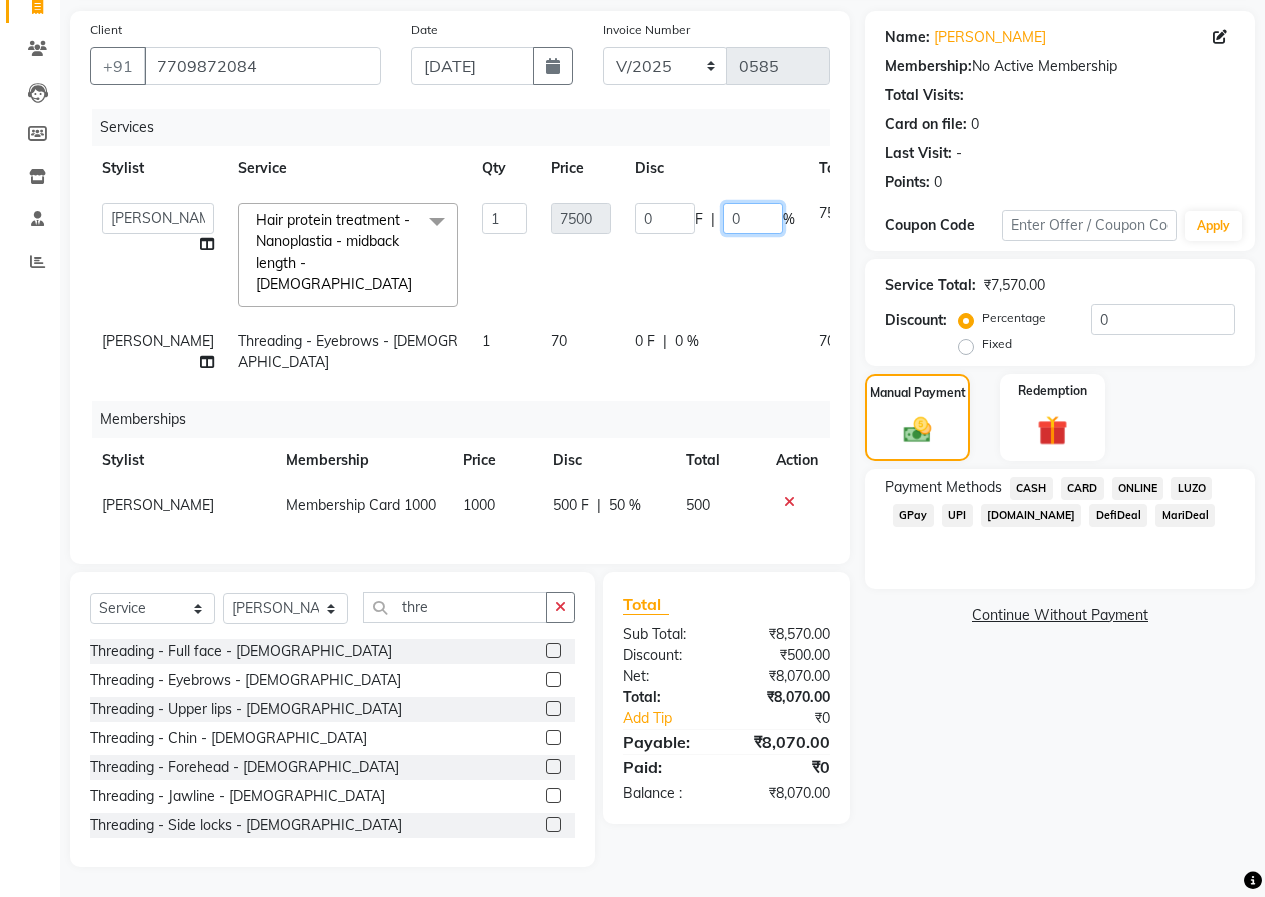 click on "0" 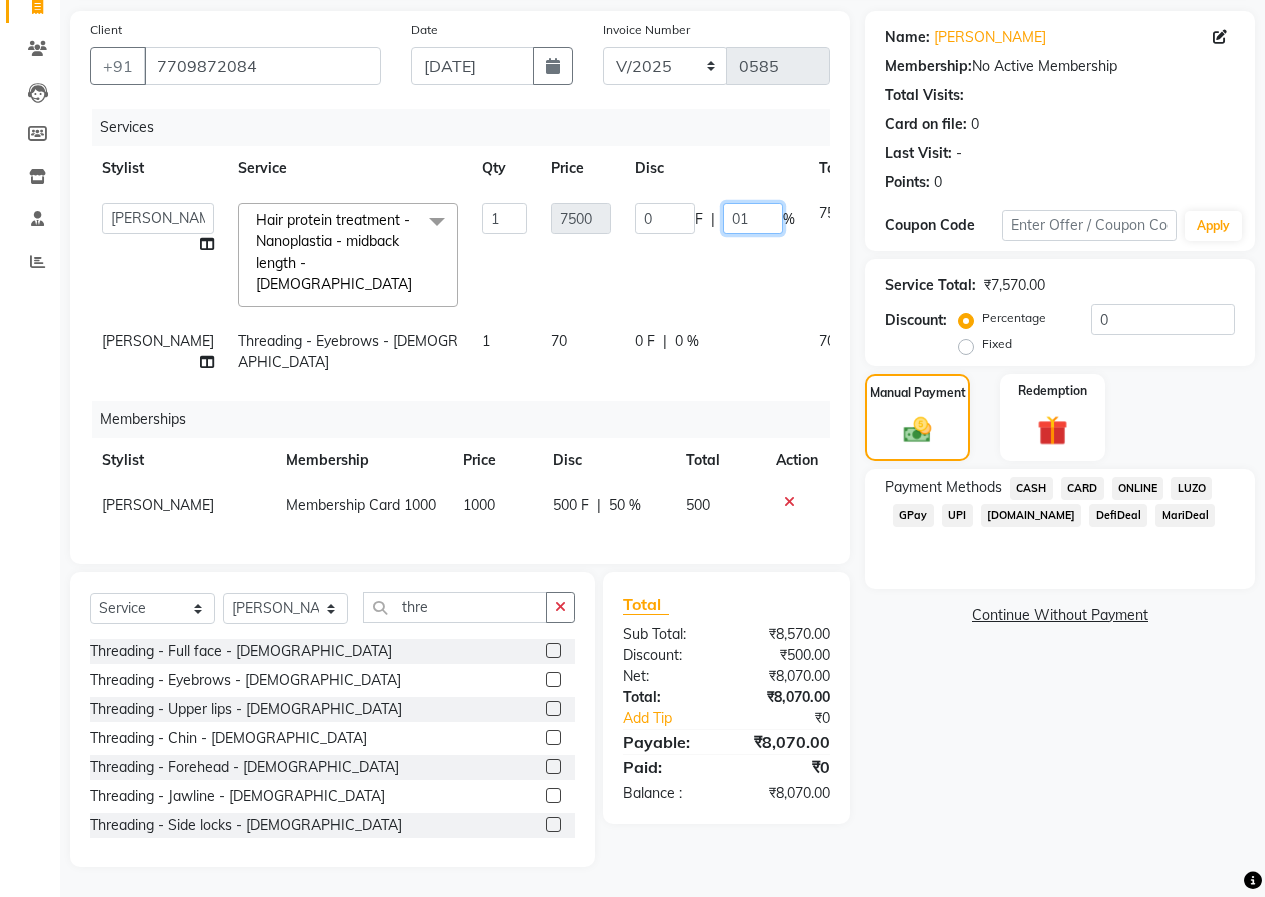 type on "010" 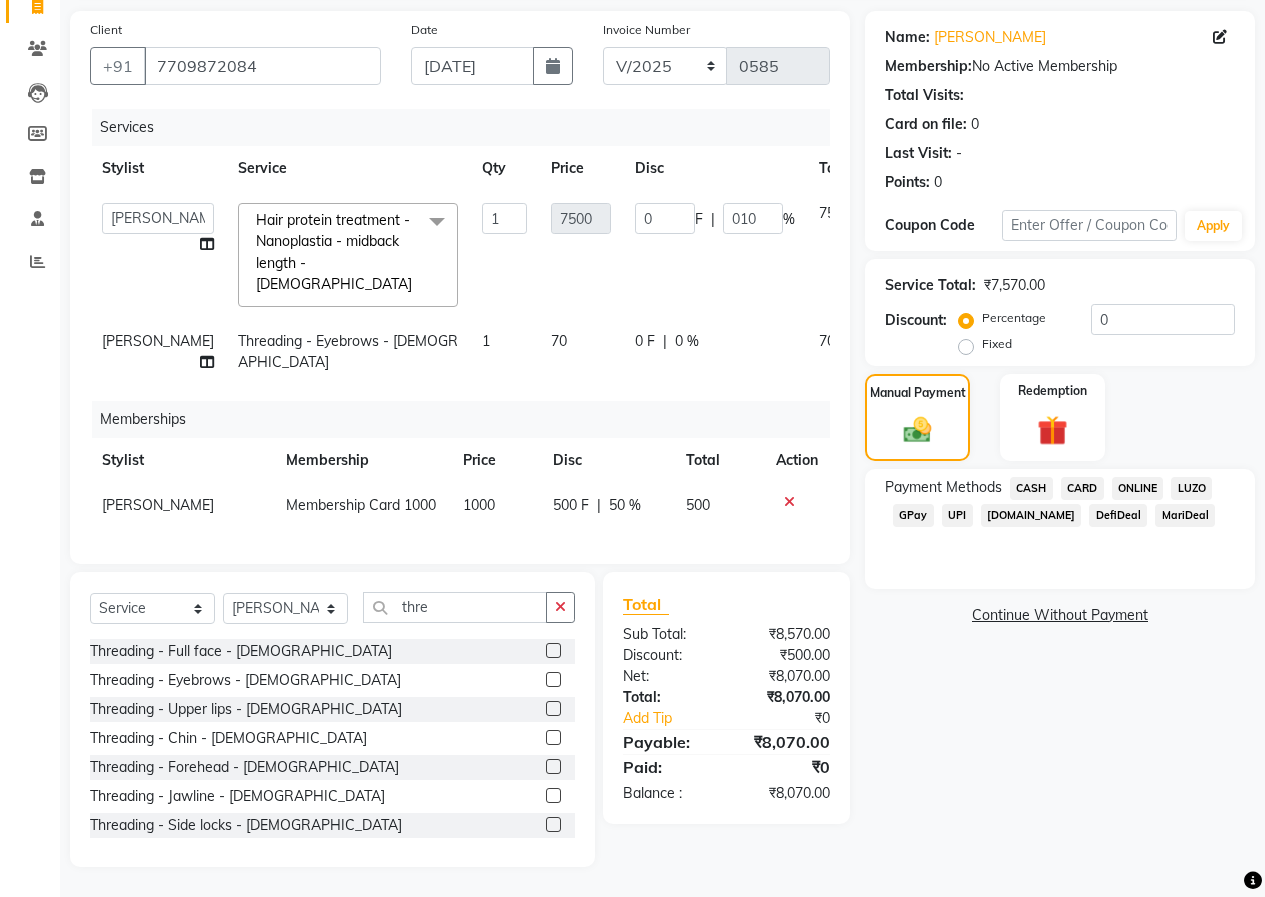 click on "Name: Yogita Shinde Membership:  No Active Membership  Total Visits:   Card on file:  0 Last Visit:   - Points:   0  Coupon Code Apply Service Total:  ₹7,570.00  Discount:  Percentage   Fixed  0 Manual Payment Redemption Payment Methods  CASH   CARD   ONLINE   LUZO   GPay   UPI   Deal.mu   DefiDeal   MariDeal   Continue Without Payment" 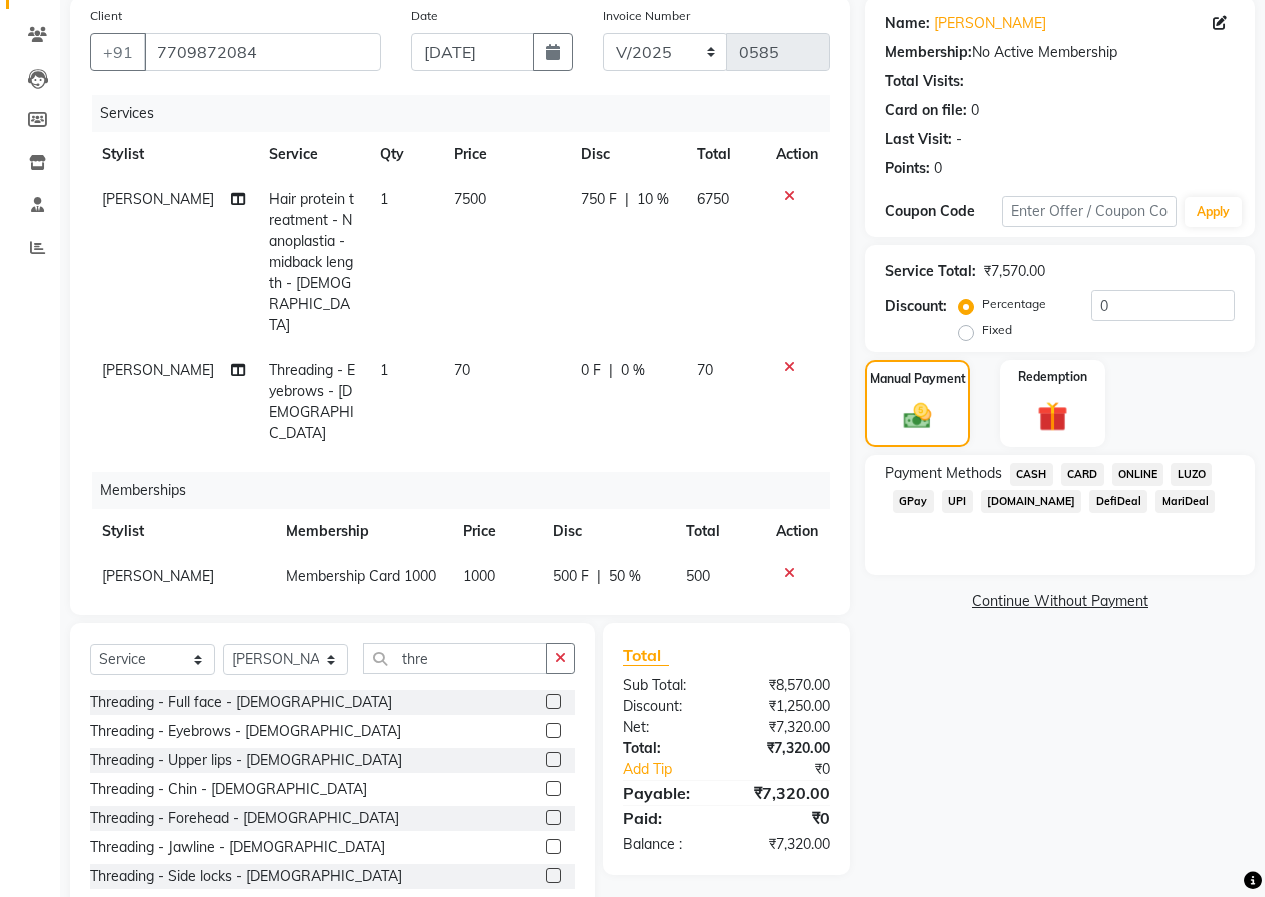 click on "ONLINE" 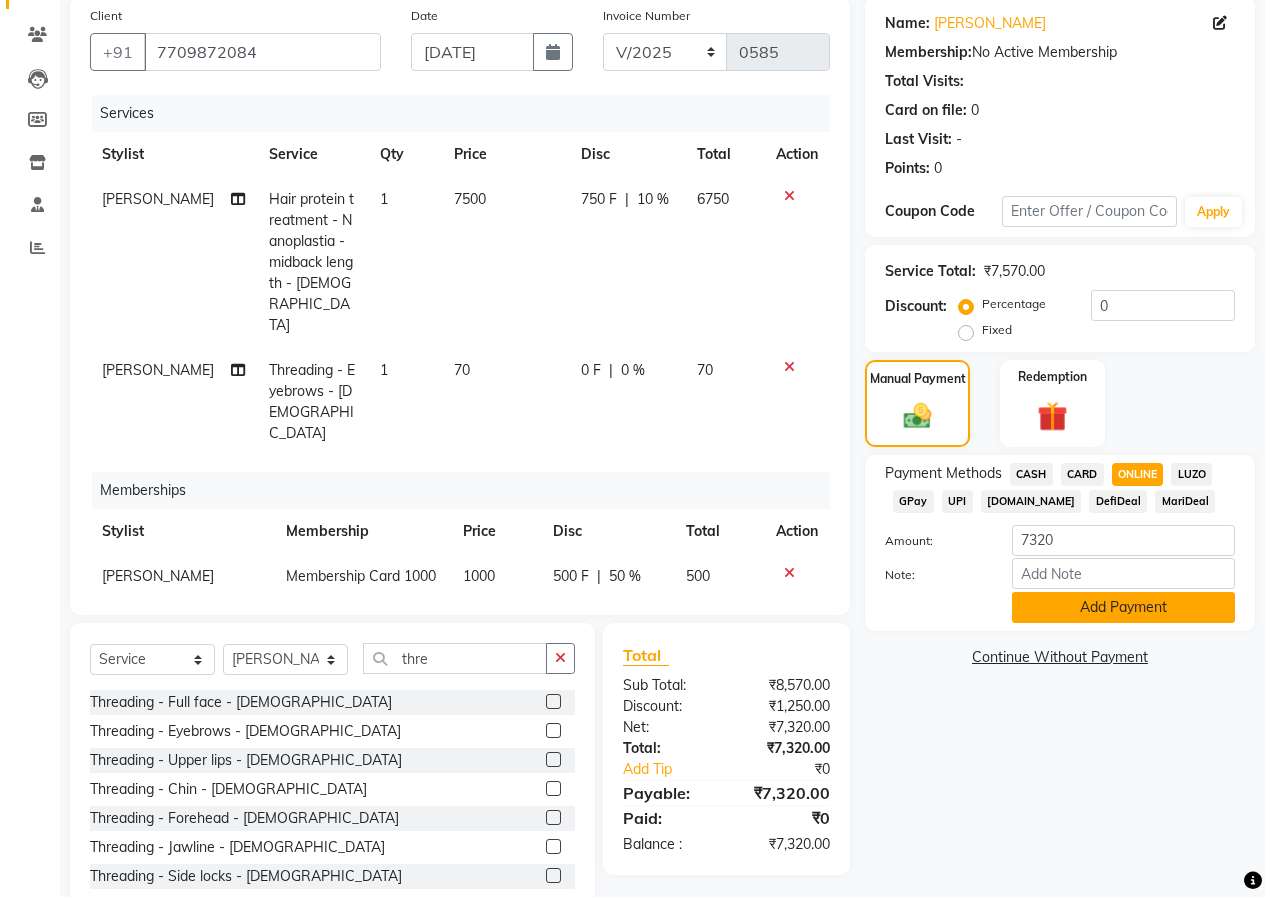 click on "Add Payment" 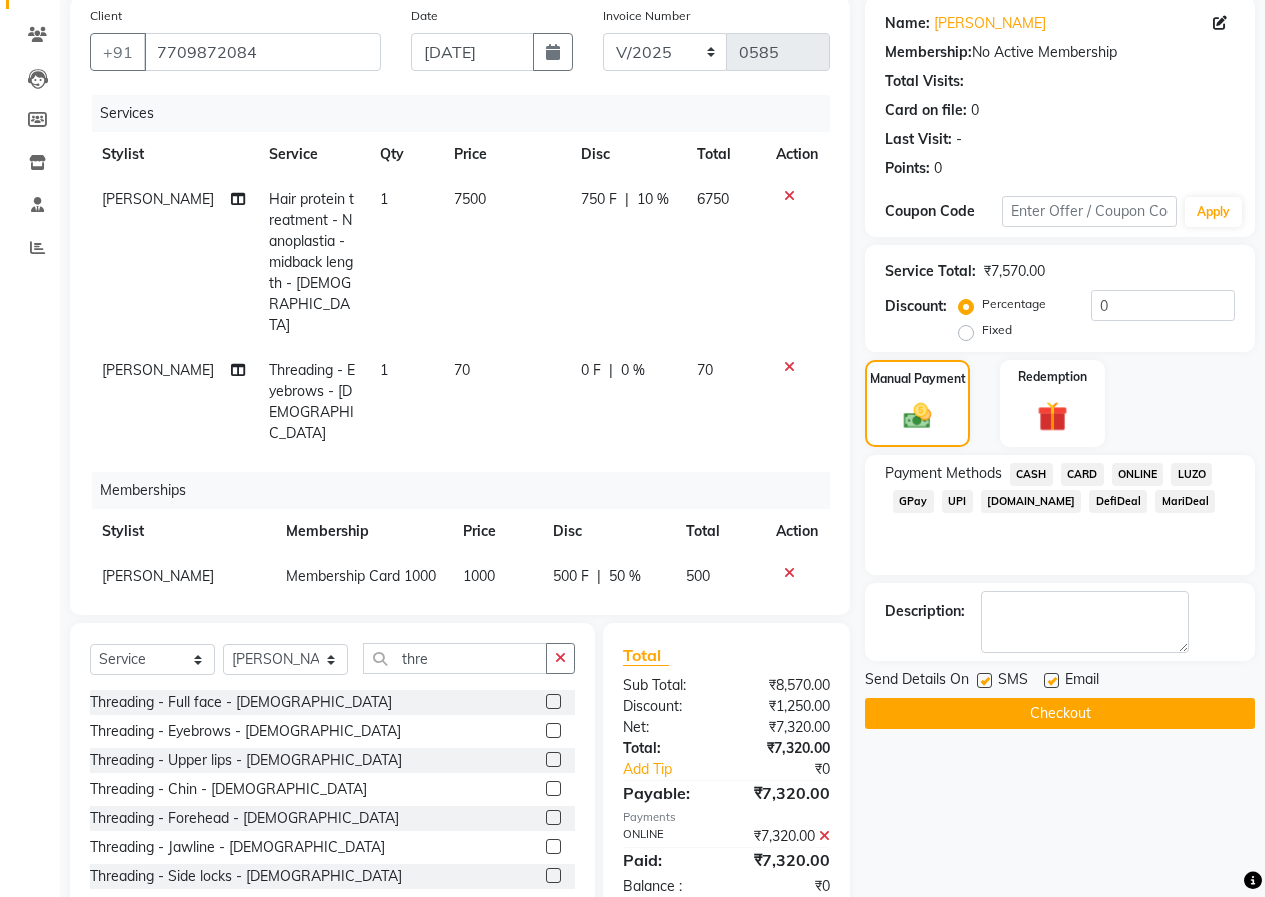 click on "Checkout" 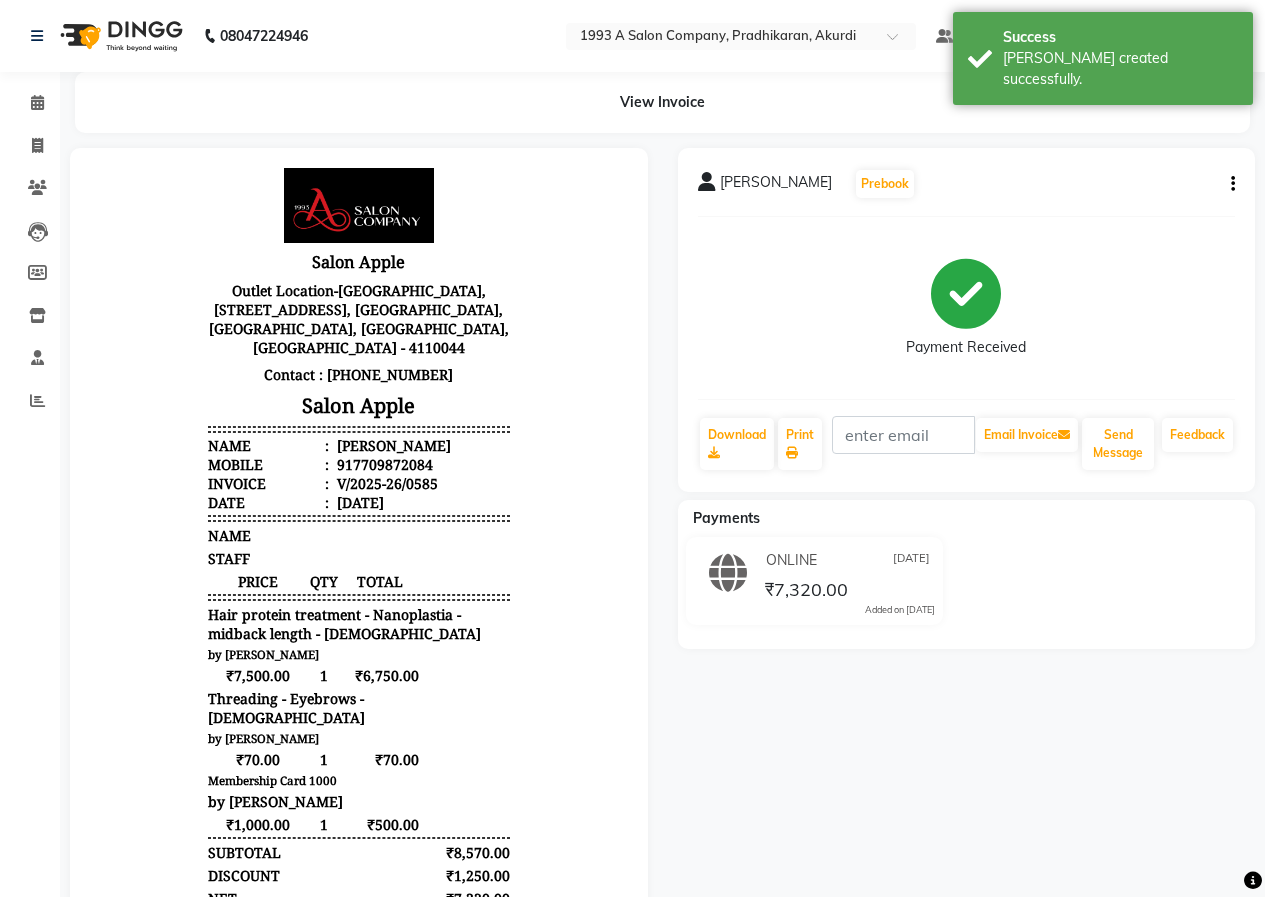 scroll, scrollTop: 0, scrollLeft: 0, axis: both 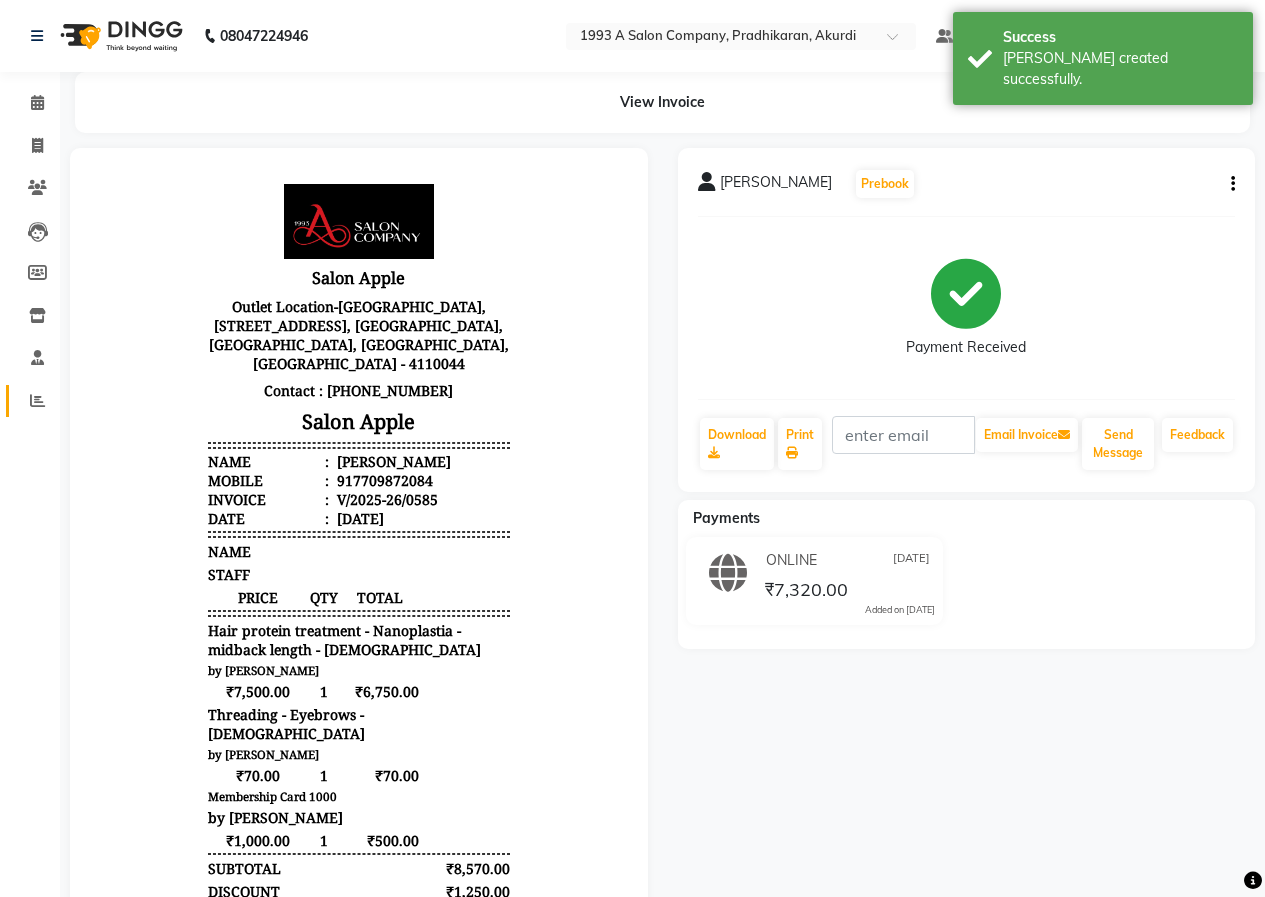 click on "Reports" 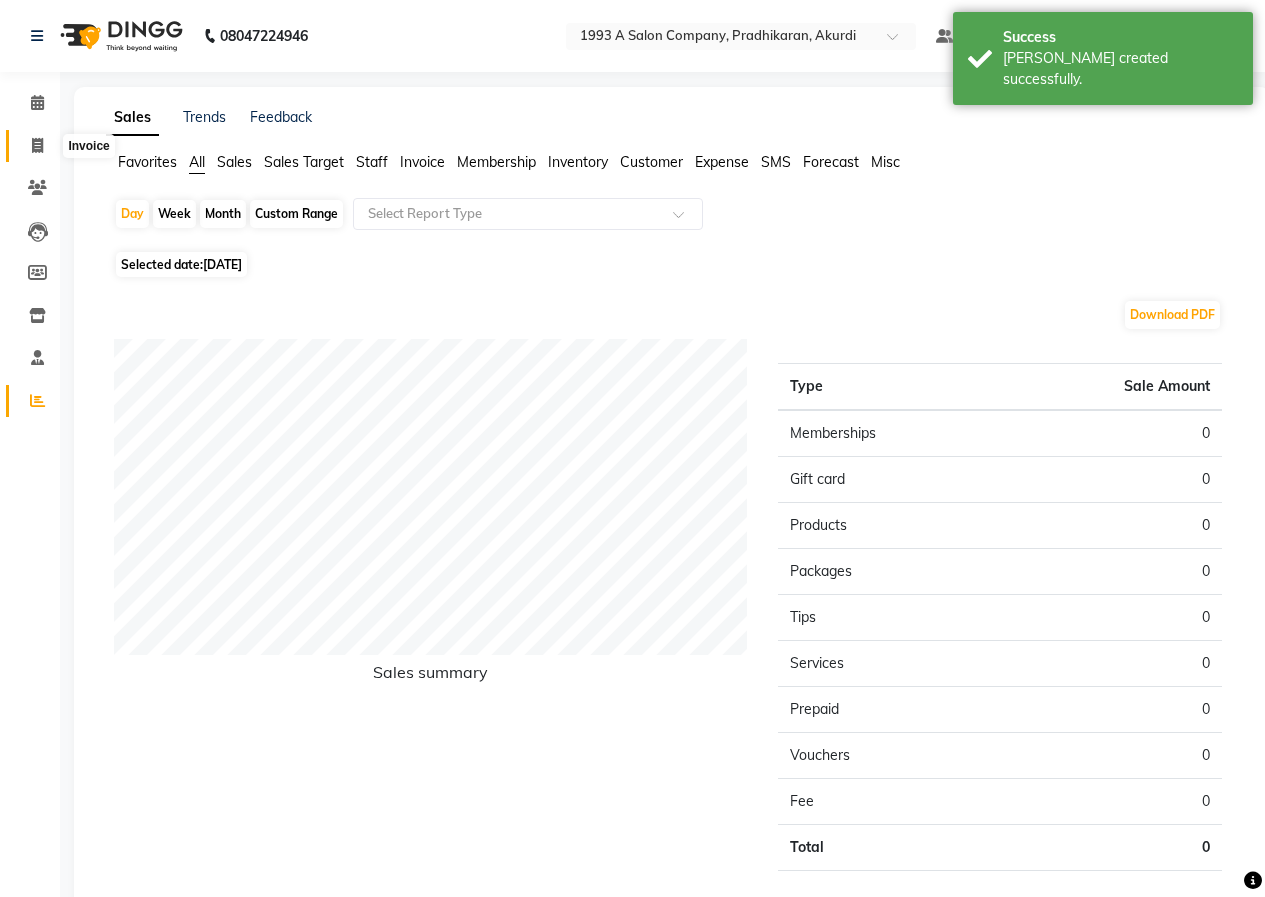 click 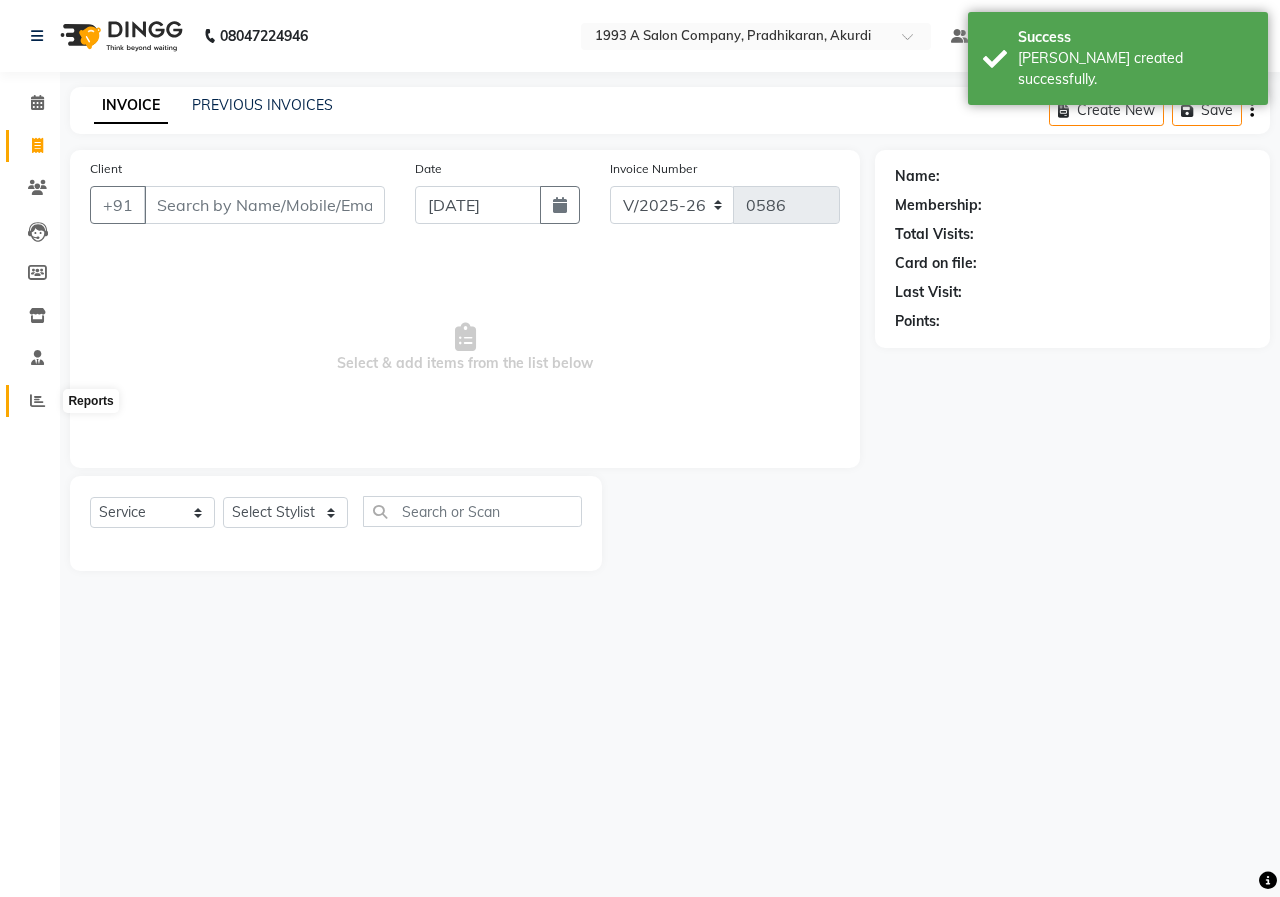 click 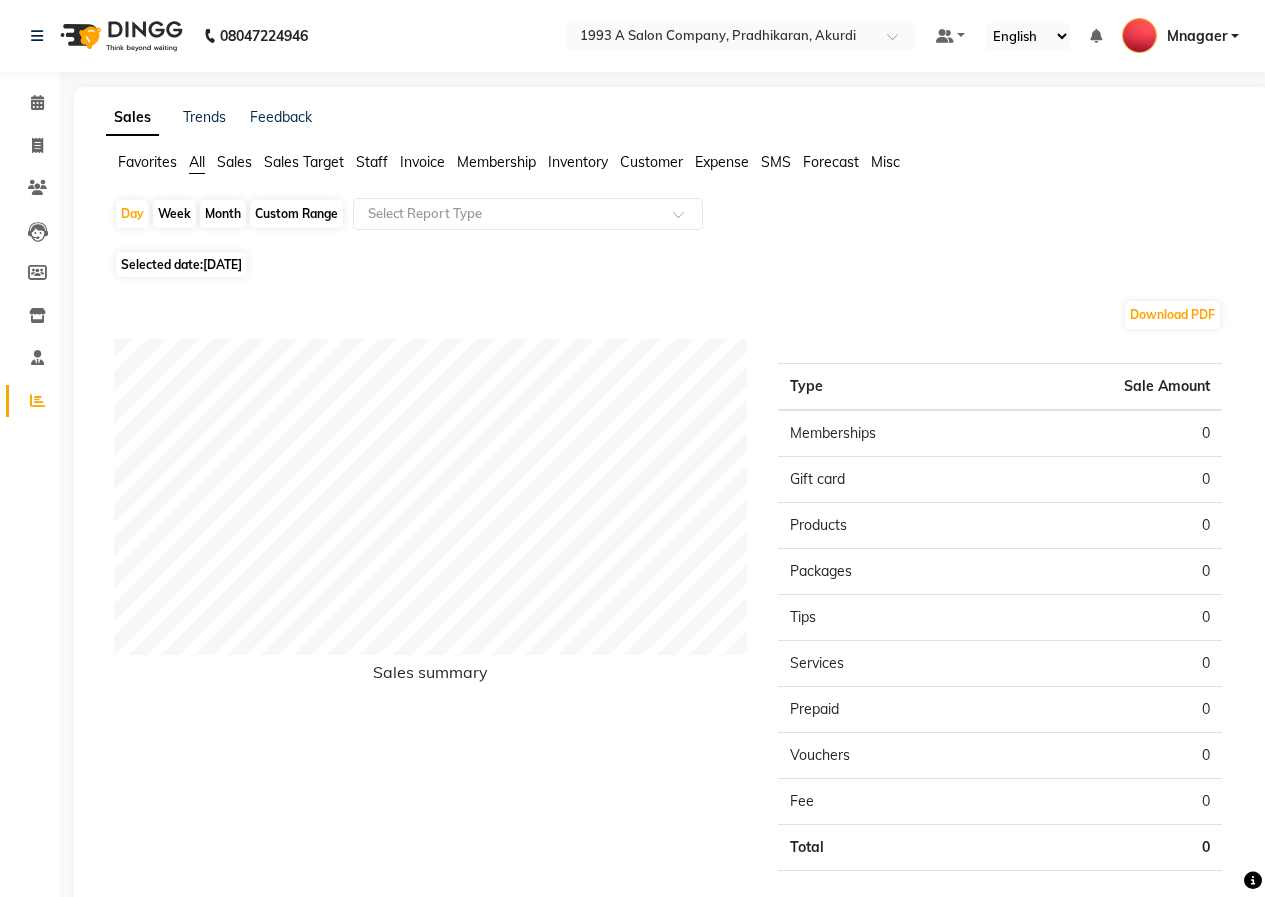 click on "[DATE]" 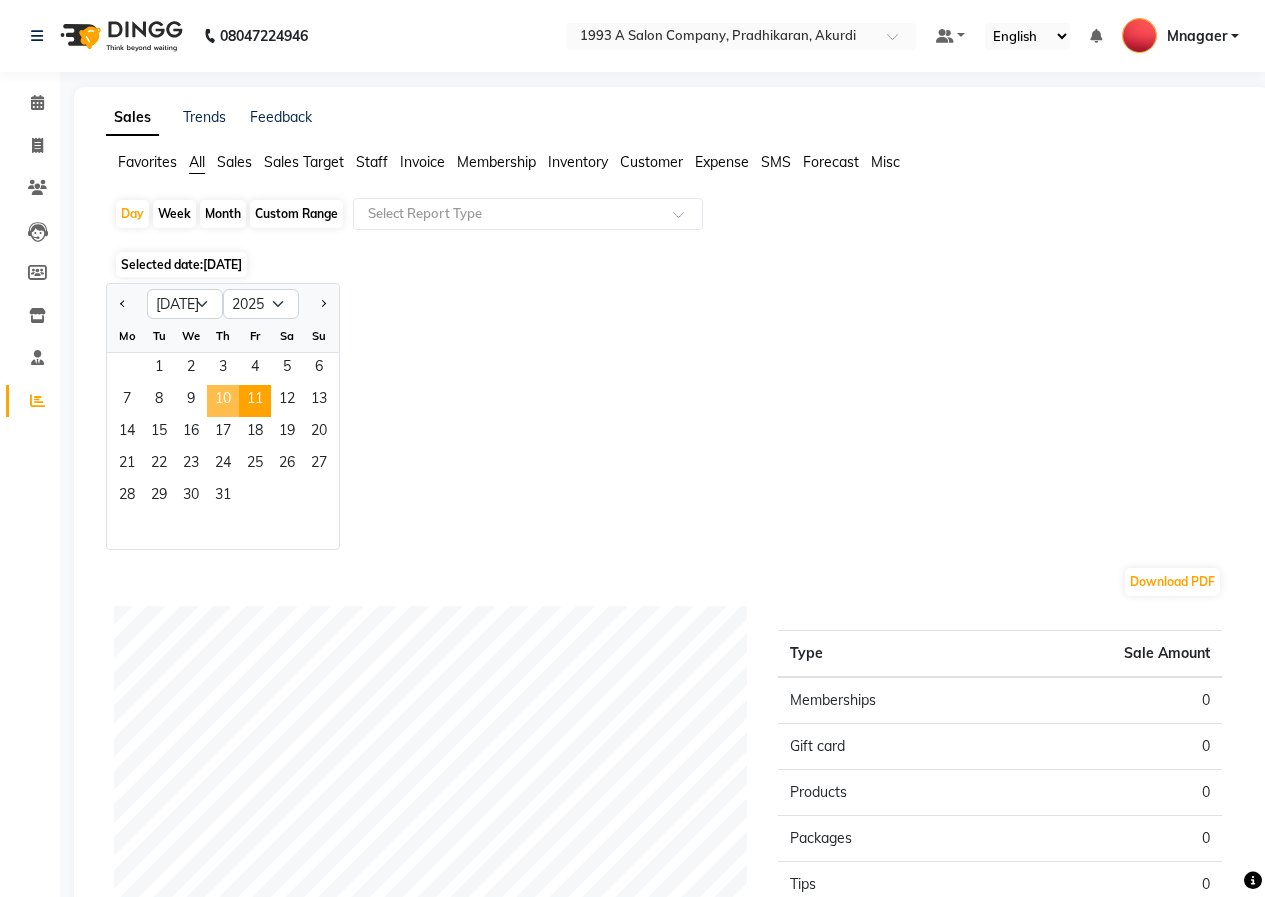 click on "10" 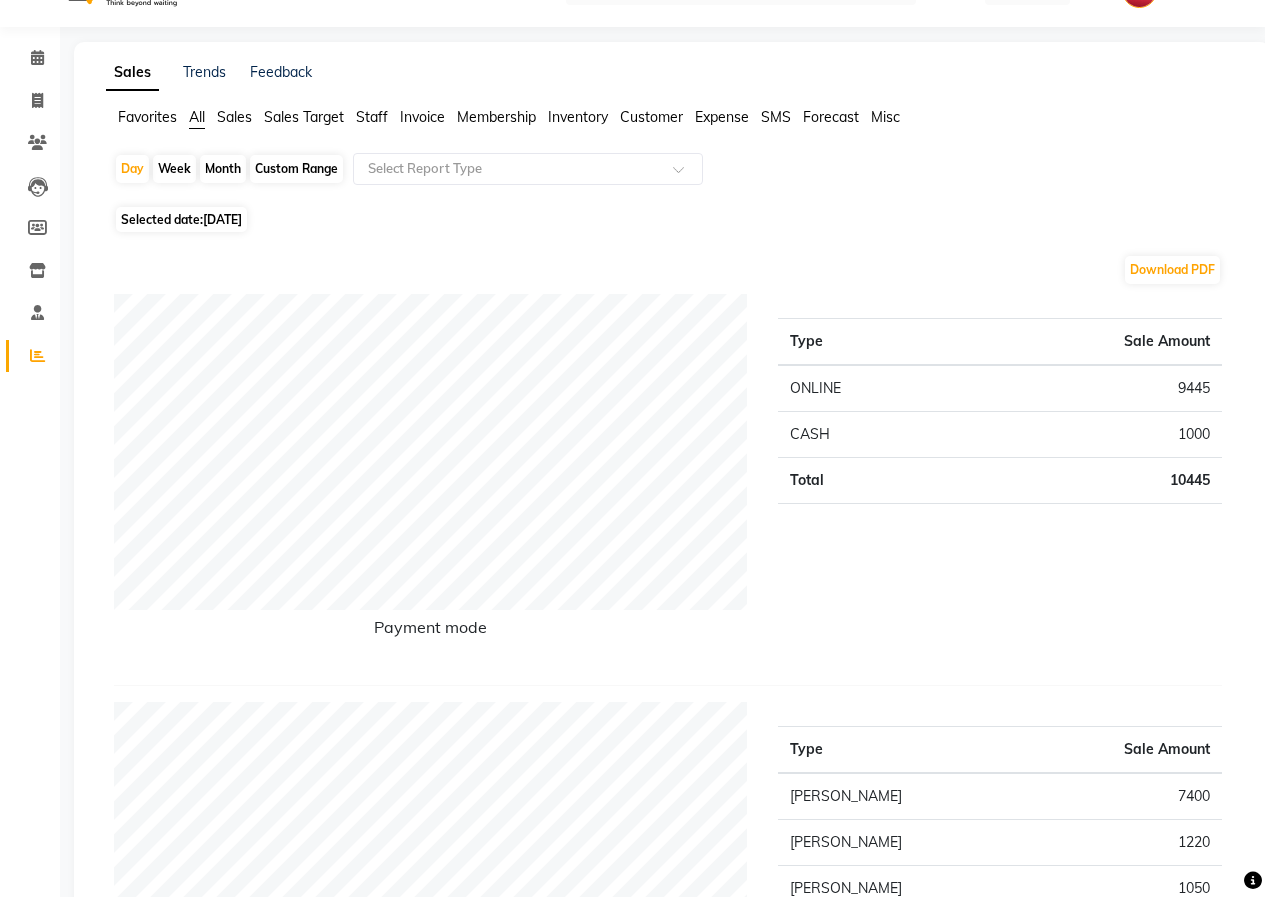 scroll, scrollTop: 0, scrollLeft: 0, axis: both 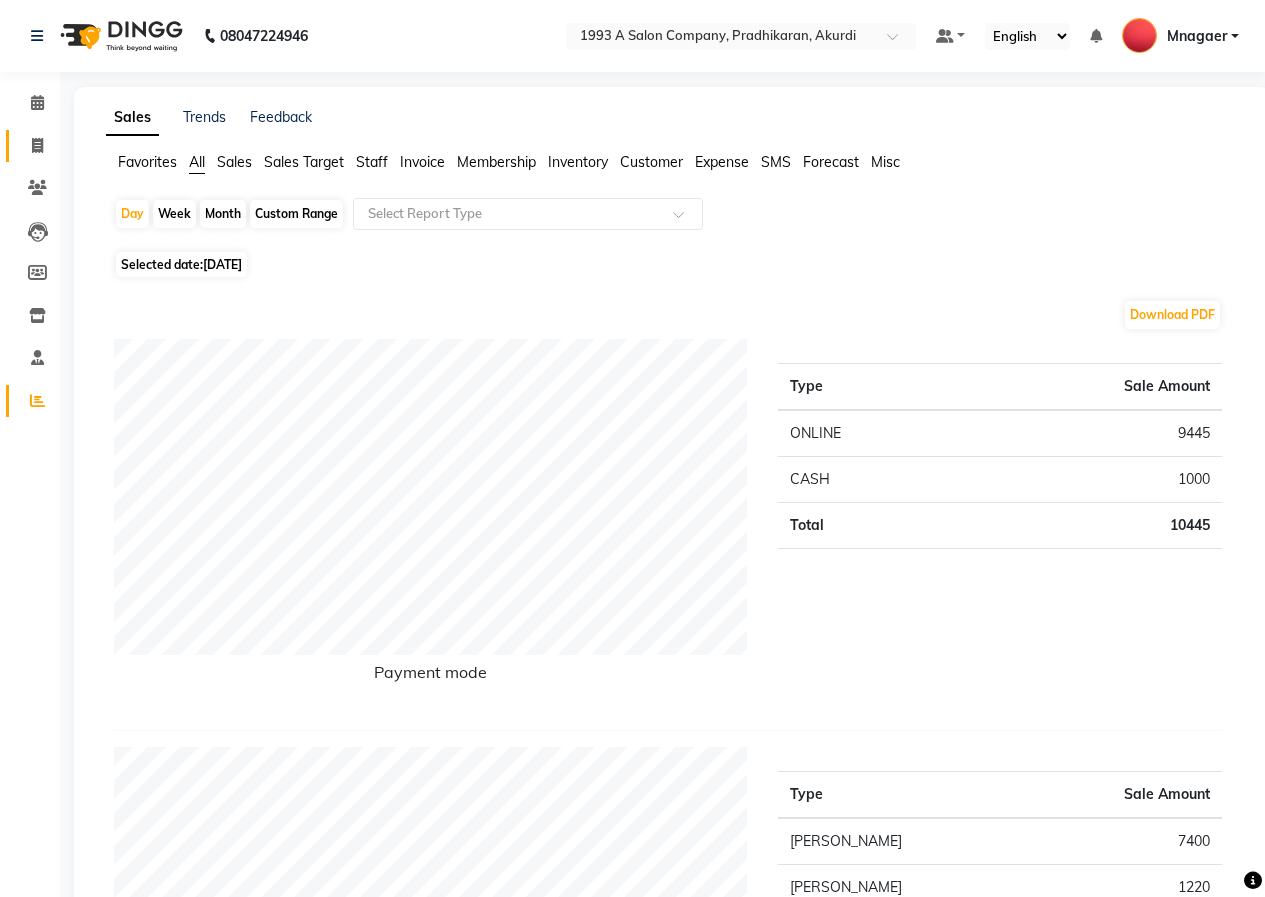 click on "Invoice" 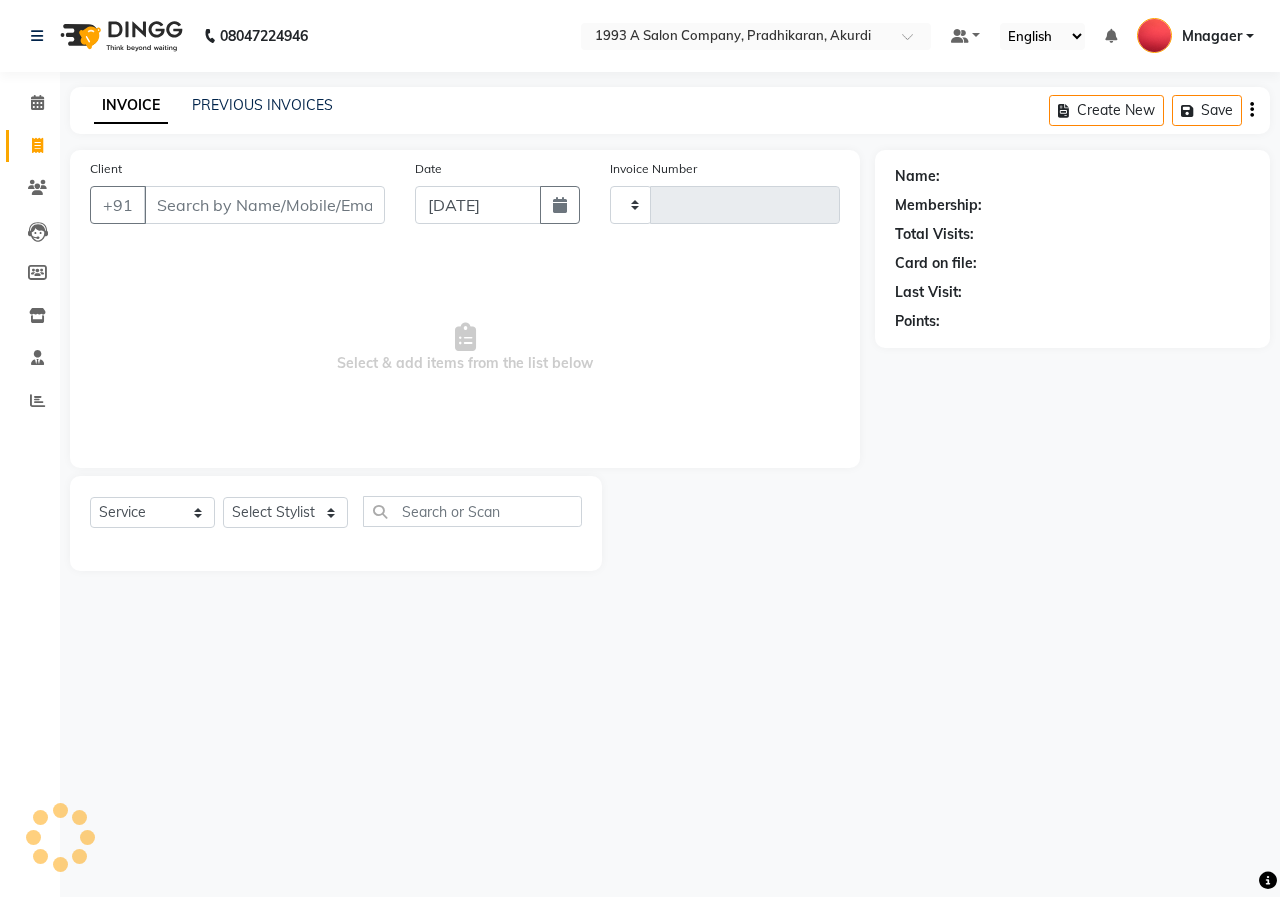 type on "0586" 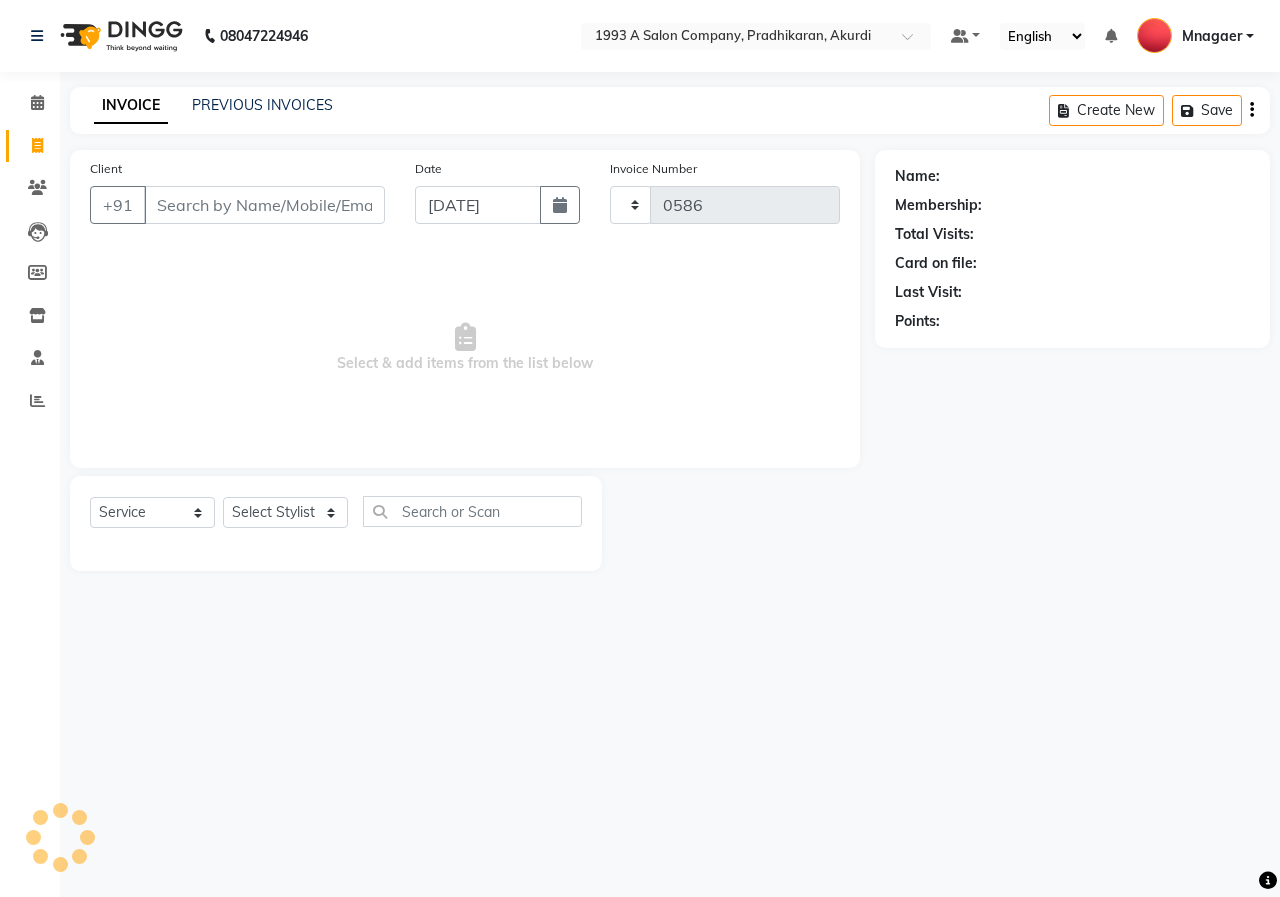 select on "100" 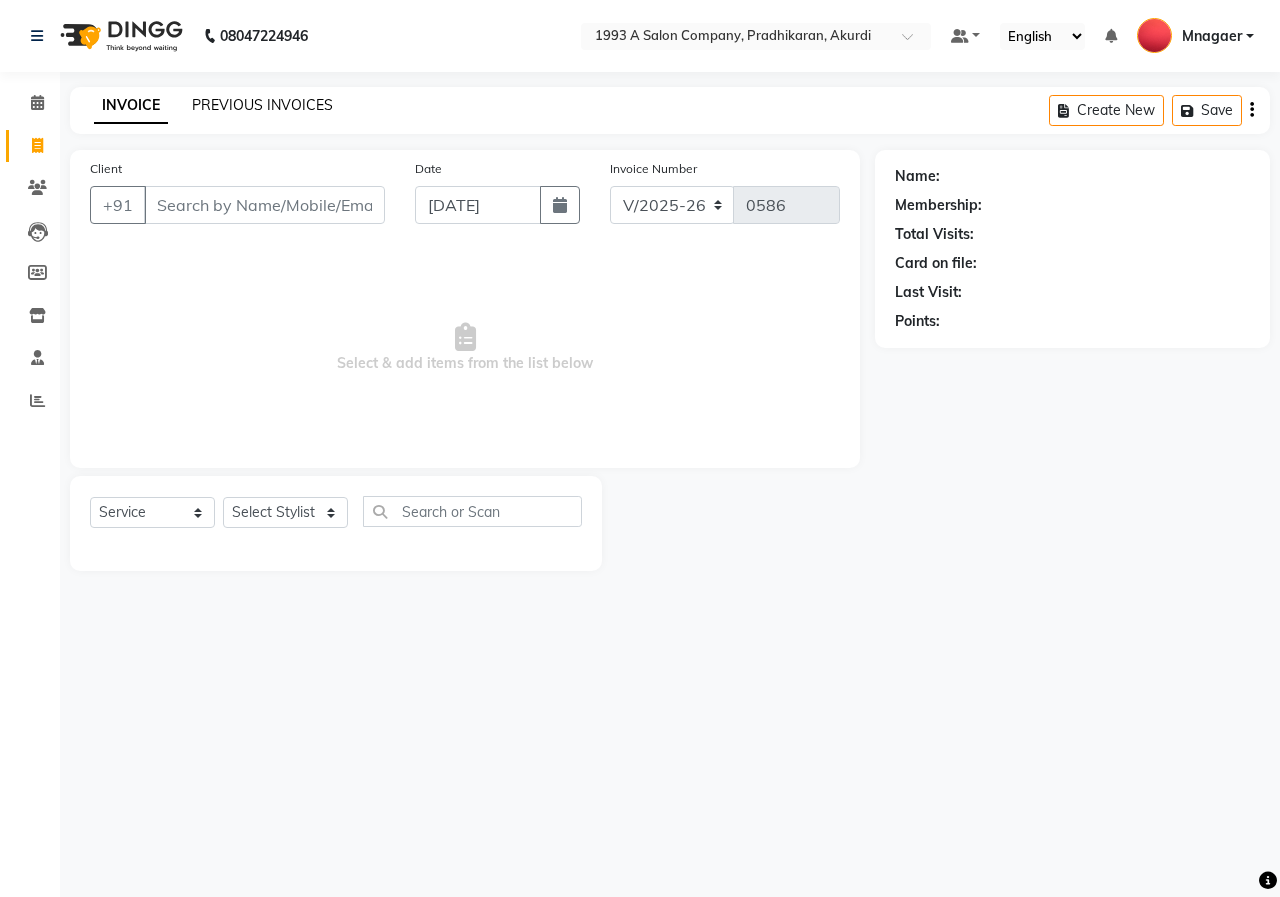 click on "PREVIOUS INVOICES" 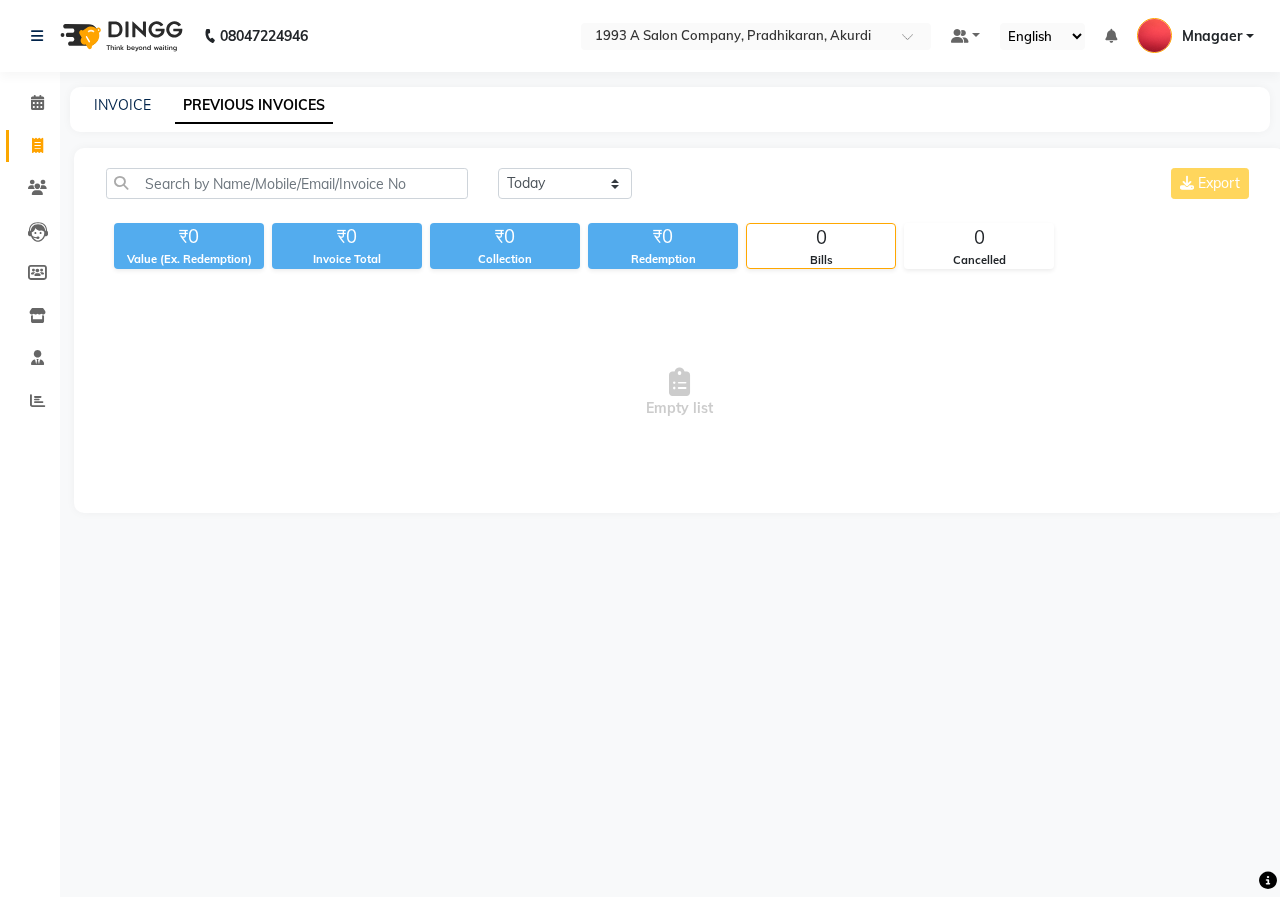 click on "Today Yesterday Custom Range Export ₹0 Value (Ex. Redemption) ₹0 Invoice Total  ₹0 Collection ₹0 Redemption 0 Bills 0 Cancelled  Empty list" 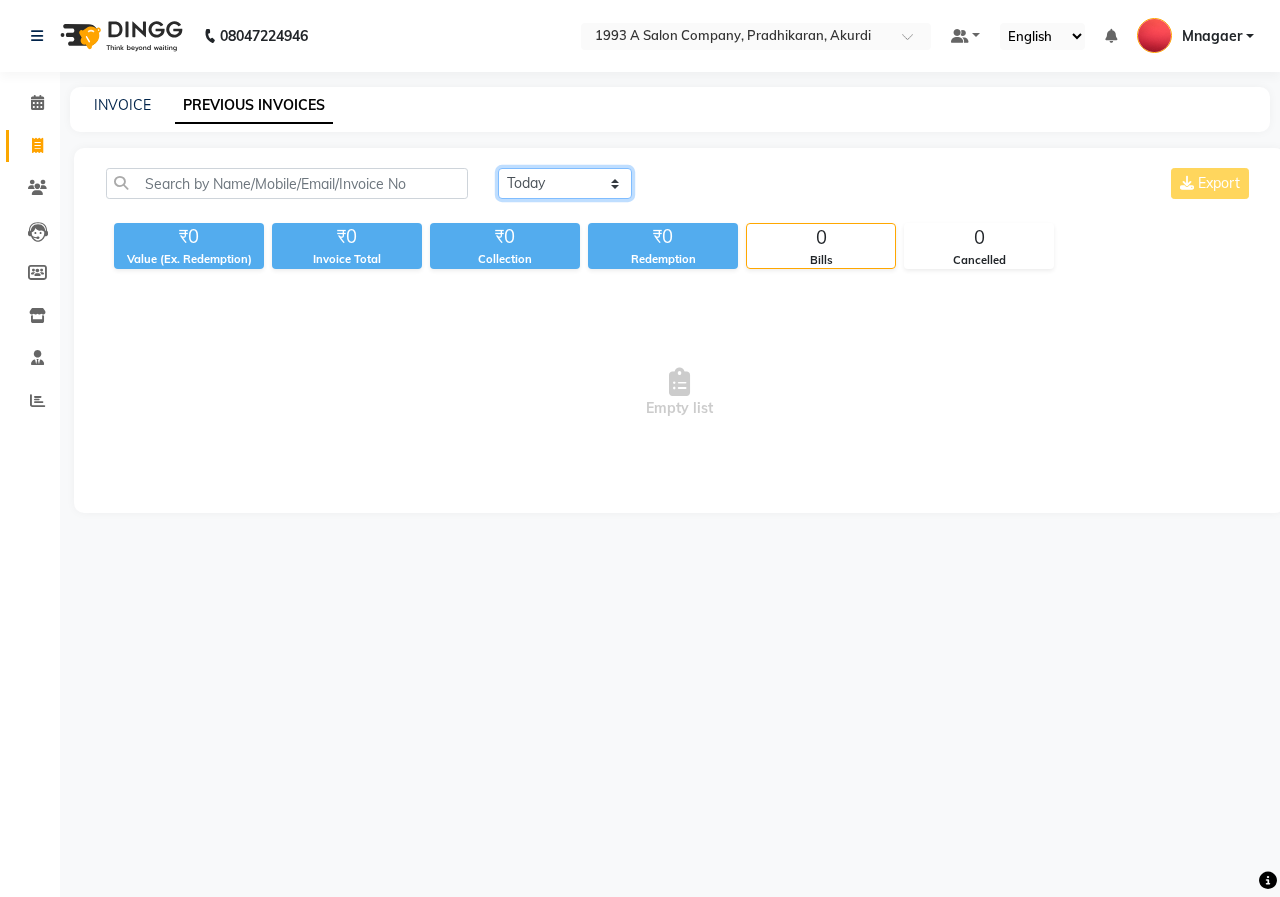 drag, startPoint x: 550, startPoint y: 186, endPoint x: 557, endPoint y: 198, distance: 13.892444 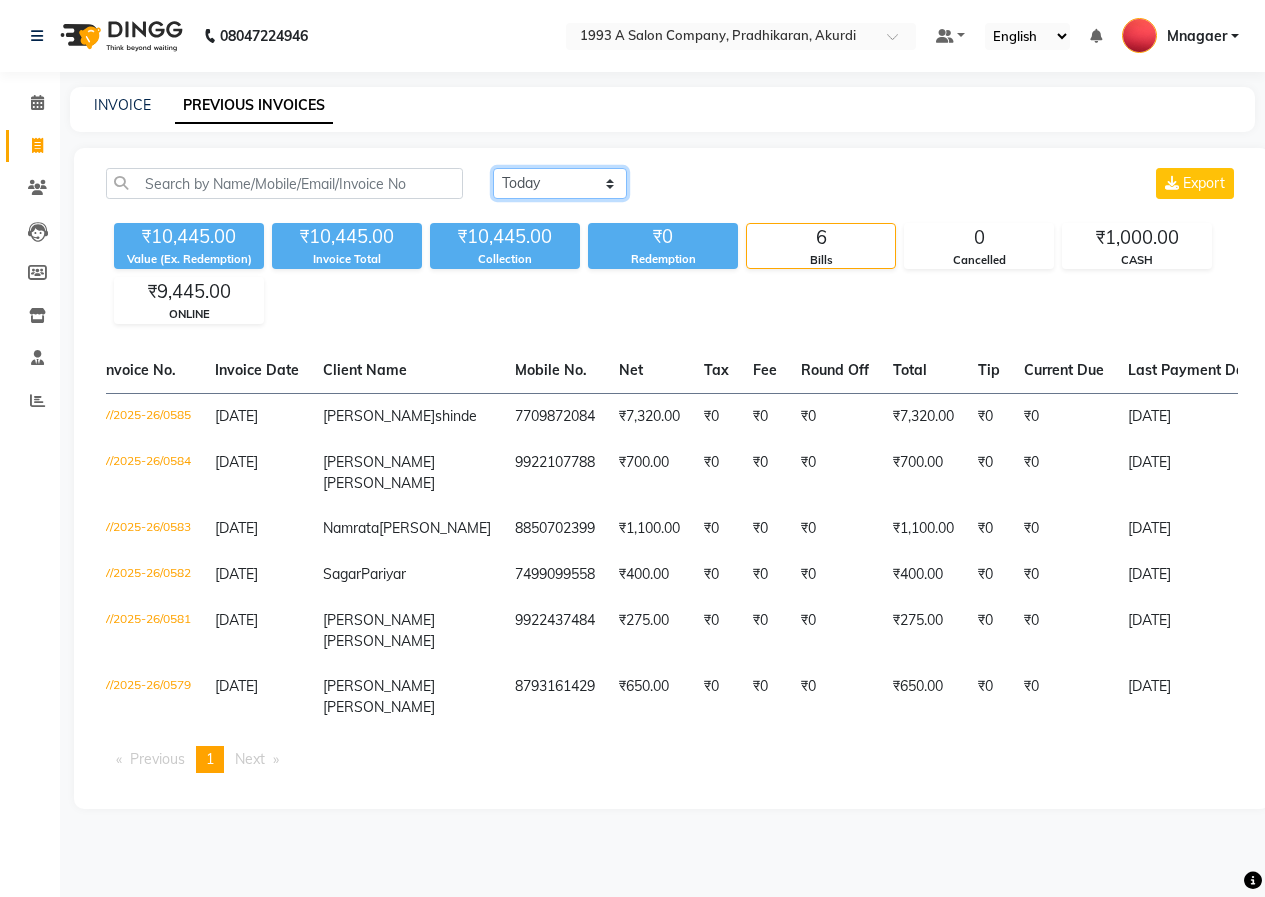 scroll, scrollTop: 0, scrollLeft: 0, axis: both 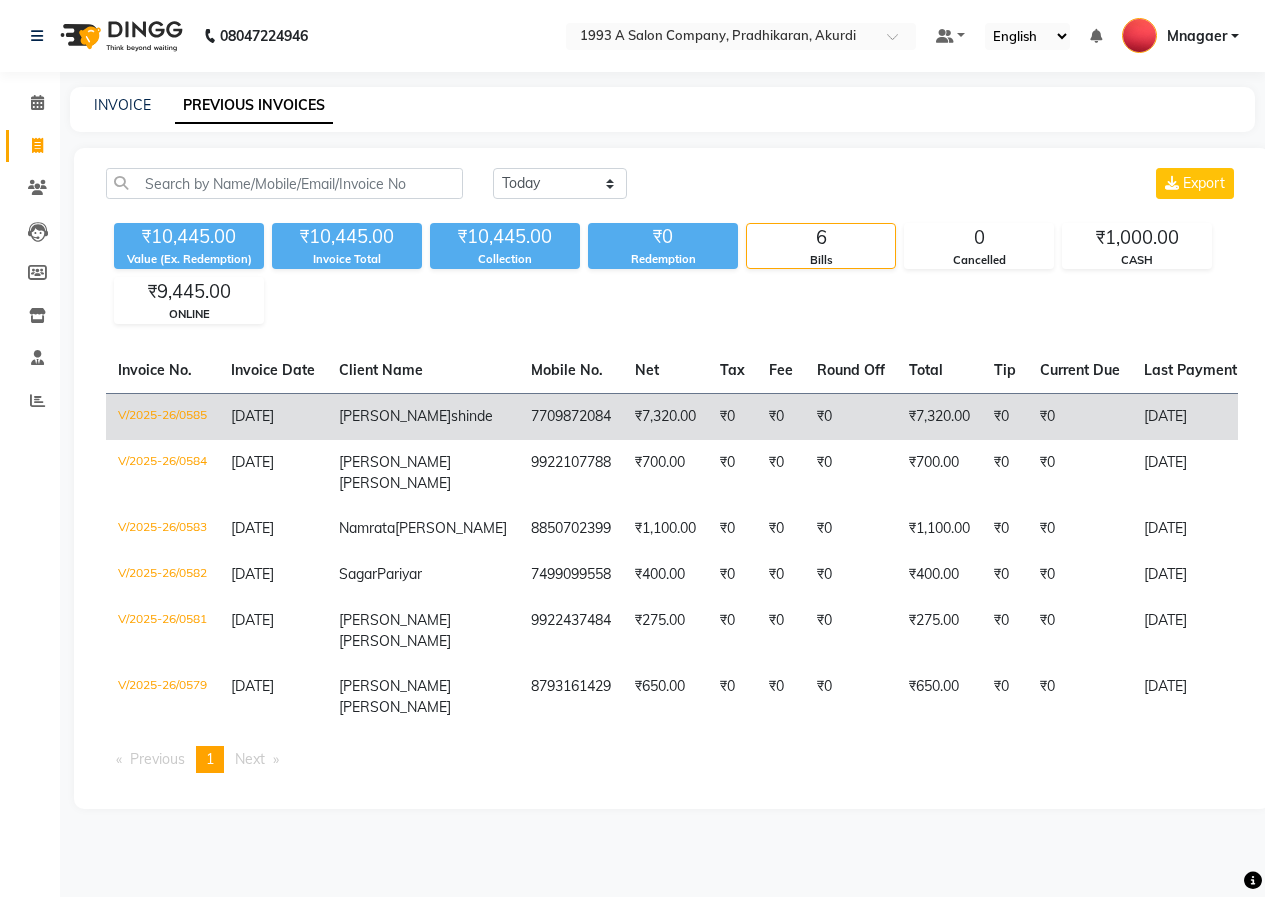 click on "7709872084" 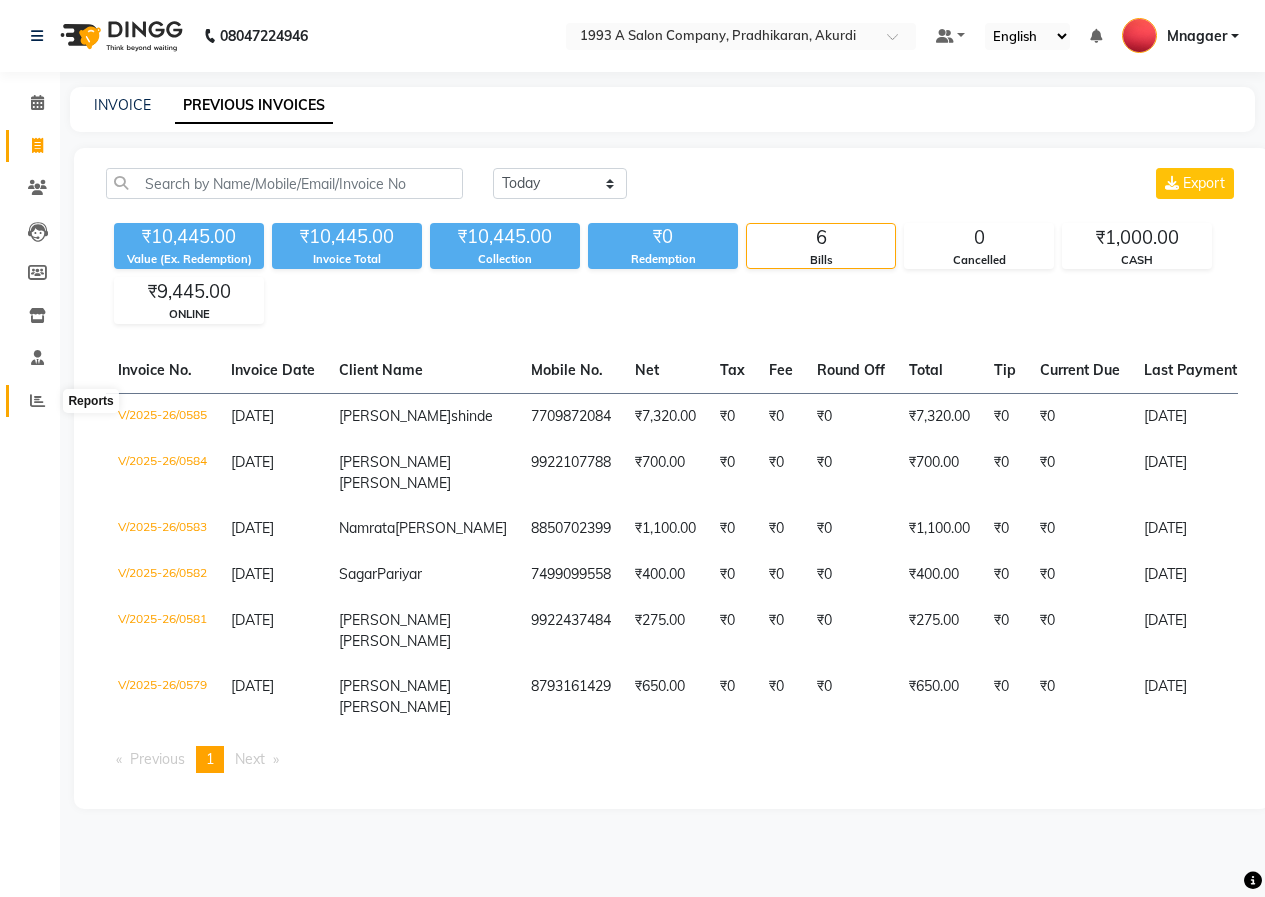 click 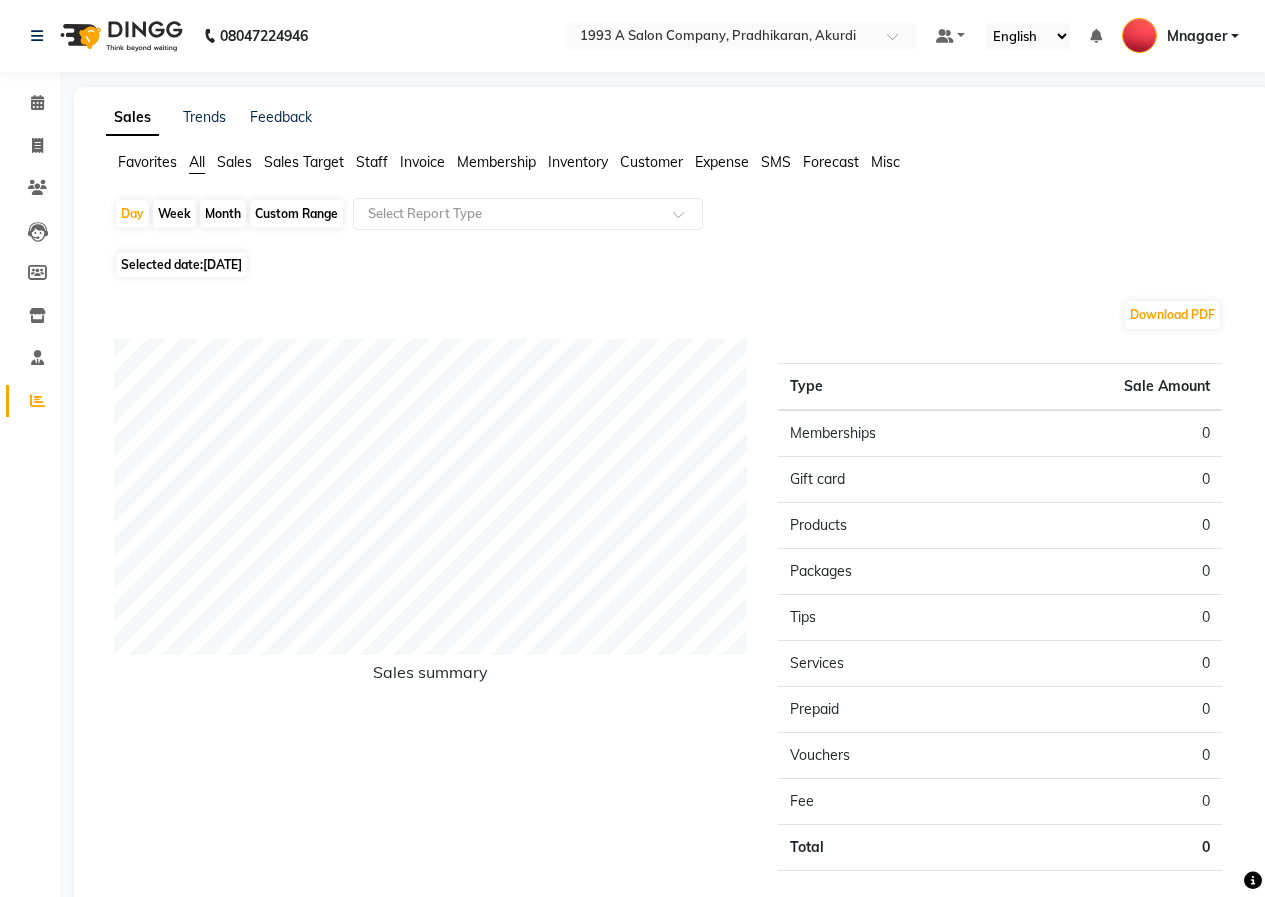 click on "[DATE]" 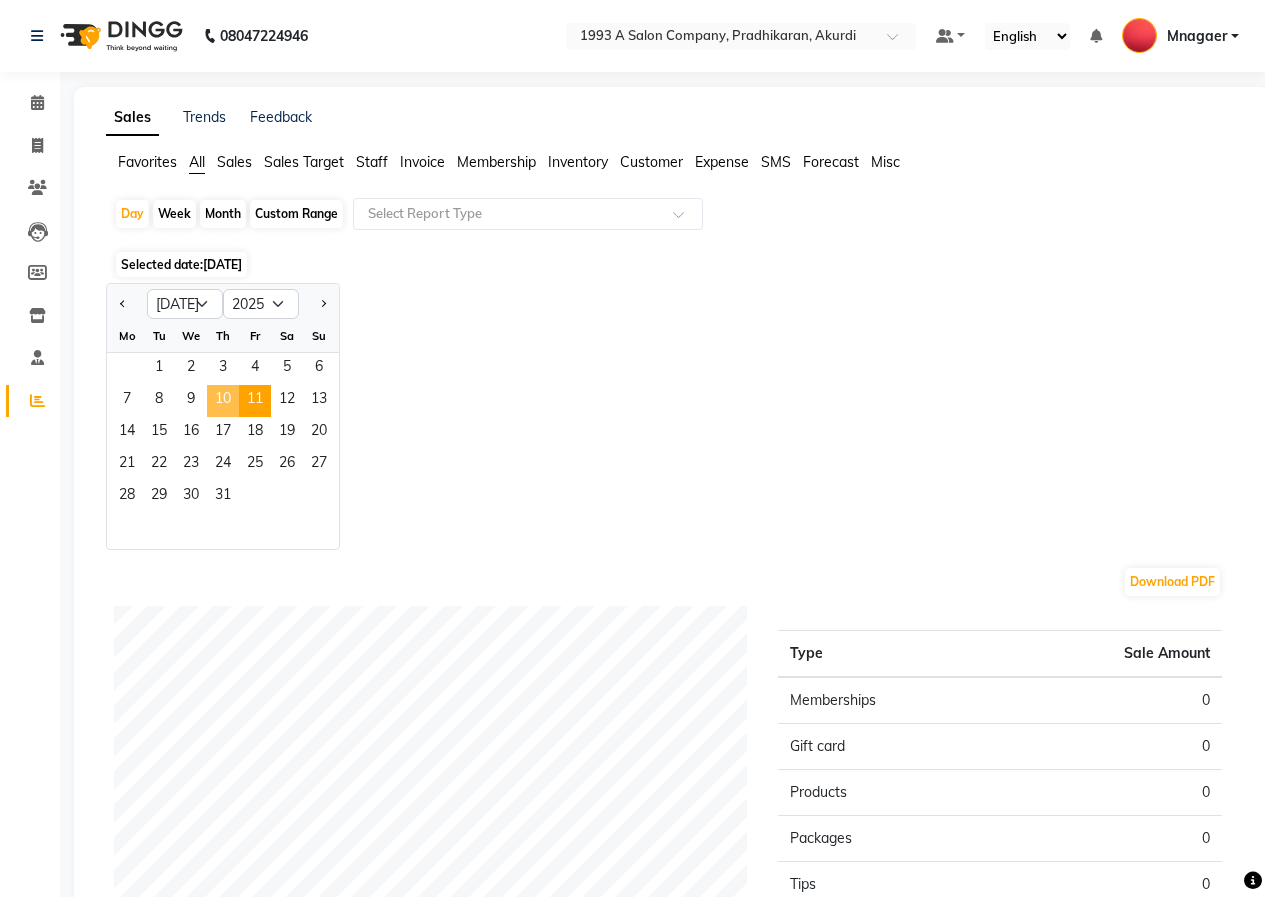 click on "10" 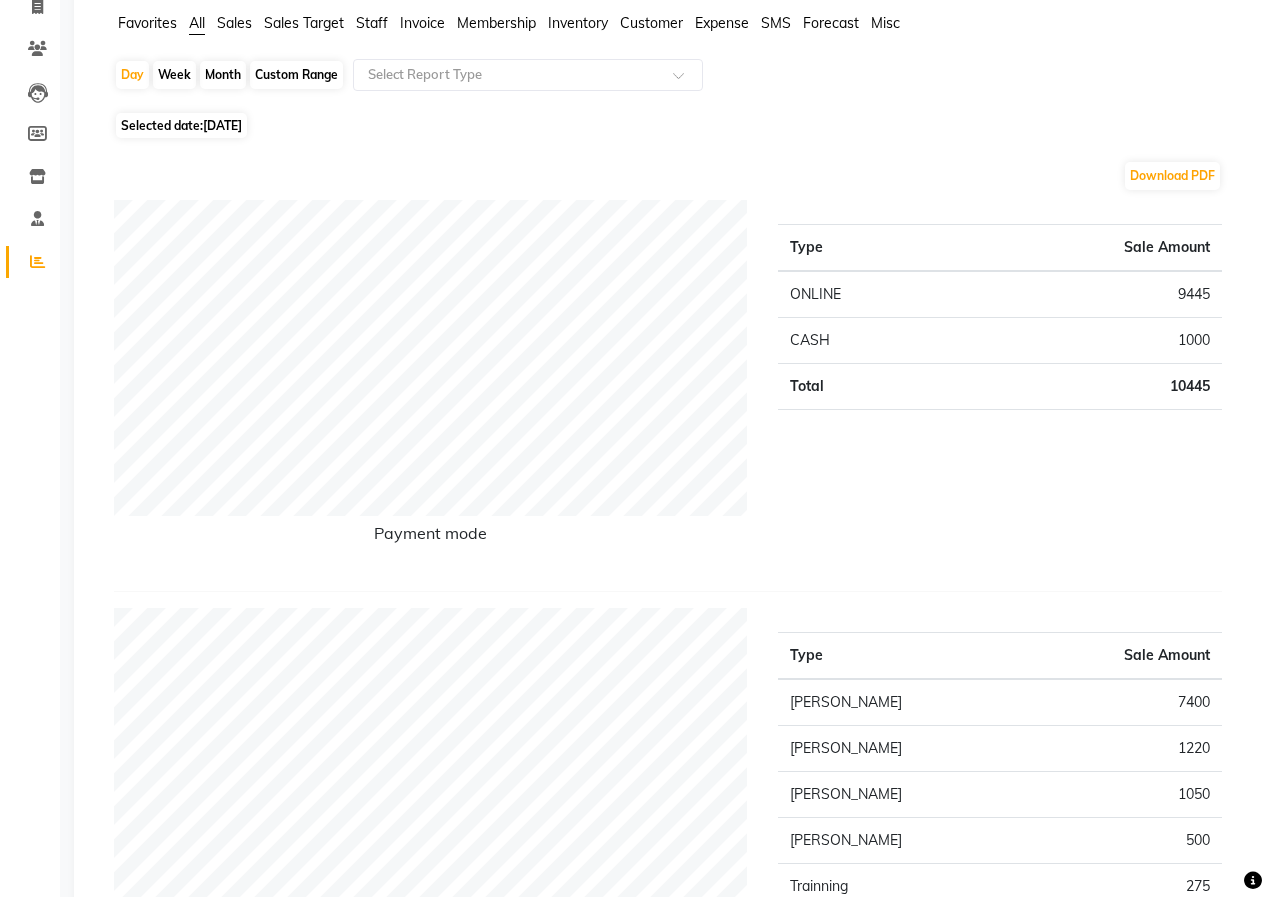 scroll, scrollTop: 0, scrollLeft: 0, axis: both 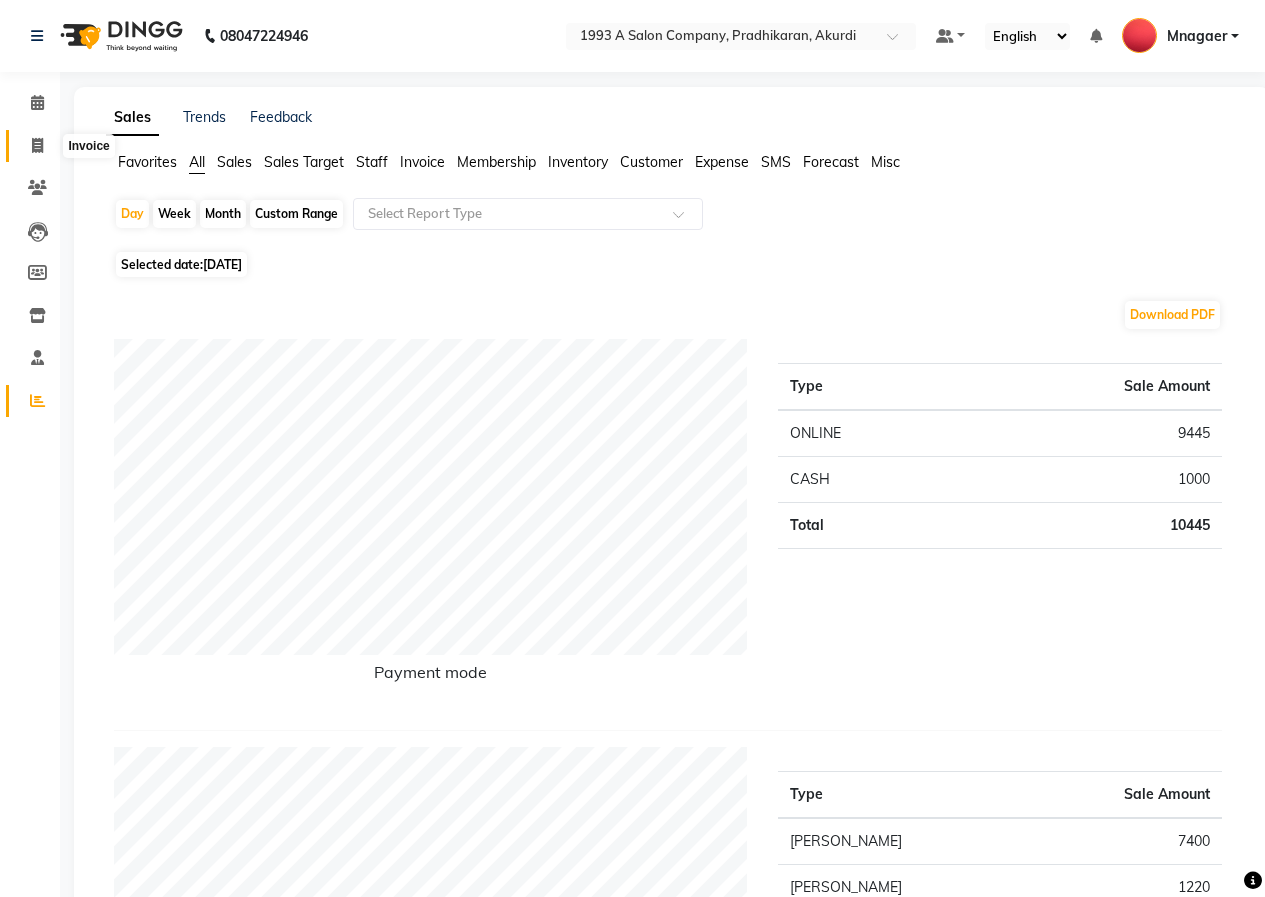 click 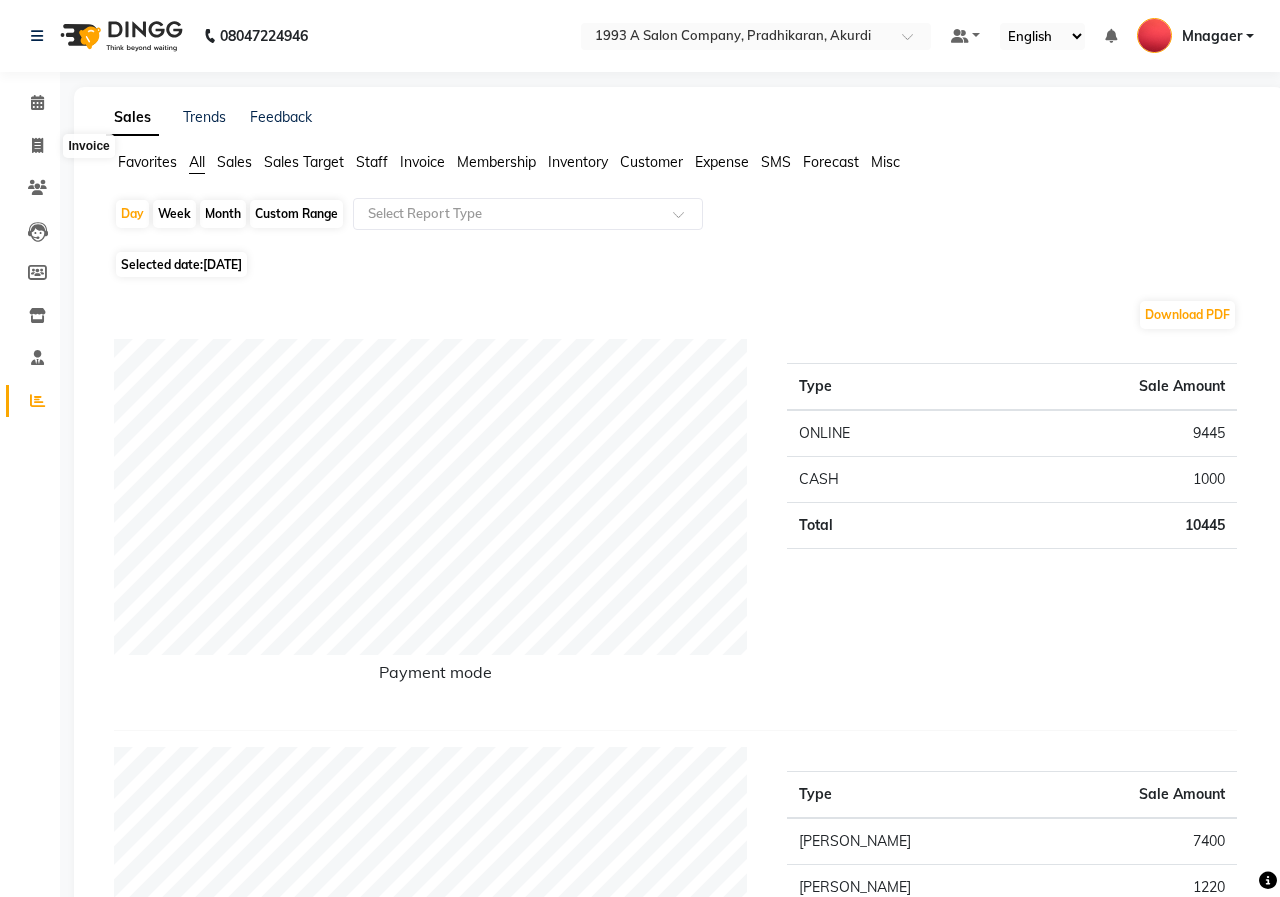 select on "100" 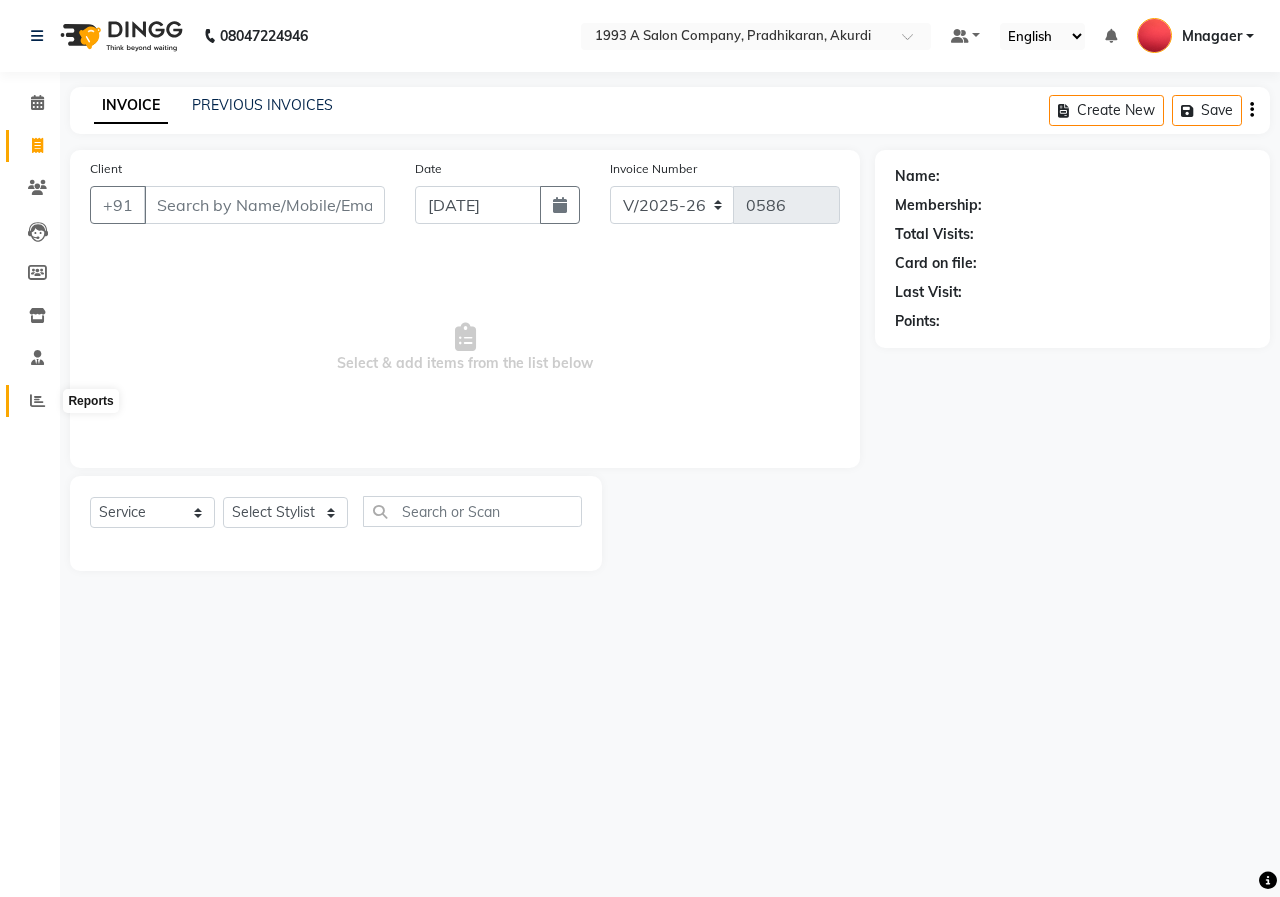 click 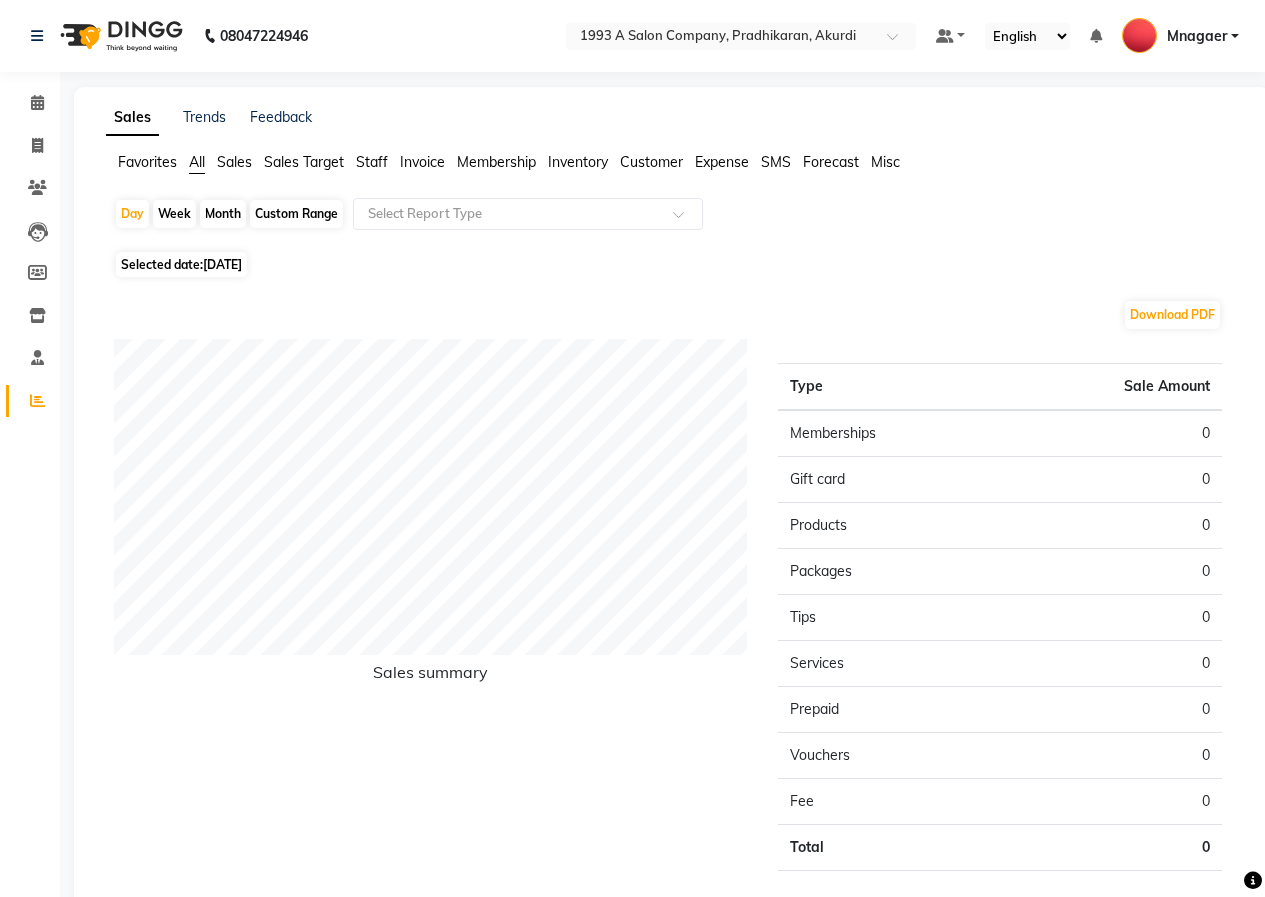 click on "Month" 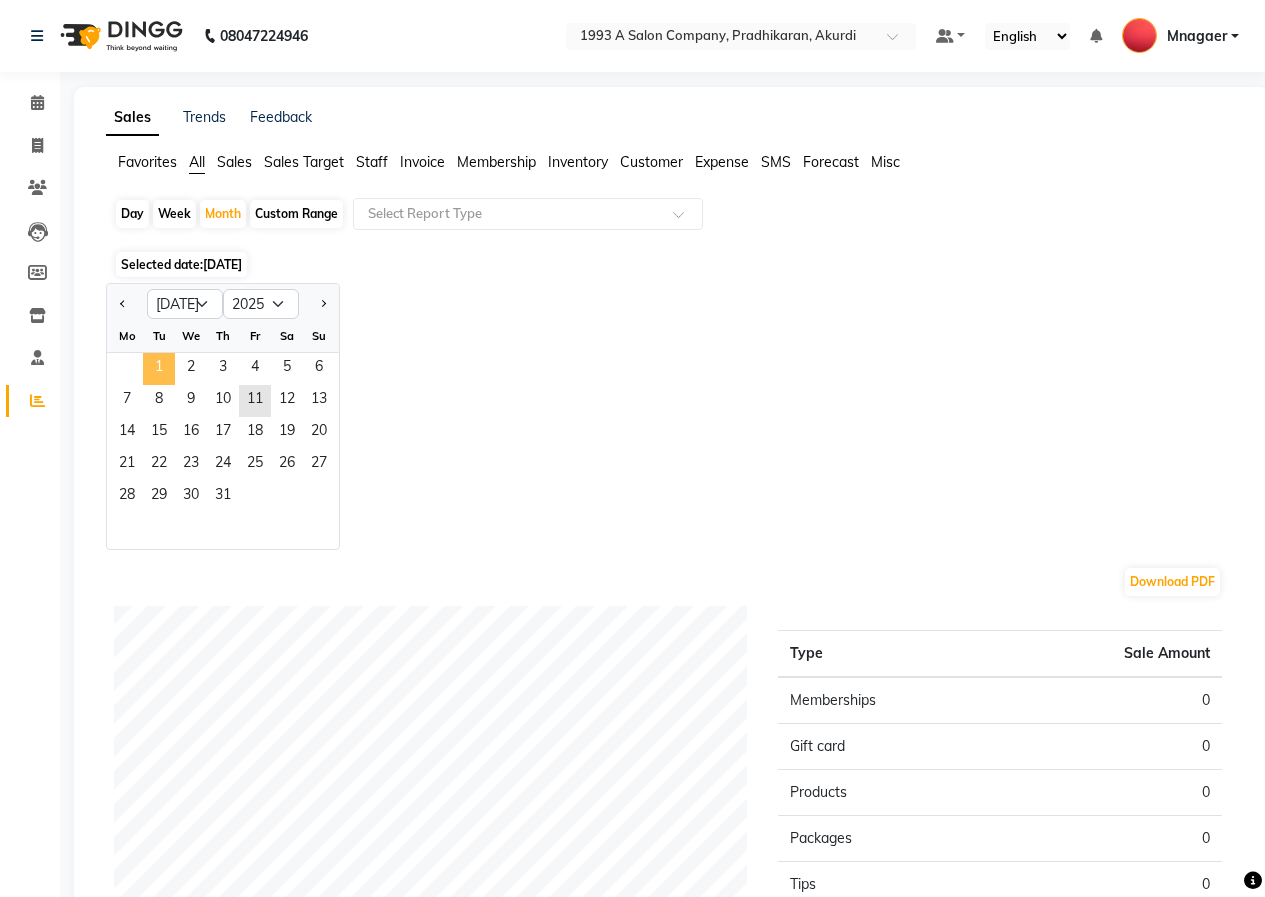 click on "1" 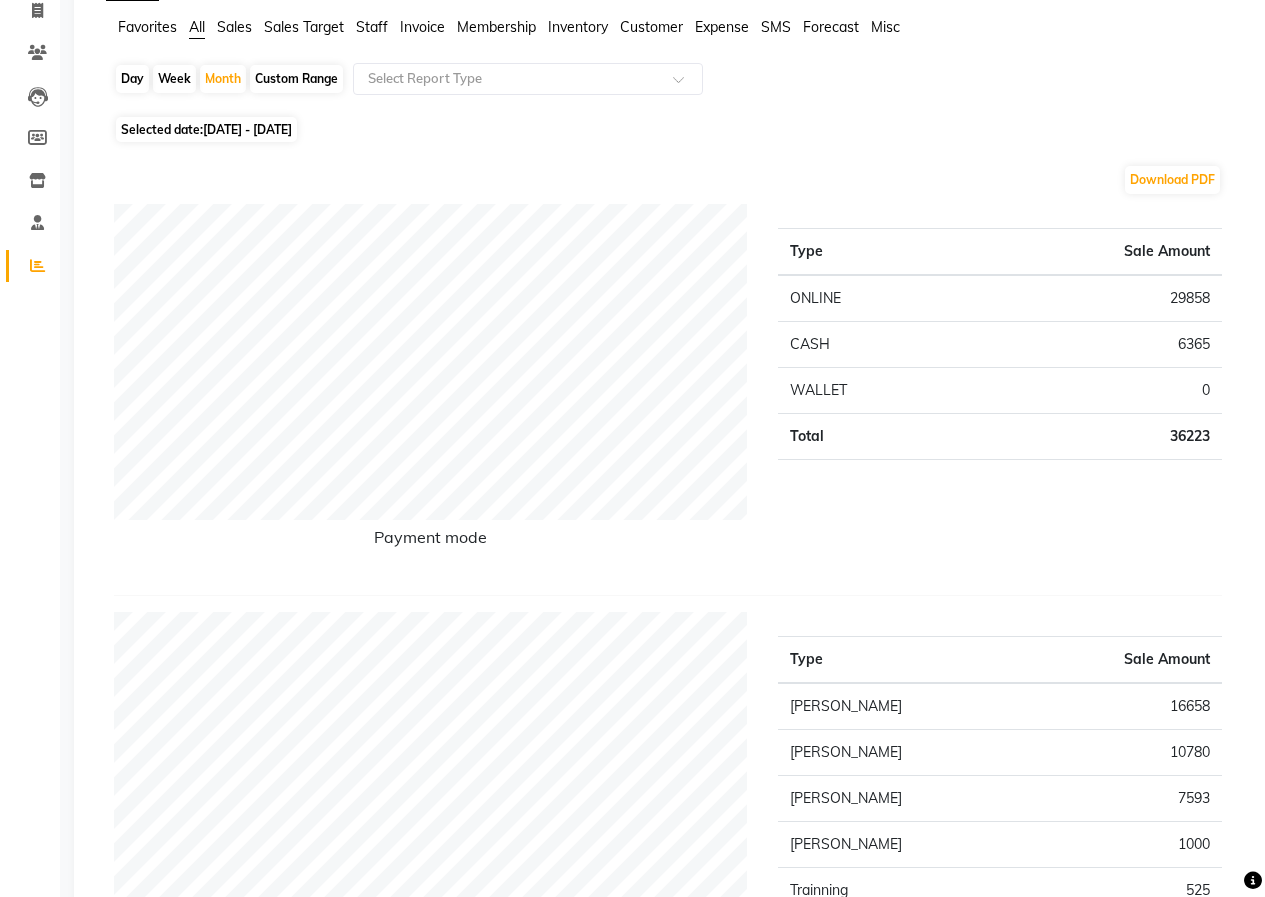 scroll, scrollTop: 0, scrollLeft: 0, axis: both 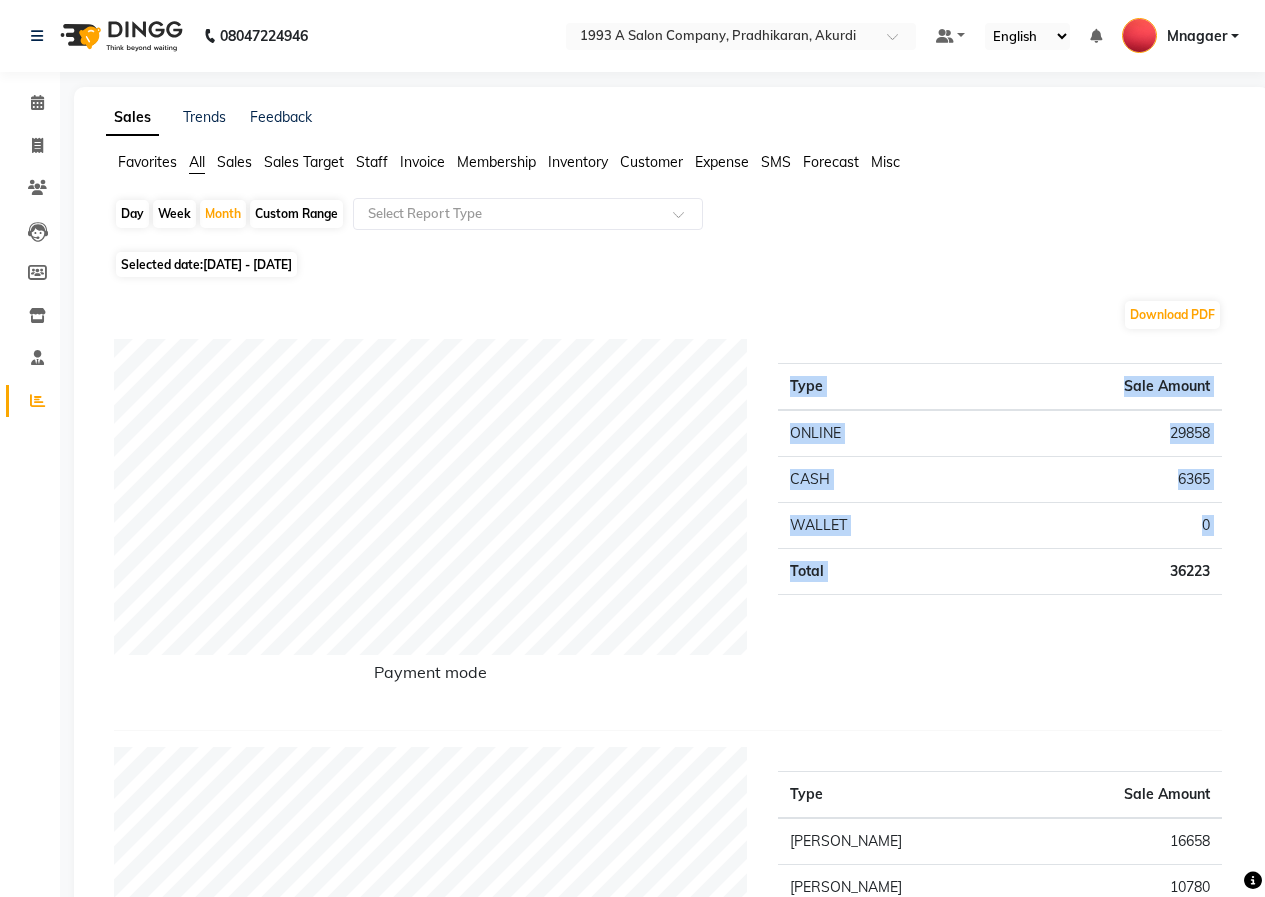 drag, startPoint x: 1158, startPoint y: 568, endPoint x: 1279, endPoint y: 558, distance: 121.41252 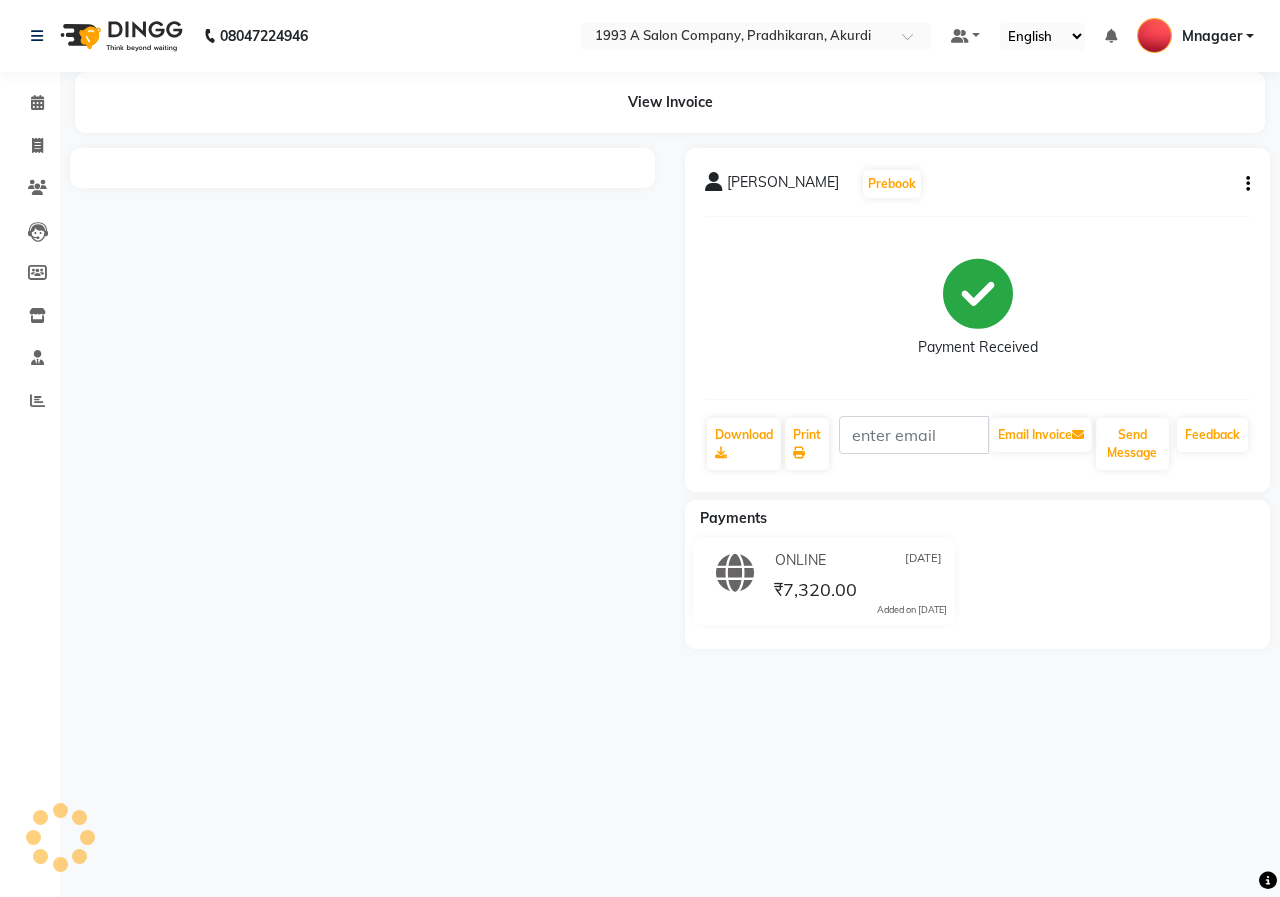 scroll, scrollTop: 0, scrollLeft: 0, axis: both 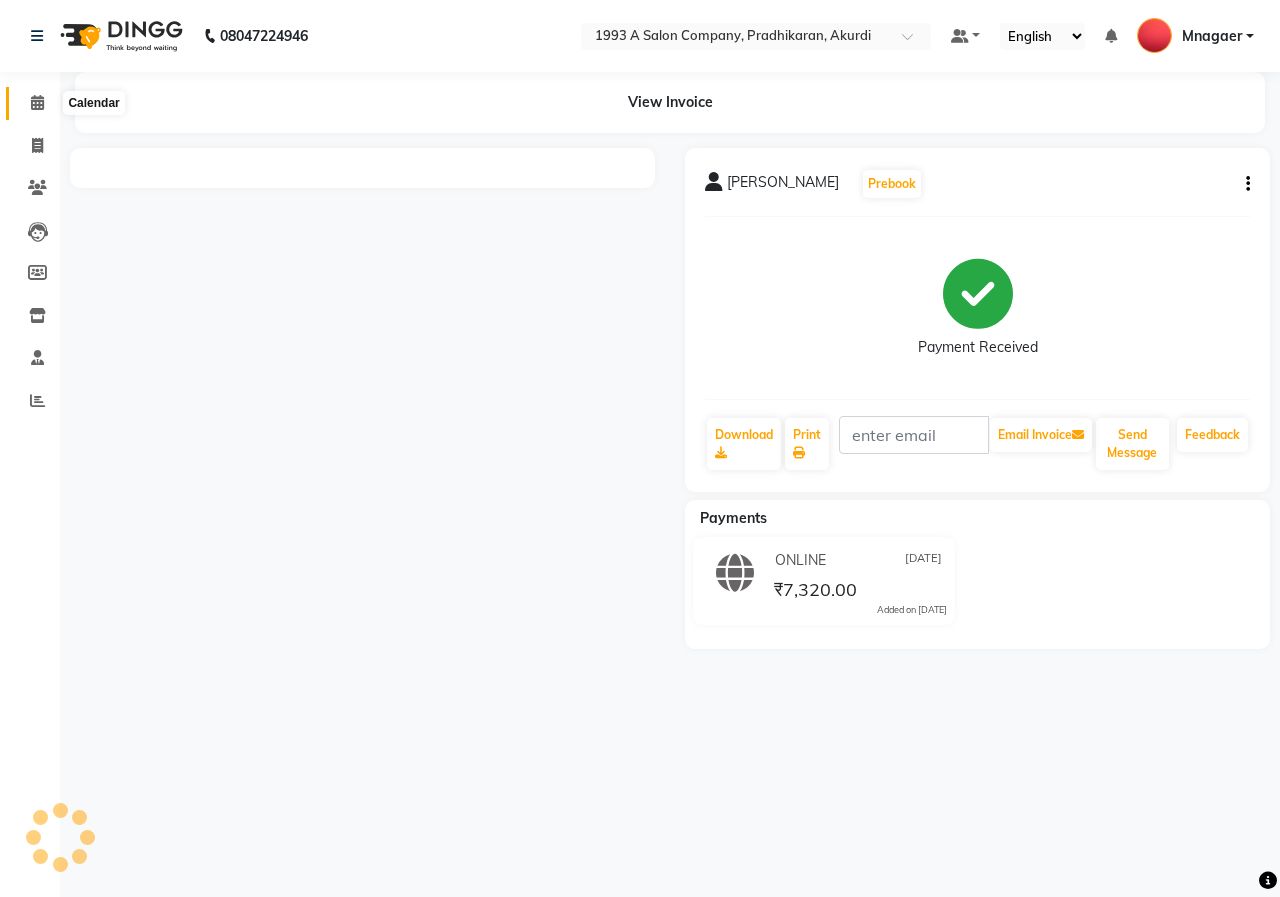 click 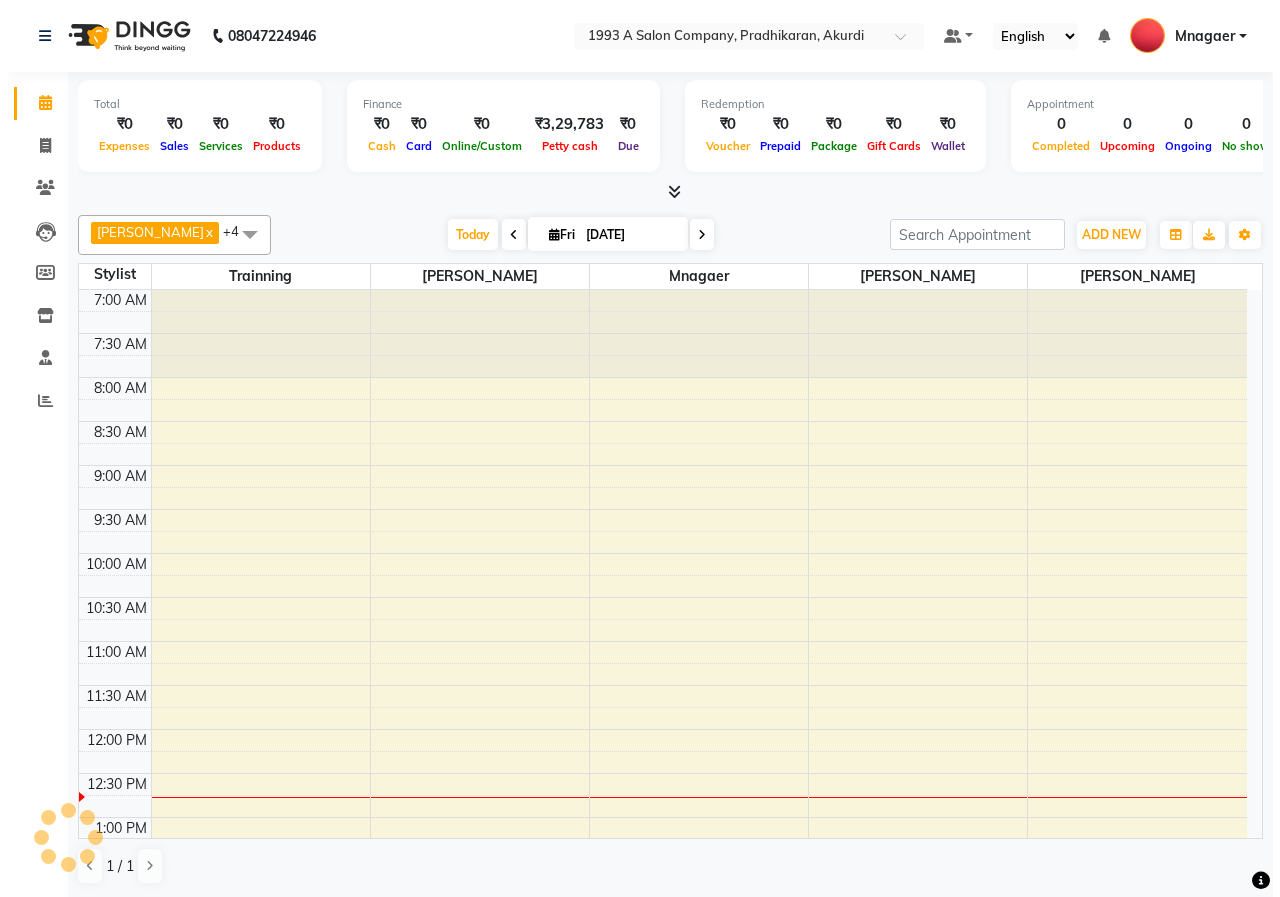 scroll, scrollTop: 0, scrollLeft: 0, axis: both 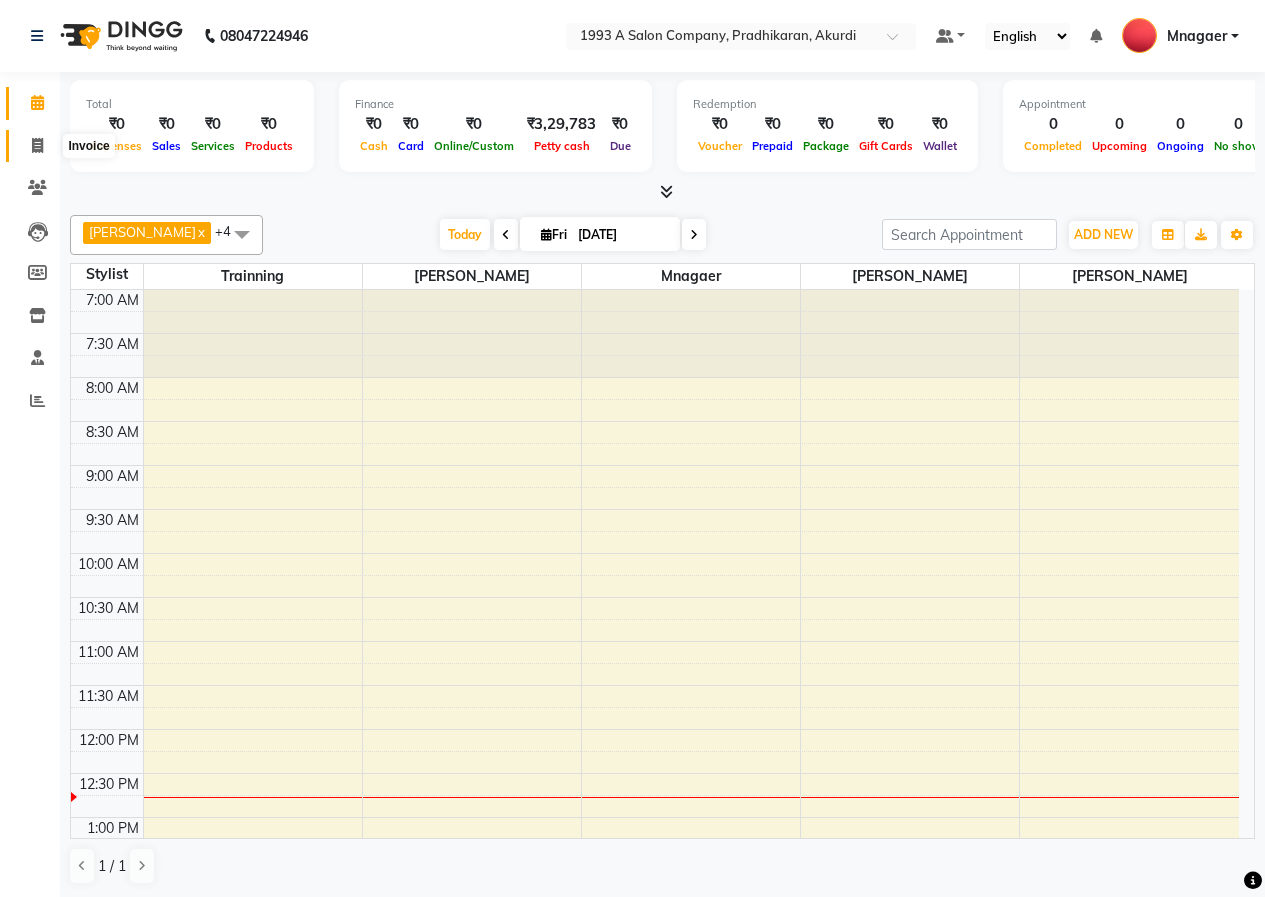 click 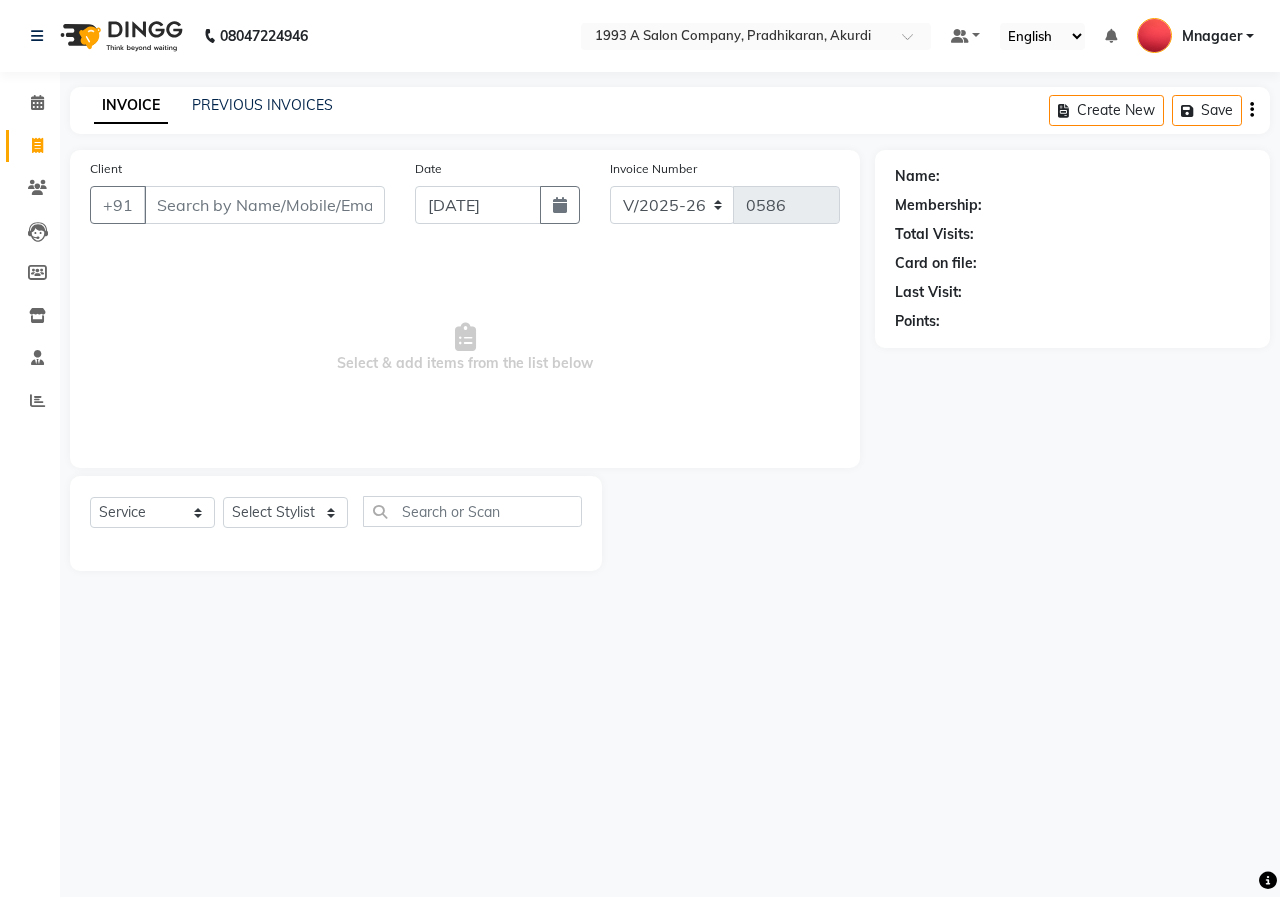click on "INVOICE PREVIOUS INVOICES Create New   Save  Client +91 Date [DATE] Invoice Number V/2025 V/[PHONE_NUMBER]  Select & add items from the list below  Select  Service  Product  Membership  Package Voucher Prepaid Gift Card  Select Stylist [PERSON_NAME] MANCHAL [PERSON_NAME] [PERSON_NAME] Mnagaer [PERSON_NAME] Trainning Name: Membership: Total Visits: Card on file: Last Visit:  Points:" 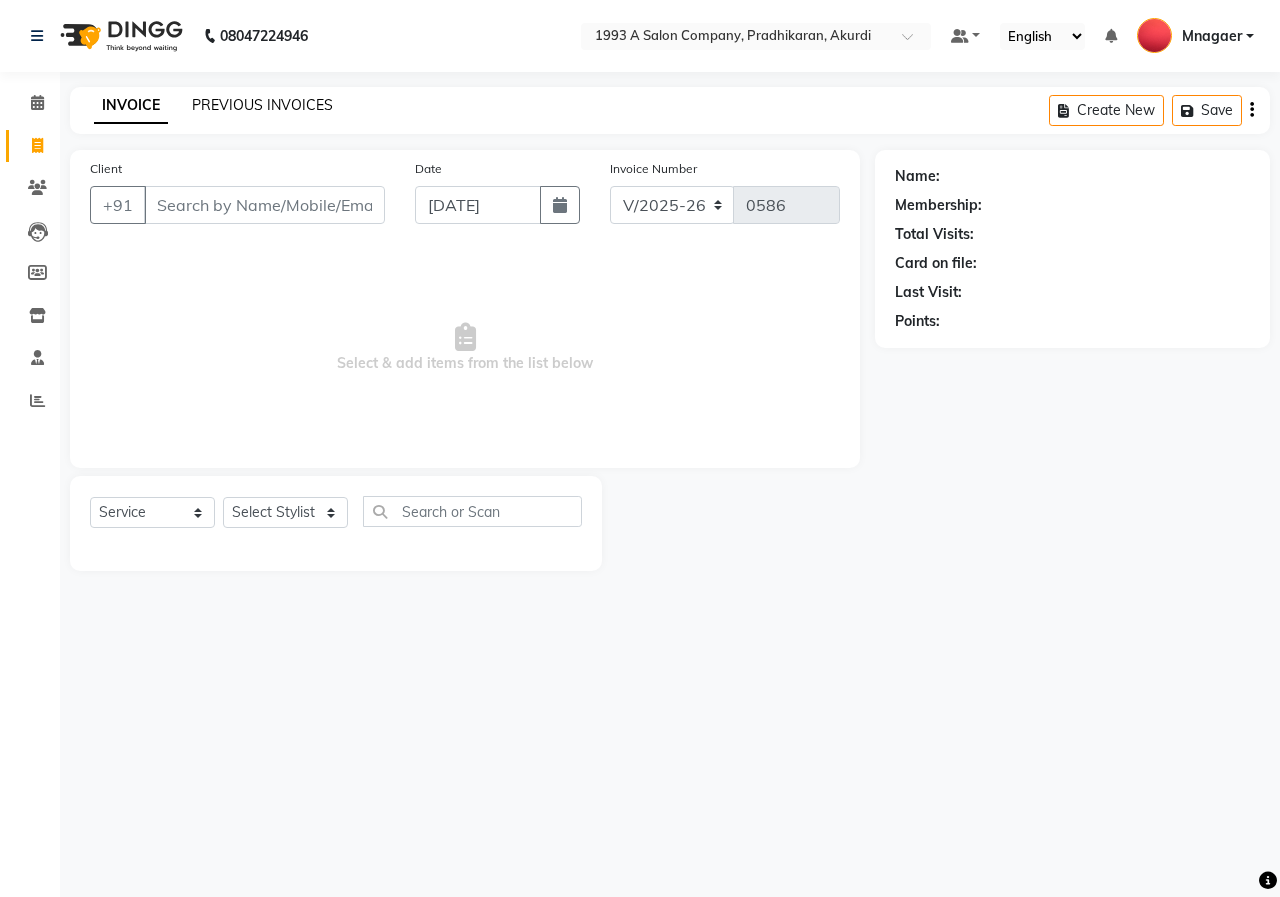 click on "PREVIOUS INVOICES" 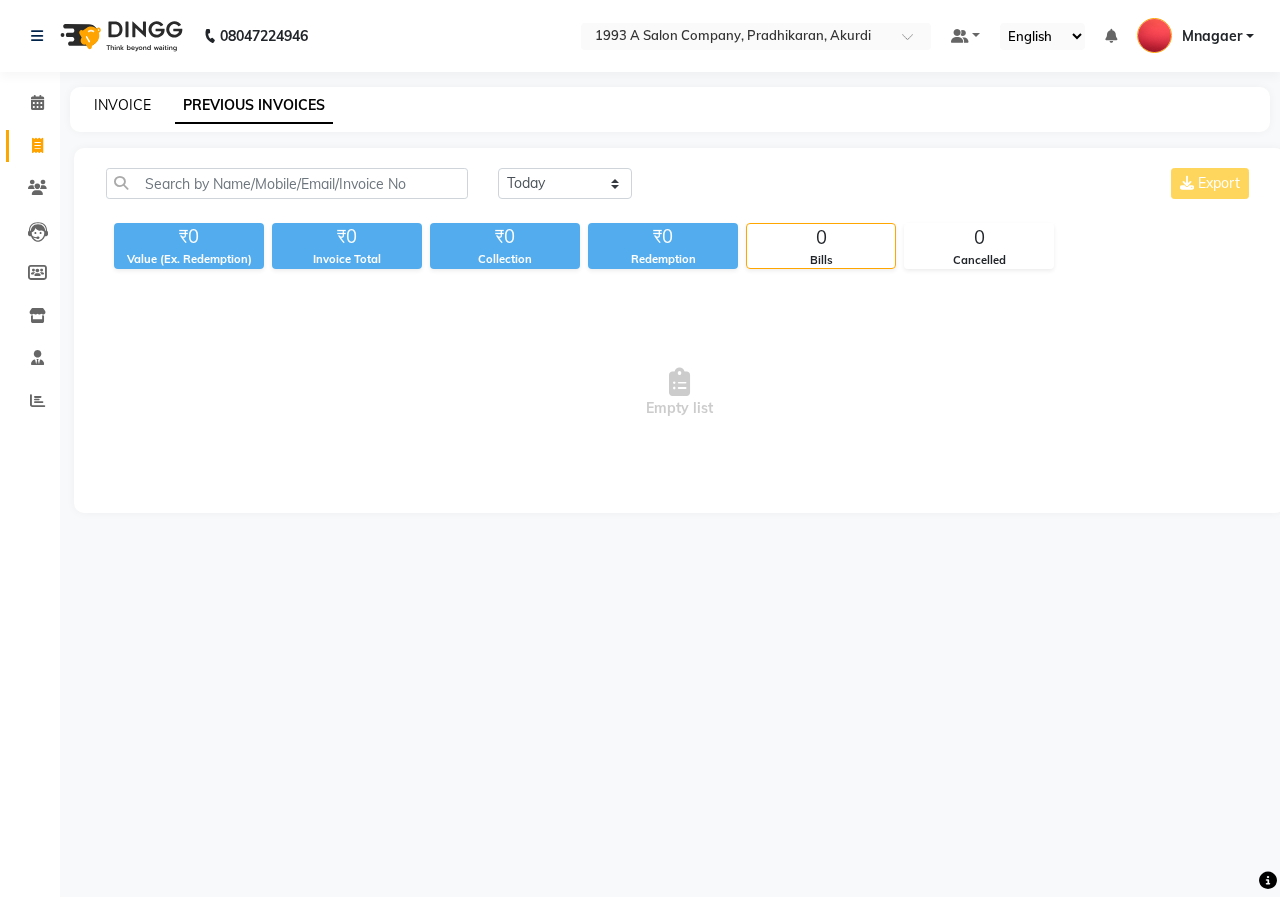 click on "INVOICE" 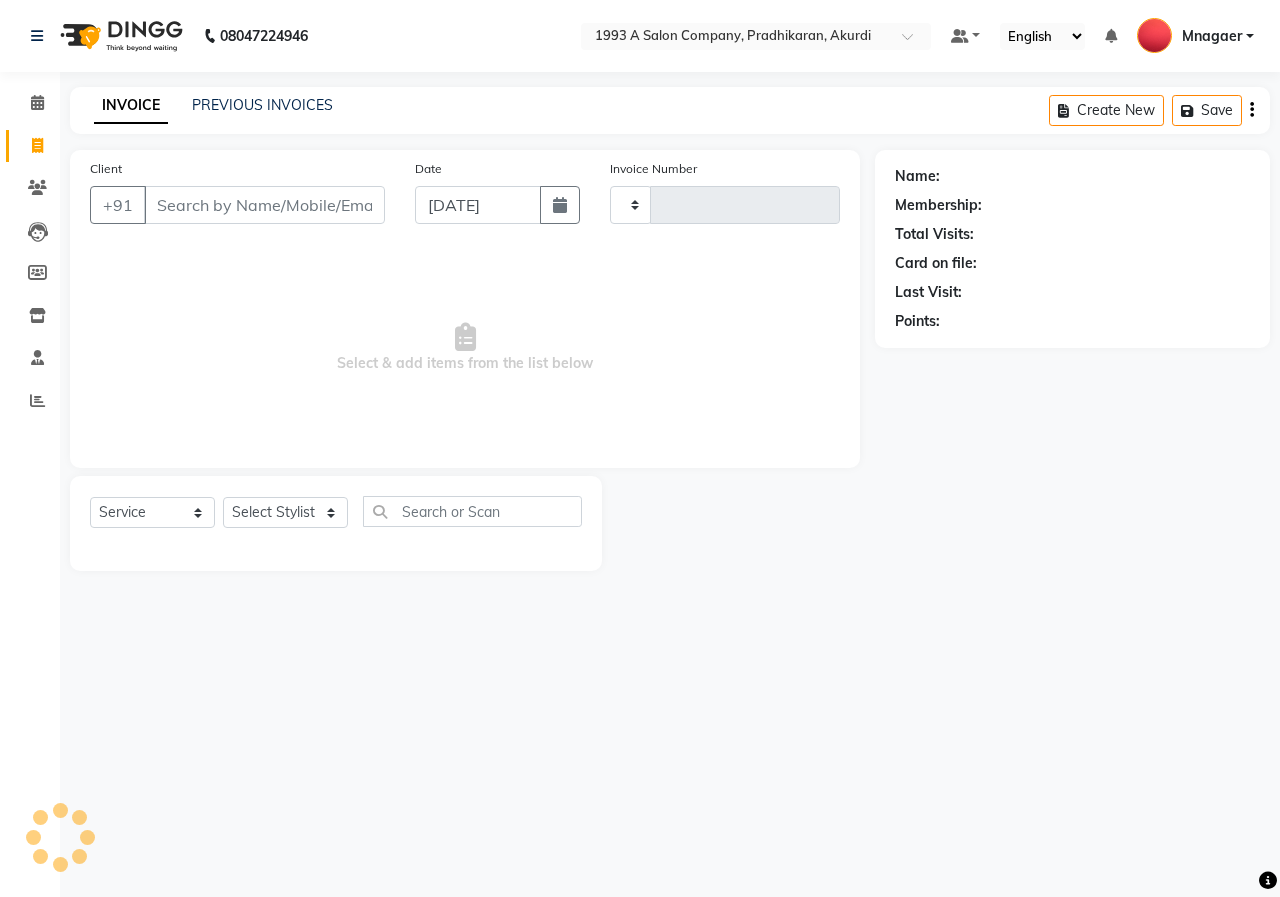 type on "0586" 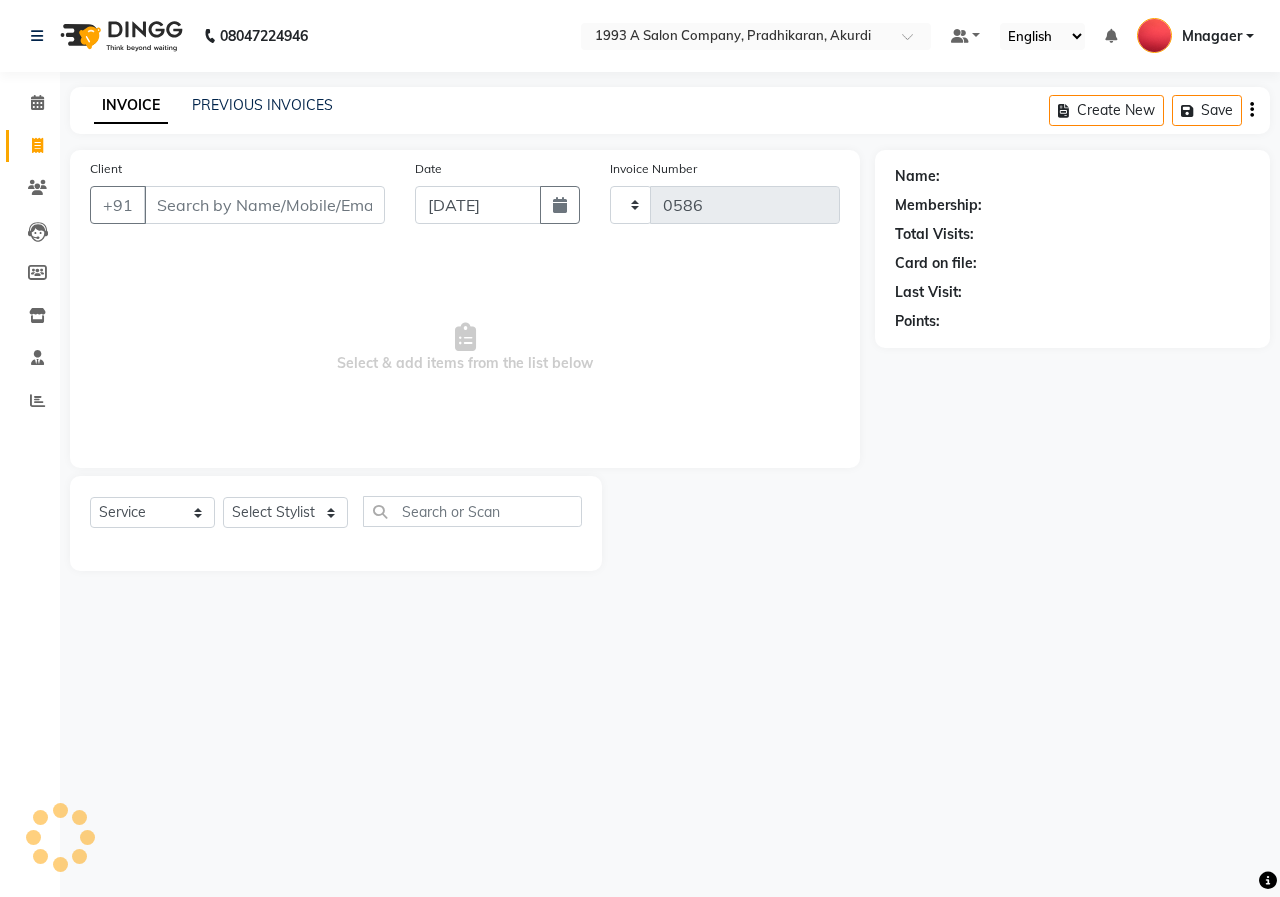 select on "100" 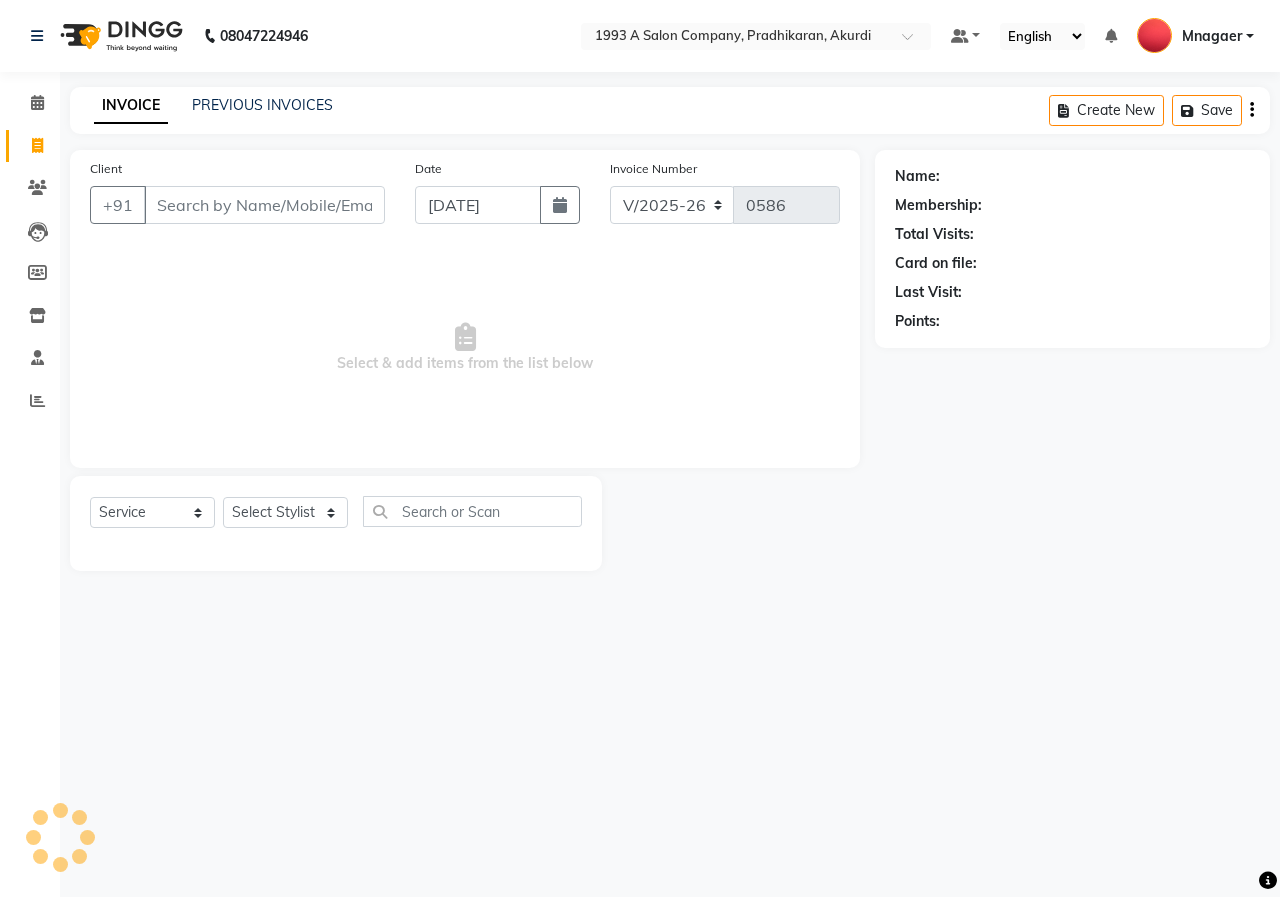 click on "Client" at bounding box center [264, 205] 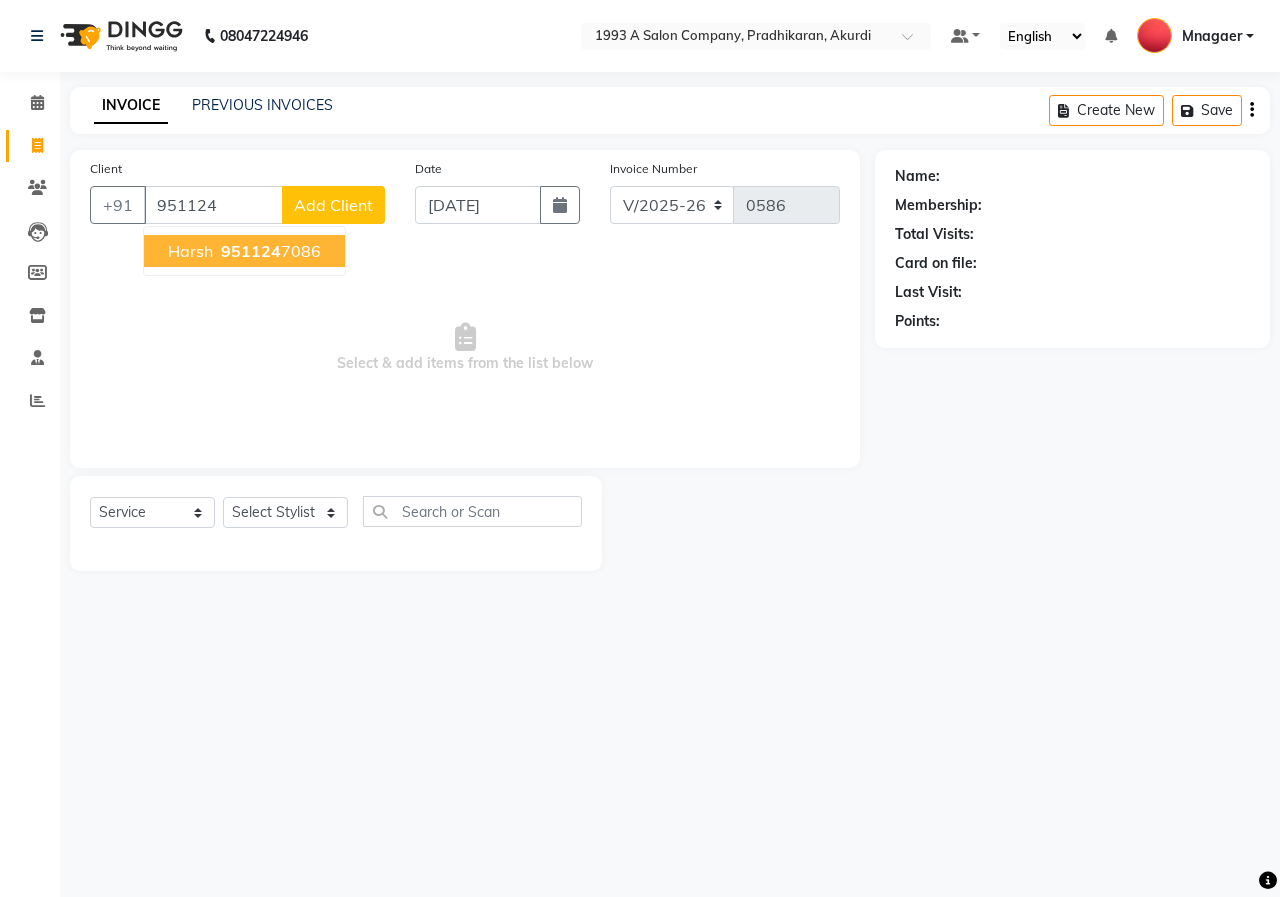 click on "951124" at bounding box center [251, 251] 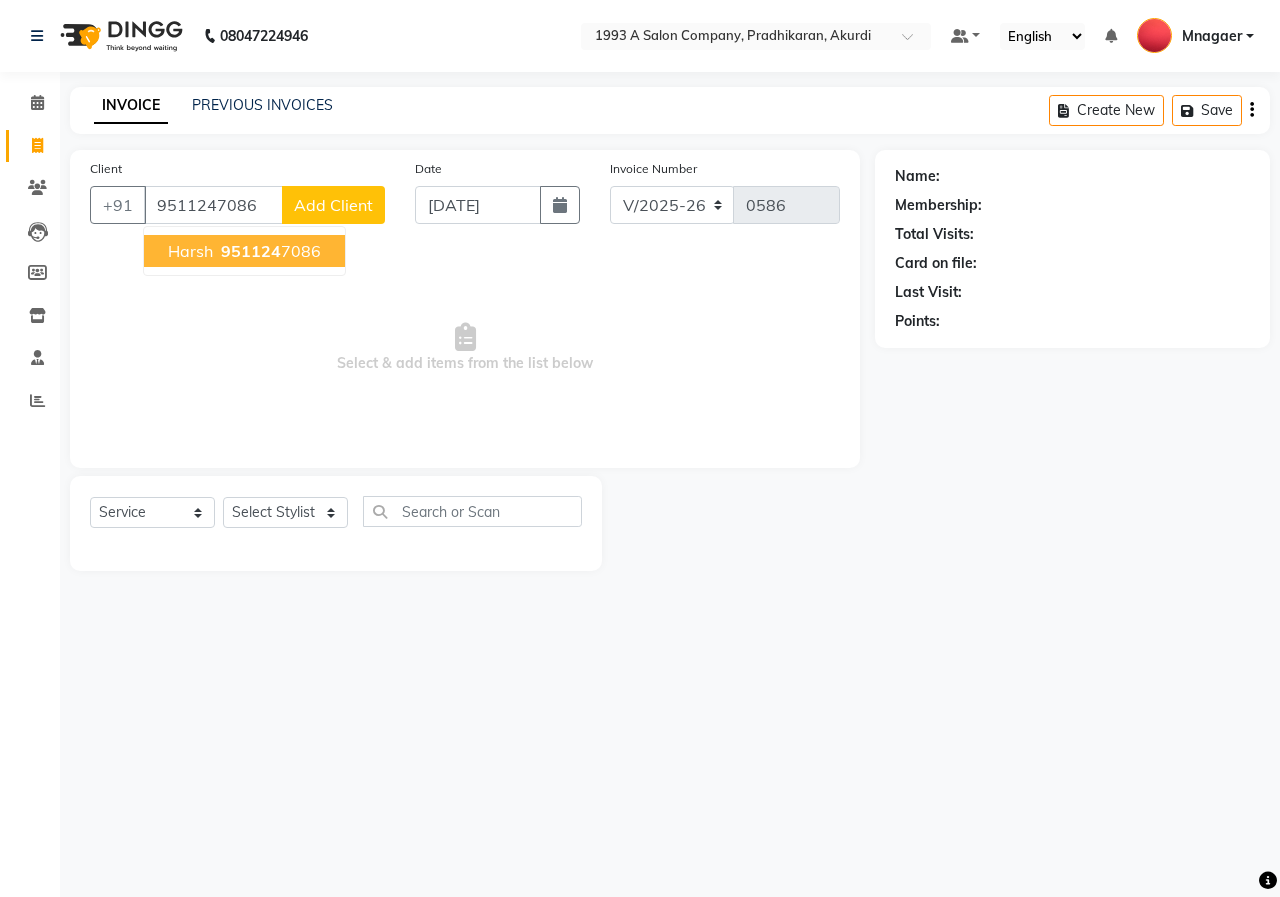 type on "9511247086" 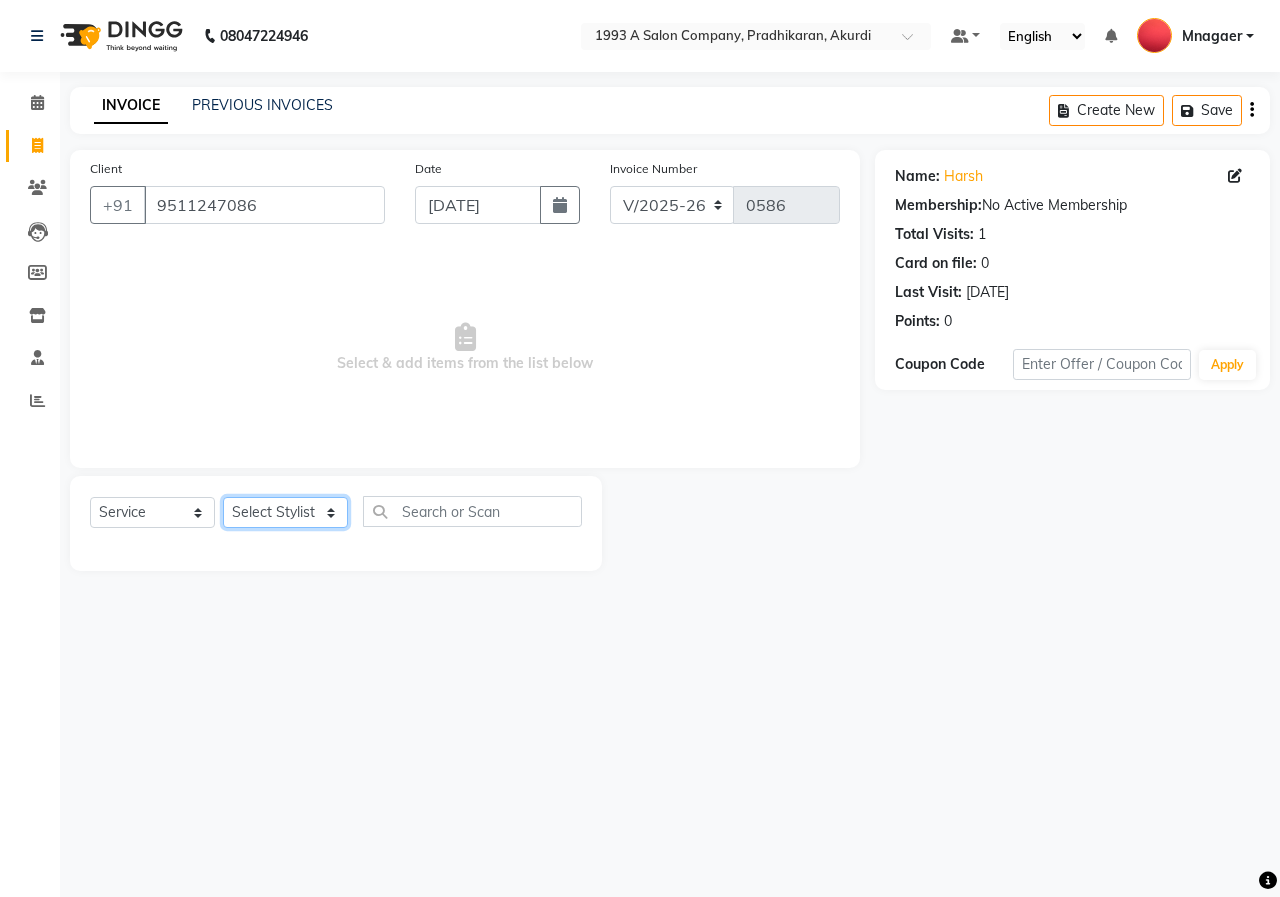 click on "Select Stylist [PERSON_NAME] MANCHAL [PERSON_NAME] [PERSON_NAME] Mnagaer [PERSON_NAME] Trainning" 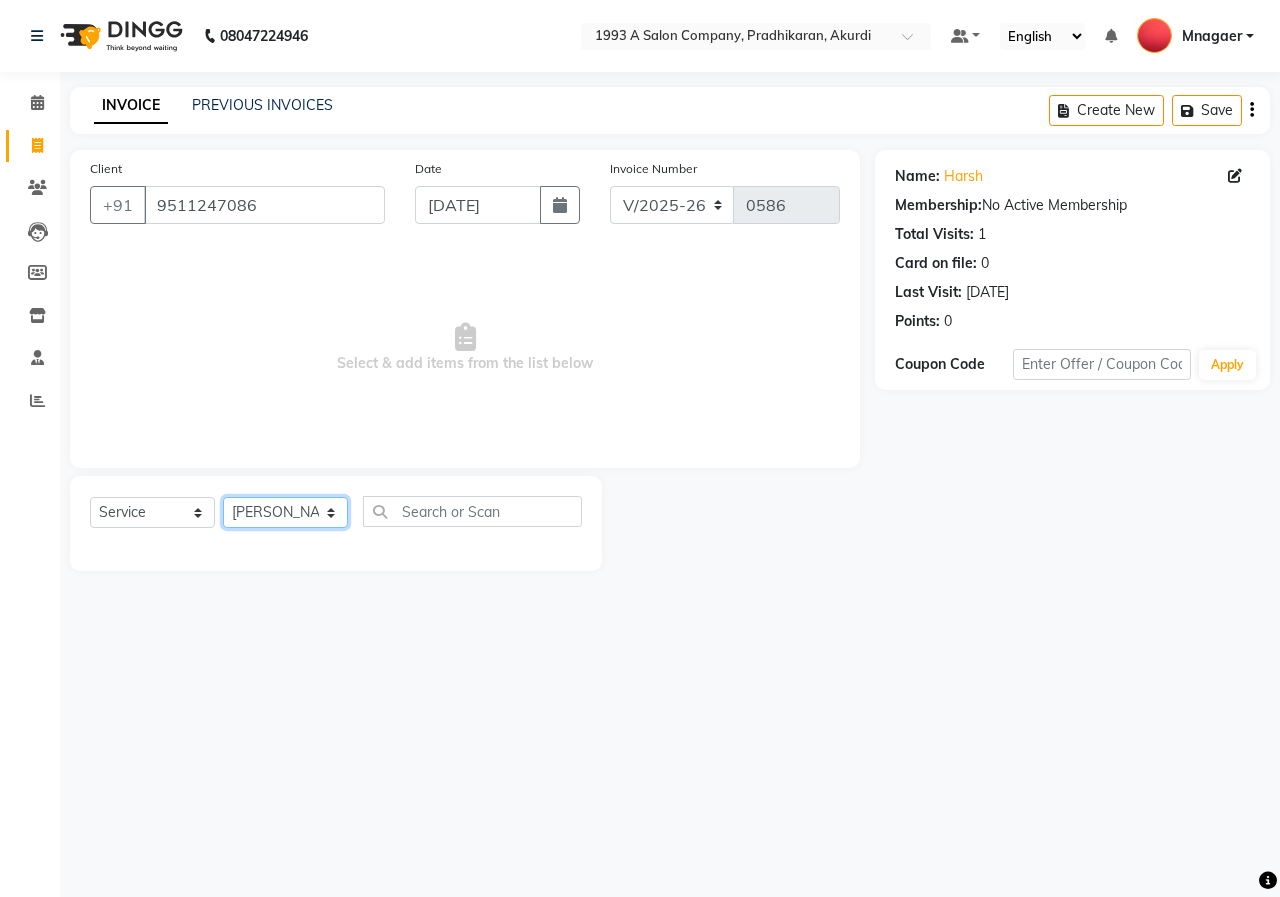 click on "Select Stylist [PERSON_NAME] MANCHAL [PERSON_NAME] [PERSON_NAME] Mnagaer [PERSON_NAME] Trainning" 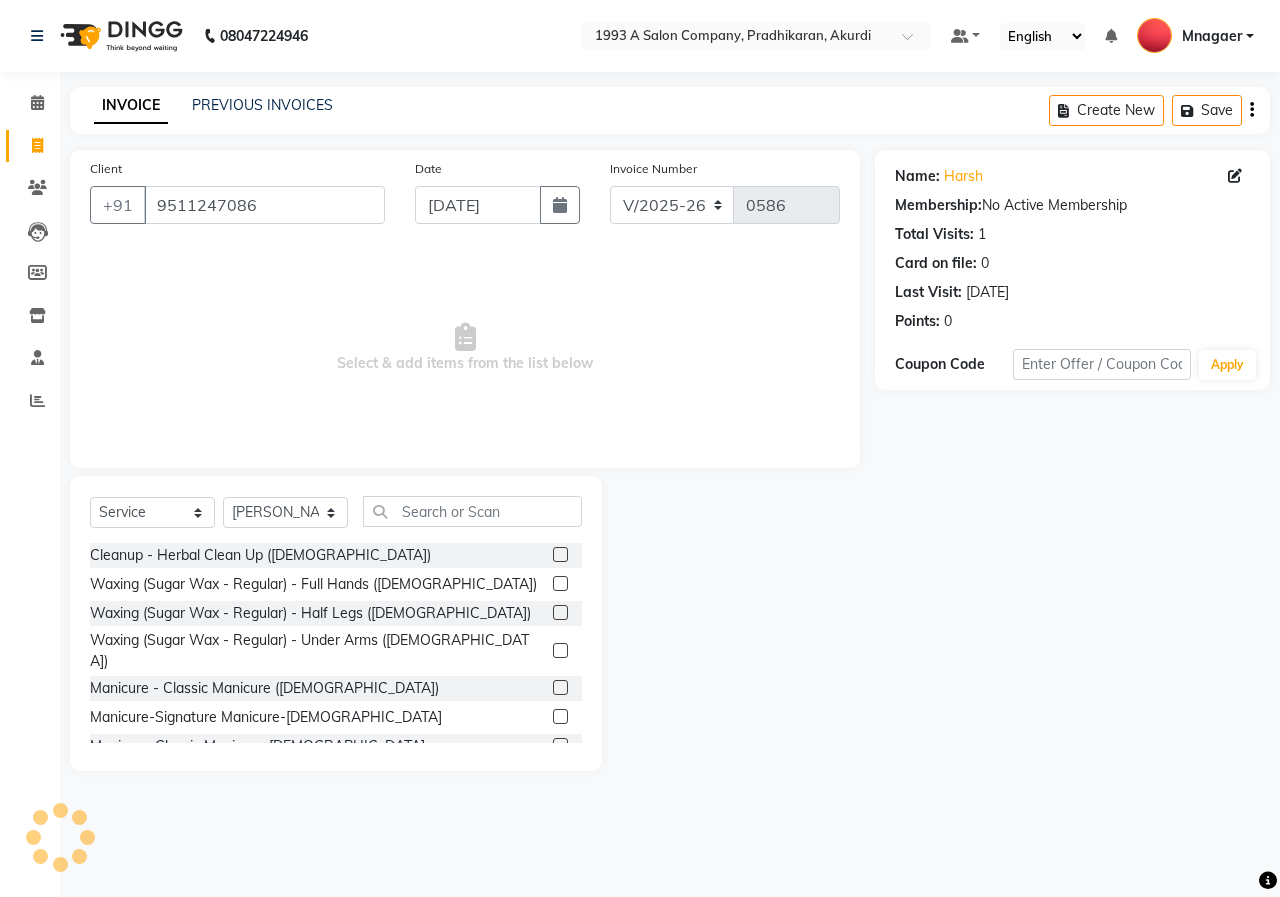 click on "Select  Service  Product  Membership  Package Voucher Prepaid Gift Card  Select Stylist [PERSON_NAME] MANCHAL [PERSON_NAME] [PERSON_NAME] Mnagaer [PERSON_NAME] Trainning Cleanup - Herbal Clean Up ([DEMOGRAPHIC_DATA])  Waxing (Sugar Wax - Regular) - Full Hands ([DEMOGRAPHIC_DATA])  Waxing (Sugar Wax - Regular) - Half Legs ([DEMOGRAPHIC_DATA])  Waxing (Sugar Wax - Regular) - Under Arms ([DEMOGRAPHIC_DATA])  Manicure - Classic Manicure ([DEMOGRAPHIC_DATA])  Manicure-Signature Manicure-[DEMOGRAPHIC_DATA]  Manicure-Classic  Manicure-[DEMOGRAPHIC_DATA]  Manicure-Signature Manicure-[DEMOGRAPHIC_DATA]  Manicure-Classic  Manicure-[DEMOGRAPHIC_DATA]  Pedicure - Classic Pedicure ([DEMOGRAPHIC_DATA])  Pedicure-Signature Pedicure-[DEMOGRAPHIC_DATA]  Pedicure-Classic Pedicure-[DEMOGRAPHIC_DATA]  Pedicure-Heel Peel-[DEMOGRAPHIC_DATA]  Pedicure-Signature Pedicure-[DEMOGRAPHIC_DATA]  Pedicure-Classic Pedicure-[DEMOGRAPHIC_DATA]  Pedicure-Heel Peel-[DEMOGRAPHIC_DATA]  Hair Wash - Wella ([DEMOGRAPHIC_DATA])  Hair Wash-Wella -[DEMOGRAPHIC_DATA]  Hair Wash-Matrix-[DEMOGRAPHIC_DATA]  Hair Wash-Biotop-[DEMOGRAPHIC_DATA]  Hair Wash-[MEDICAL_DATA]-[DEMOGRAPHIC_DATA]  Hair Wash-Wella -[DEMOGRAPHIC_DATA]  Hair Wash-Matrix-[DEMOGRAPHIC_DATA]  Hair Wash-Biotop-[DEMOGRAPHIC_DATA]  Hair Wash-[MEDICAL_DATA]-[DEMOGRAPHIC_DATA]  Hair Cut - Hair Cut ([DEMOGRAPHIC_DATA])  Heel peel - [DEMOGRAPHIC_DATA]" 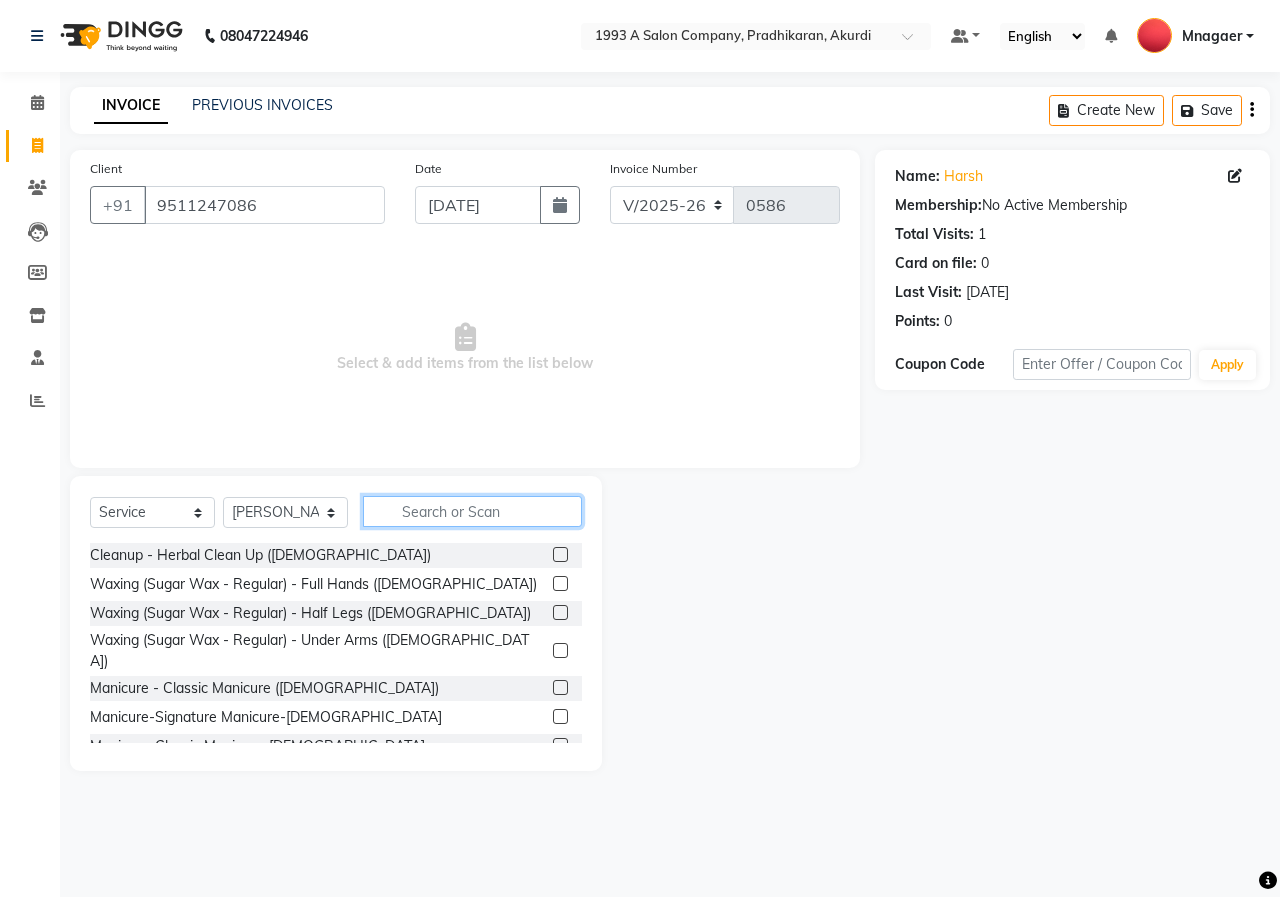 click 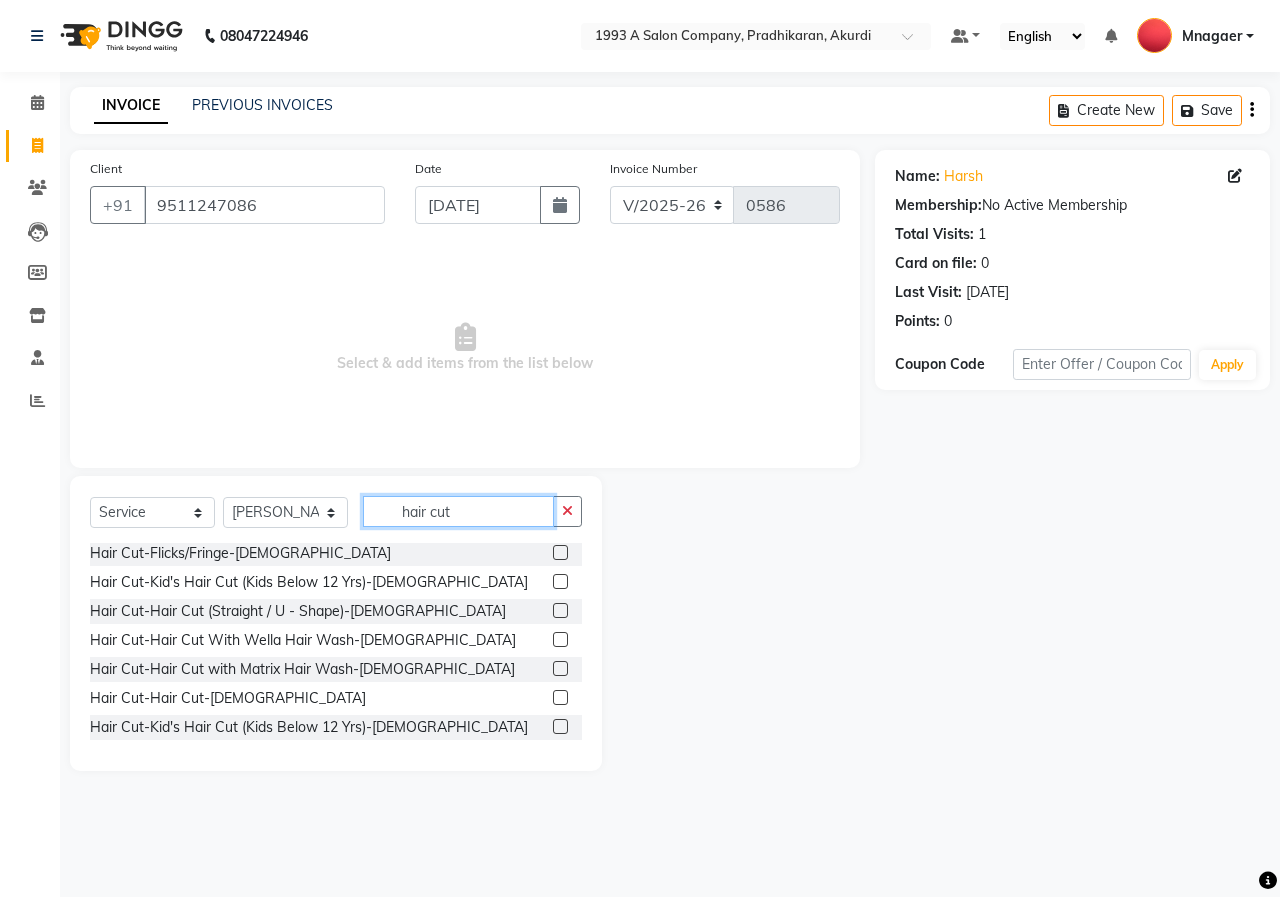 scroll, scrollTop: 300, scrollLeft: 0, axis: vertical 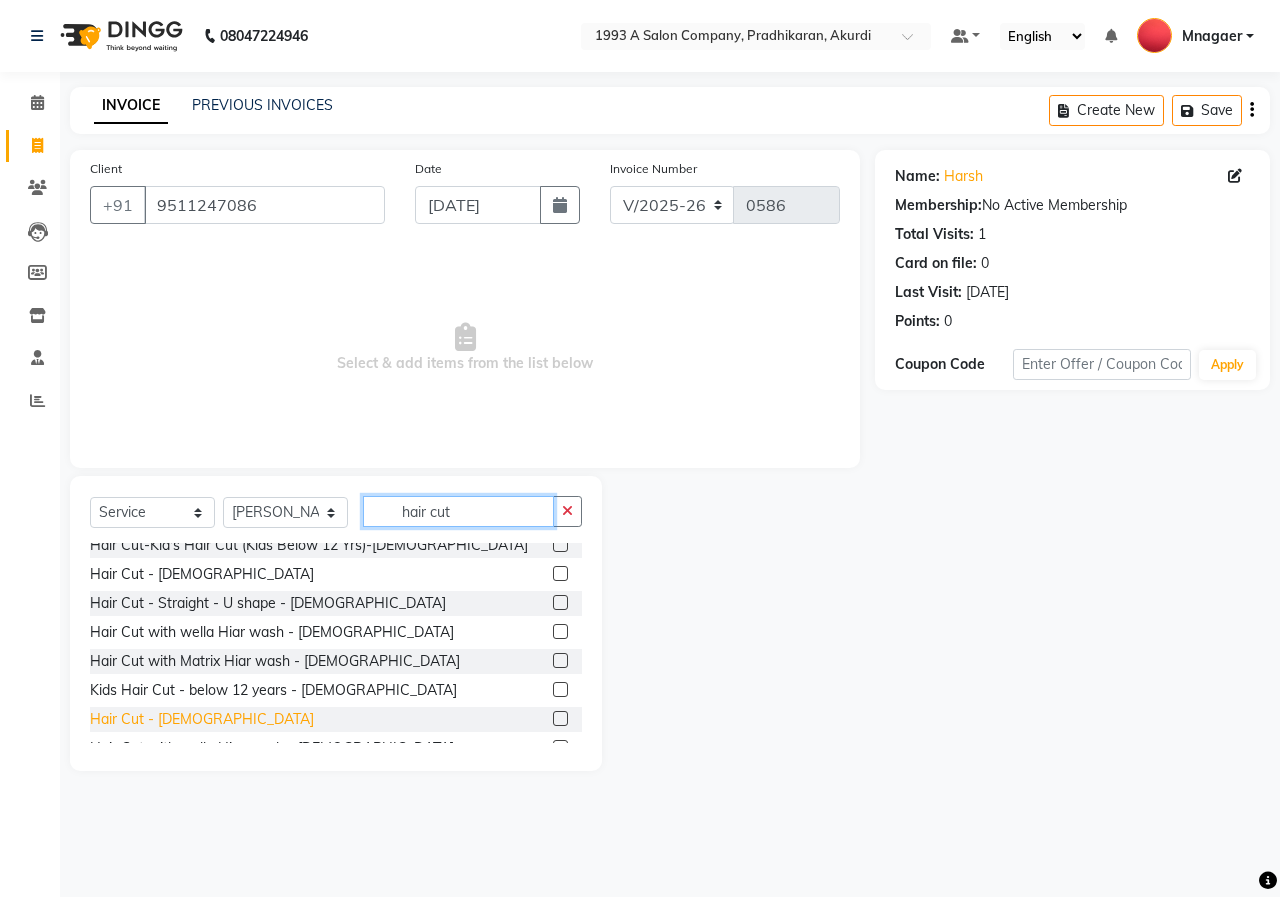 type on "hair cut" 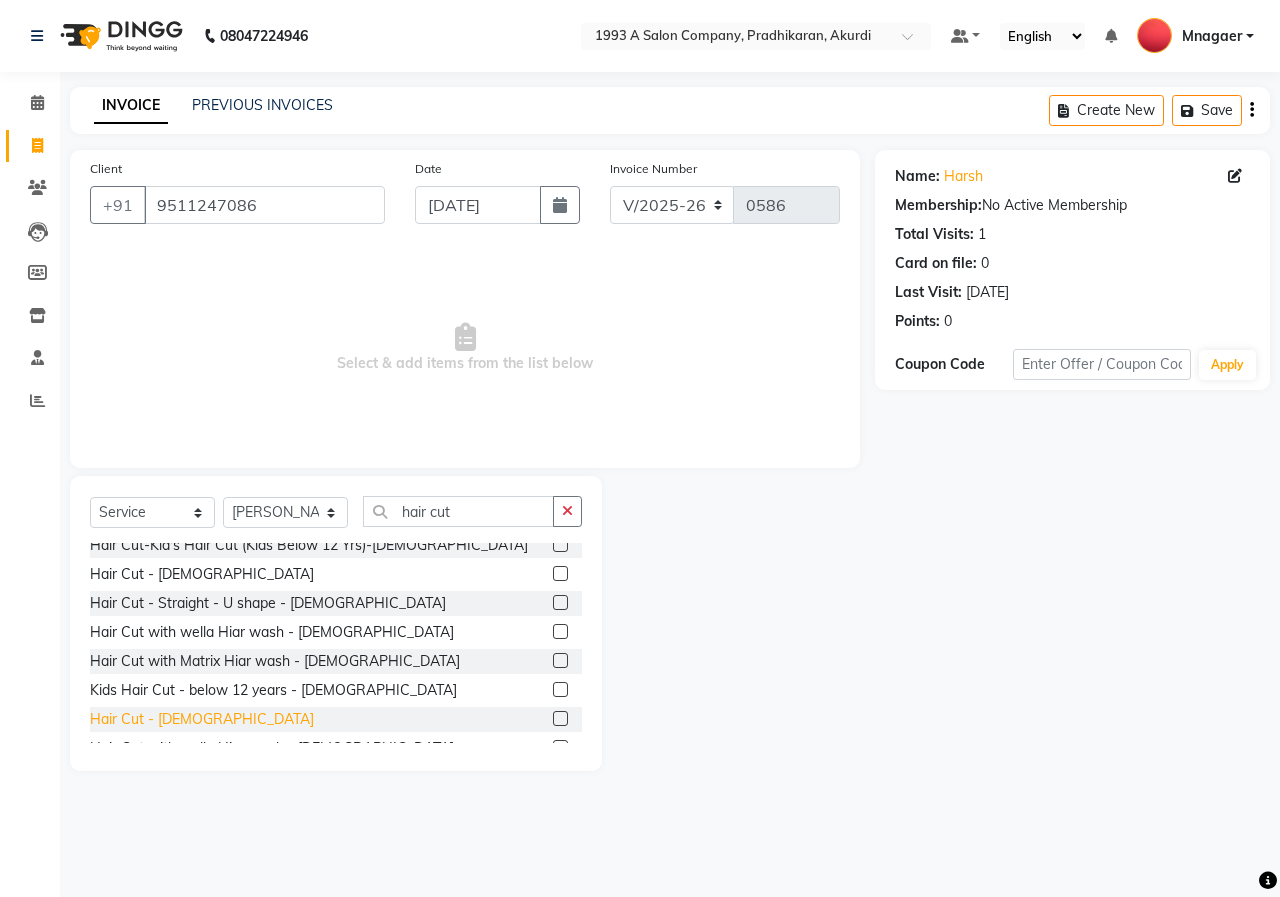 click on "Hair Cut - [DEMOGRAPHIC_DATA]" 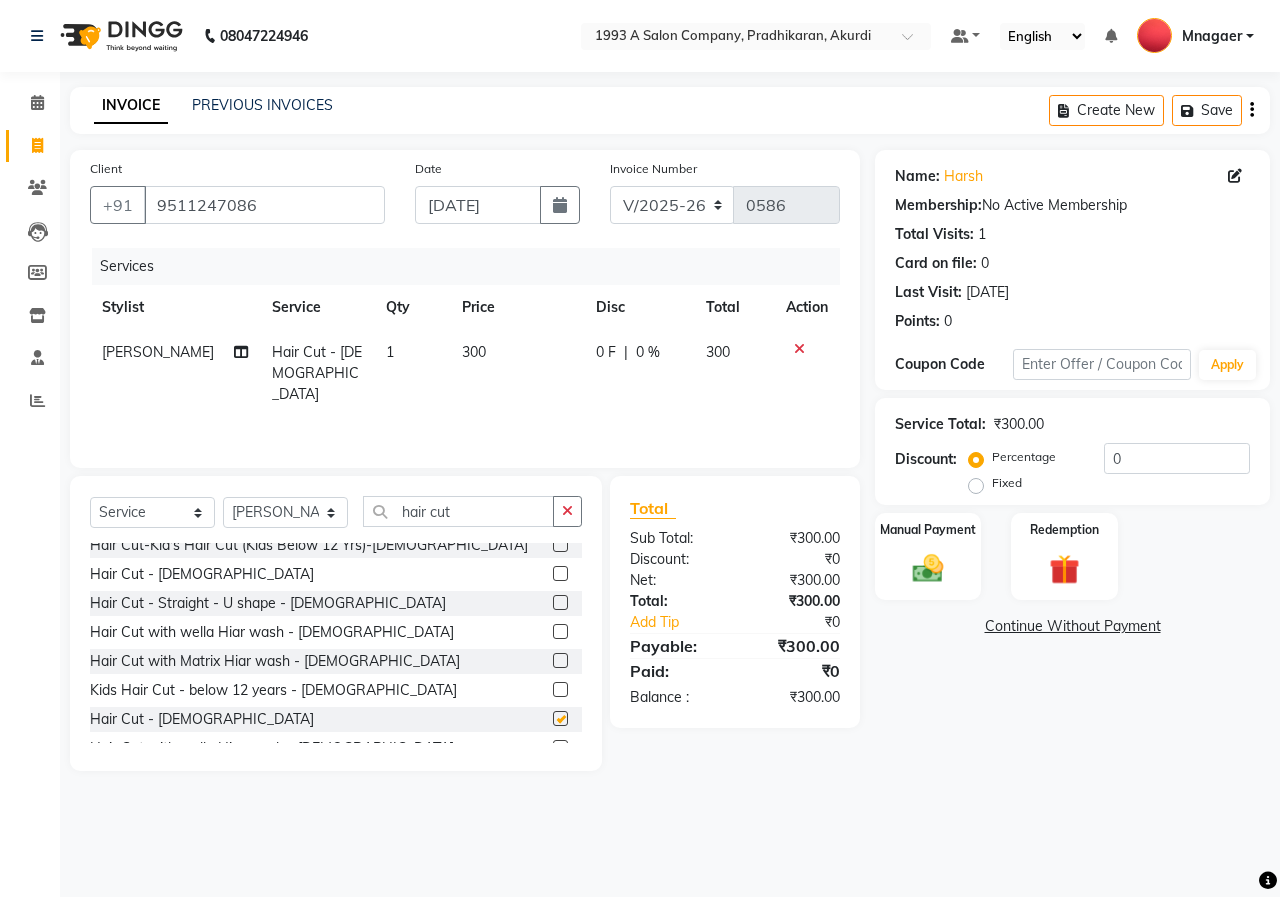 checkbox on "false" 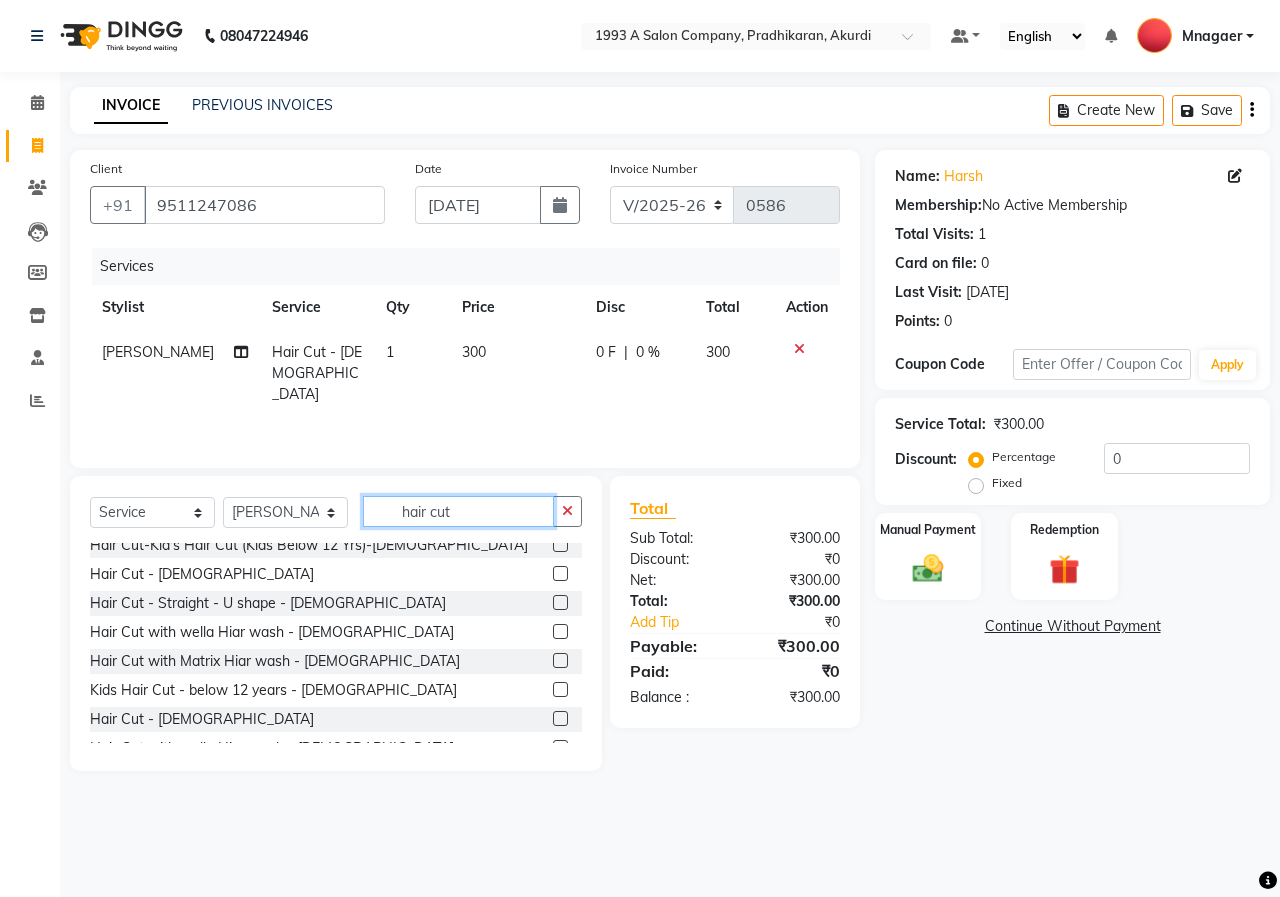 click on "hair cut" 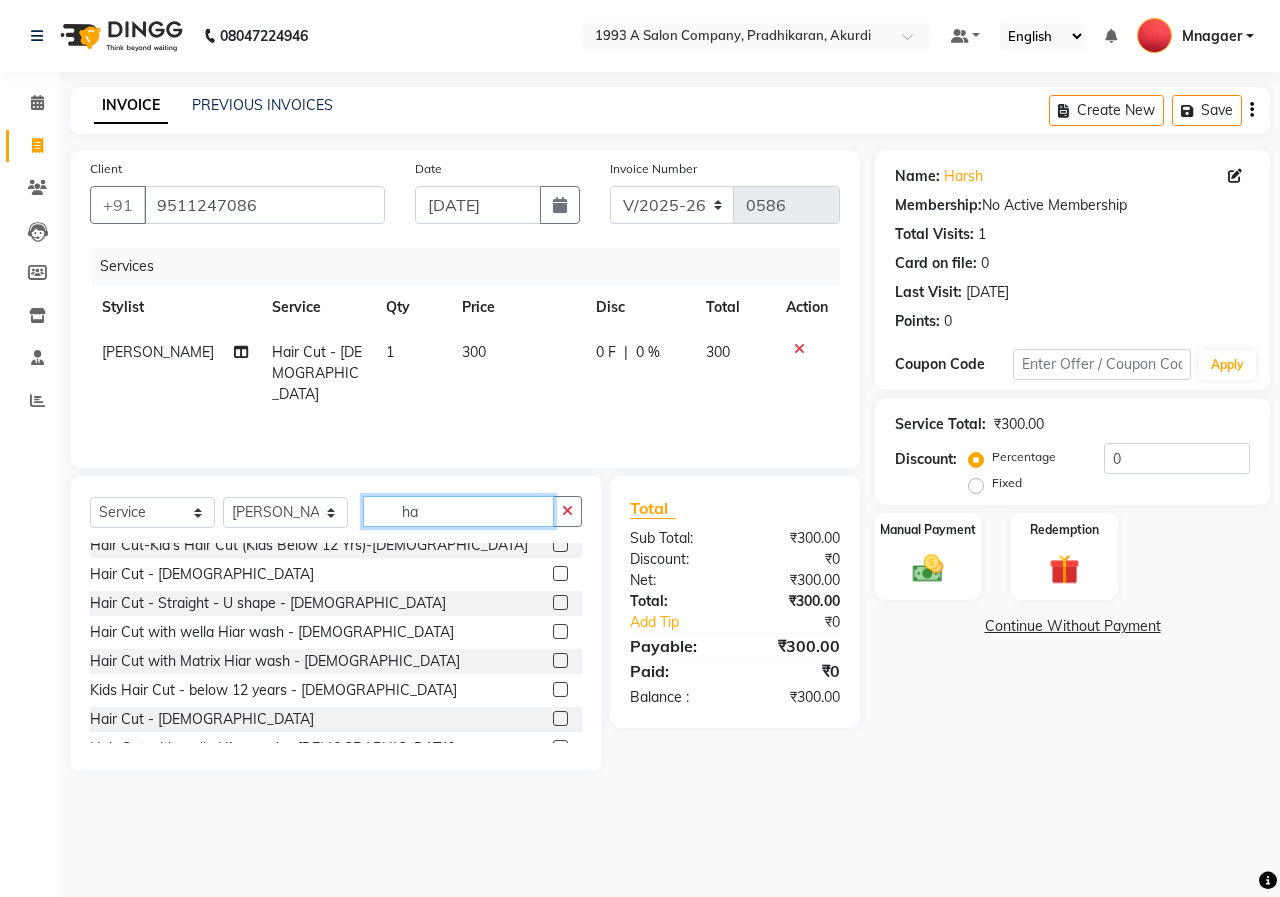 type on "h" 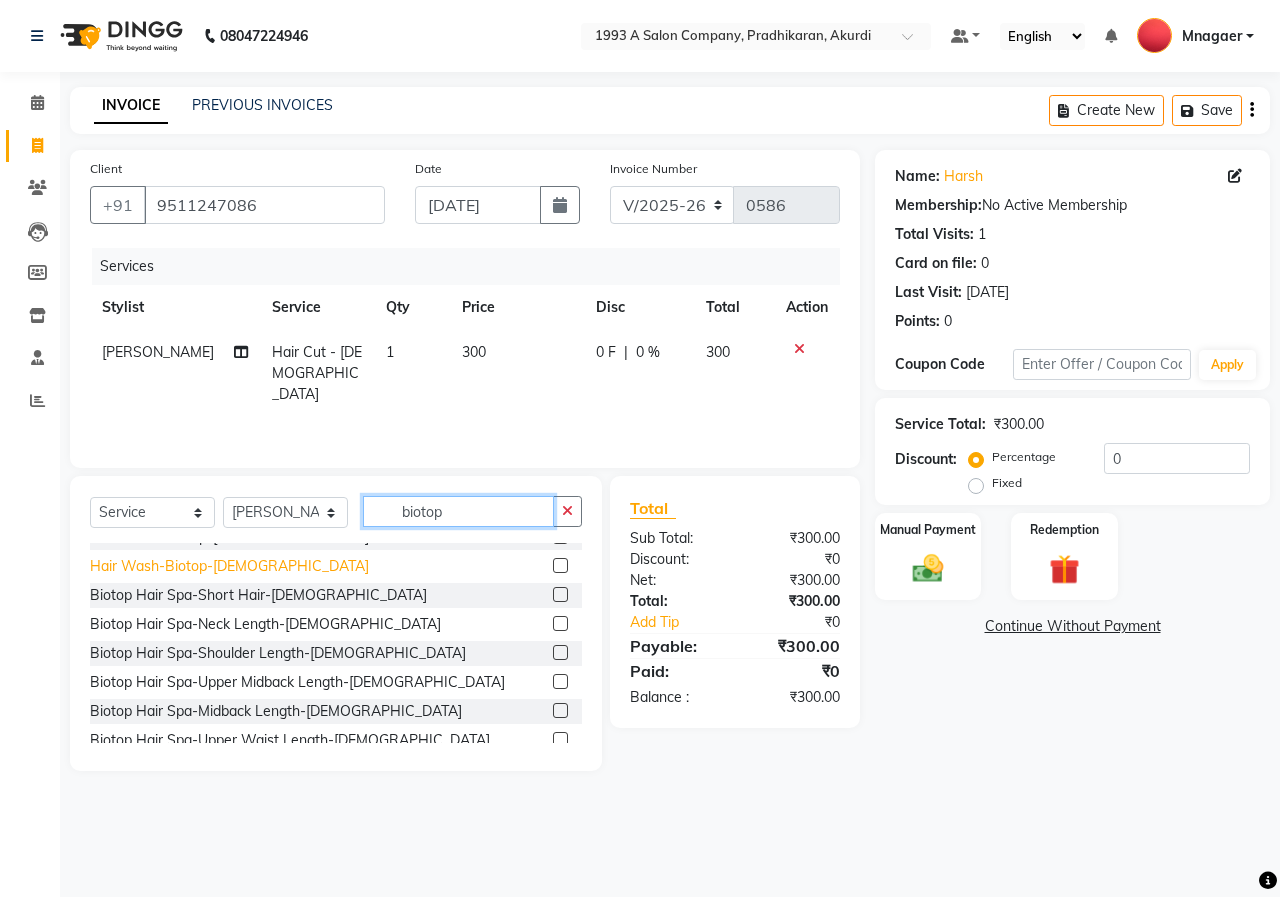 scroll, scrollTop: 0, scrollLeft: 0, axis: both 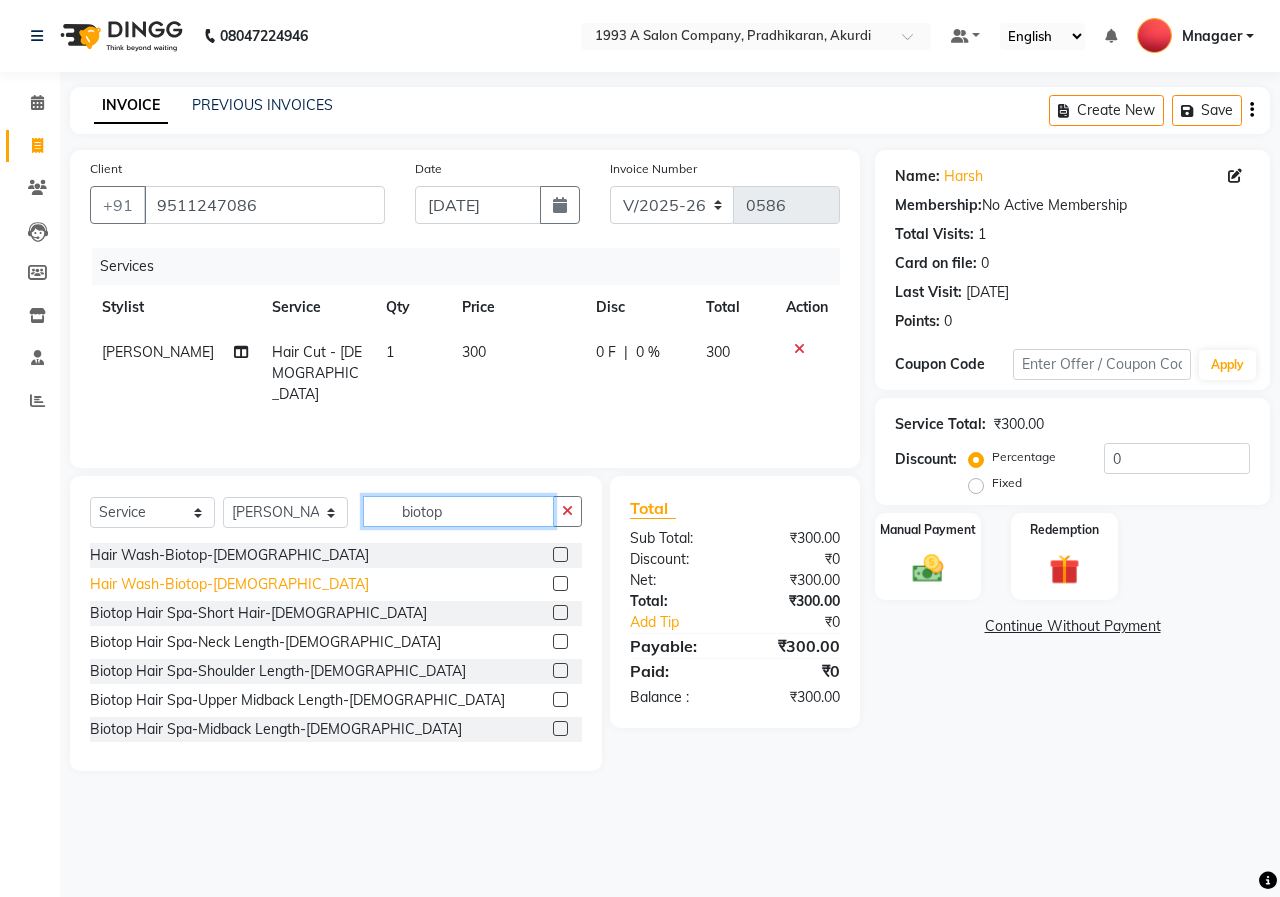 type on "biotop" 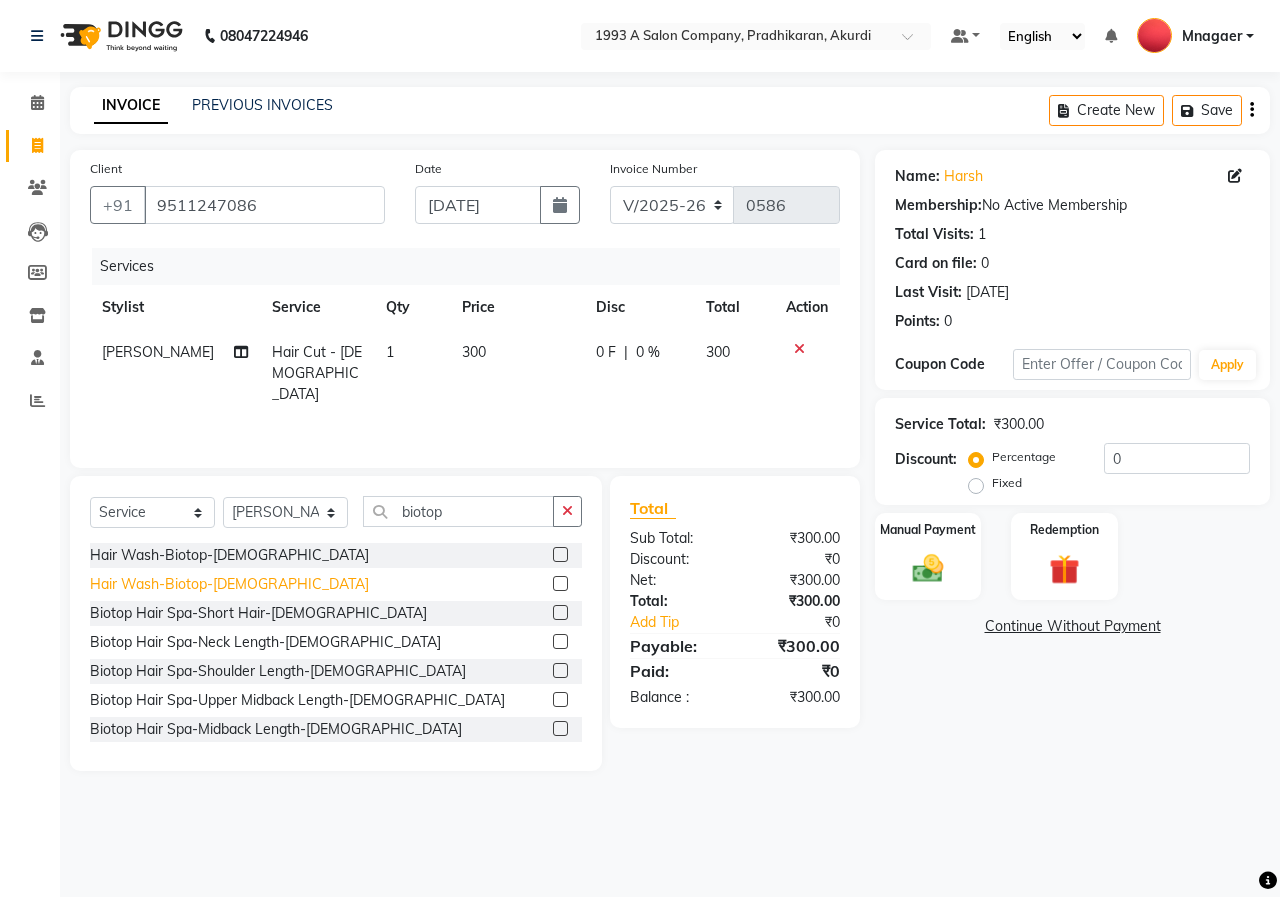 click on "Hair Wash-Biotop-[DEMOGRAPHIC_DATA]" 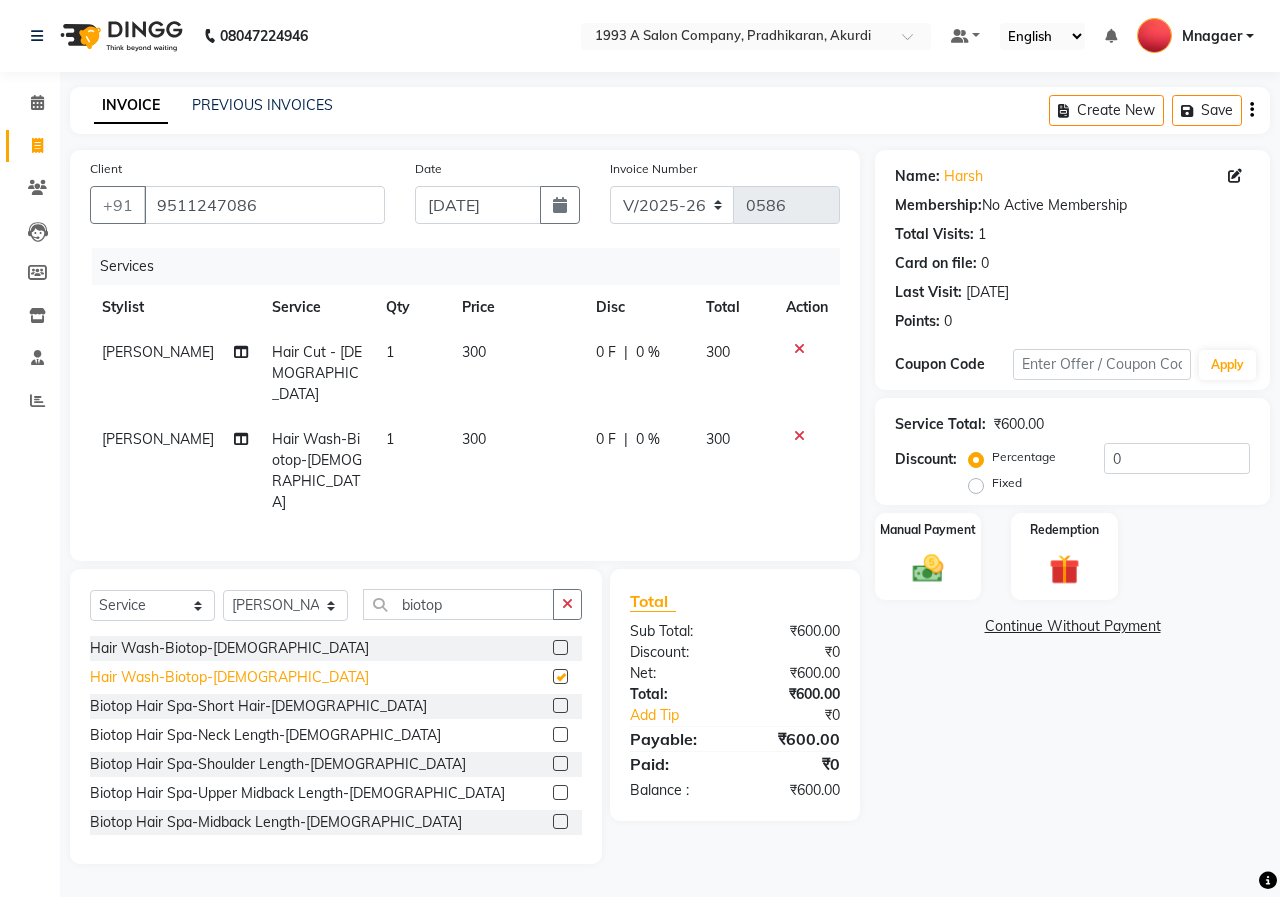 checkbox on "false" 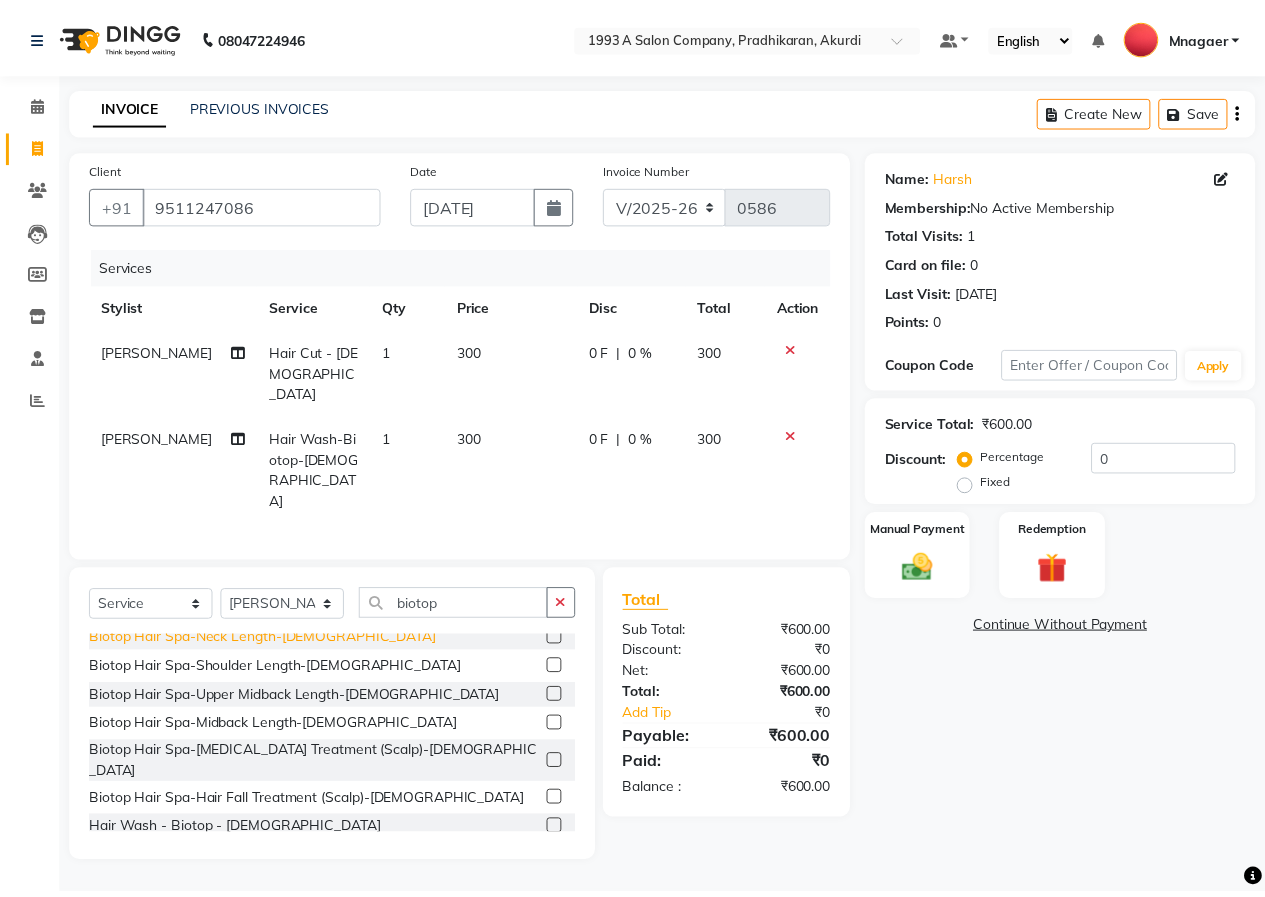 scroll, scrollTop: 500, scrollLeft: 0, axis: vertical 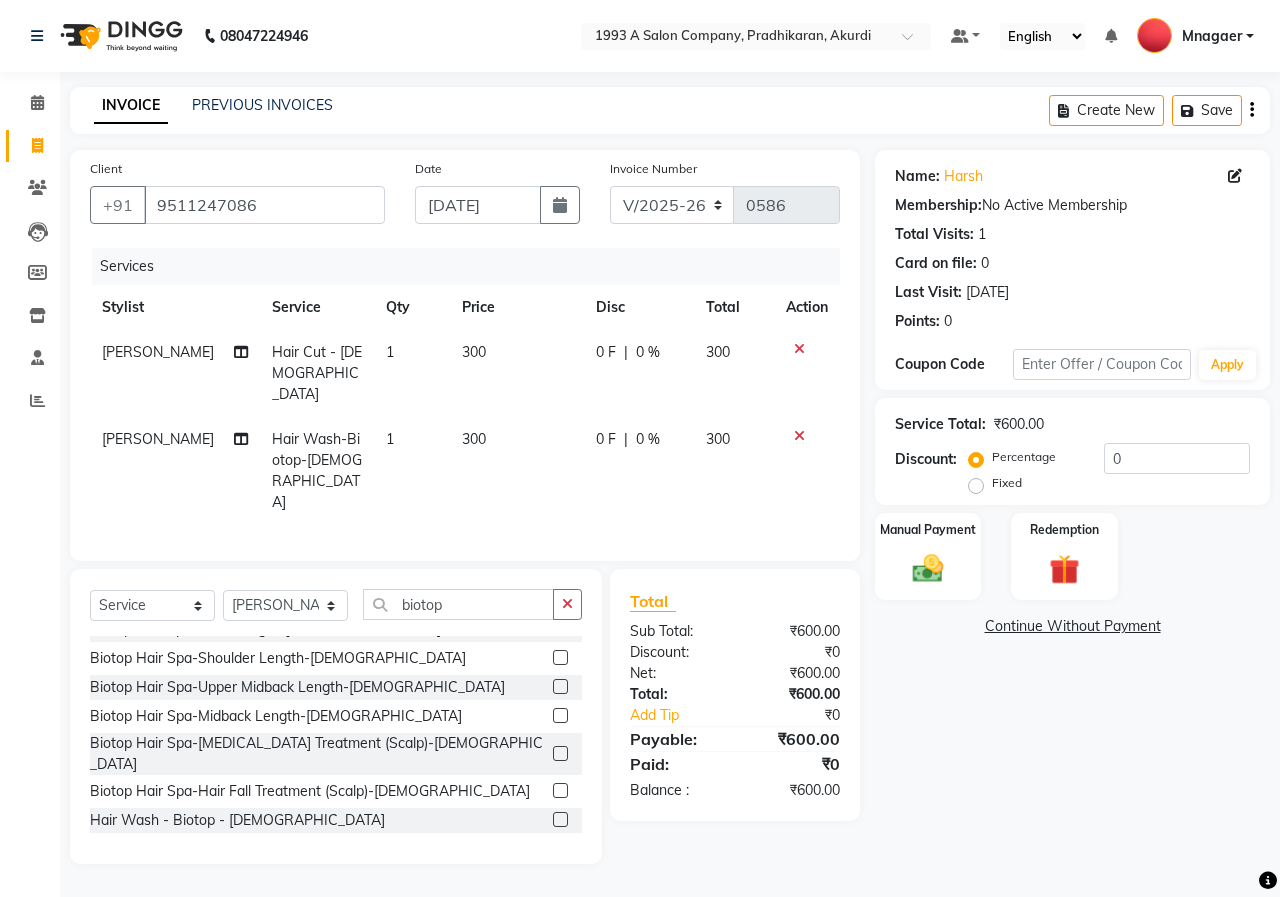 click on "Hair Wash - Biotop - [DEMOGRAPHIC_DATA]" 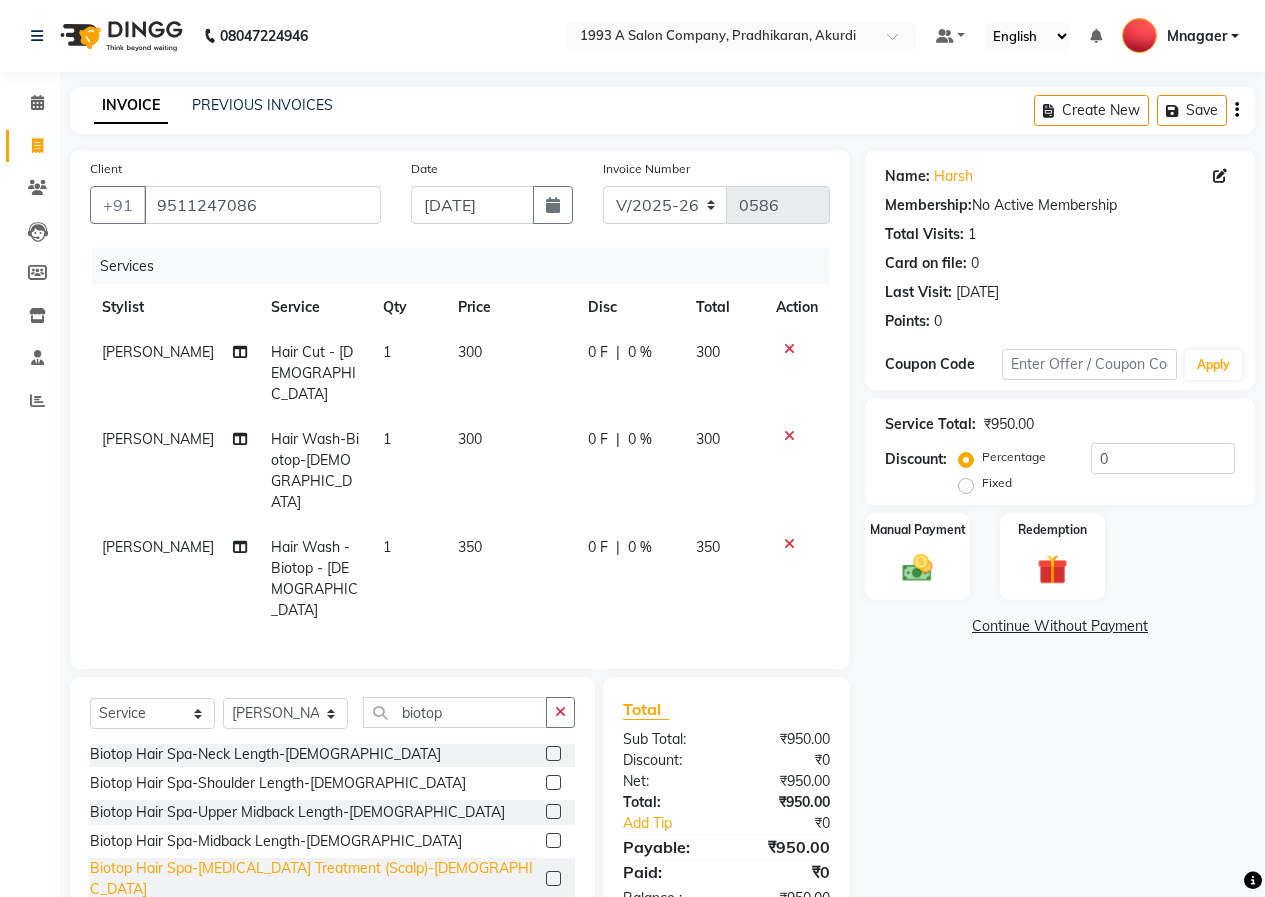 checkbox on "false" 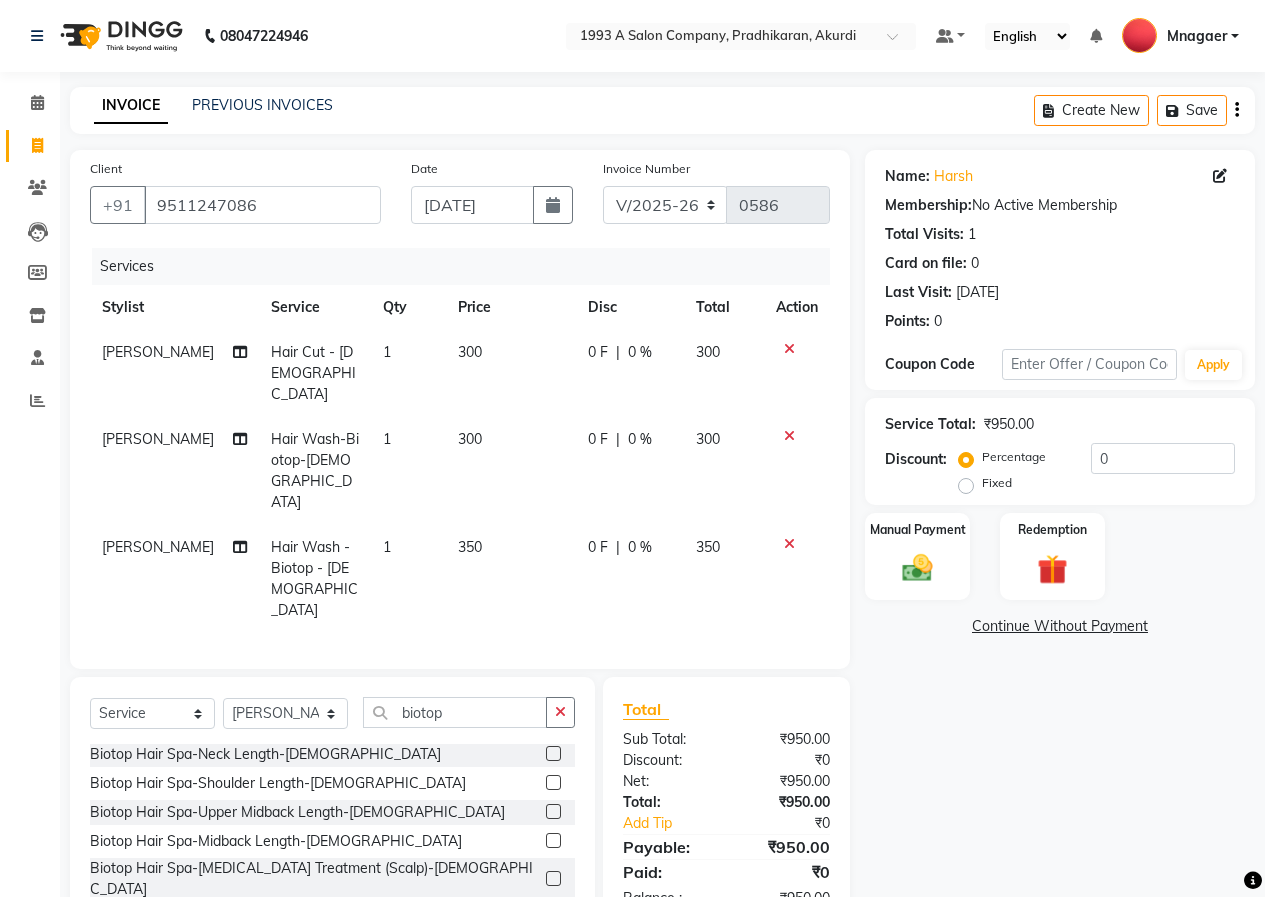 click 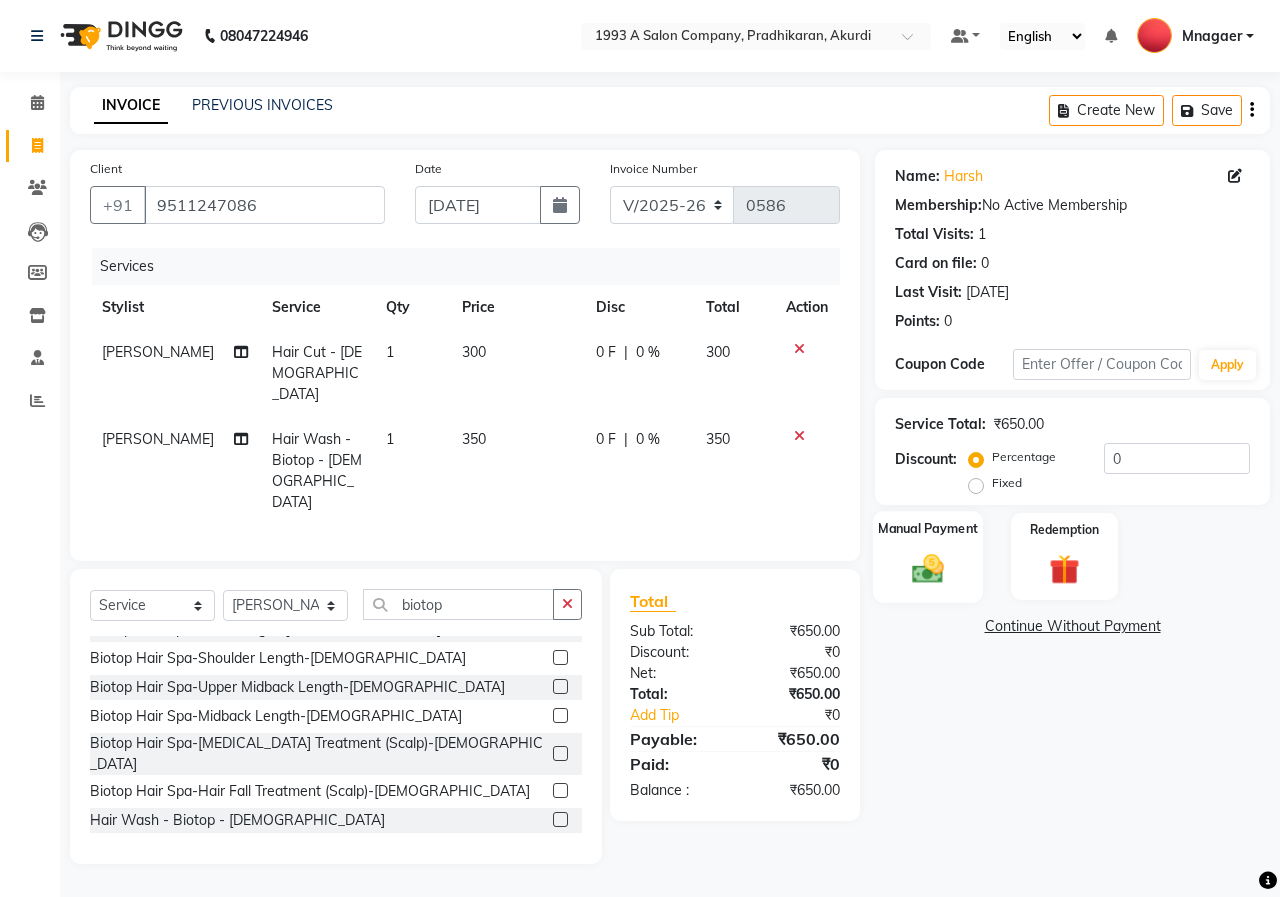 click 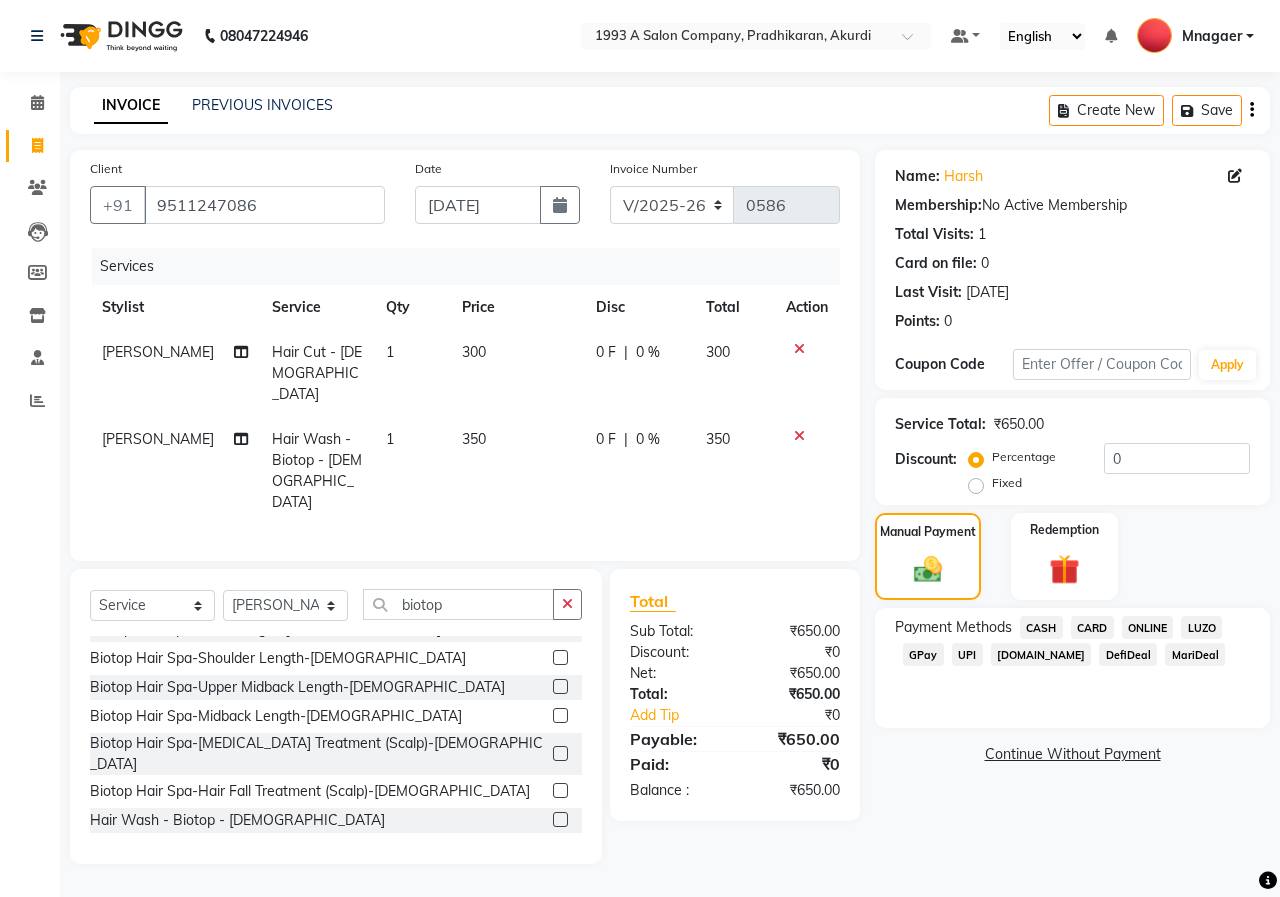 click on "ONLINE" 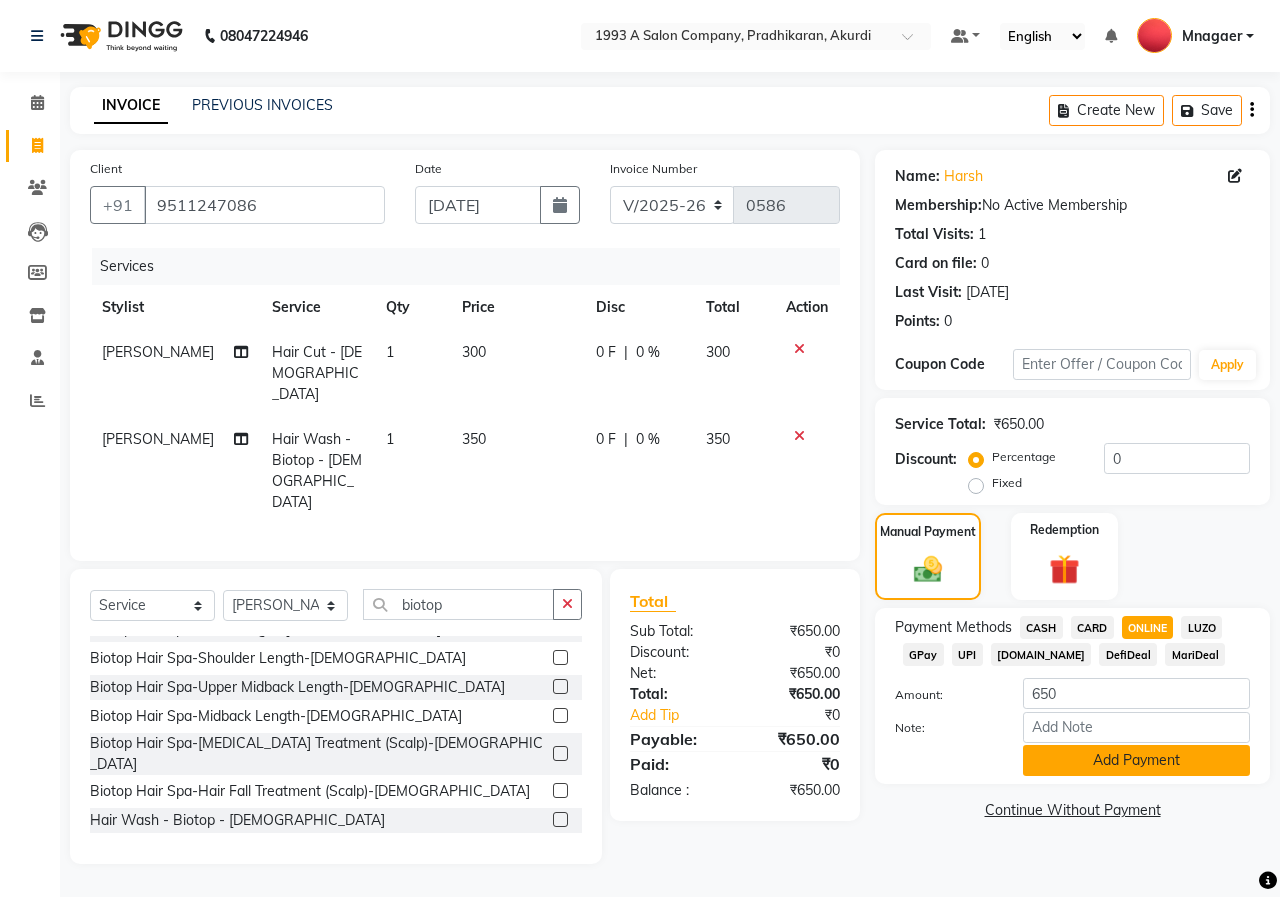 click on "Add Payment" 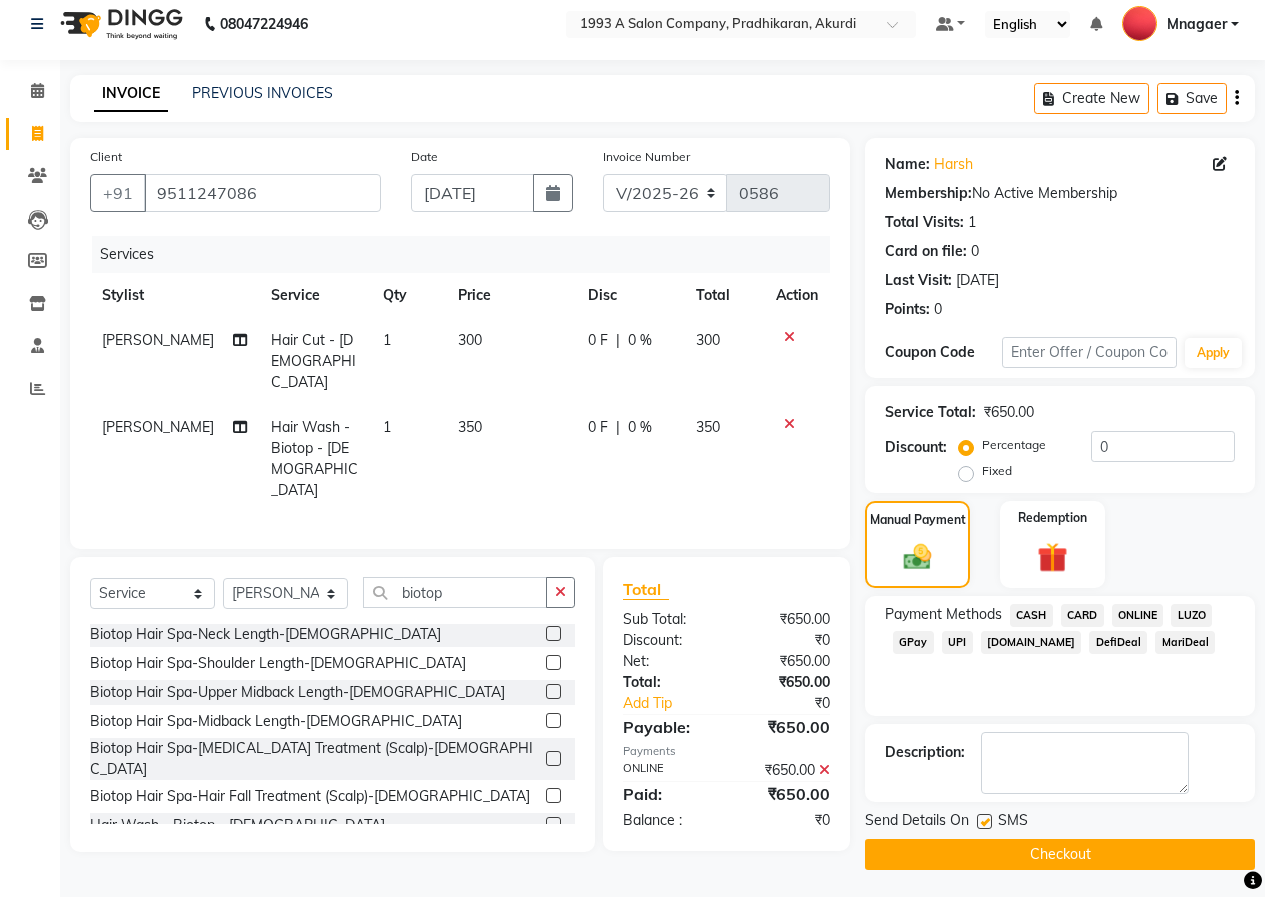 scroll, scrollTop: 15, scrollLeft: 0, axis: vertical 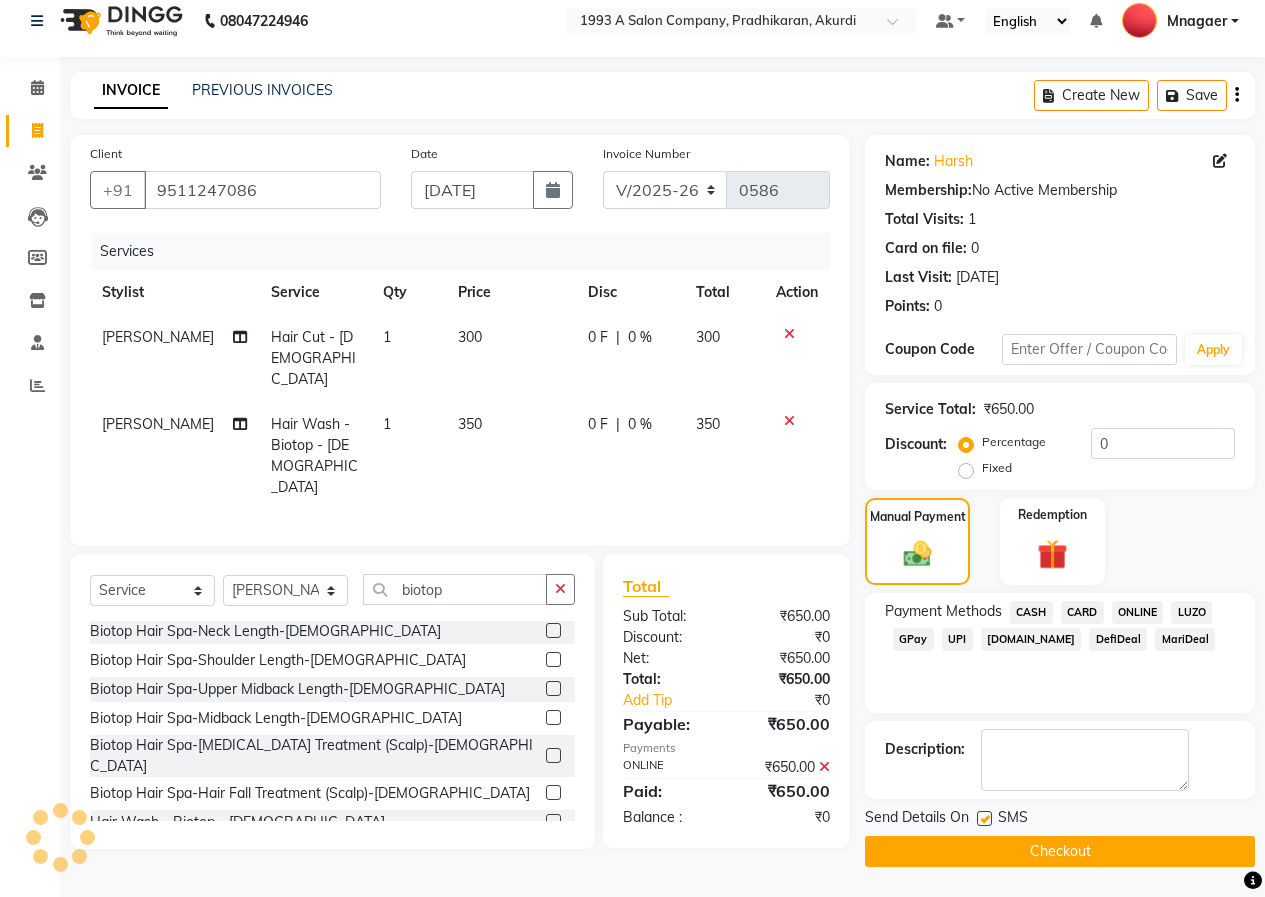 click on "Checkout" 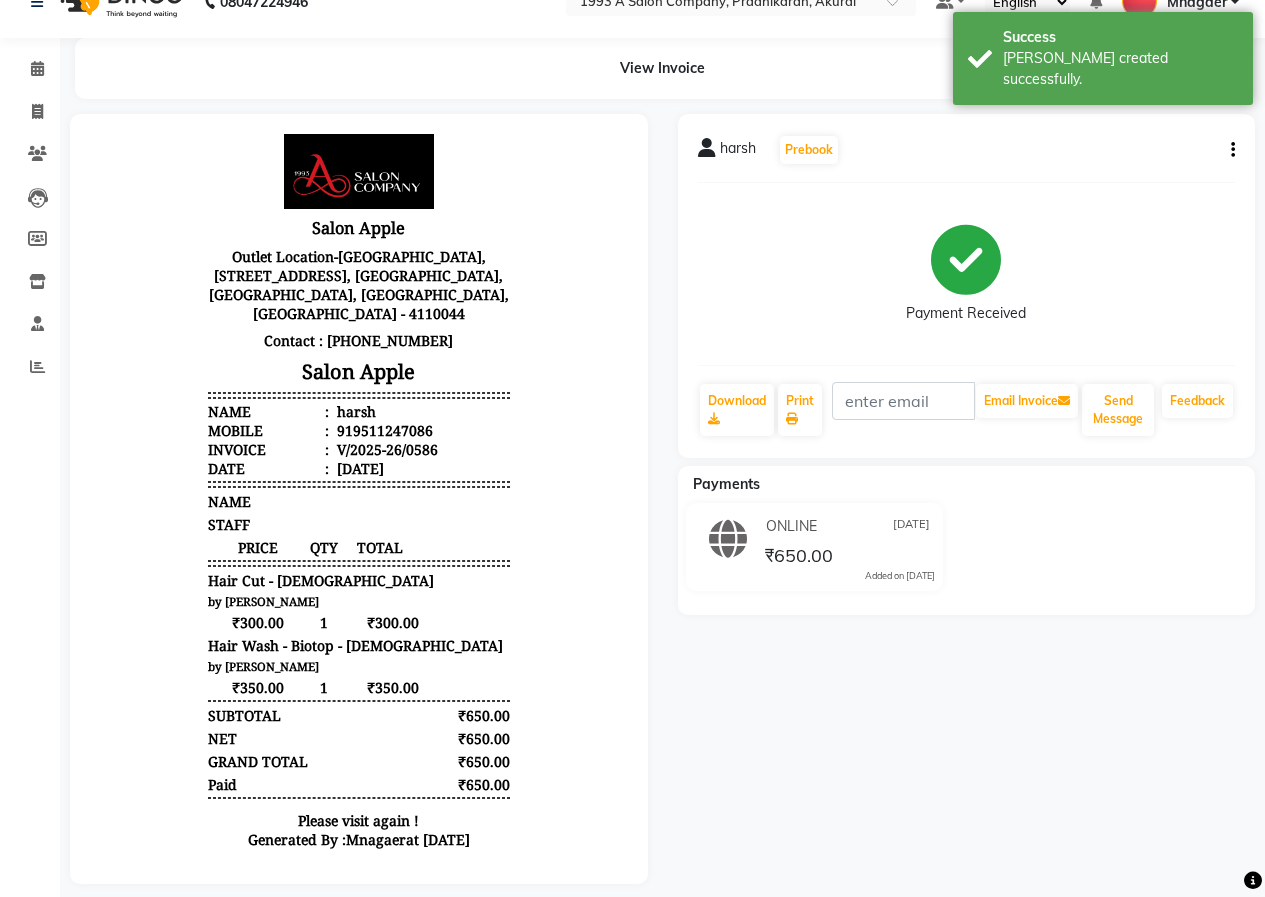 scroll, scrollTop: 66, scrollLeft: 0, axis: vertical 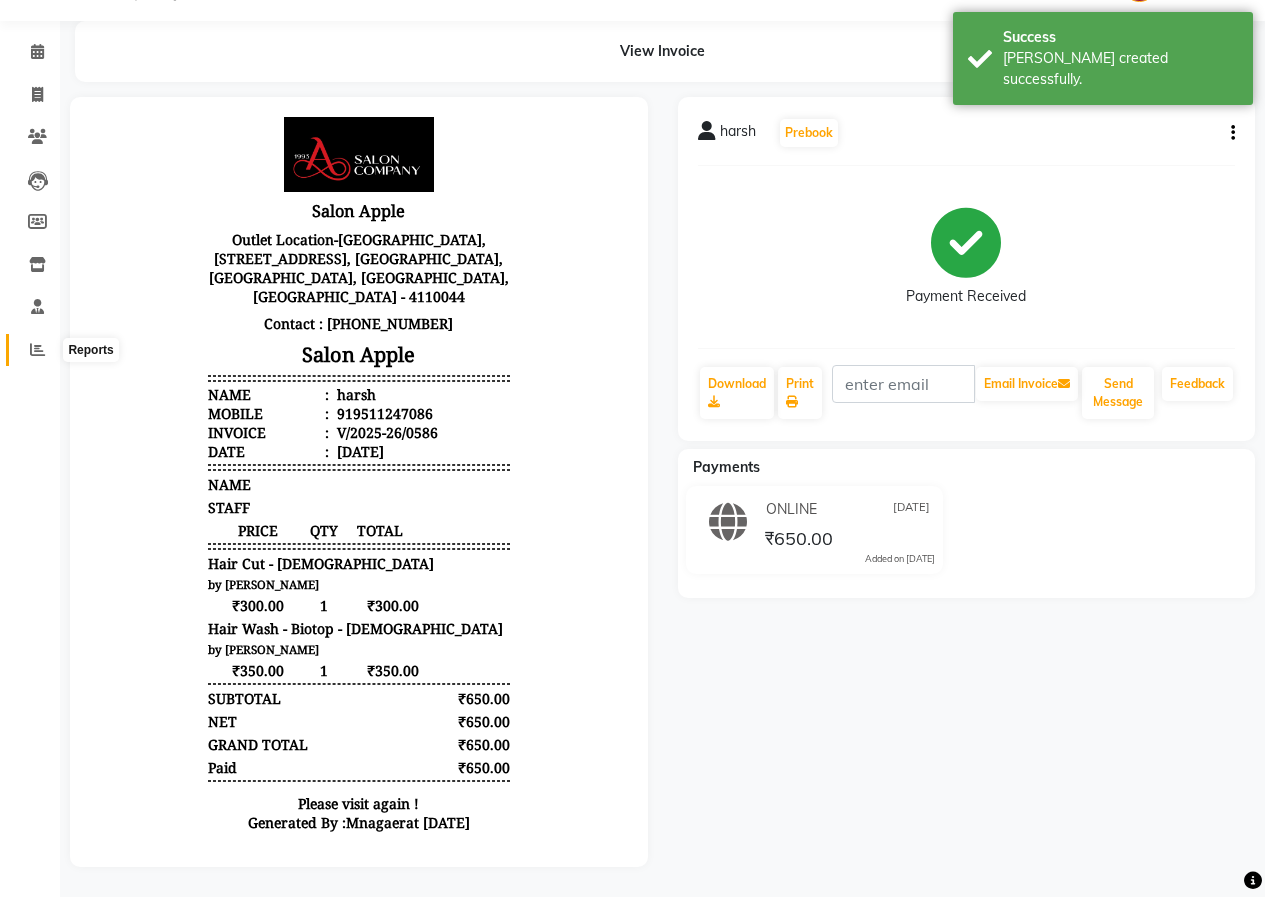 click 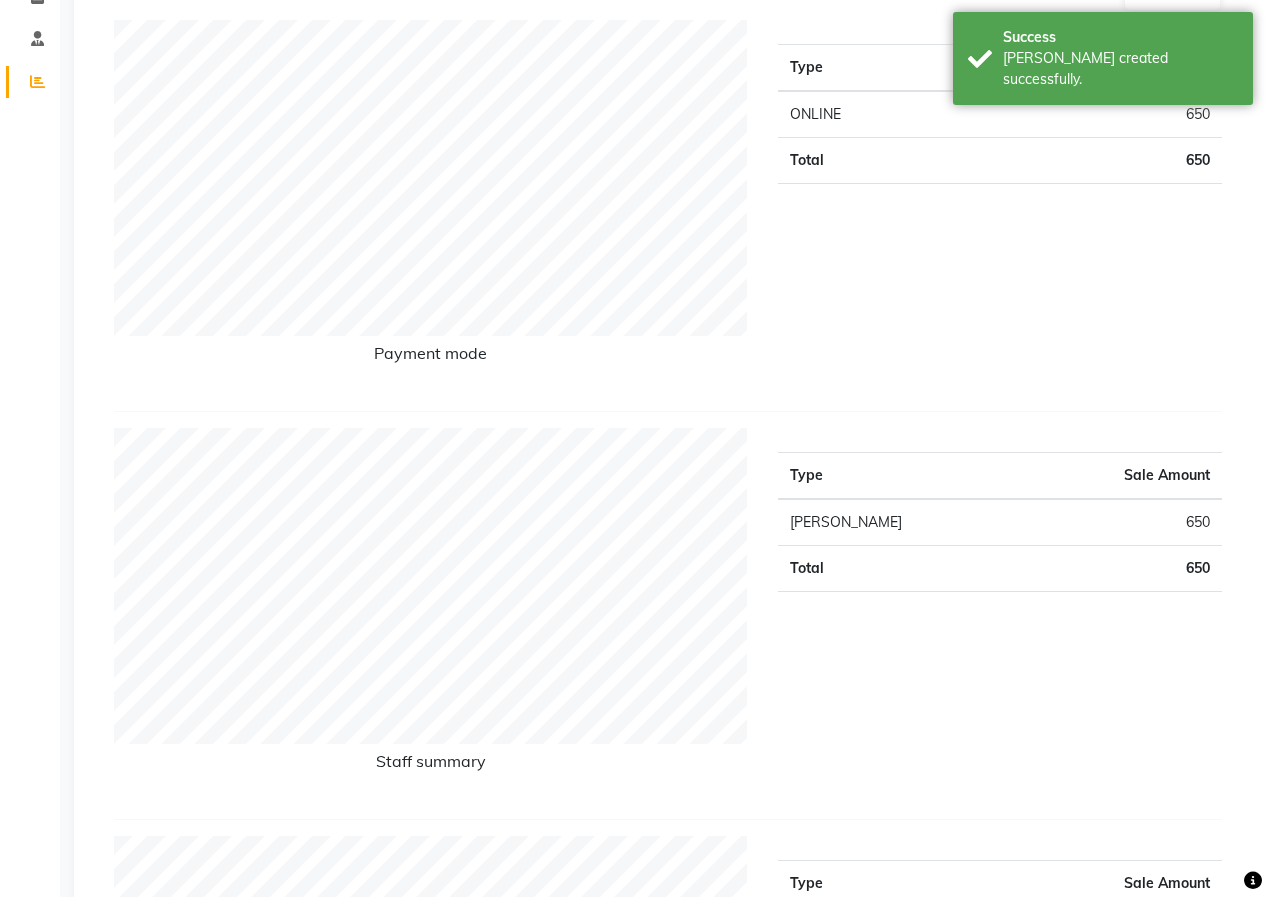 scroll, scrollTop: 0, scrollLeft: 0, axis: both 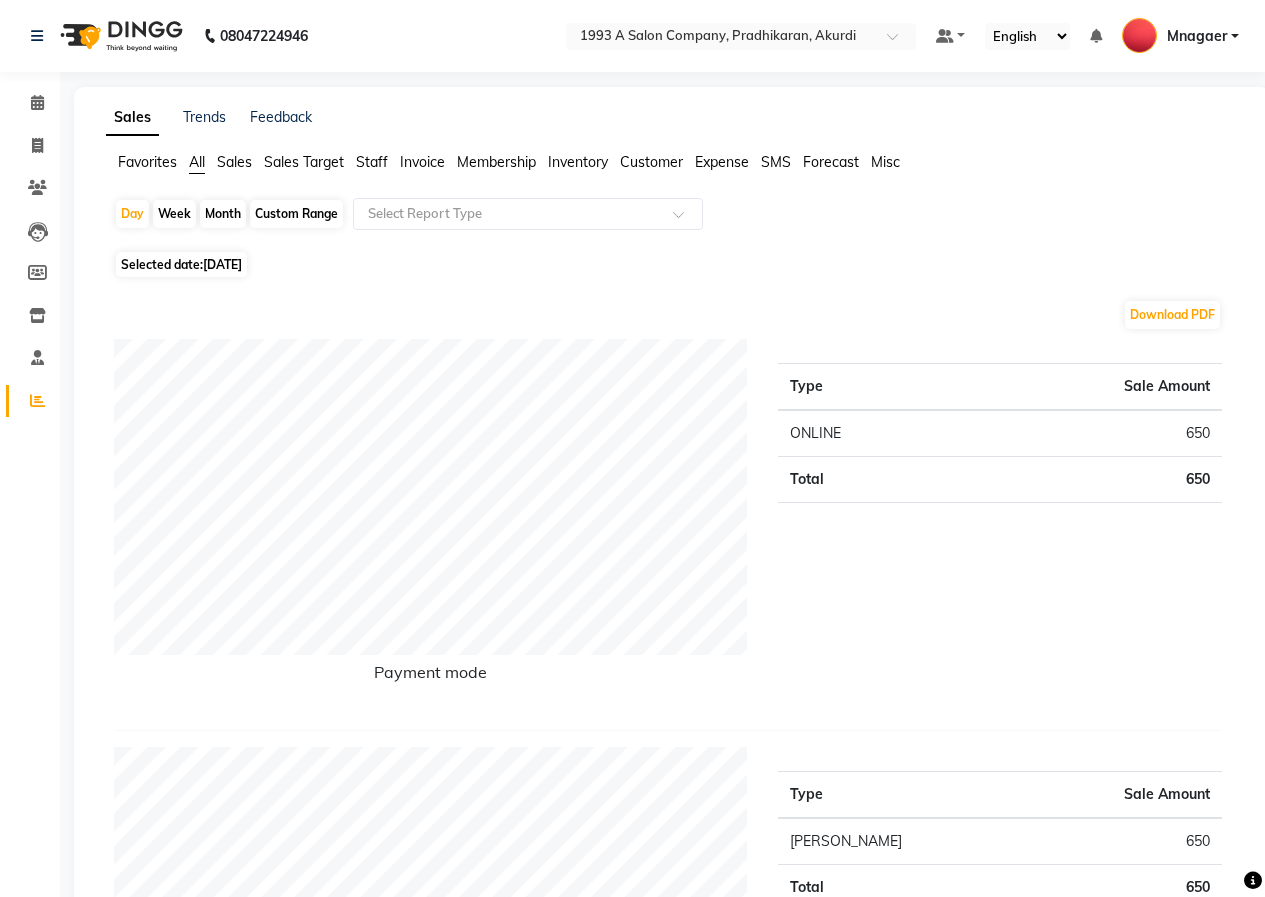 click on "Invoice" 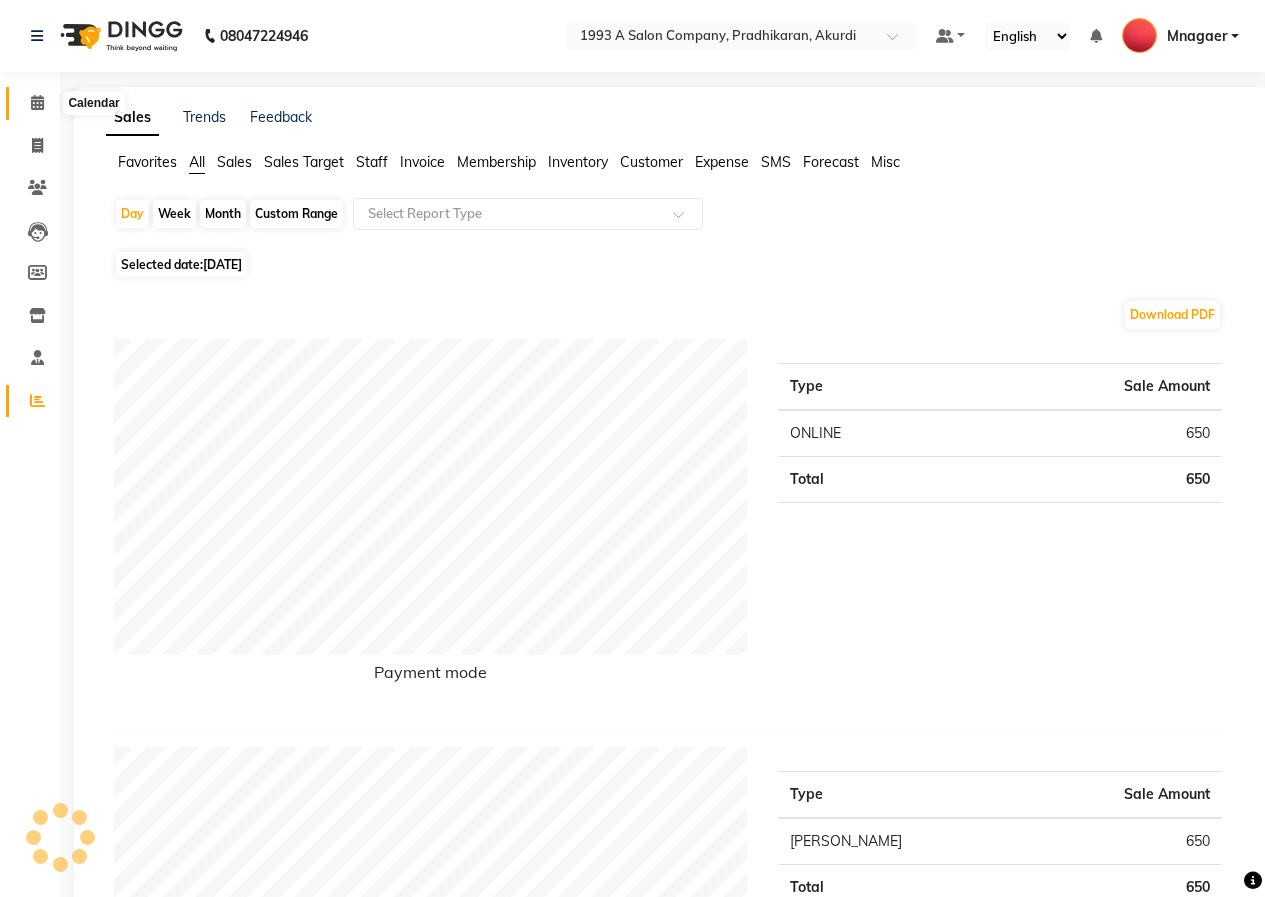 click 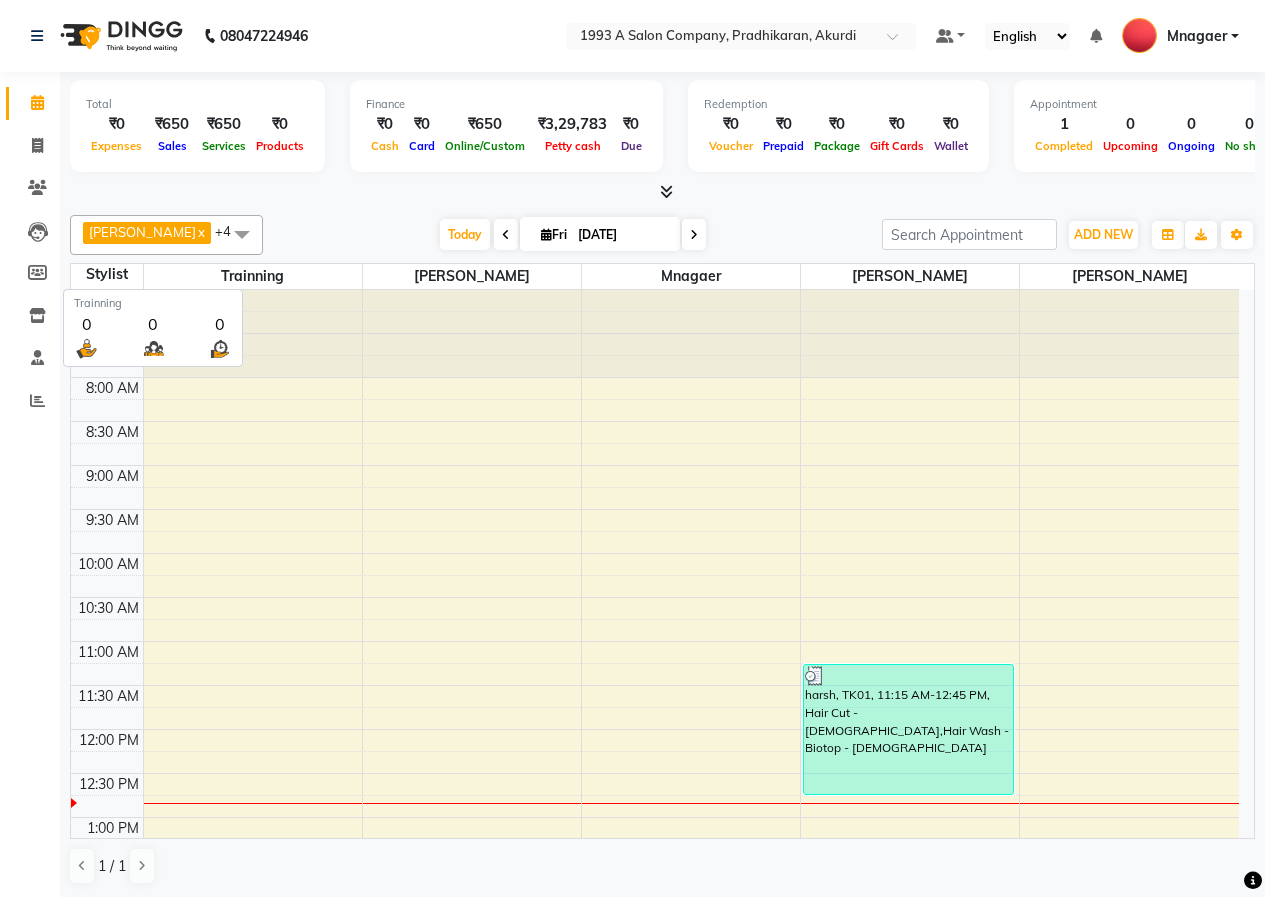 scroll, scrollTop: 1, scrollLeft: 0, axis: vertical 